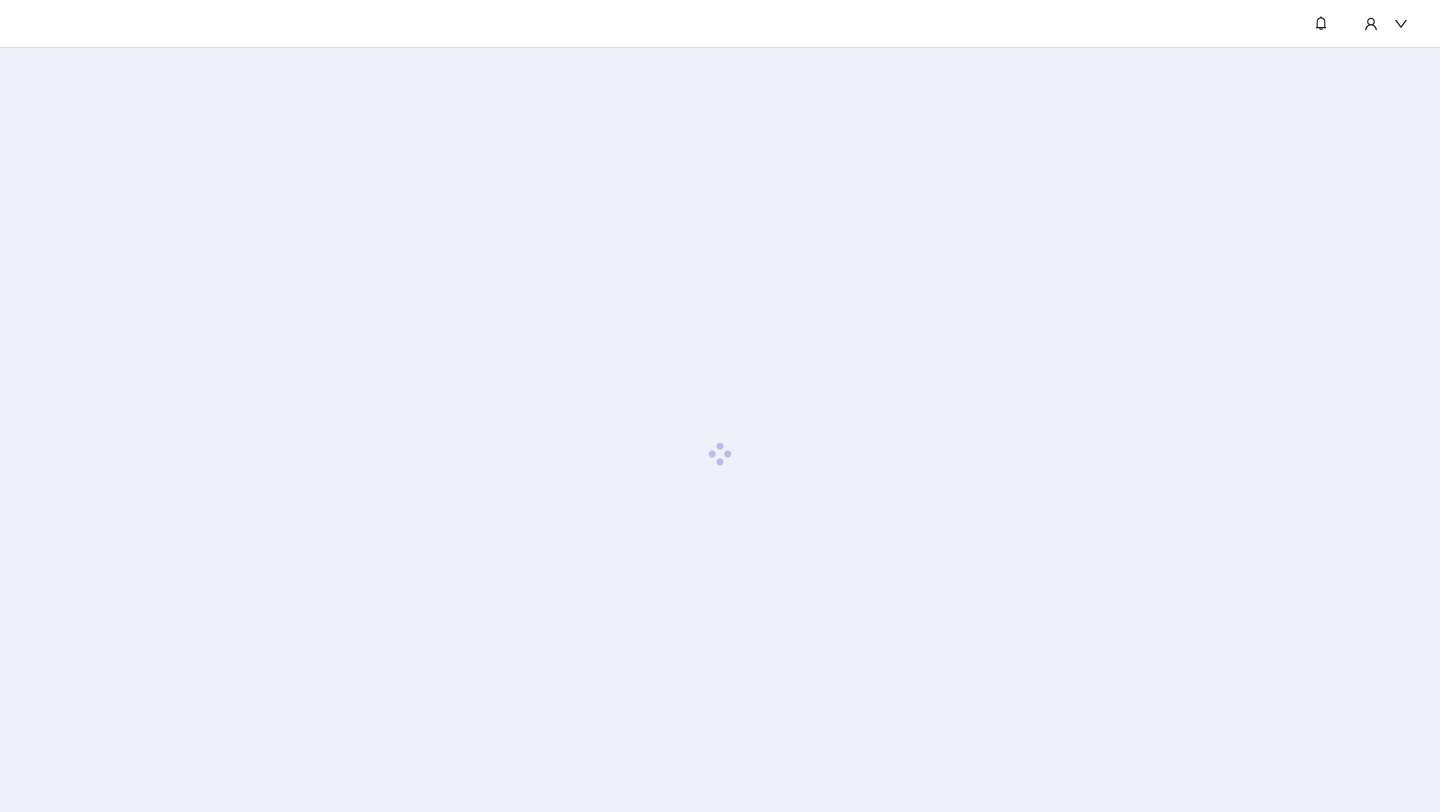 scroll, scrollTop: 0, scrollLeft: 0, axis: both 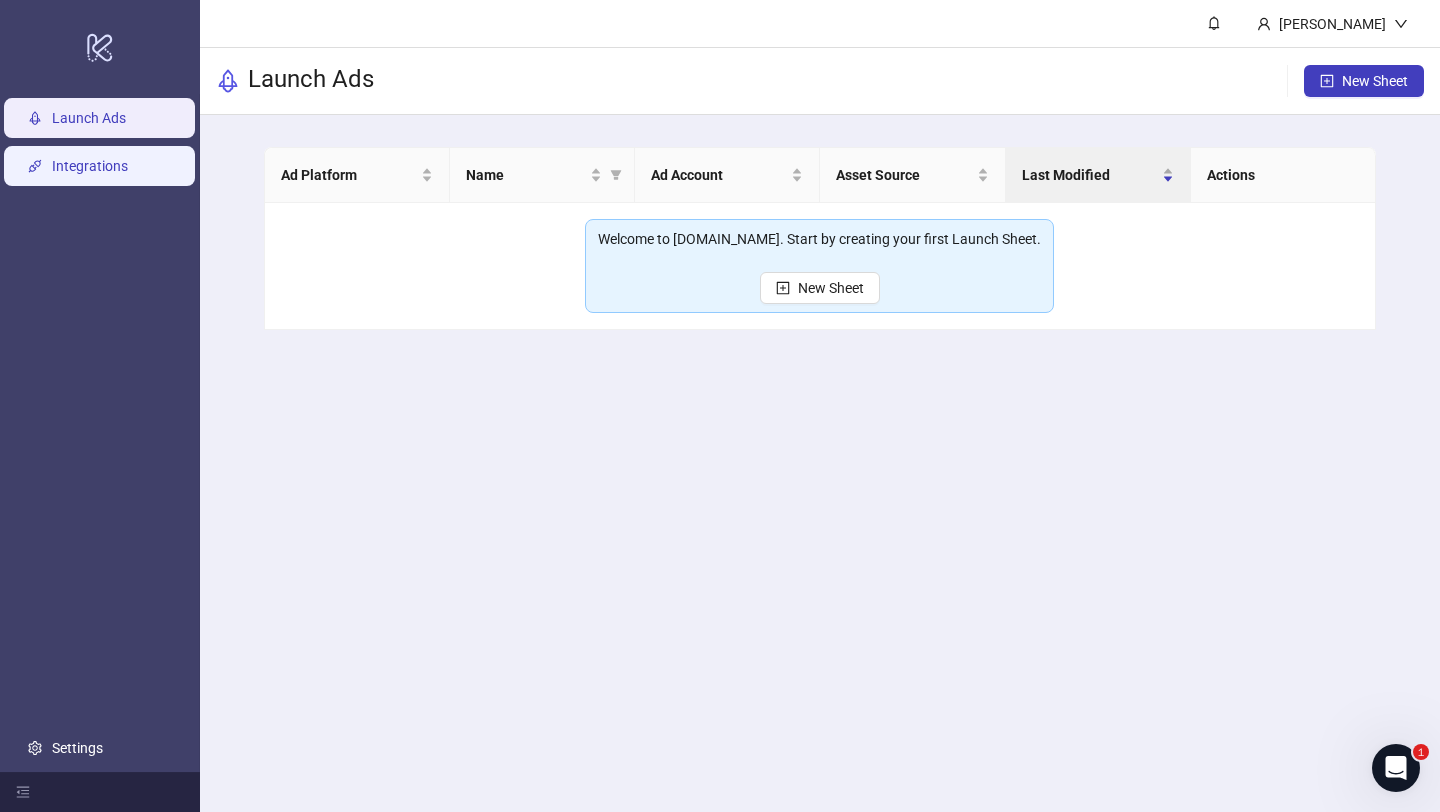 click on "Integrations" at bounding box center [90, 166] 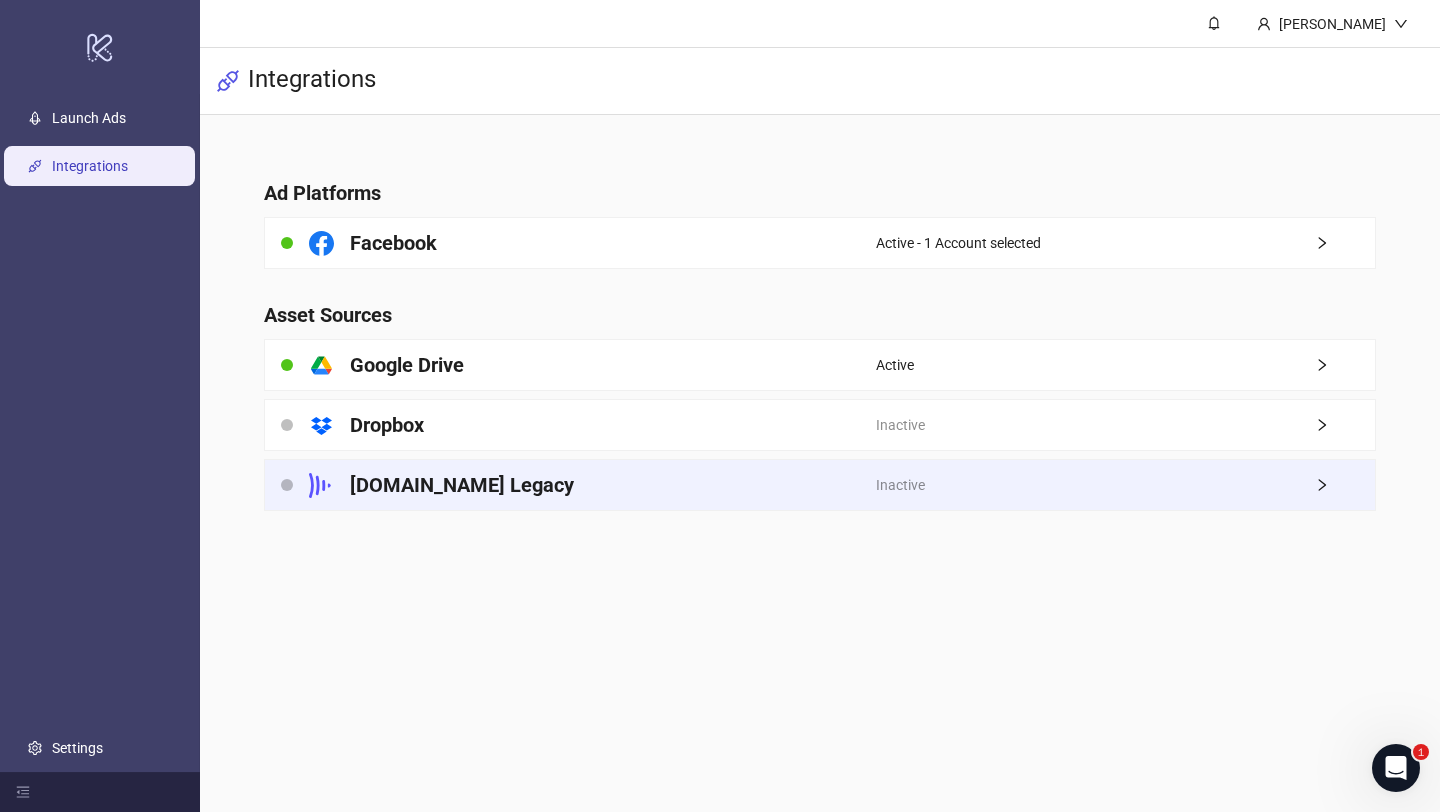 click on "[DOMAIN_NAME] Legacy" at bounding box center (570, 485) 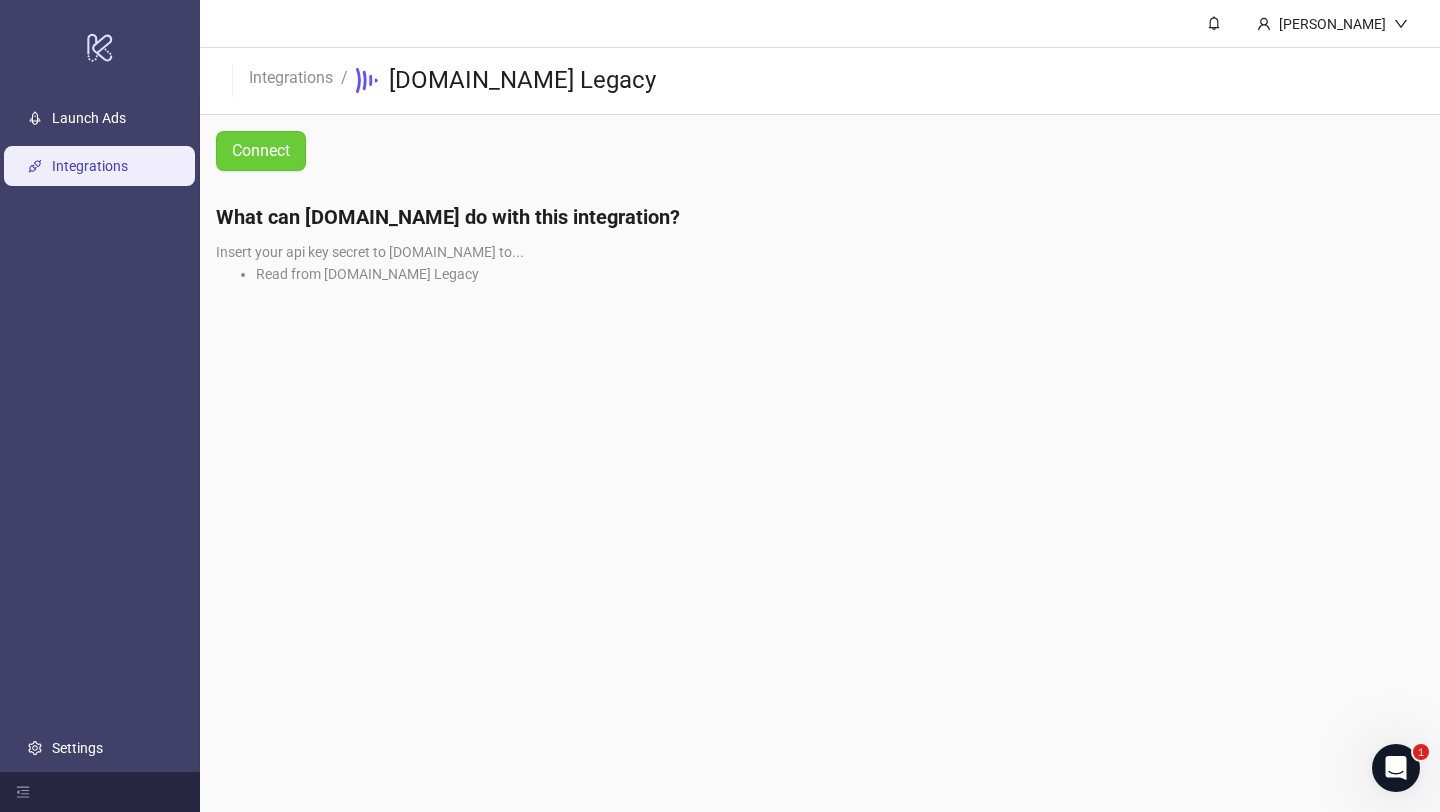 click on "Connect" at bounding box center [261, 151] 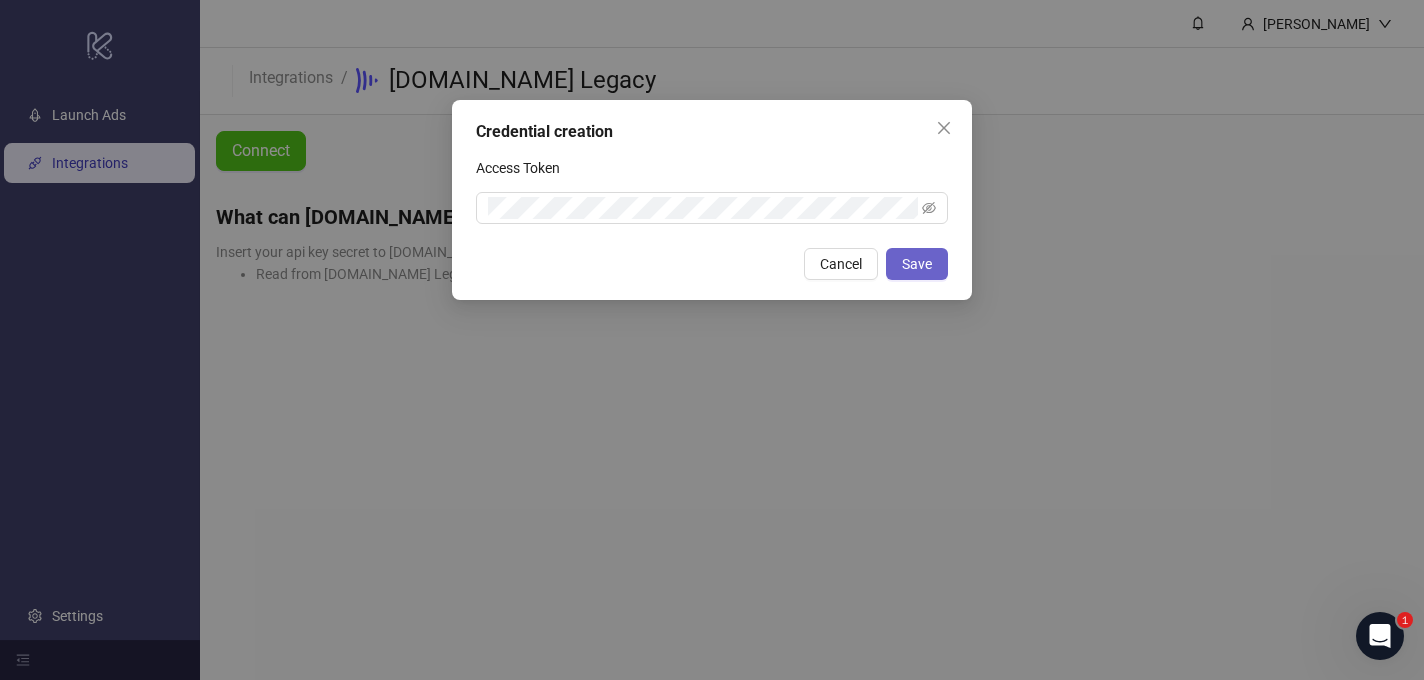 click on "Save" at bounding box center (917, 264) 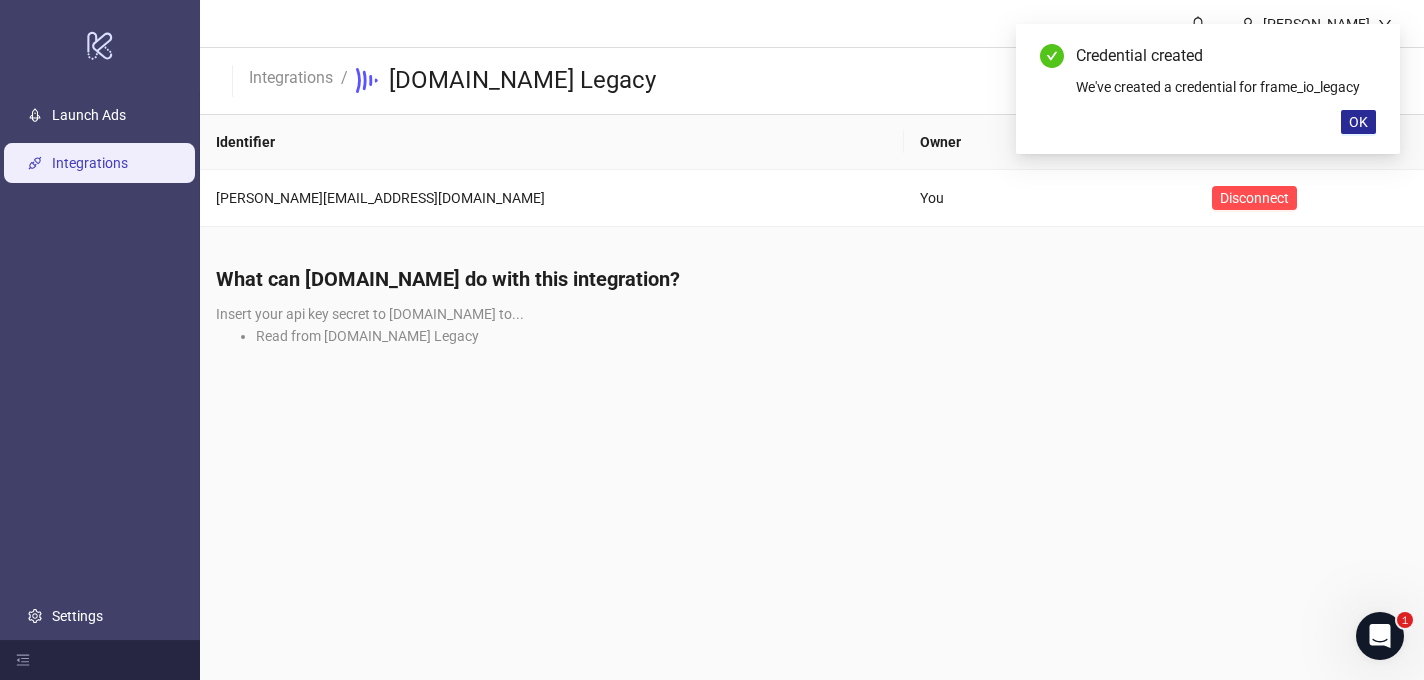 click on "OK" at bounding box center [1358, 122] 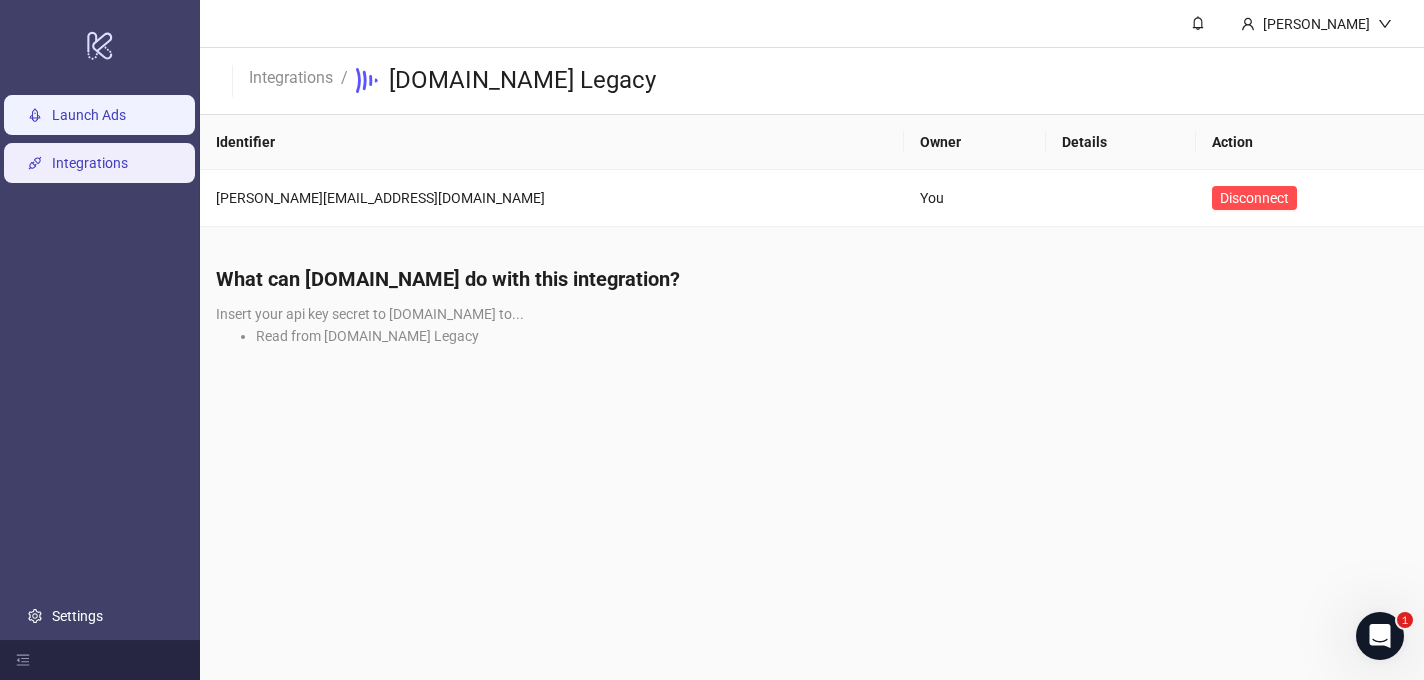 click on "Launch Ads" at bounding box center [89, 115] 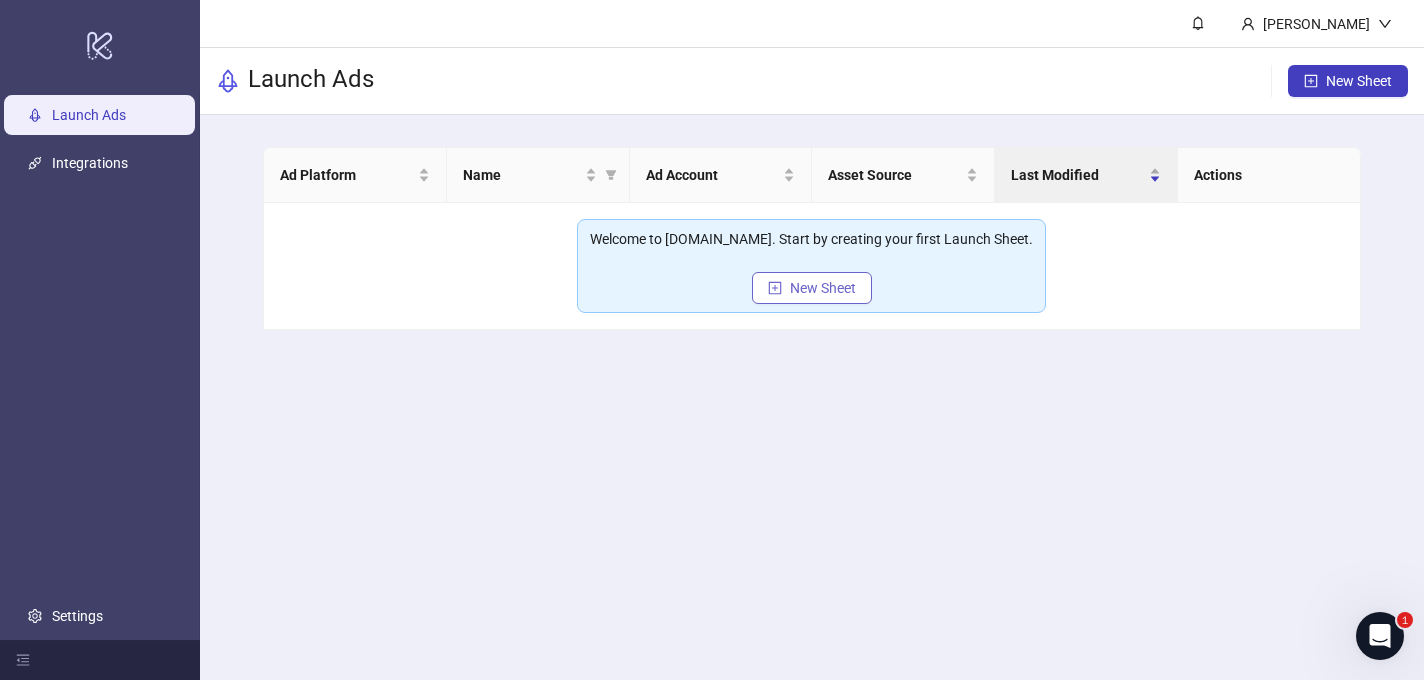 click 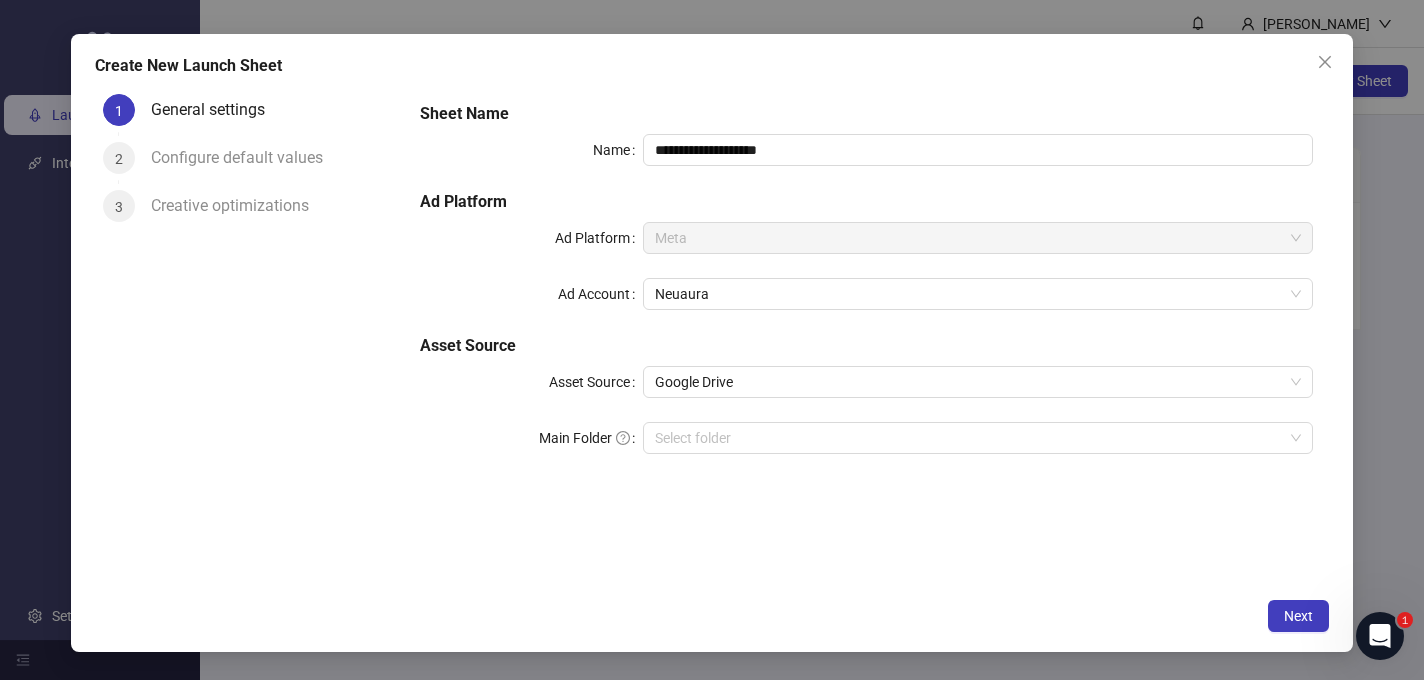 click on "**********" at bounding box center [866, 290] 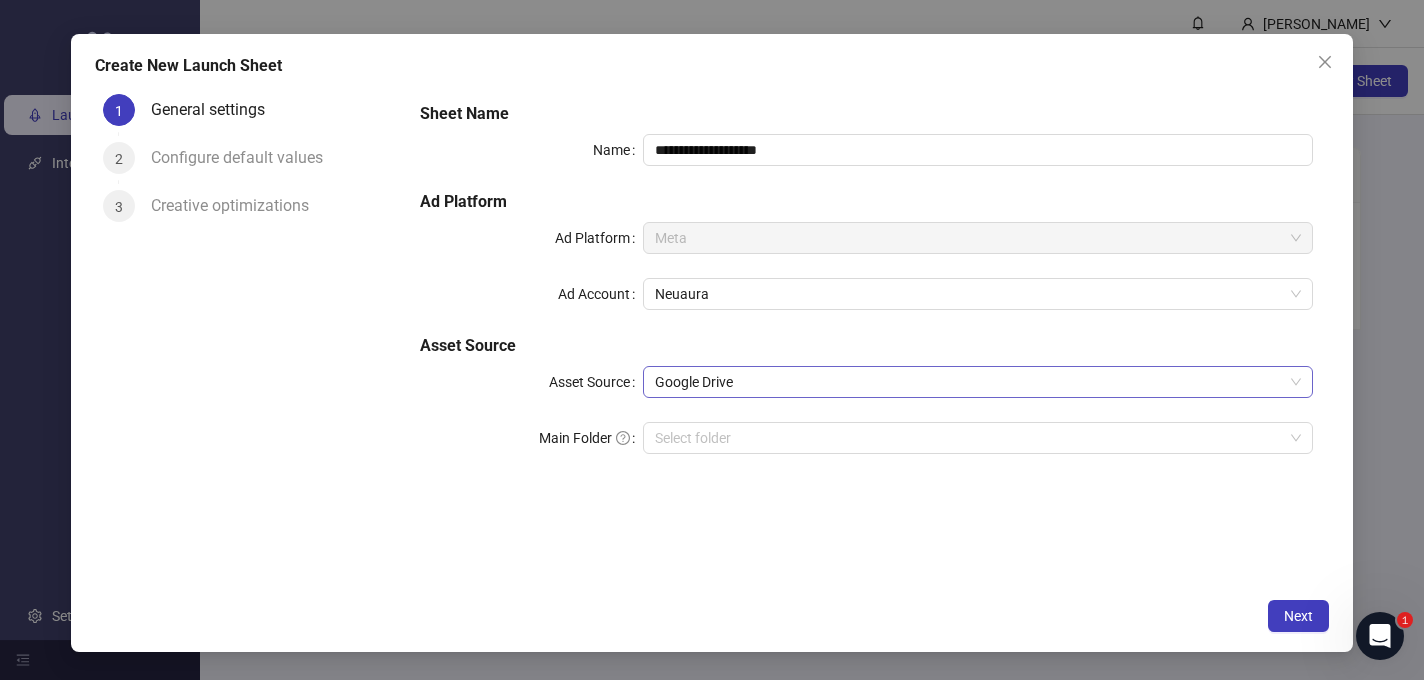click on "Google Drive" at bounding box center [978, 382] 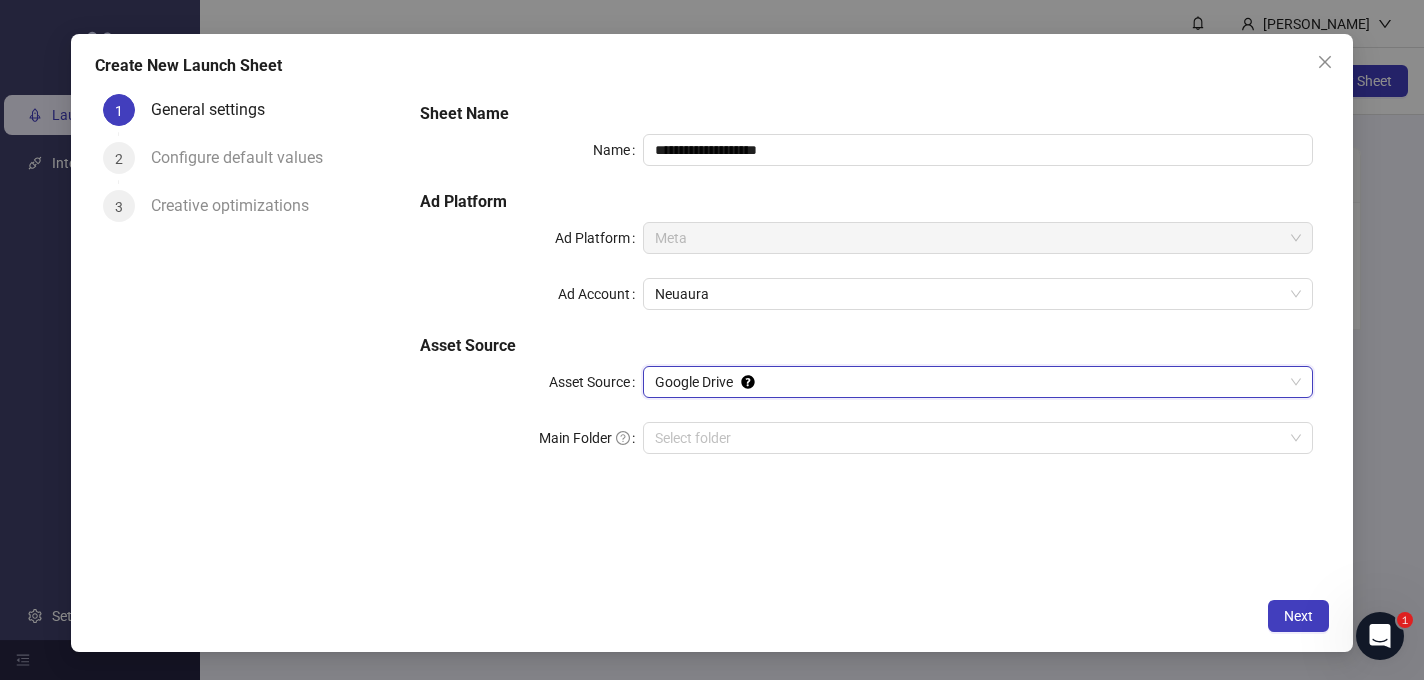 click on "Google Drive" at bounding box center (978, 382) 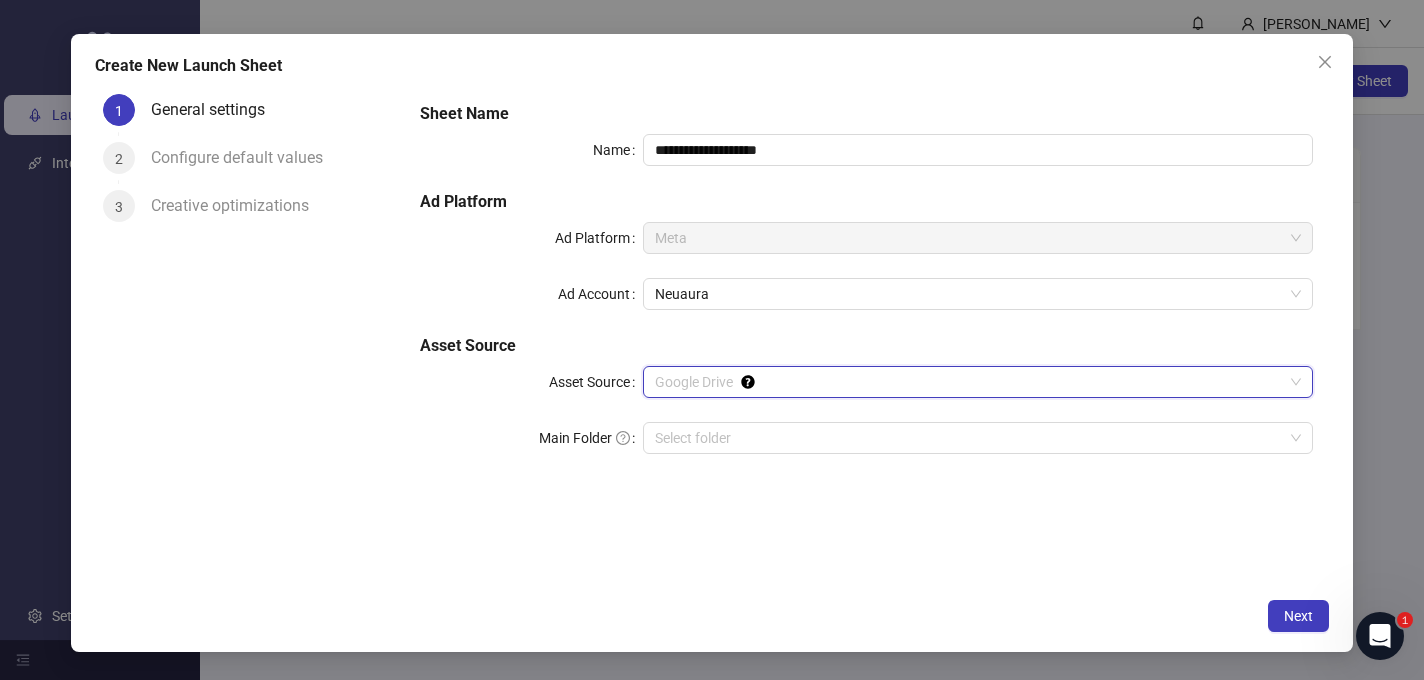click on "Google Drive" at bounding box center [978, 382] 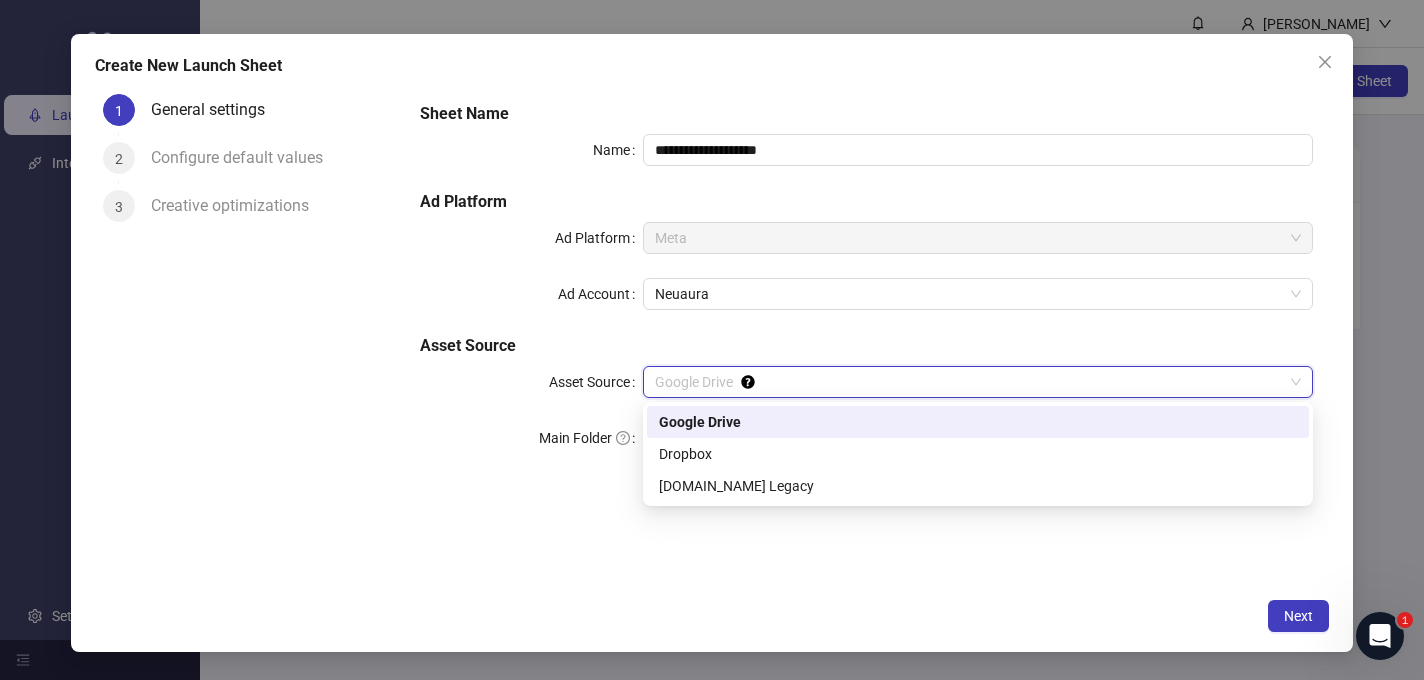 click on "Google Drive" at bounding box center (978, 382) 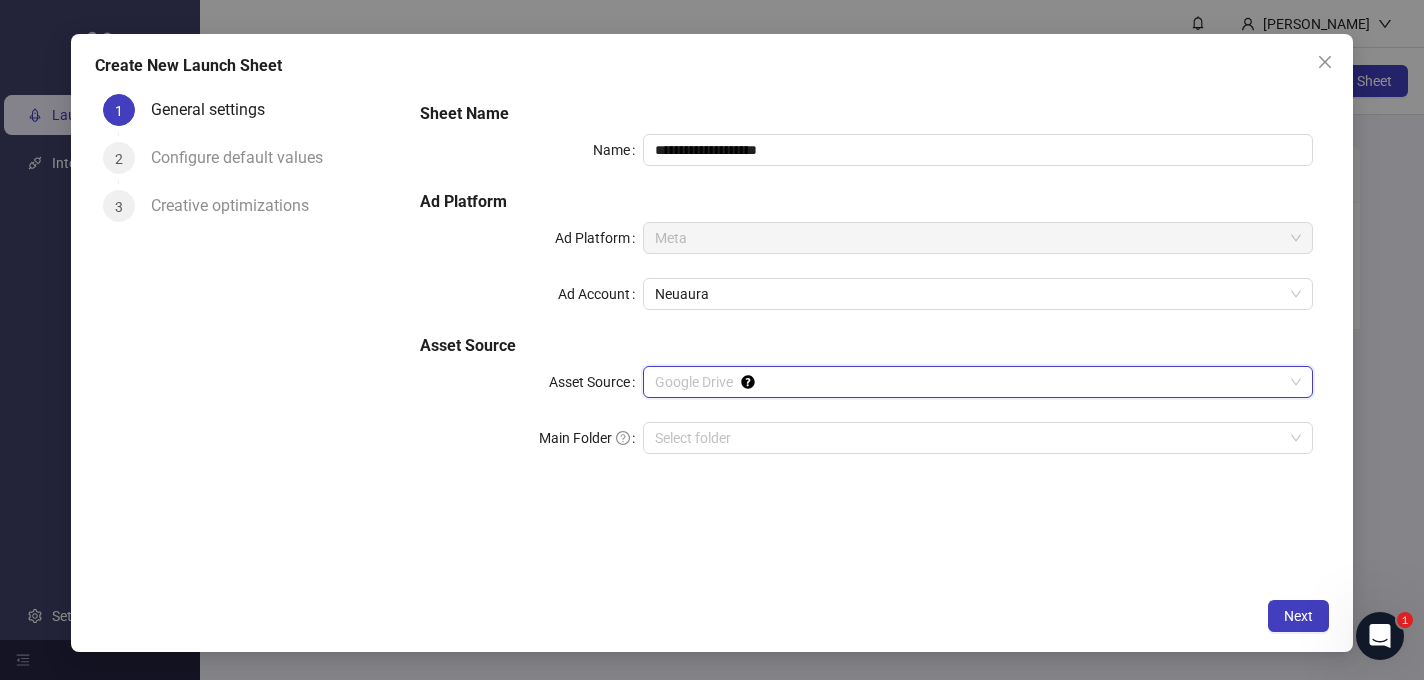 click on "Google Drive" at bounding box center [978, 382] 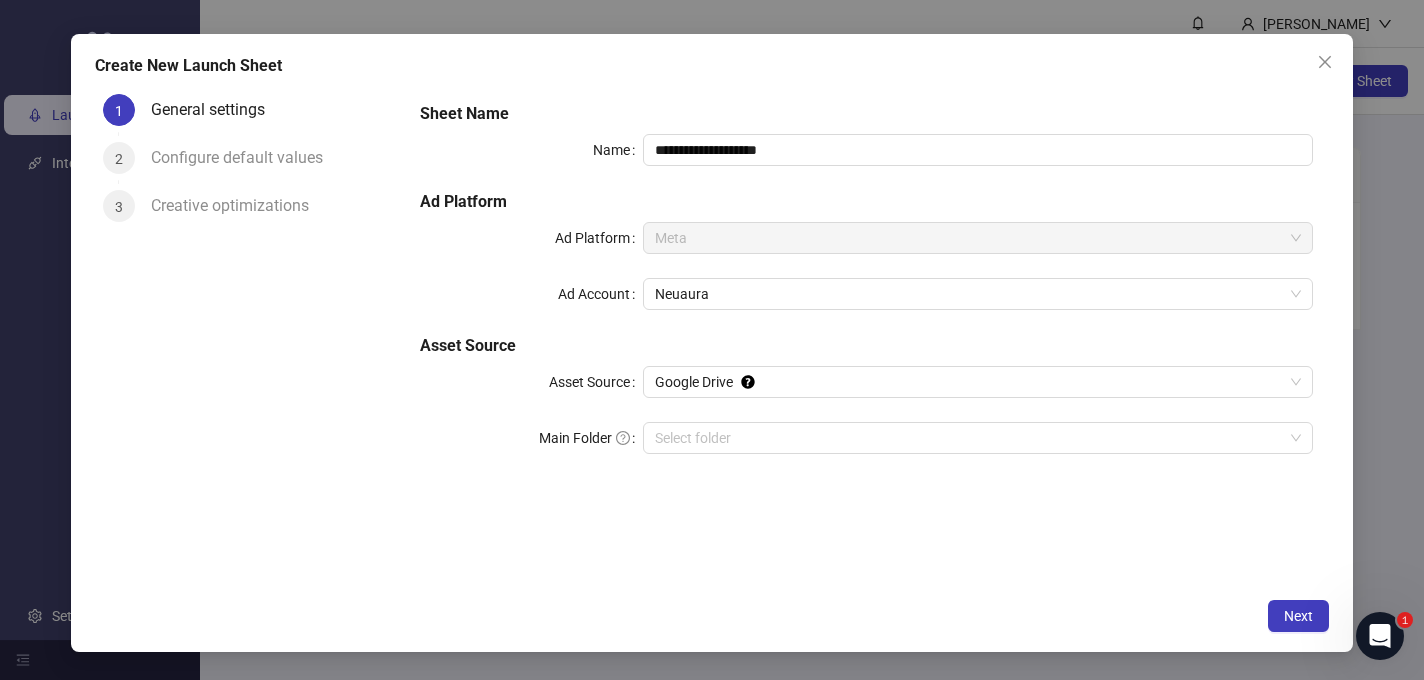 click on "**********" at bounding box center [866, 337] 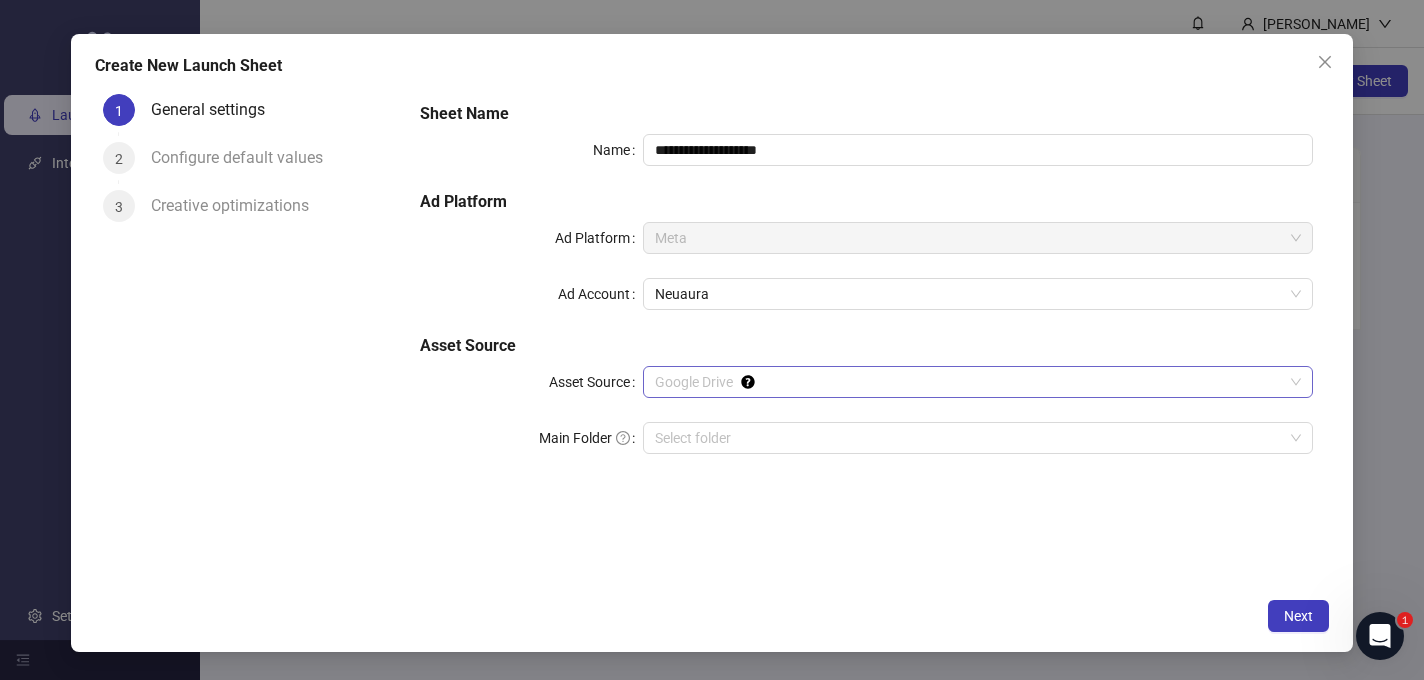 click on "Google Drive" at bounding box center [978, 382] 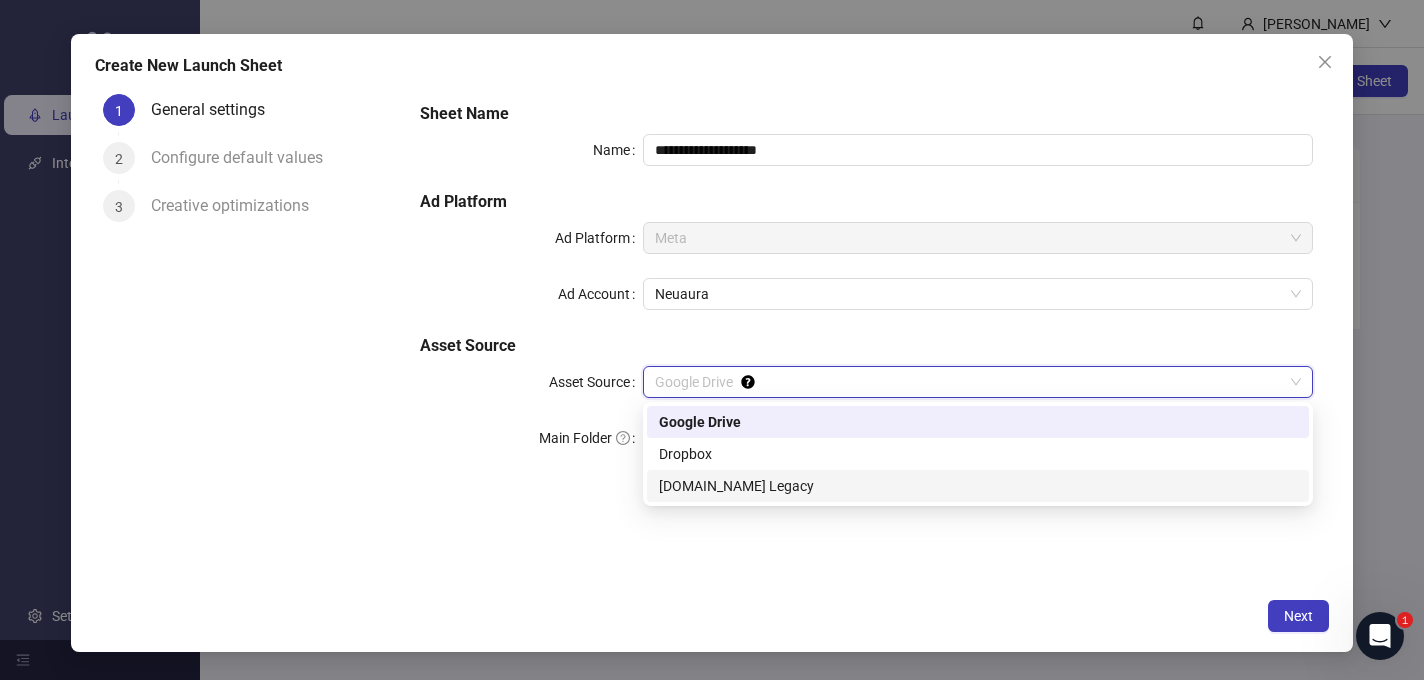click on "[DOMAIN_NAME] Legacy" at bounding box center [978, 486] 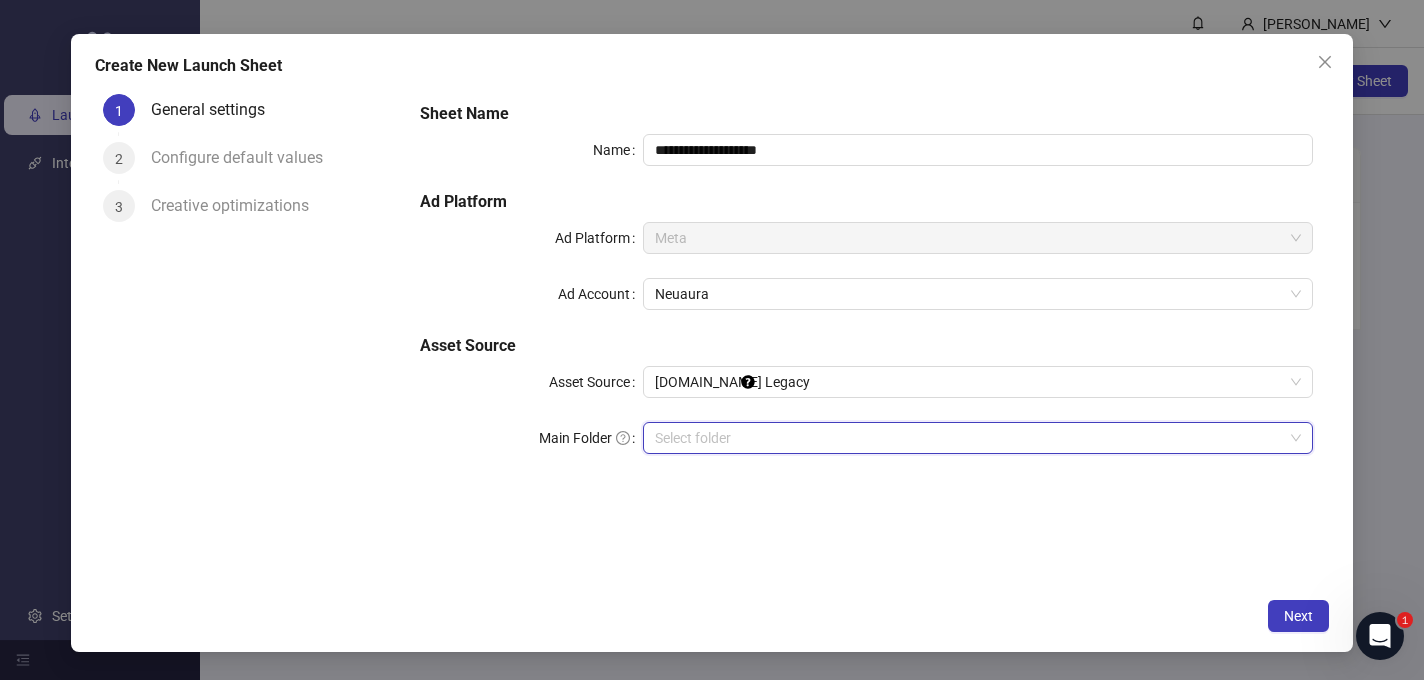 click at bounding box center (969, 438) 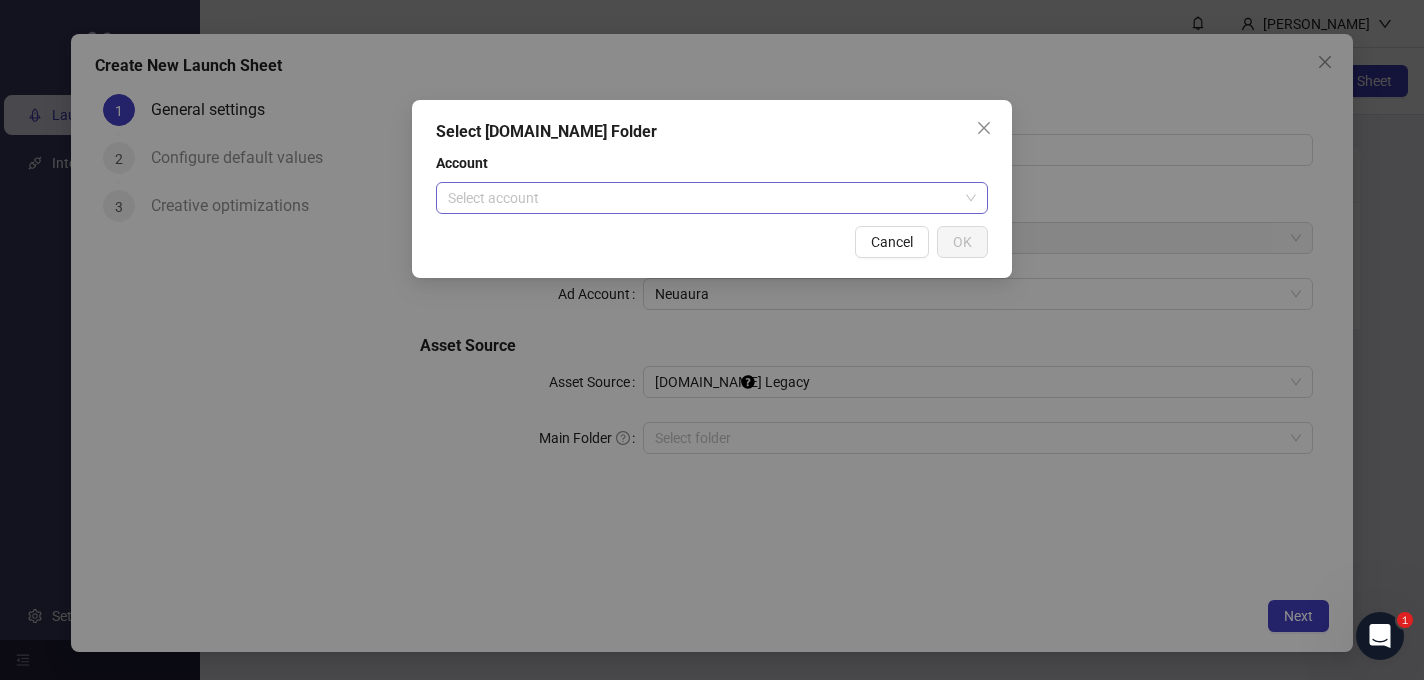 click at bounding box center (703, 198) 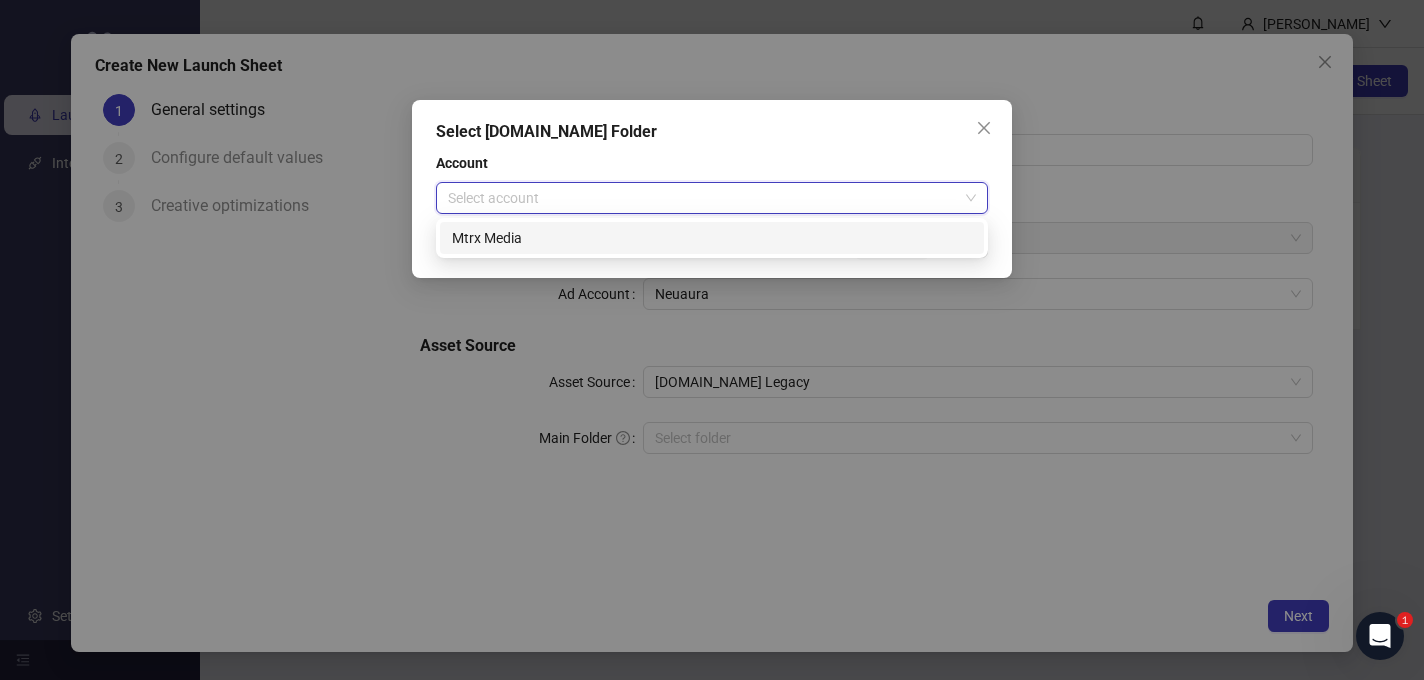 click on "Mtrx Media" at bounding box center [712, 238] 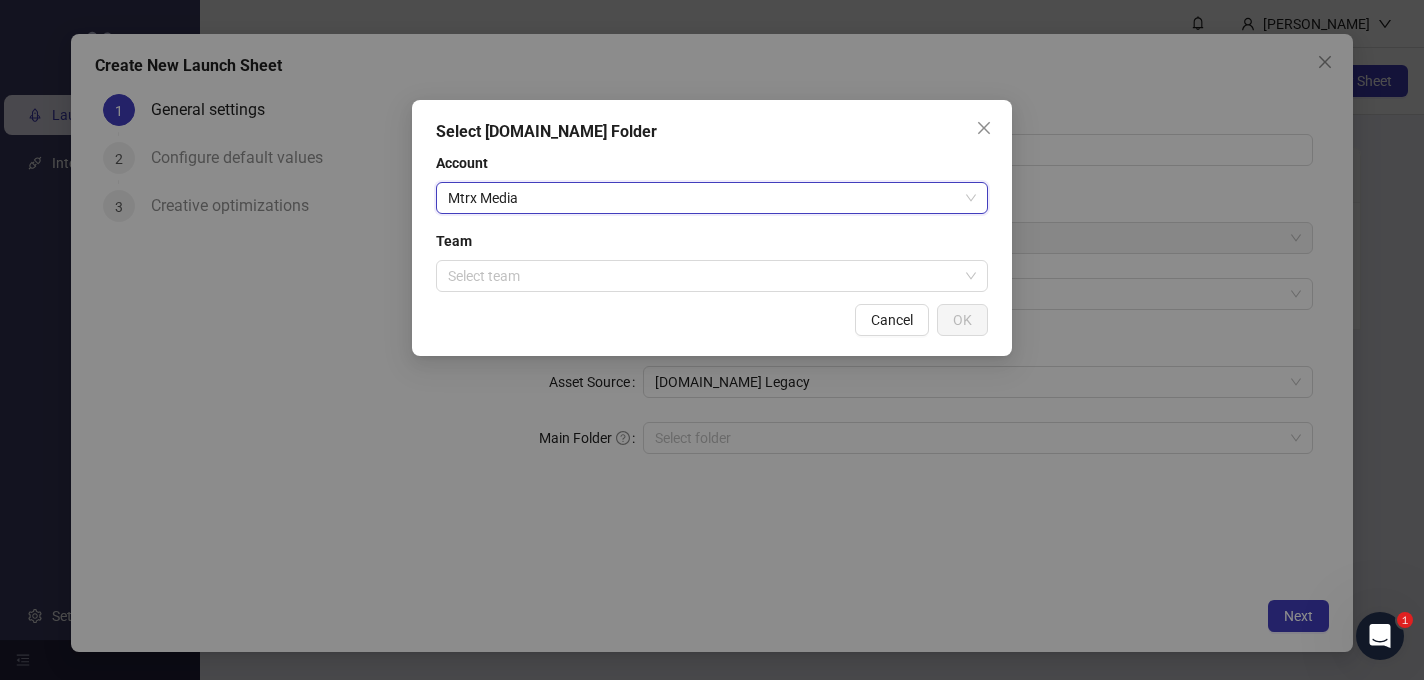 click on "Select [DOMAIN_NAME] Folder Account Mtrx Media Mtrx Media Team Select team Cancel OK" at bounding box center (712, 228) 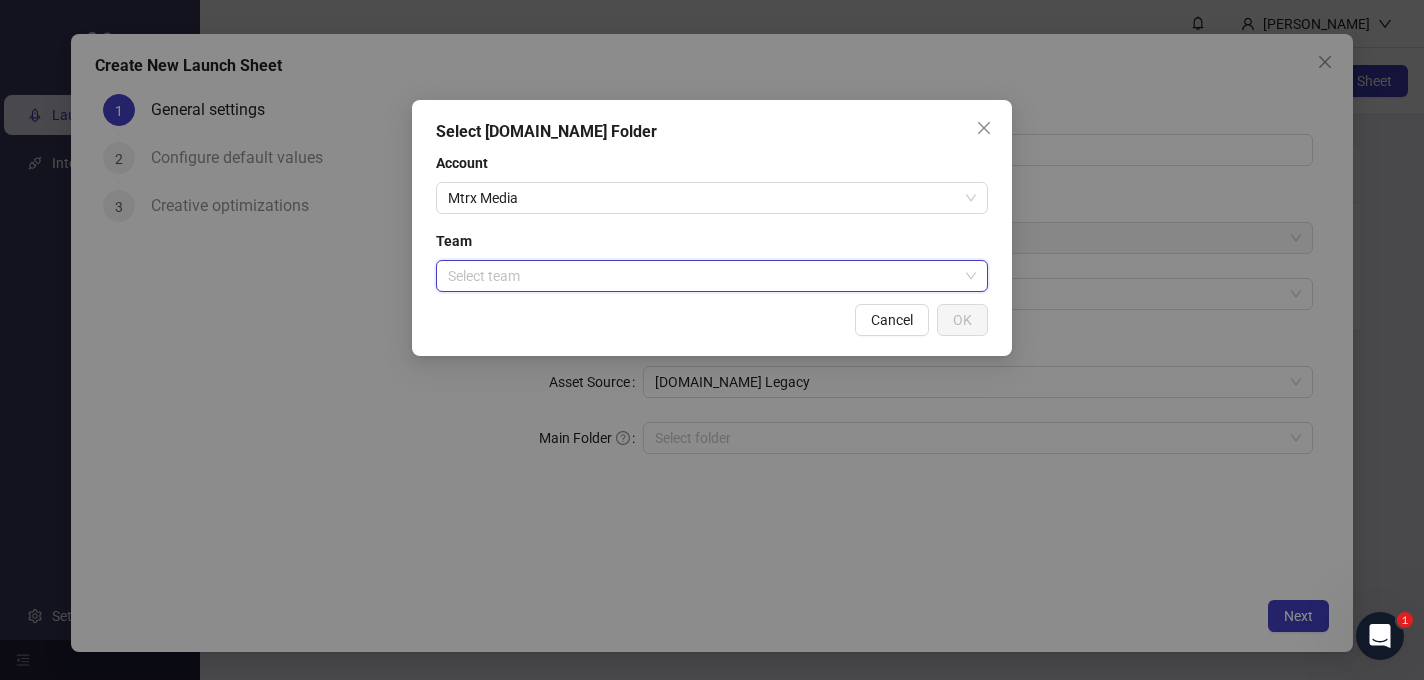 click at bounding box center (703, 276) 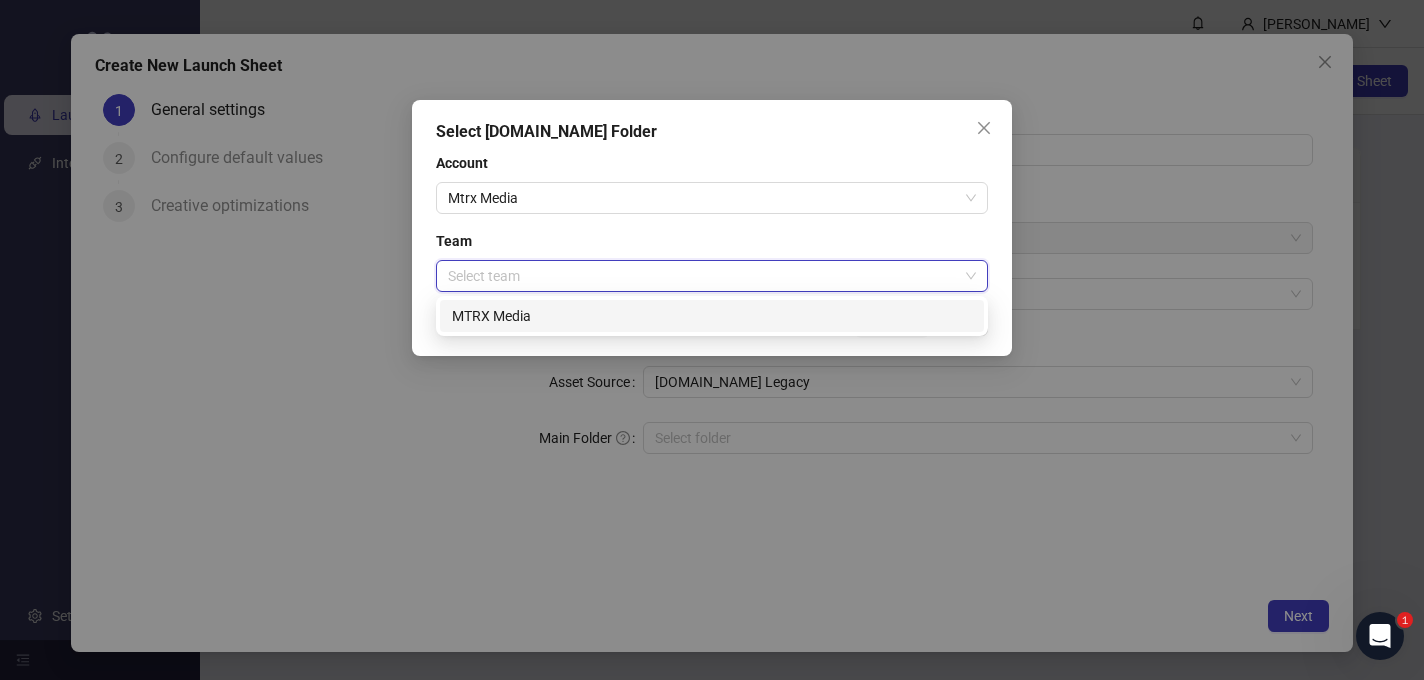 click on "MTRX Media" at bounding box center [712, 316] 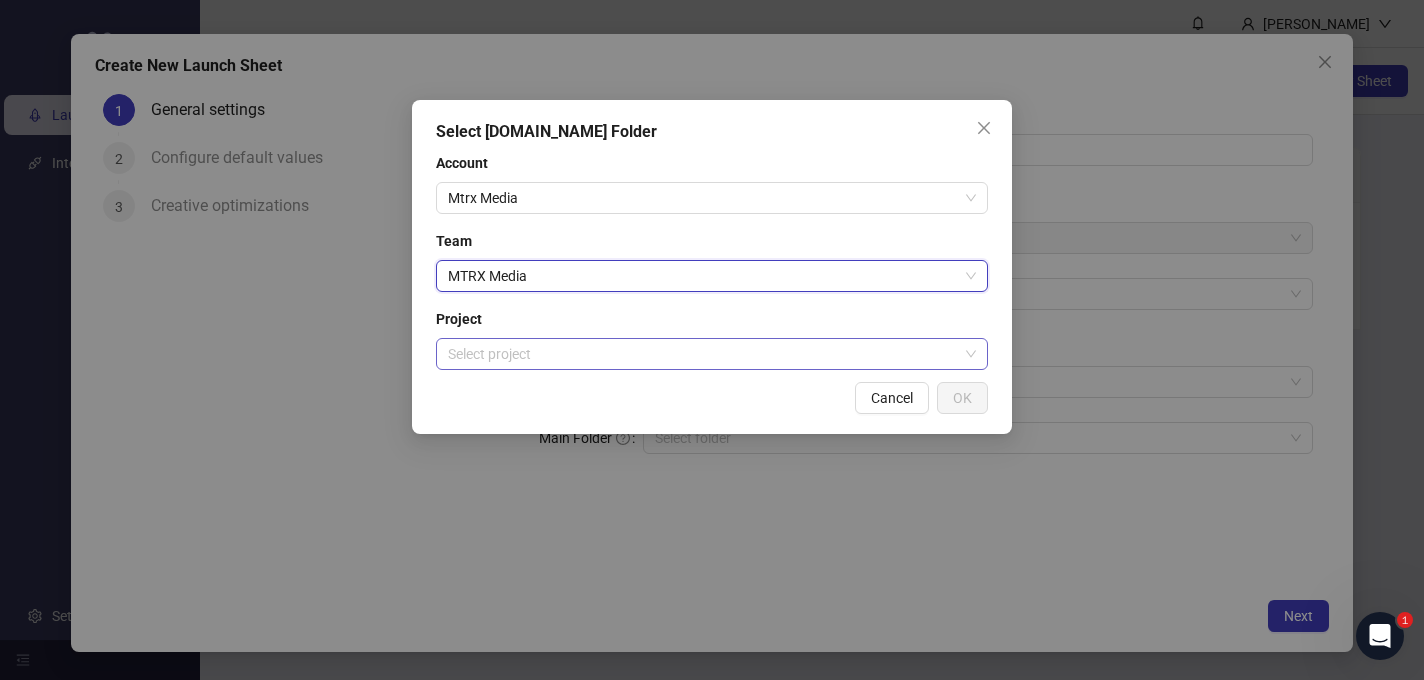 click at bounding box center [703, 354] 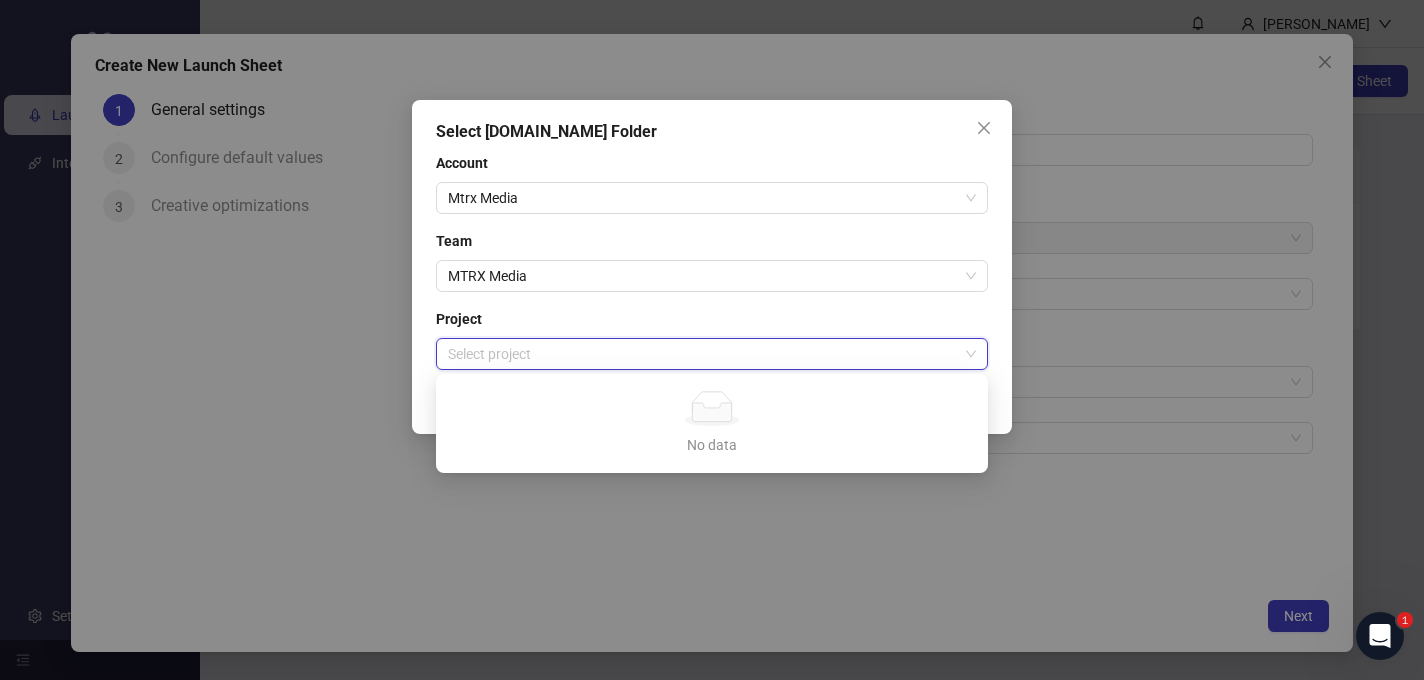 click at bounding box center (703, 354) 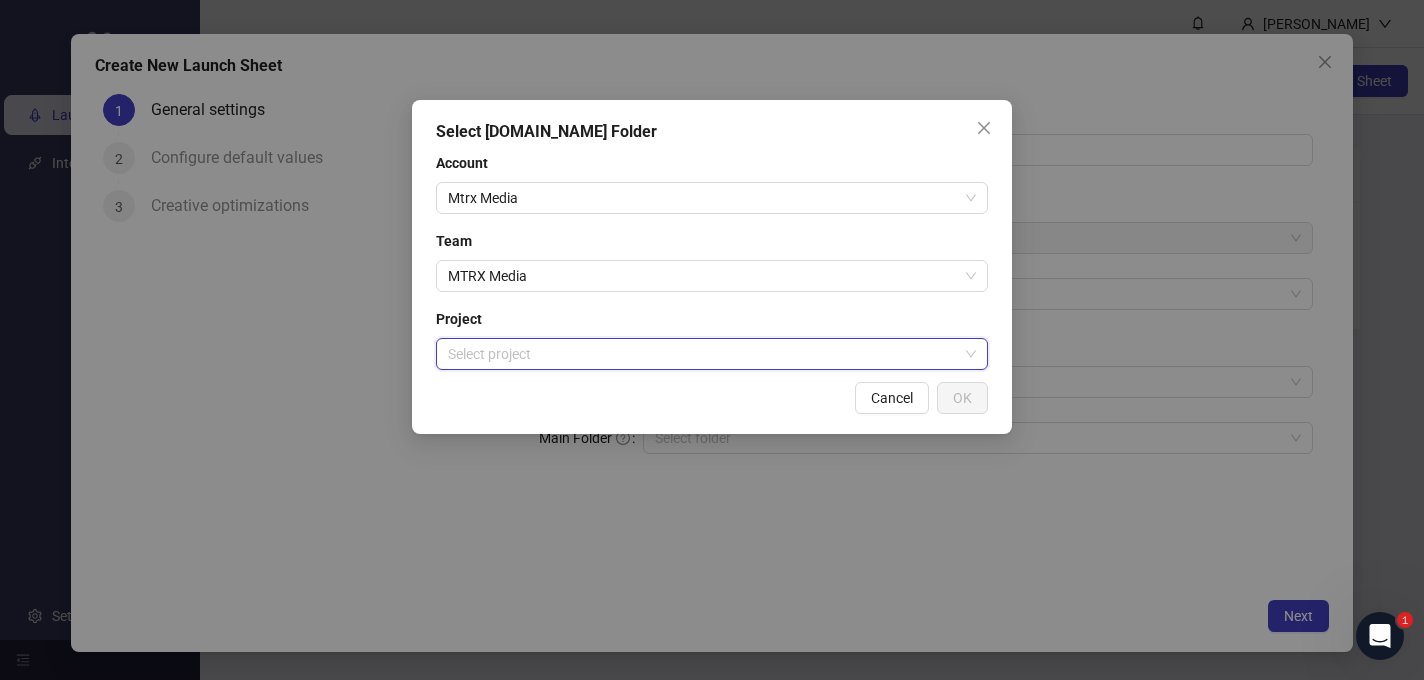click at bounding box center [703, 354] 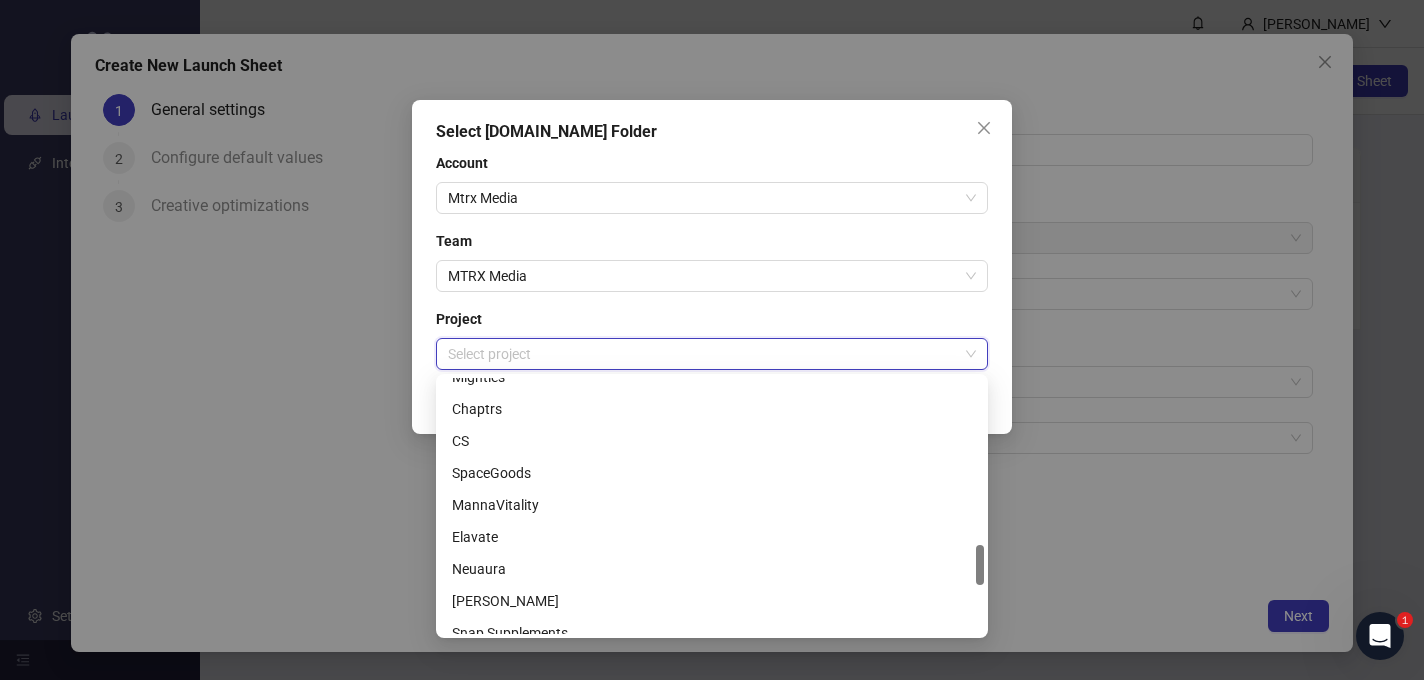scroll, scrollTop: 1024, scrollLeft: 0, axis: vertical 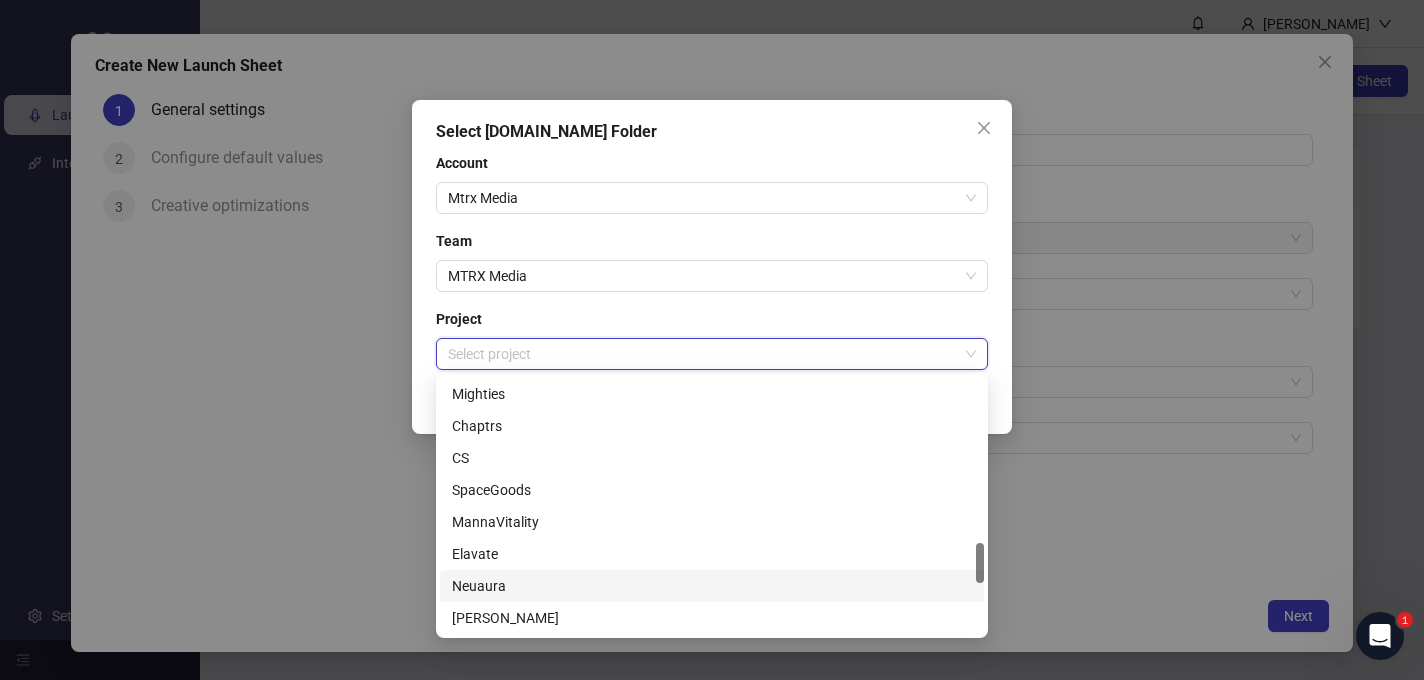 click on "Neuaura" at bounding box center (712, 586) 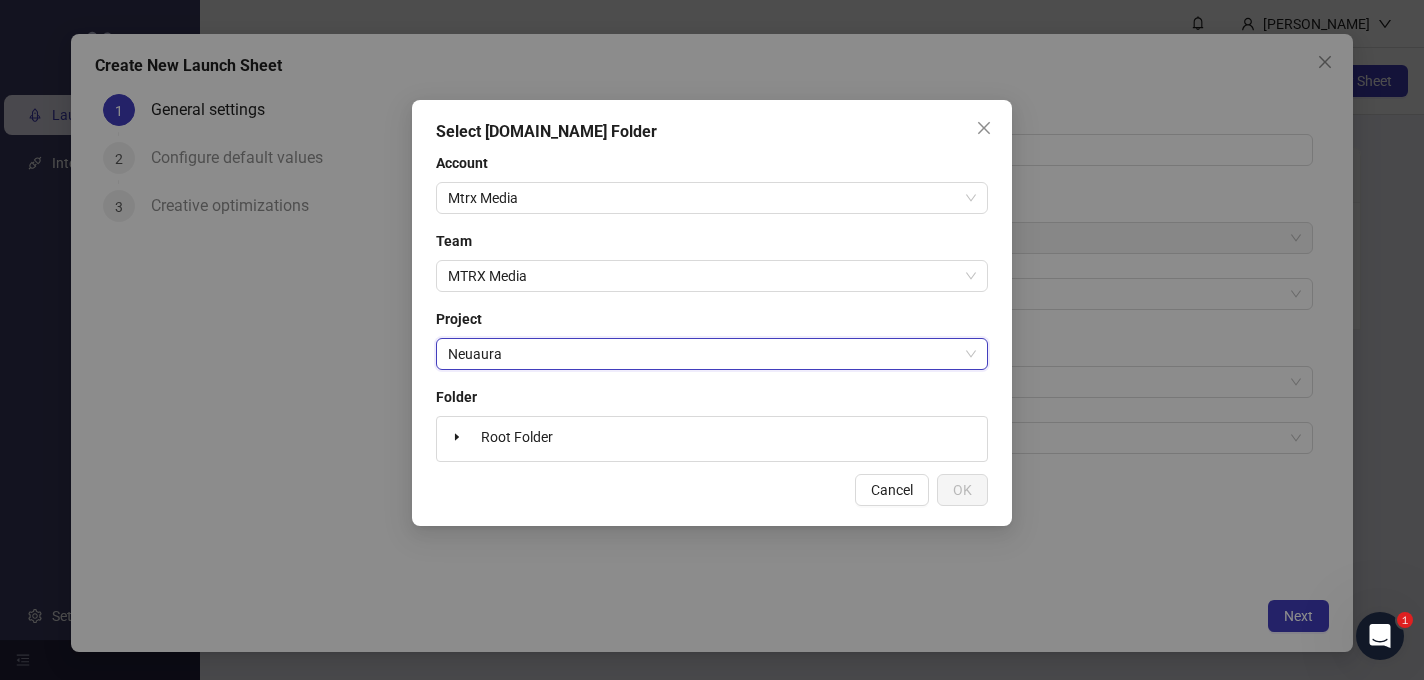 click on "Root Folder" at bounding box center [712, 439] 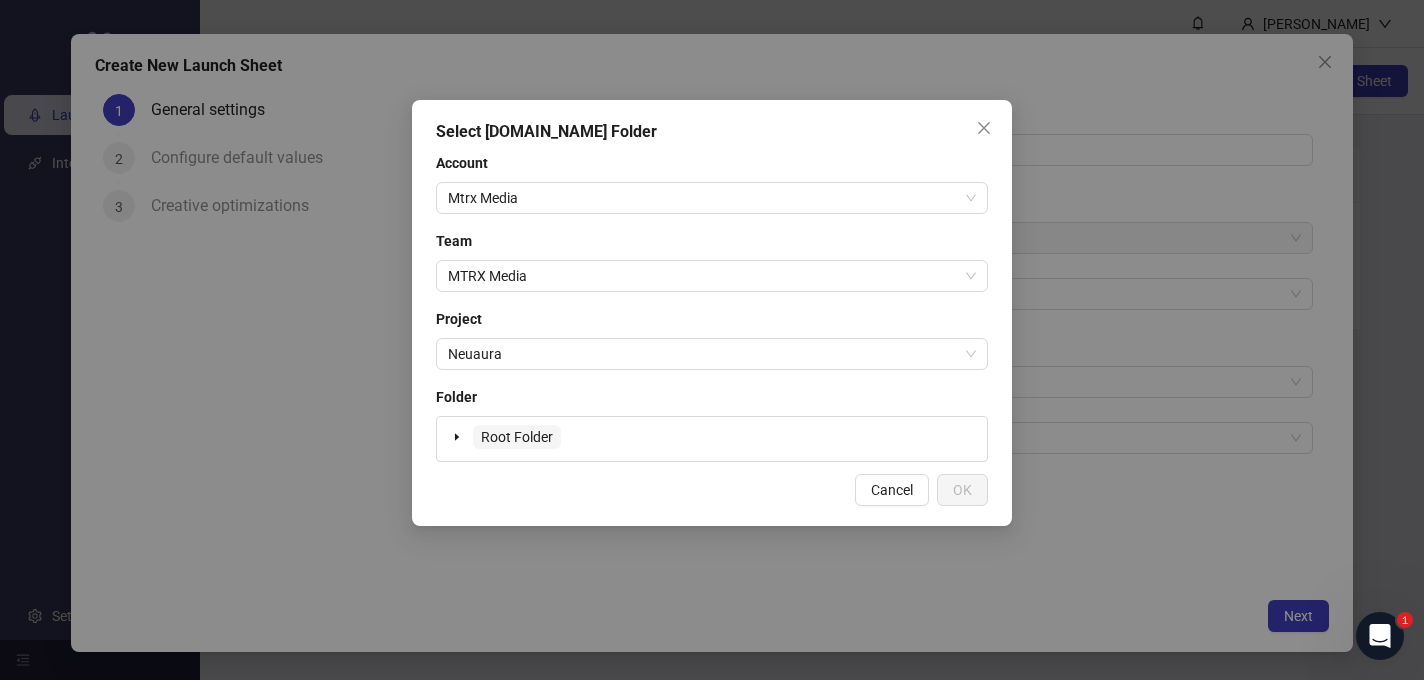click on "Root Folder" at bounding box center (517, 437) 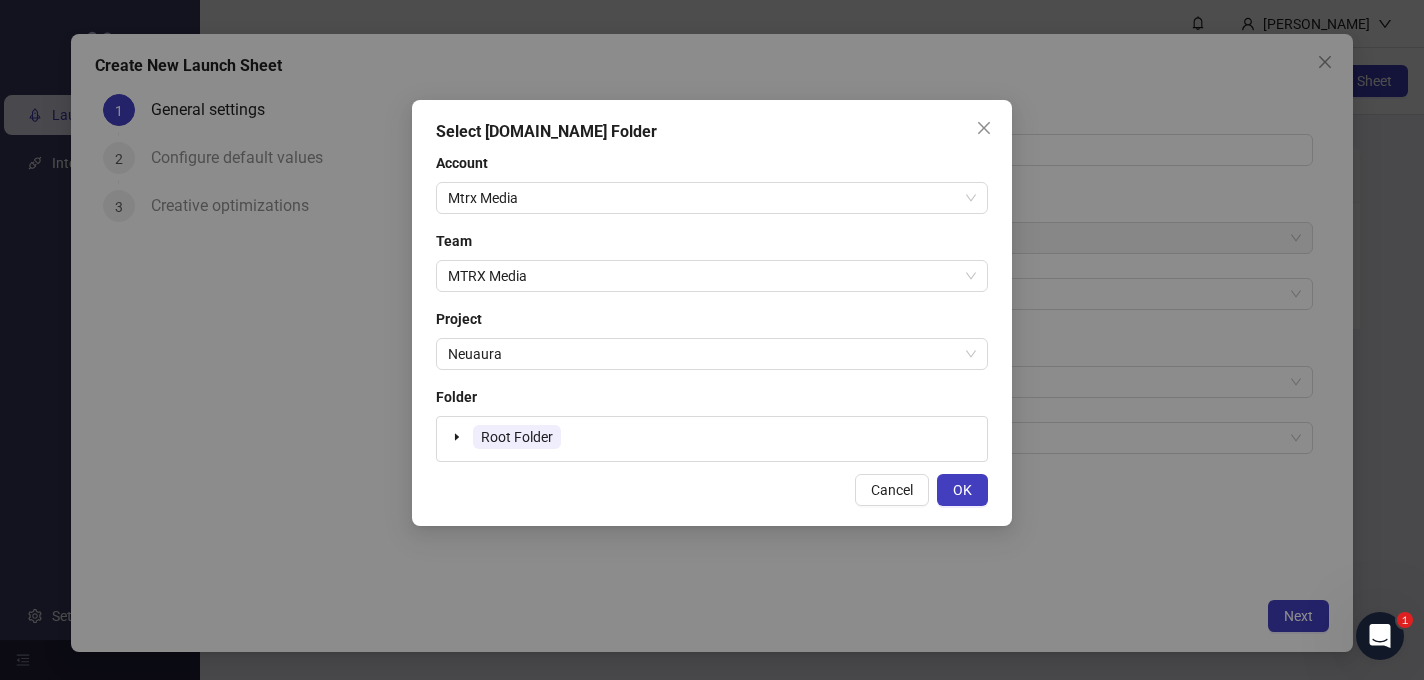 click on "Root Folder" at bounding box center [712, 439] 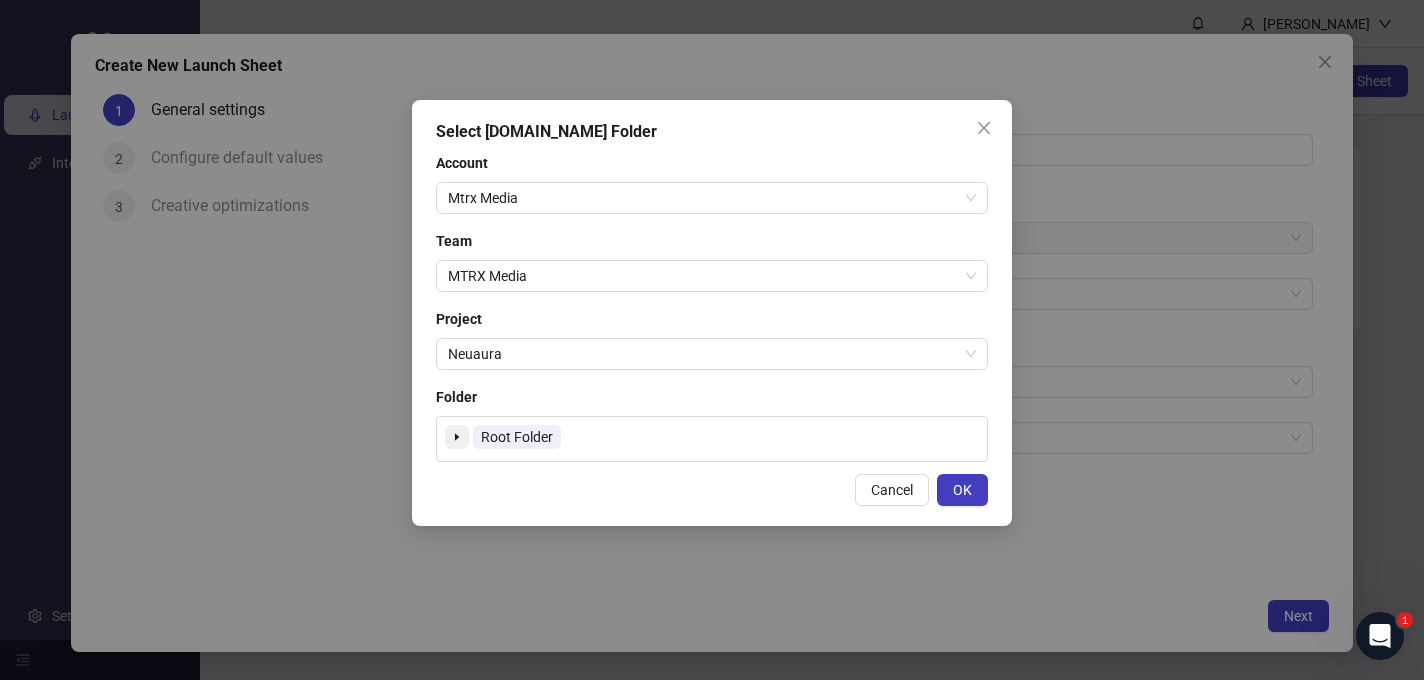 click at bounding box center [457, 437] 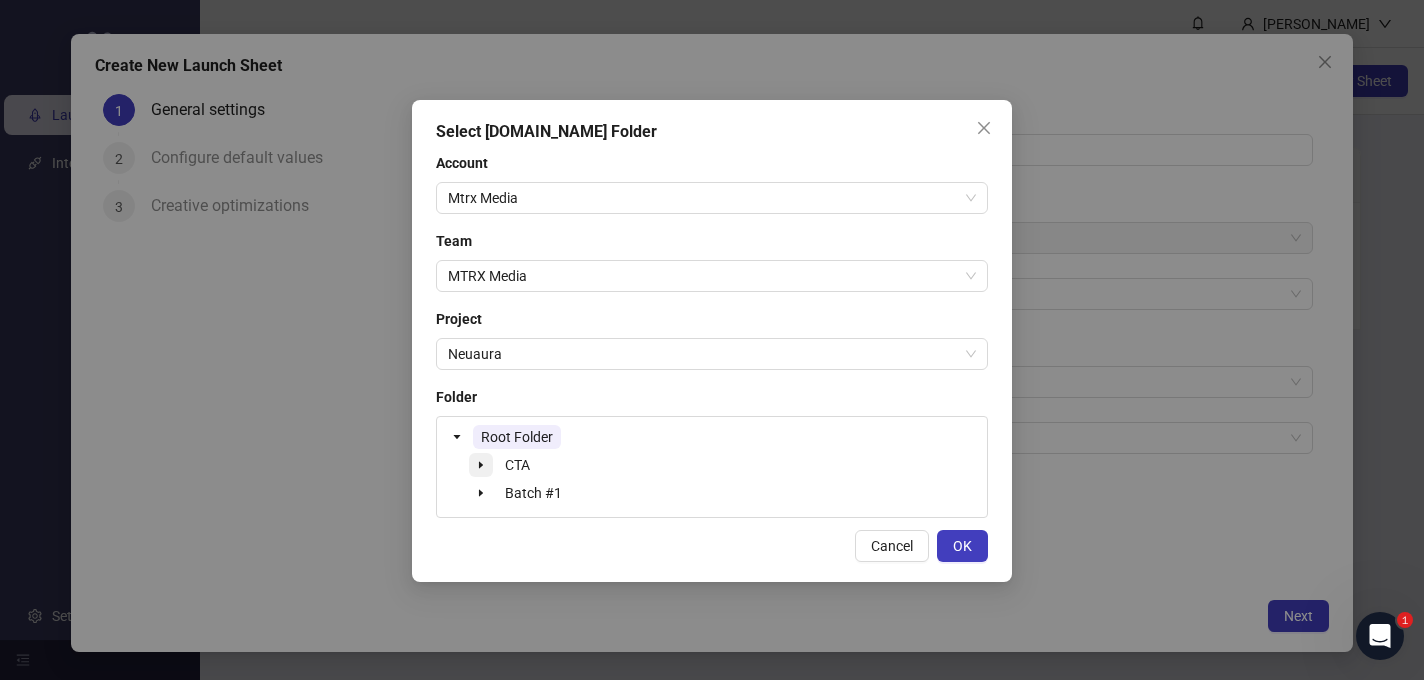 click at bounding box center (481, 465) 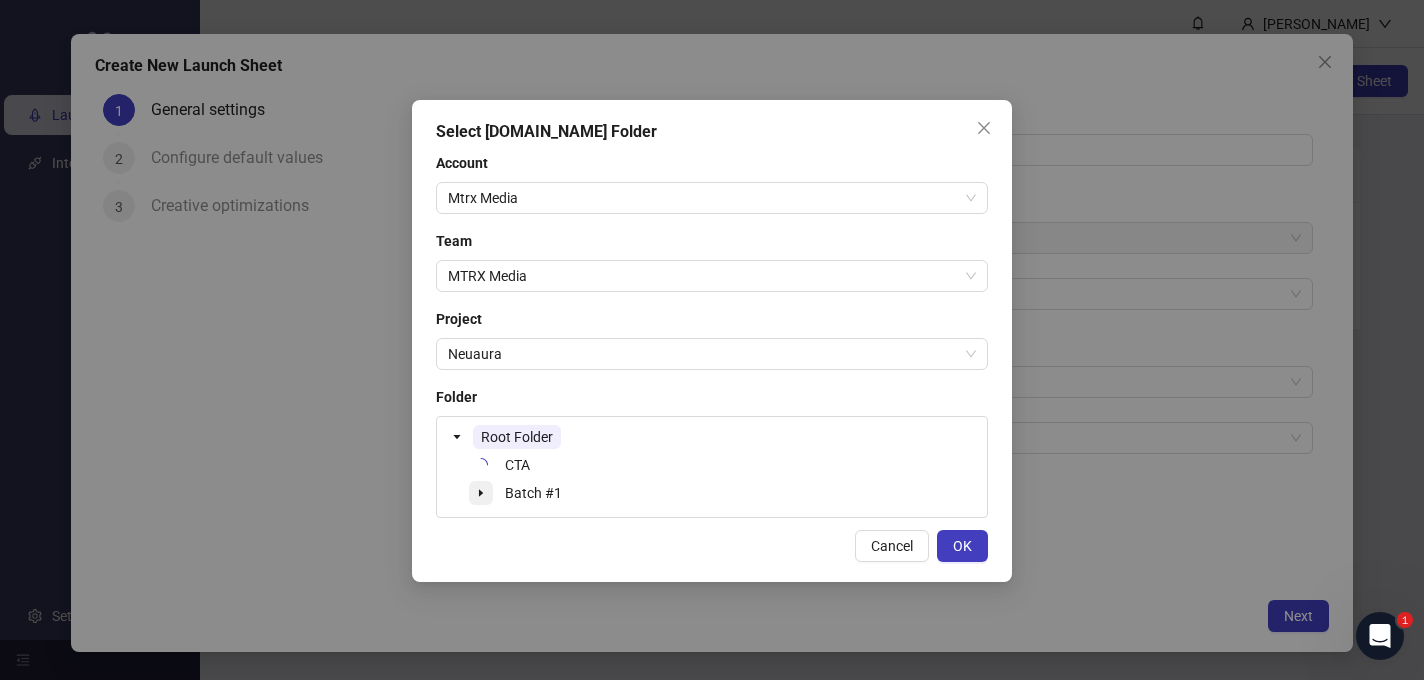 click on "Root Folder CTA Batch #1" at bounding box center [712, 467] 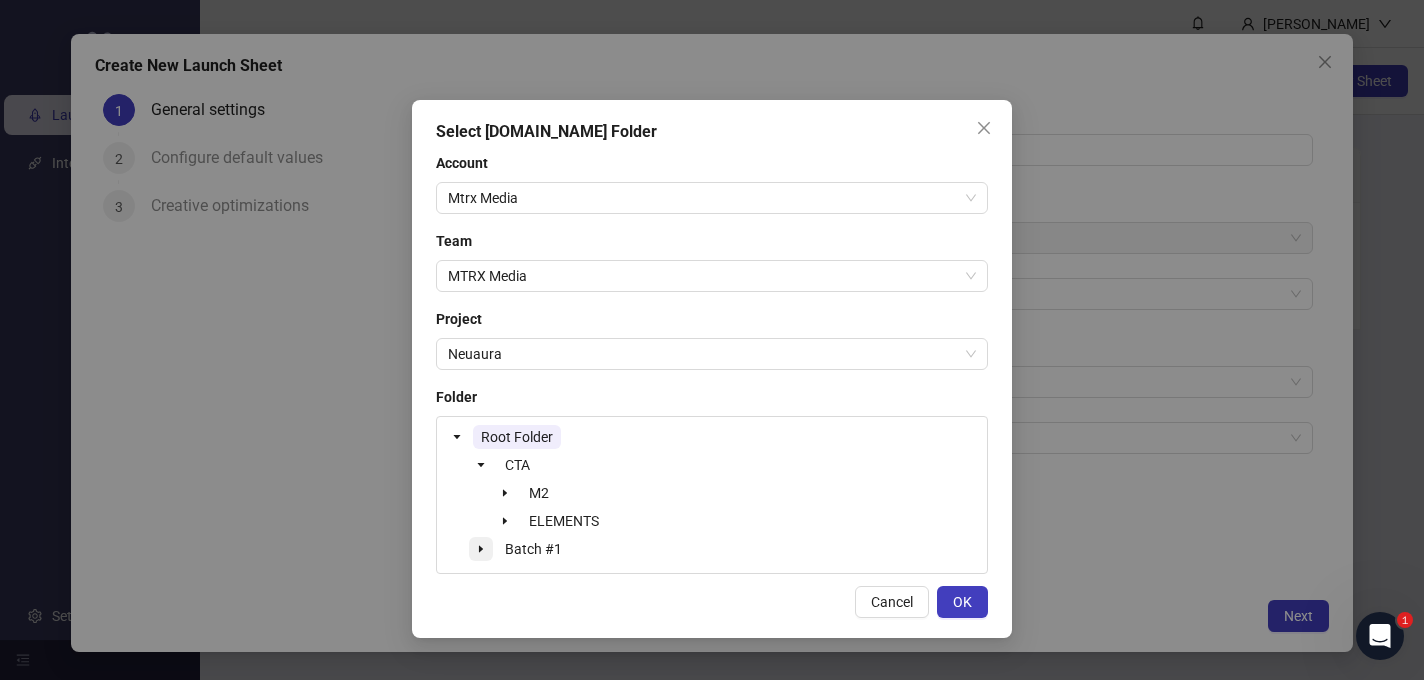 click 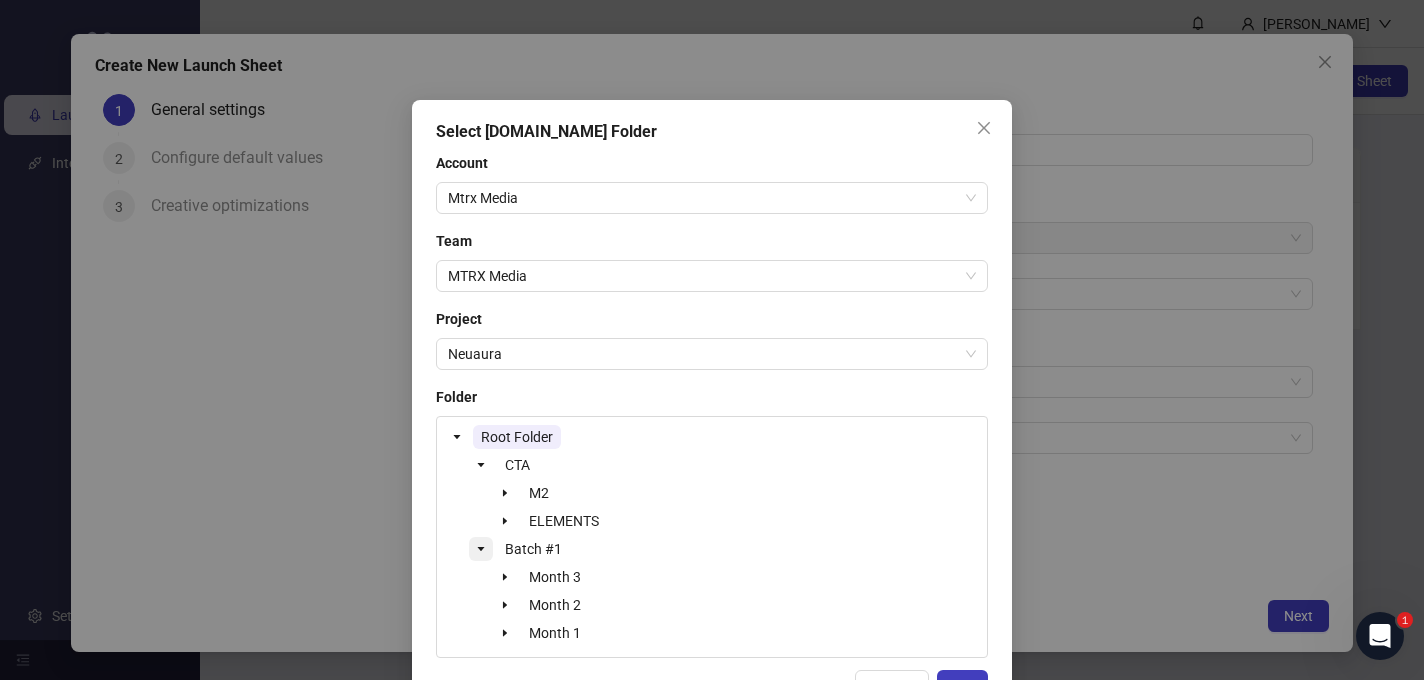 scroll, scrollTop: 66, scrollLeft: 0, axis: vertical 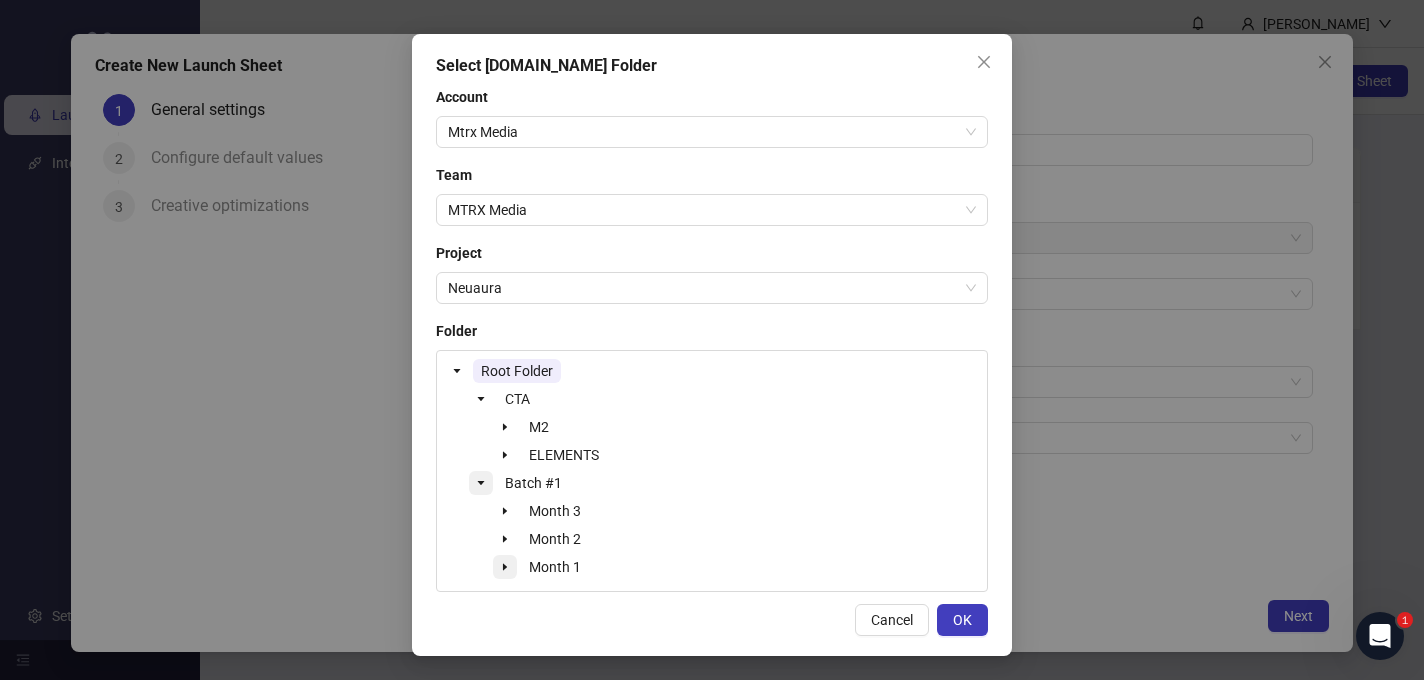 click 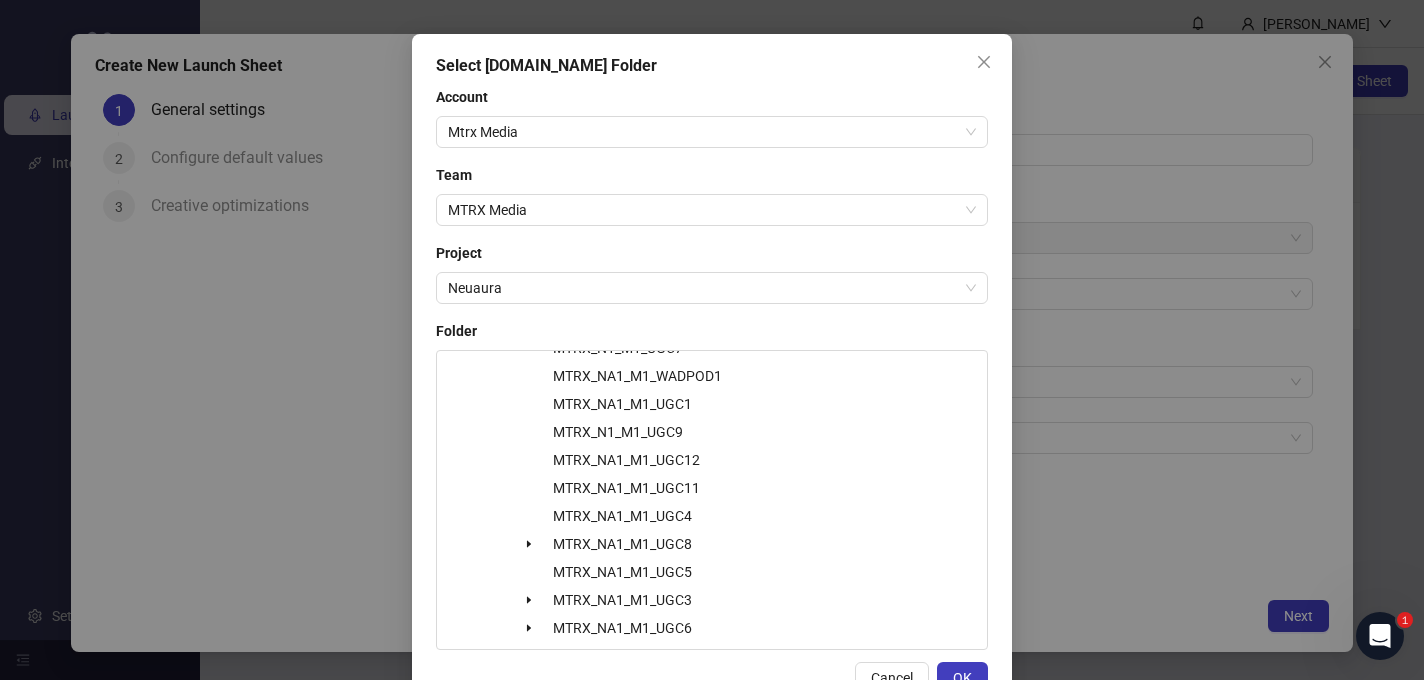 scroll, scrollTop: 277, scrollLeft: 0, axis: vertical 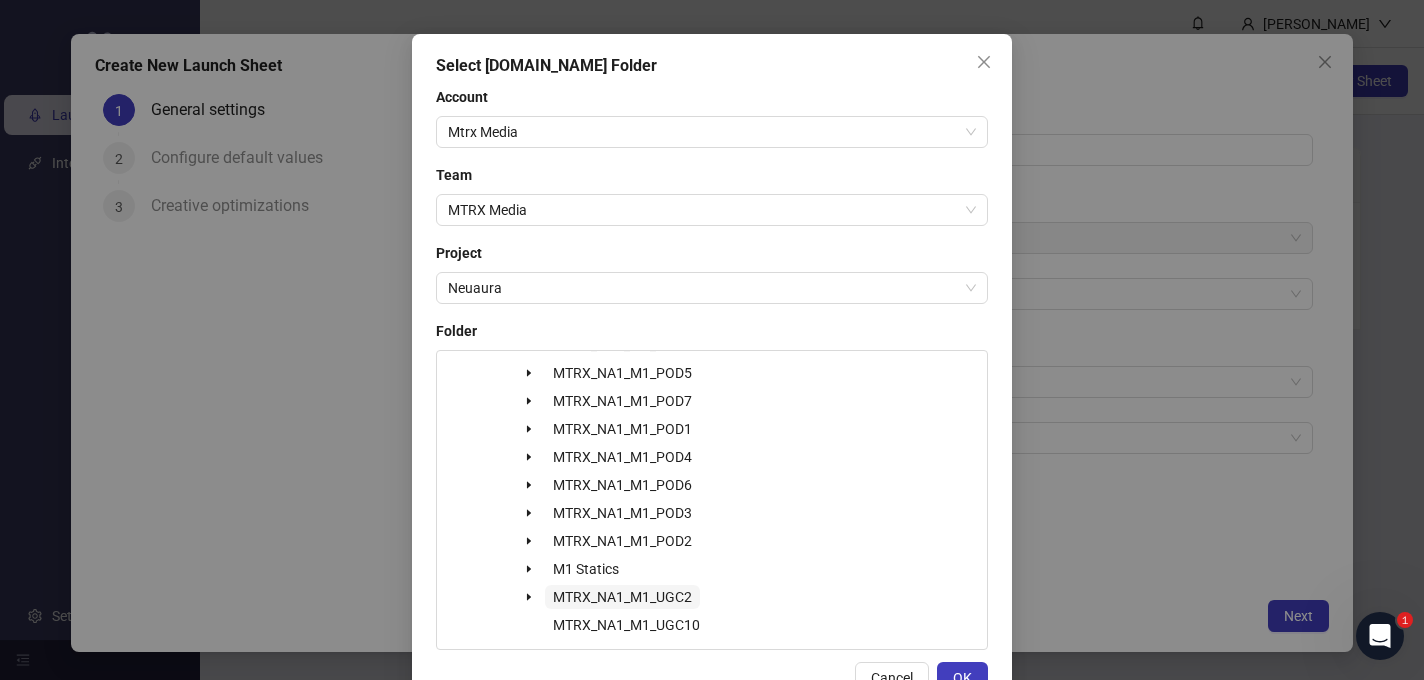 click on "MTRX_NA1_M1_UGC2" at bounding box center [622, 597] 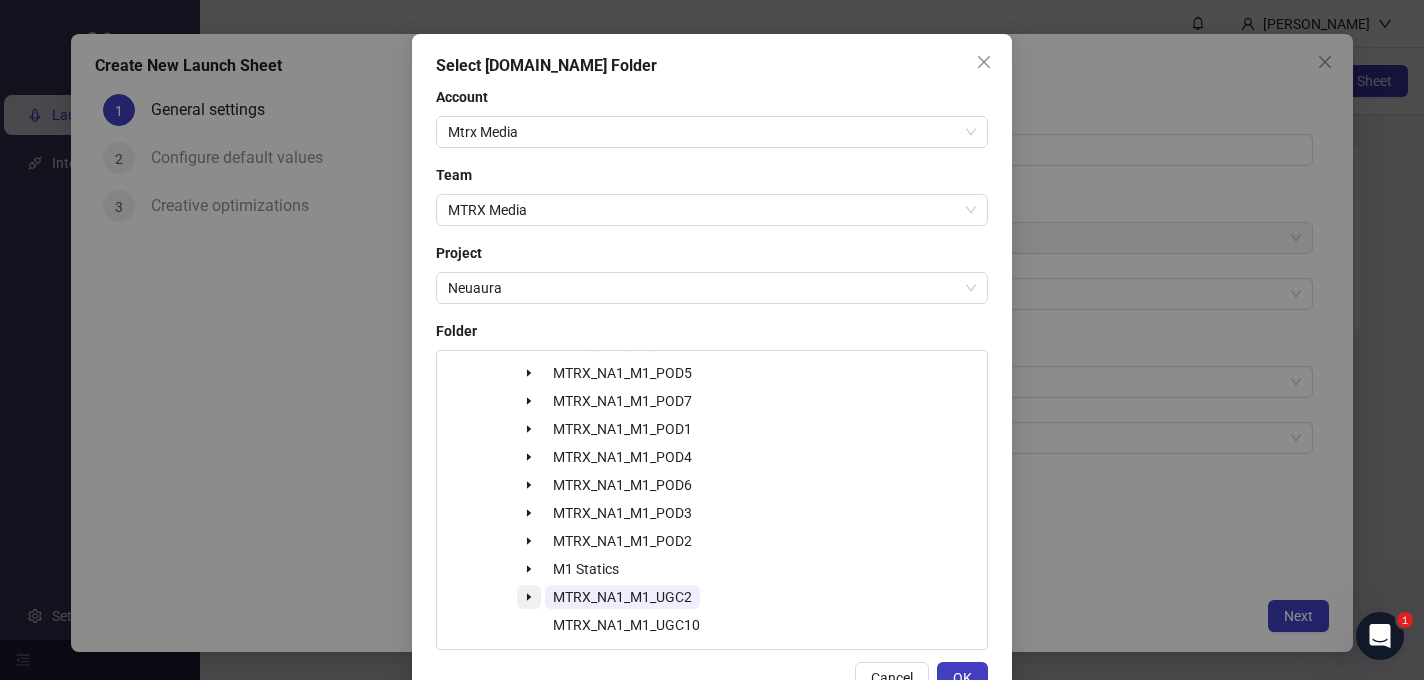 click 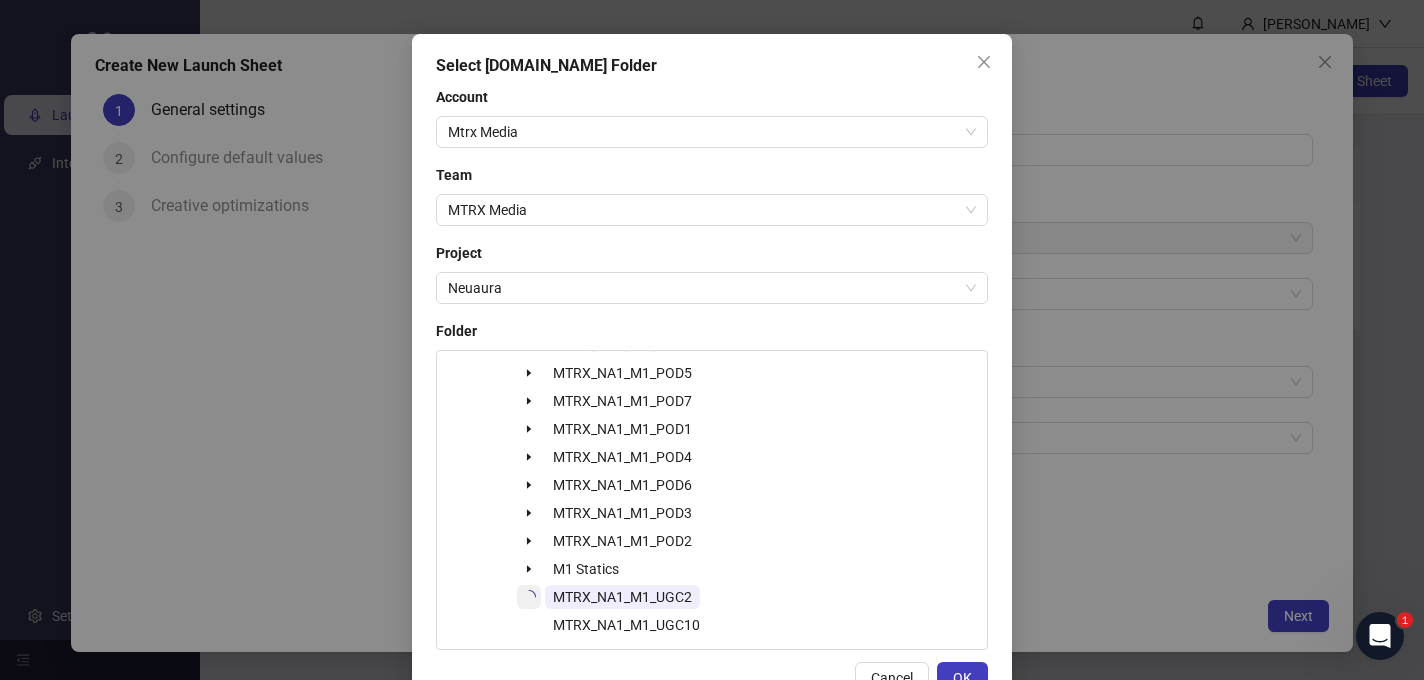 scroll, scrollTop: 124, scrollLeft: 0, axis: vertical 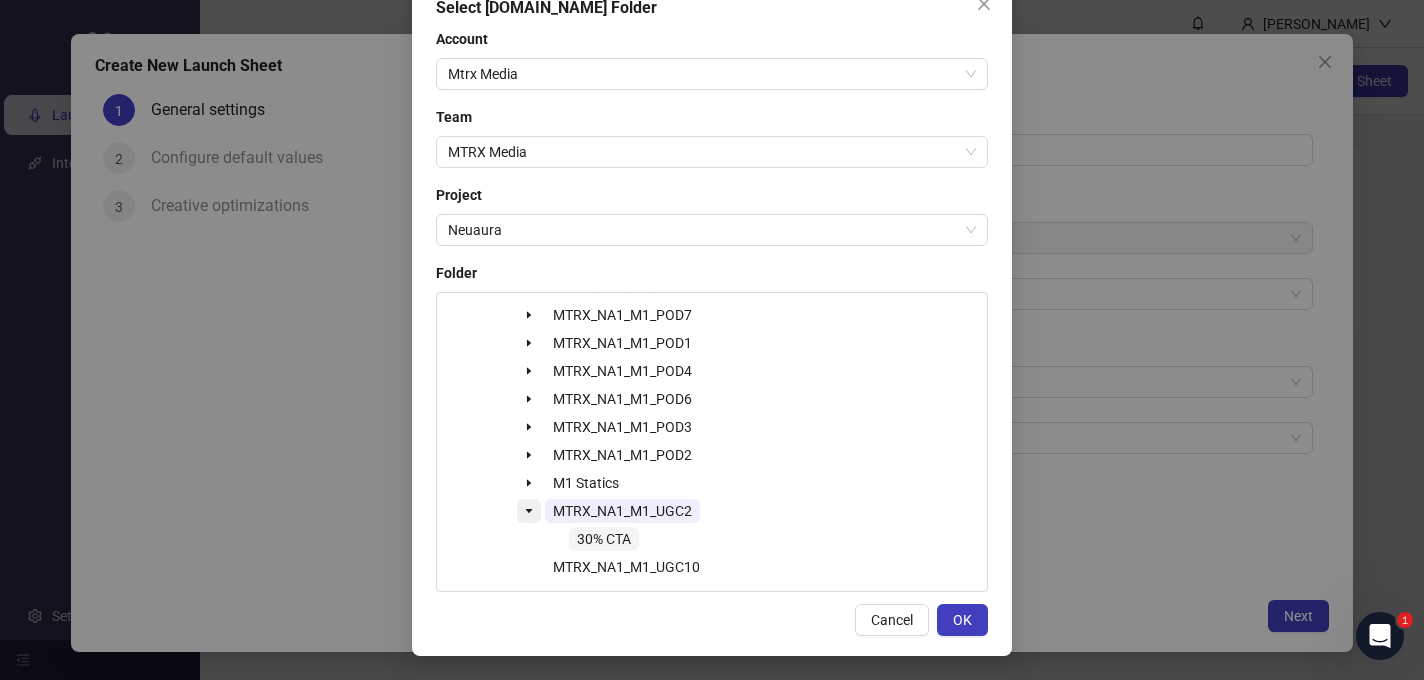 click on "30% CTA" at bounding box center (604, 539) 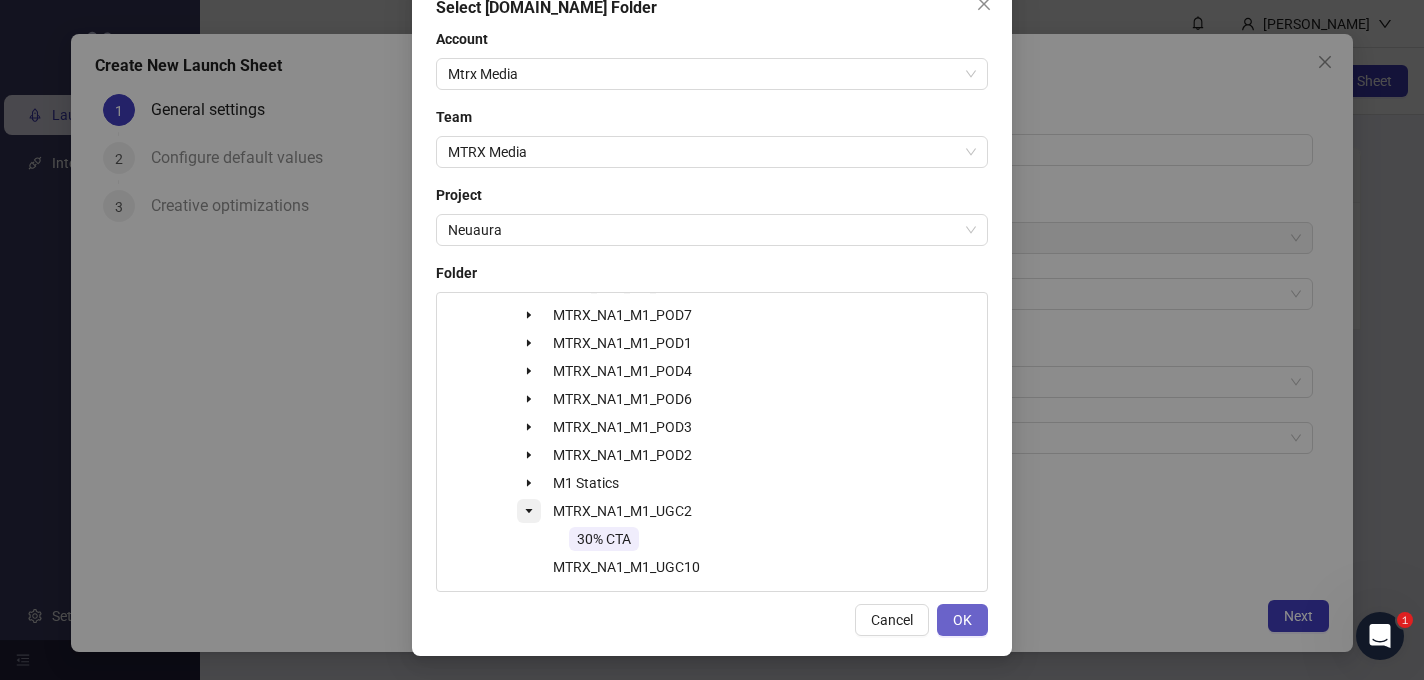 click on "OK" at bounding box center (962, 620) 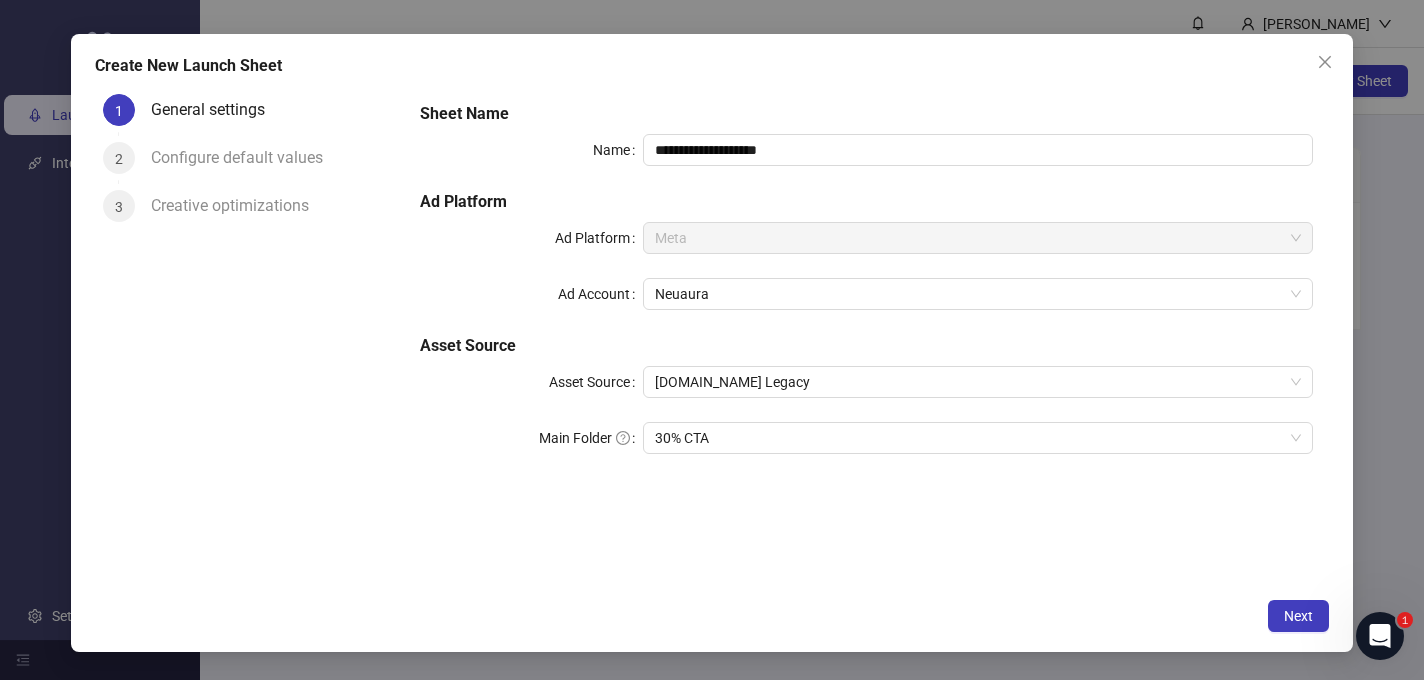 scroll, scrollTop: 24, scrollLeft: 0, axis: vertical 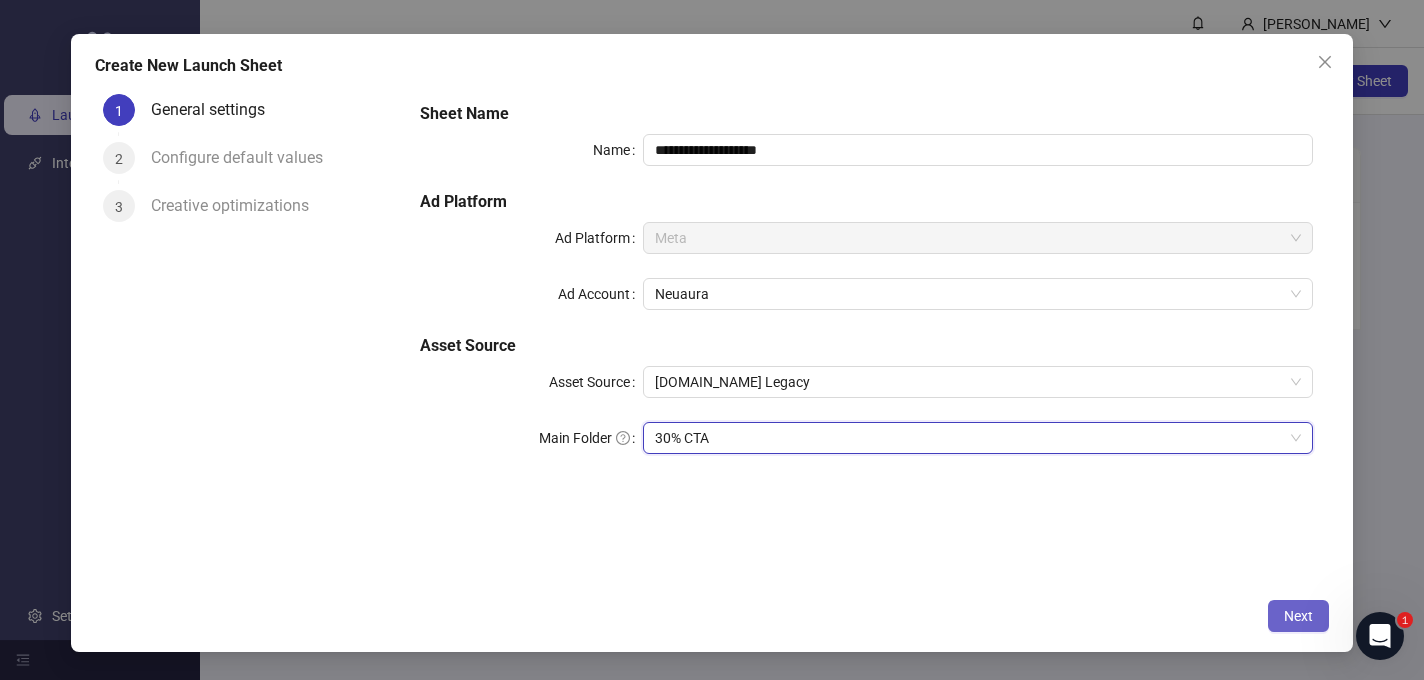 click on "Next" at bounding box center [1298, 616] 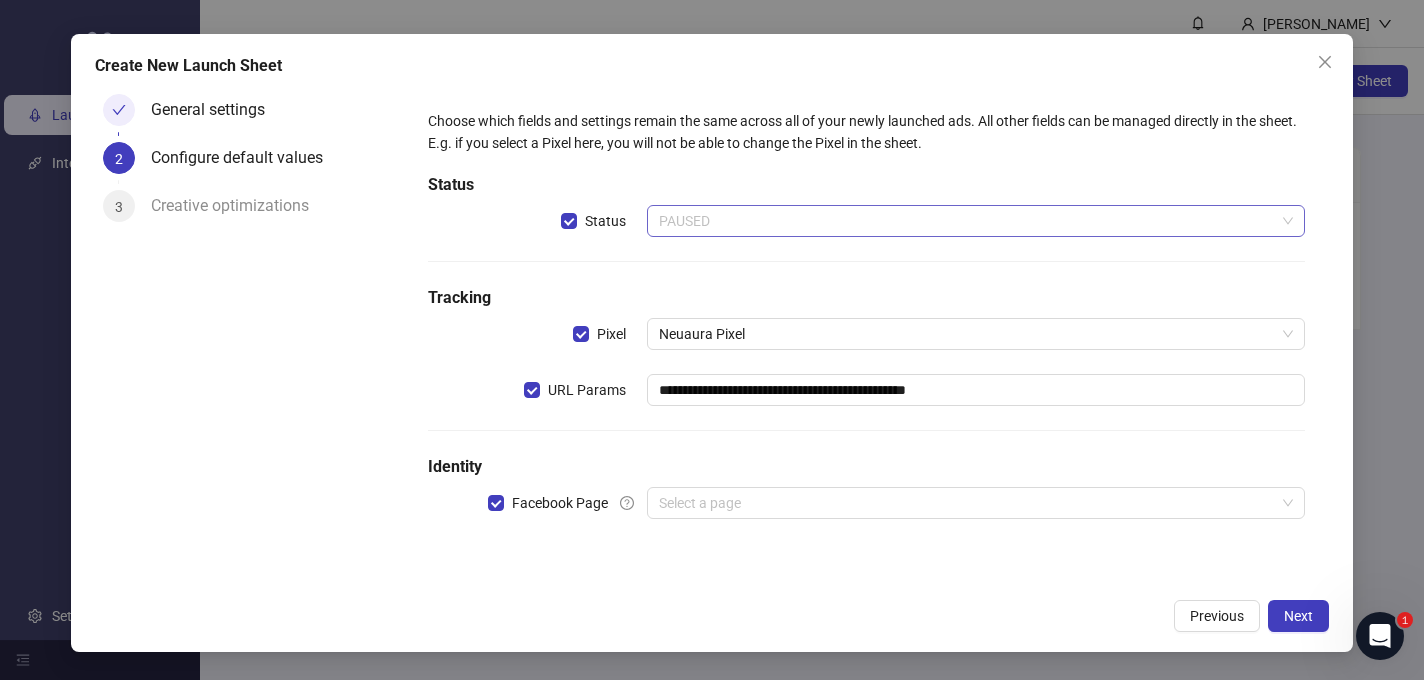 click on "PAUSED" at bounding box center (976, 221) 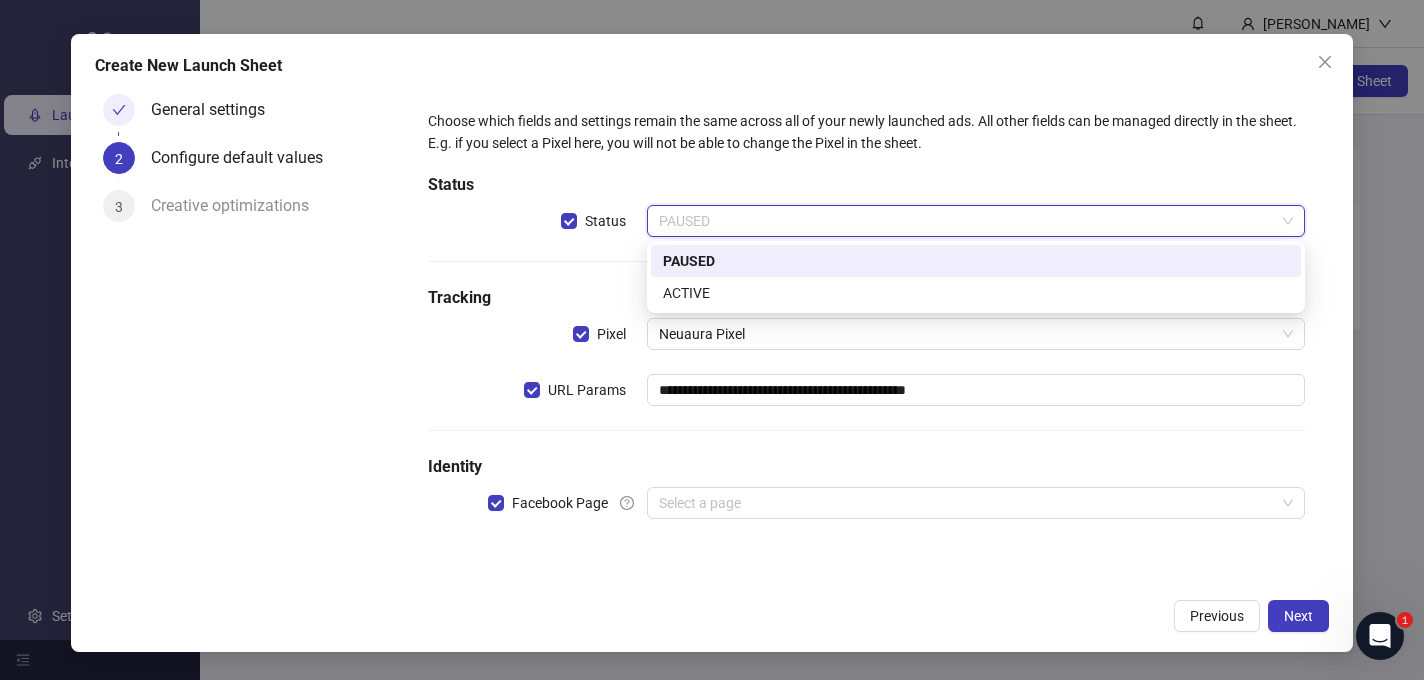click on "**********" at bounding box center (866, 326) 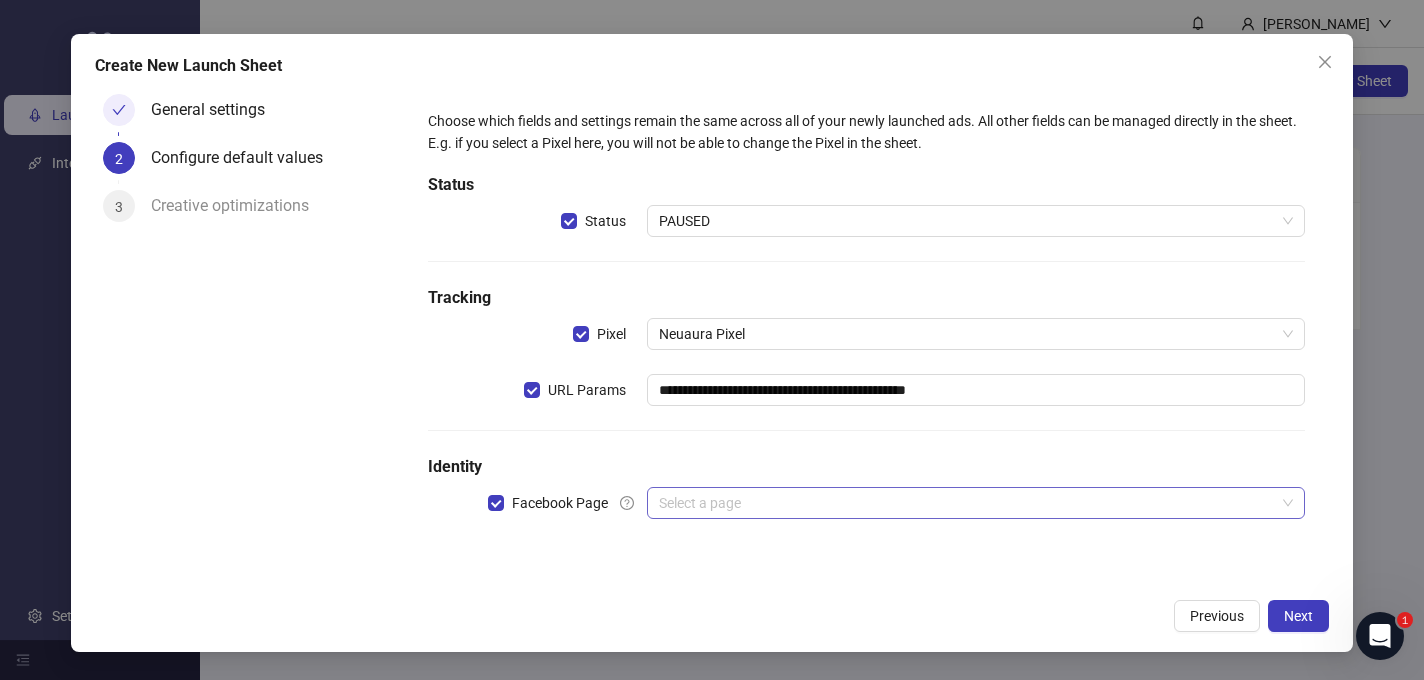 click on "Select a page" at bounding box center (976, 503) 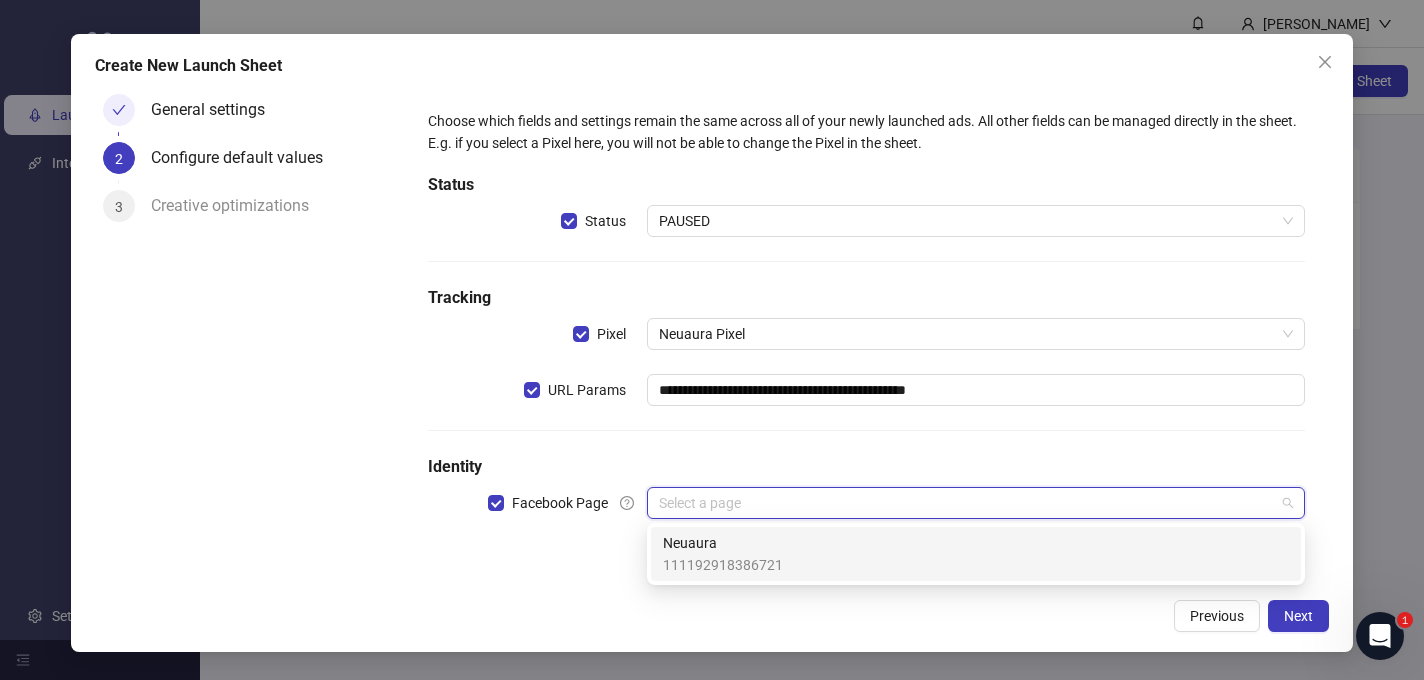 click on "Neuaura 111192918386721" at bounding box center (976, 554) 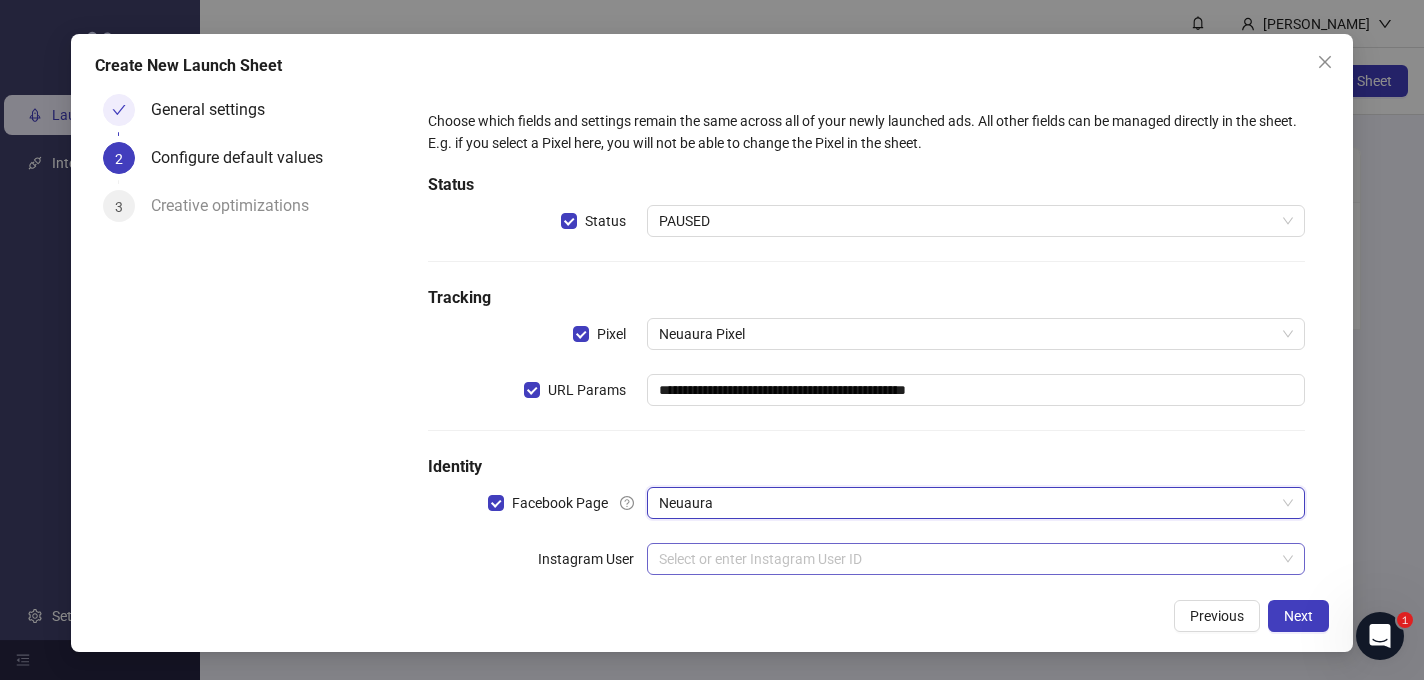 click at bounding box center [967, 559] 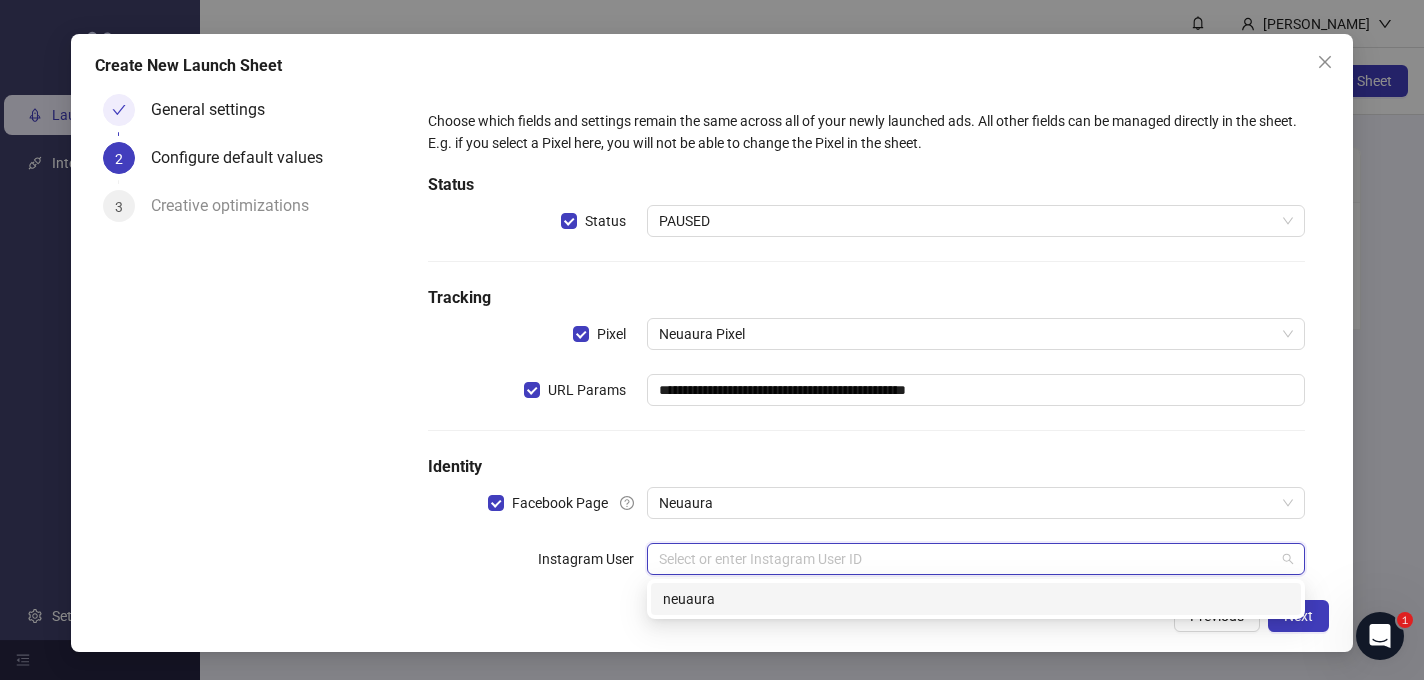 click on "neuaura" at bounding box center [976, 599] 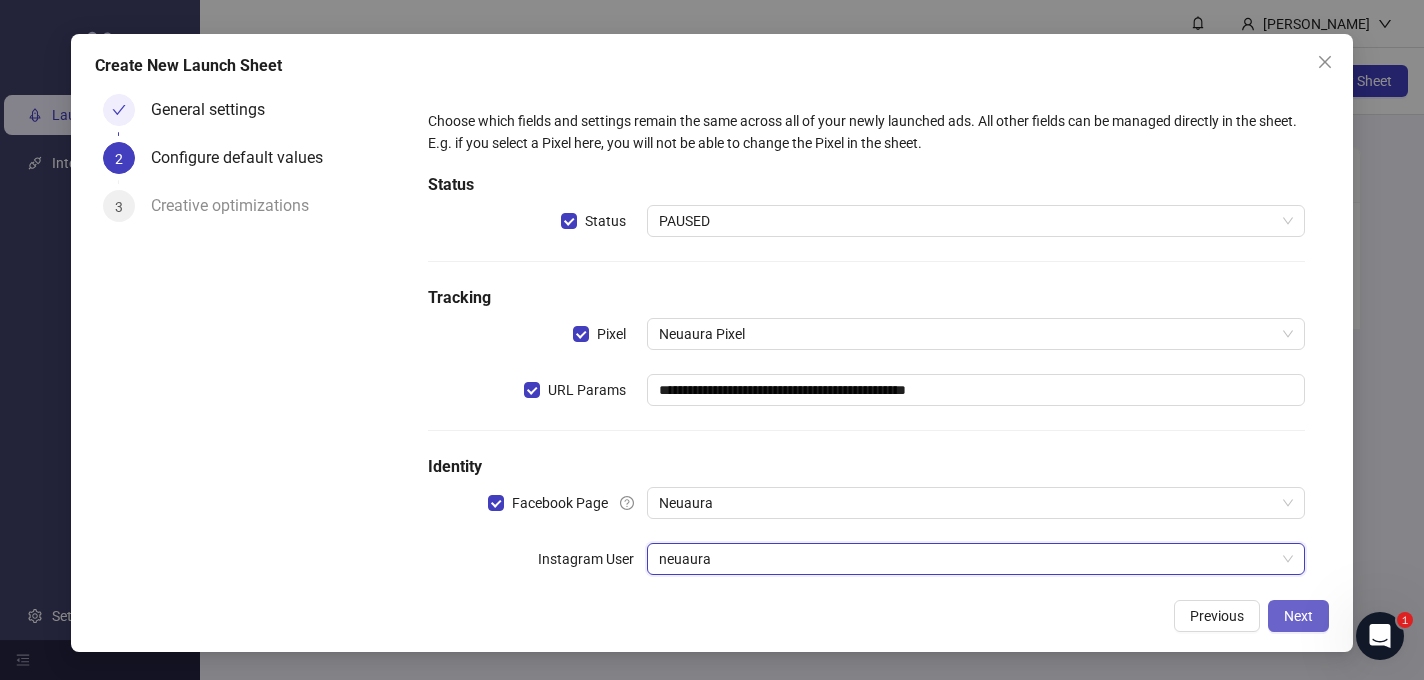 click on "Next" at bounding box center [1298, 616] 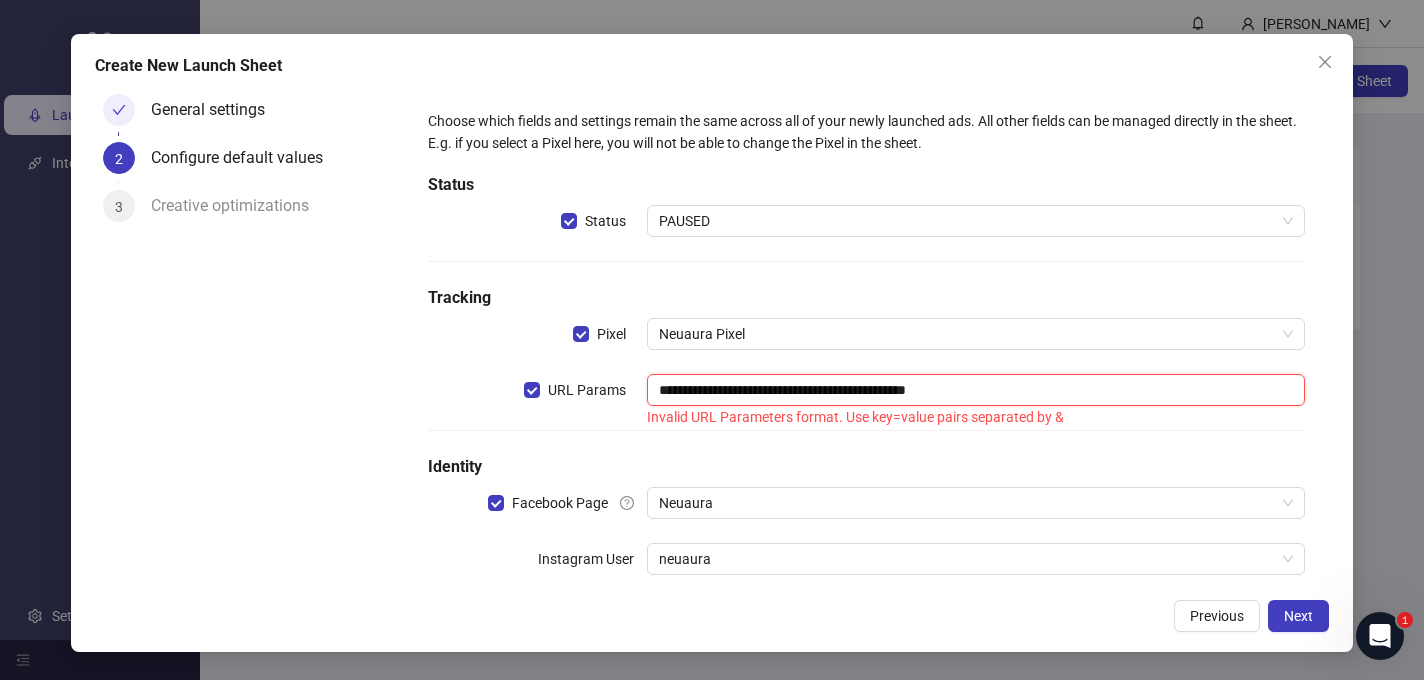 click on "**********" at bounding box center [976, 390] 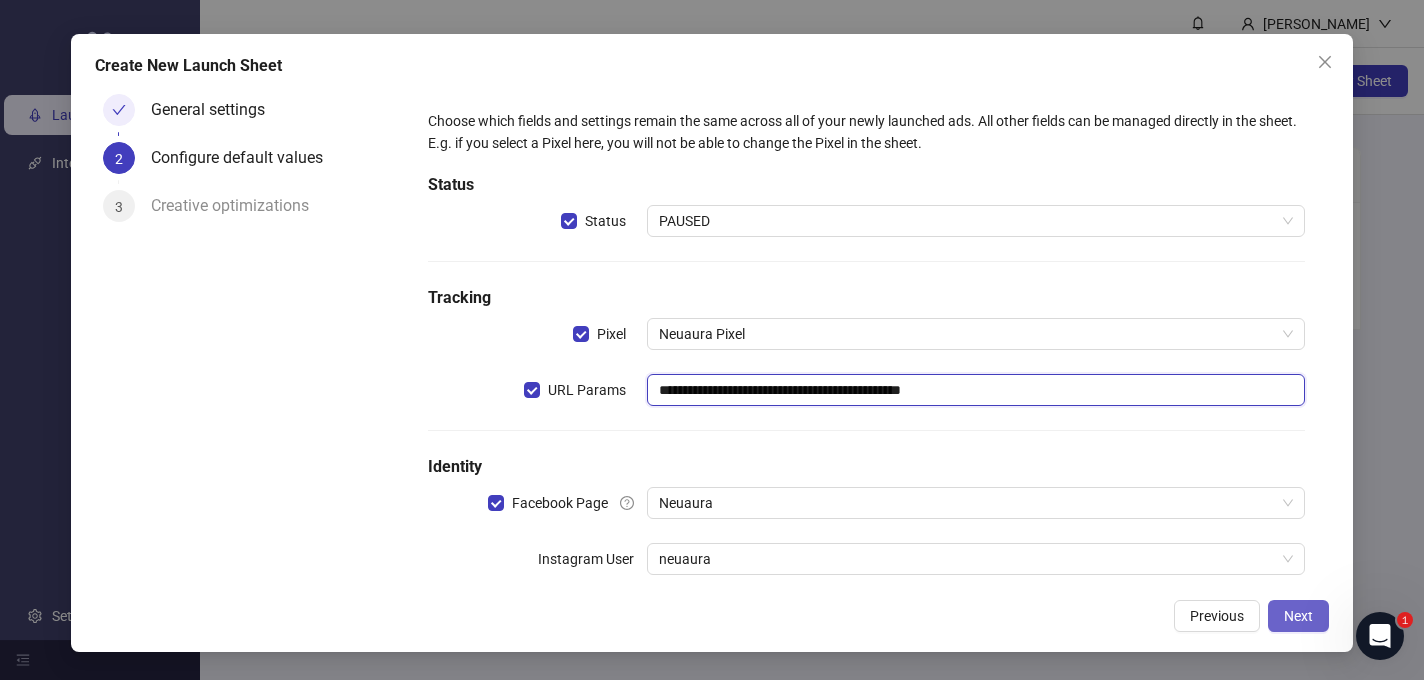 type on "**********" 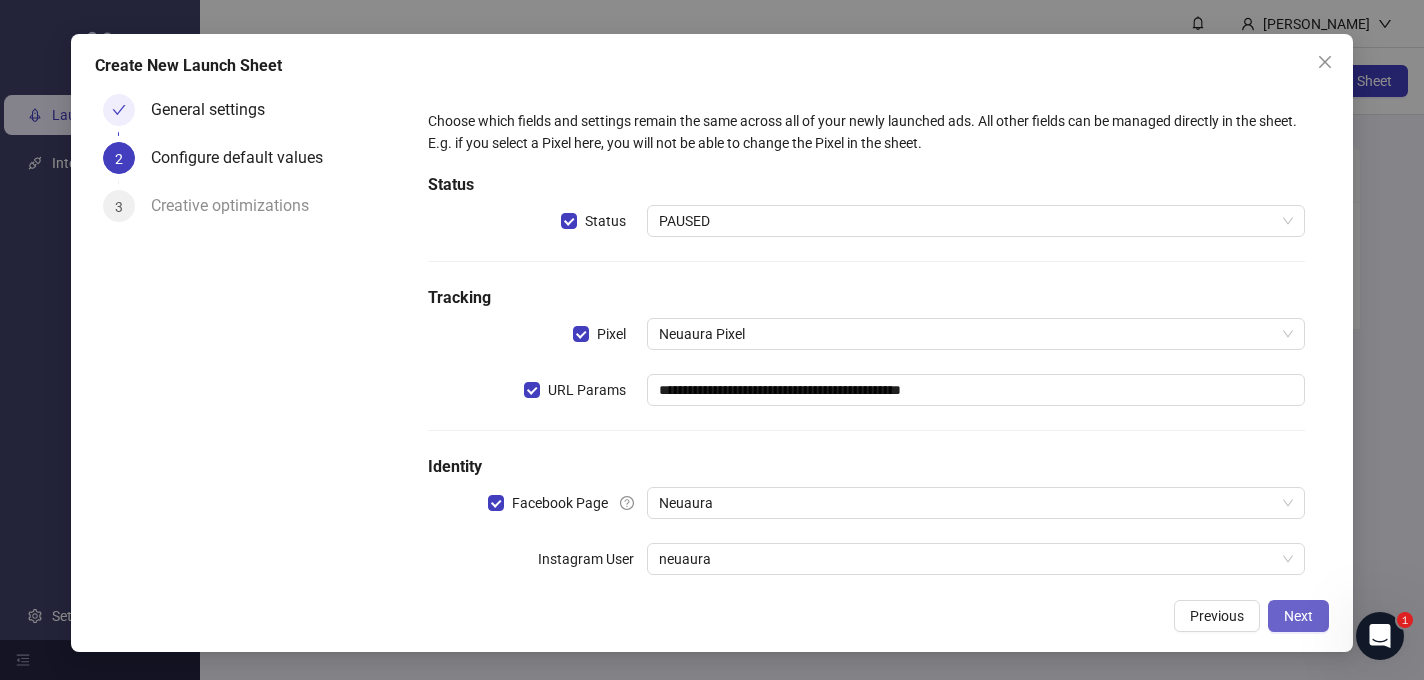 click on "Next" at bounding box center (1298, 616) 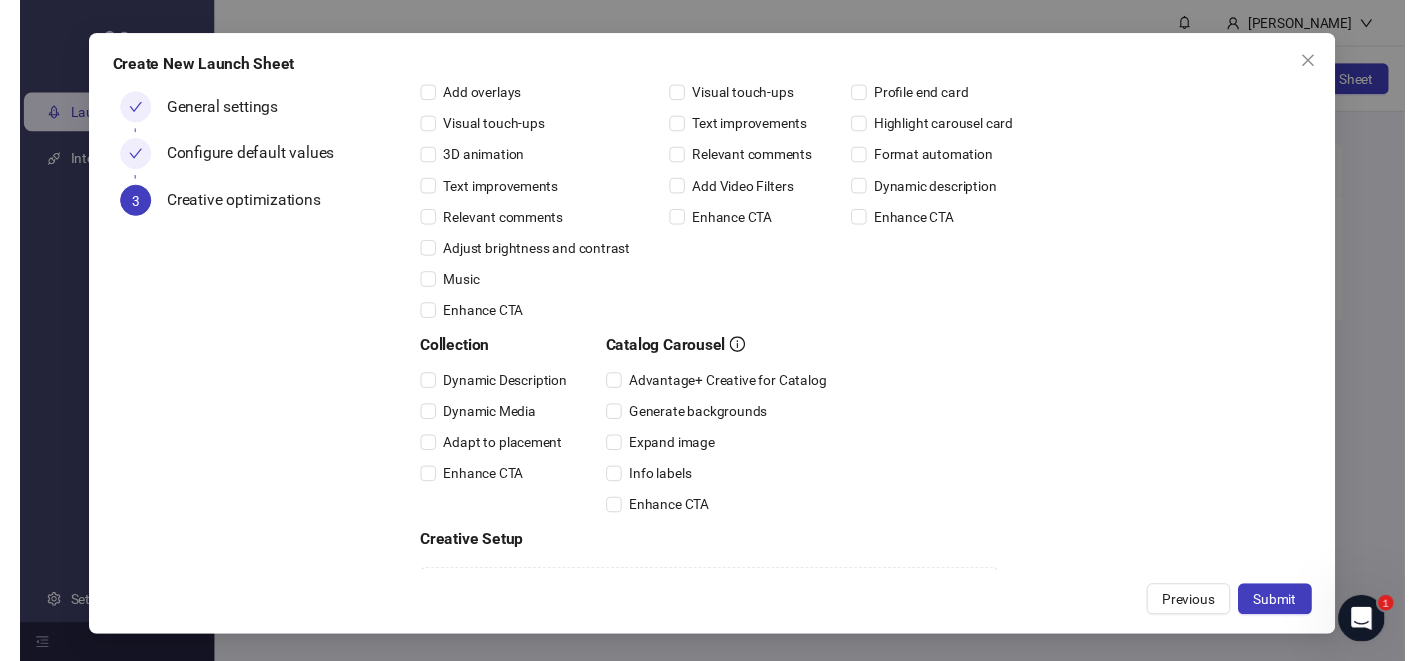scroll, scrollTop: 326, scrollLeft: 0, axis: vertical 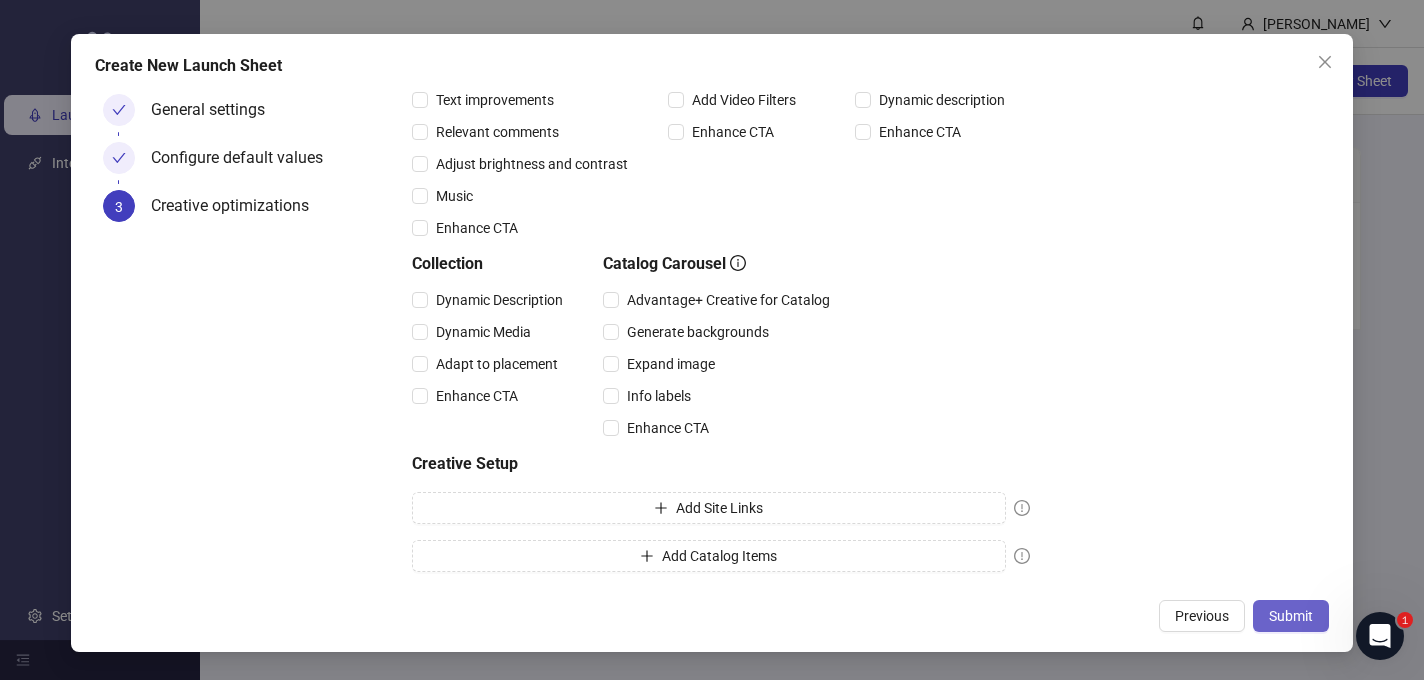 click on "Submit" at bounding box center (1291, 616) 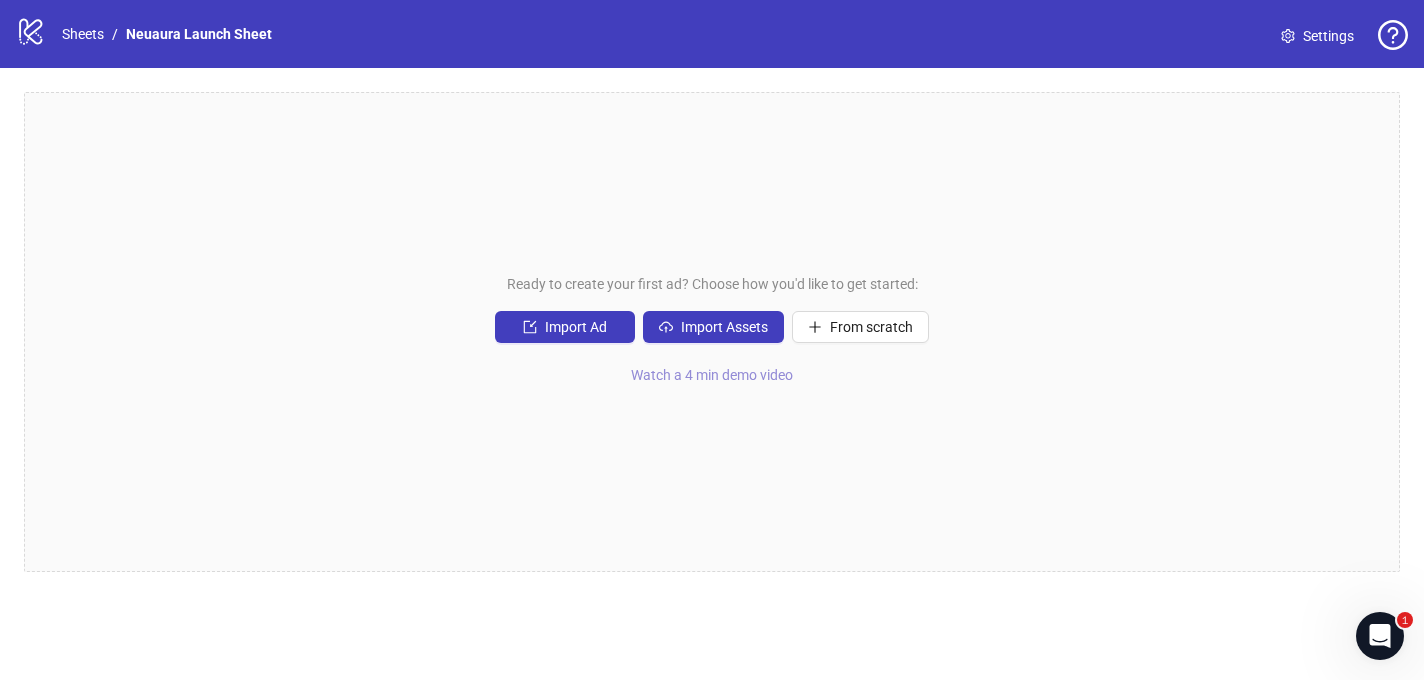 click on "Watch a 4 min demo video" at bounding box center [712, 375] 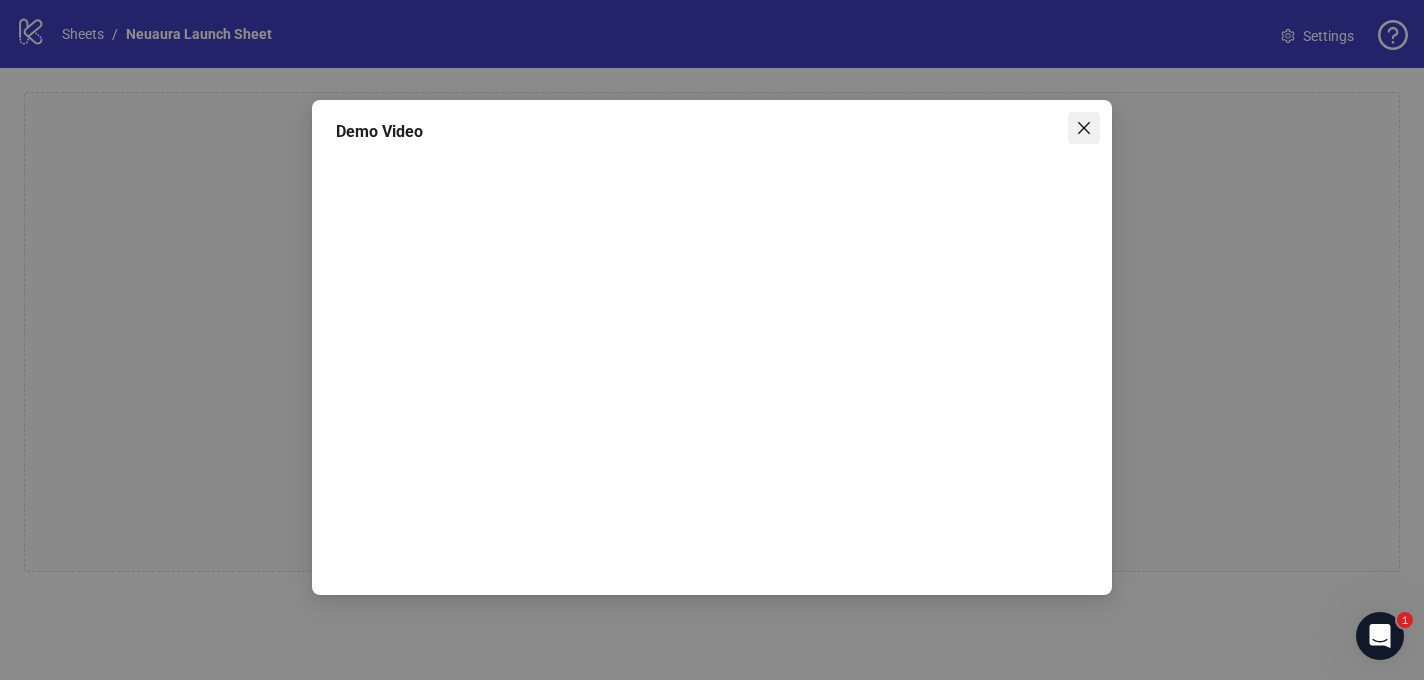 click 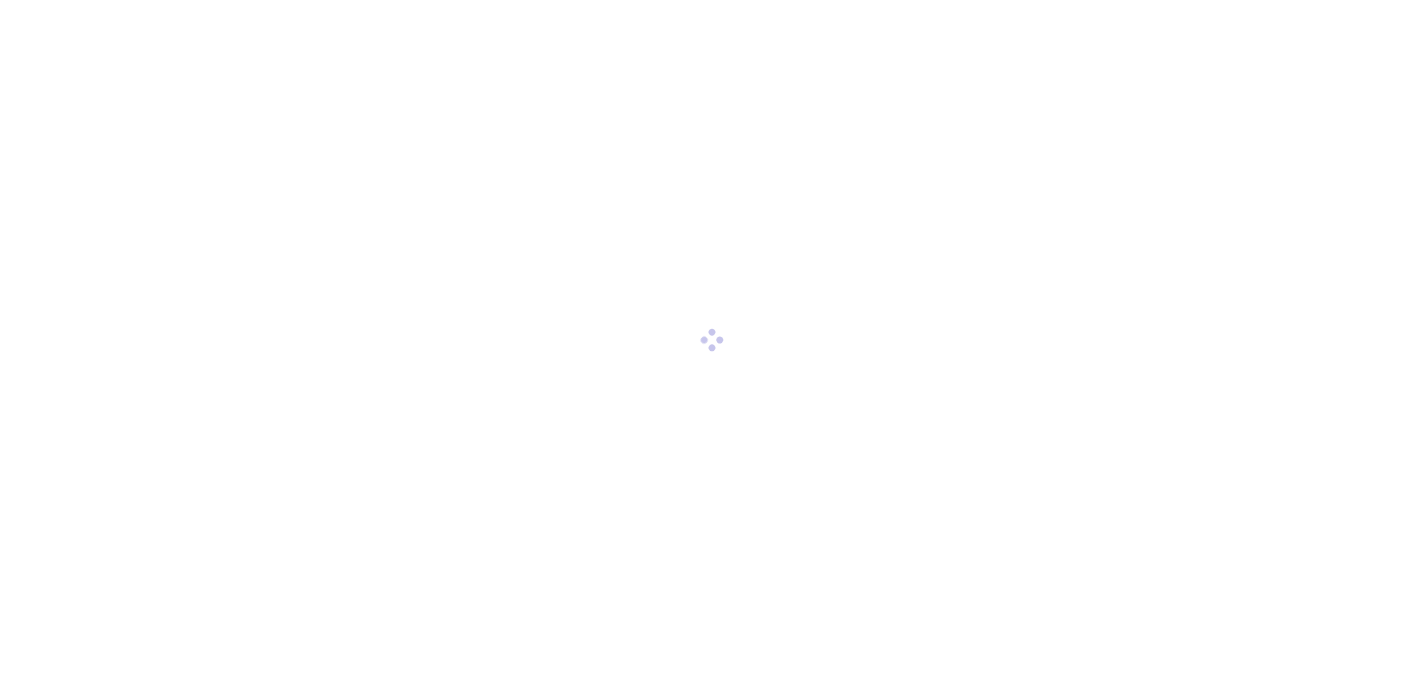 scroll, scrollTop: 0, scrollLeft: 0, axis: both 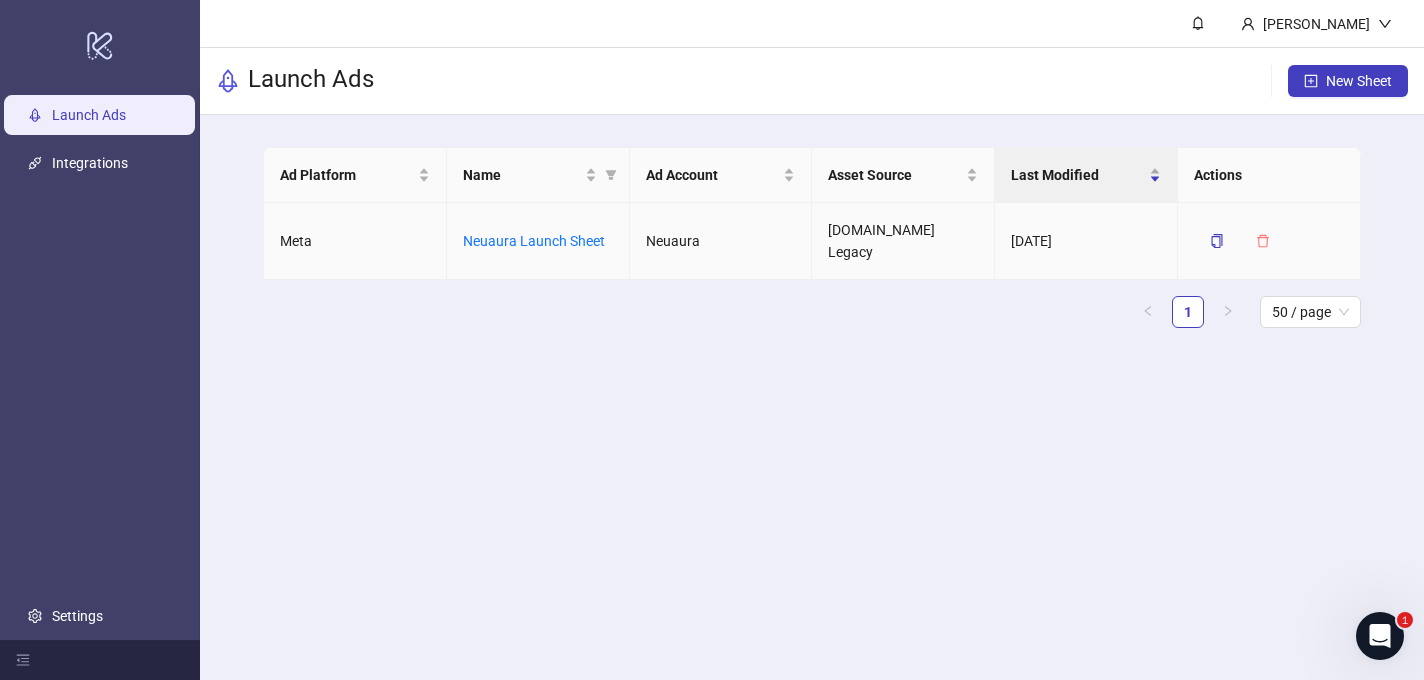 click at bounding box center (1263, 241) 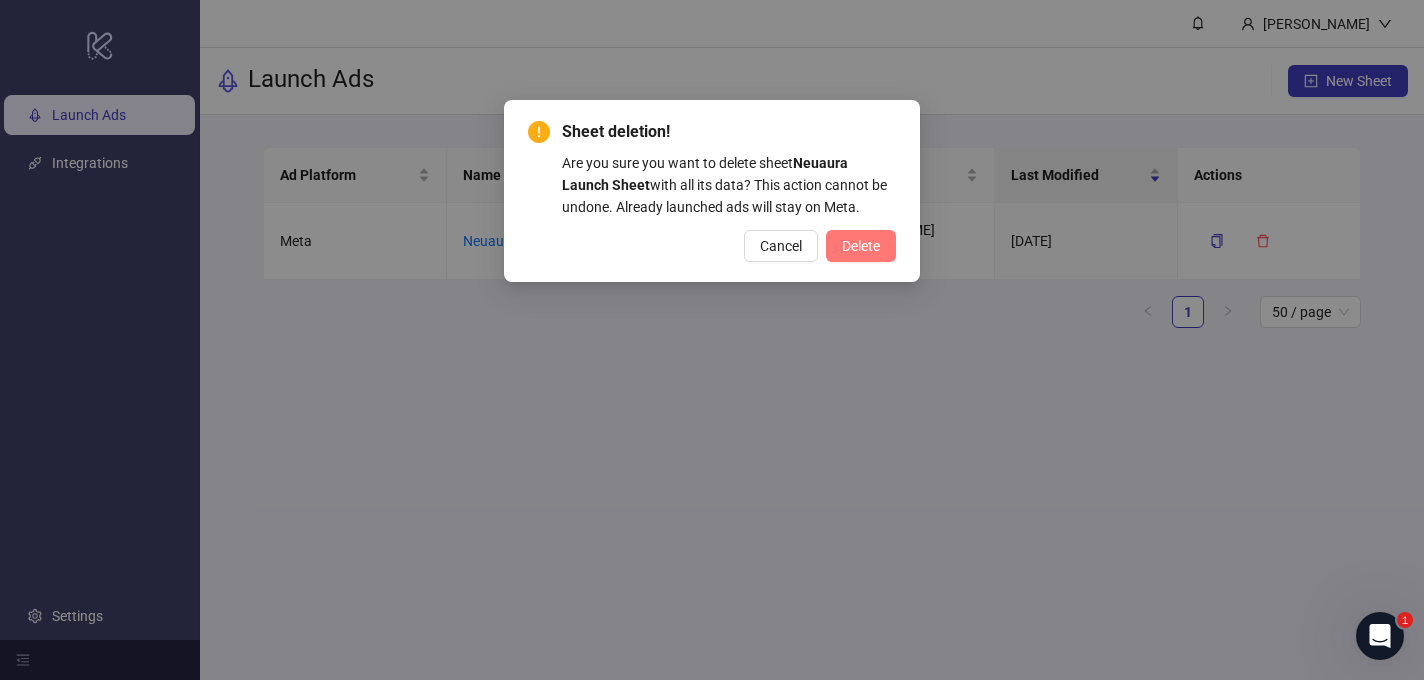 click on "Delete" at bounding box center (861, 246) 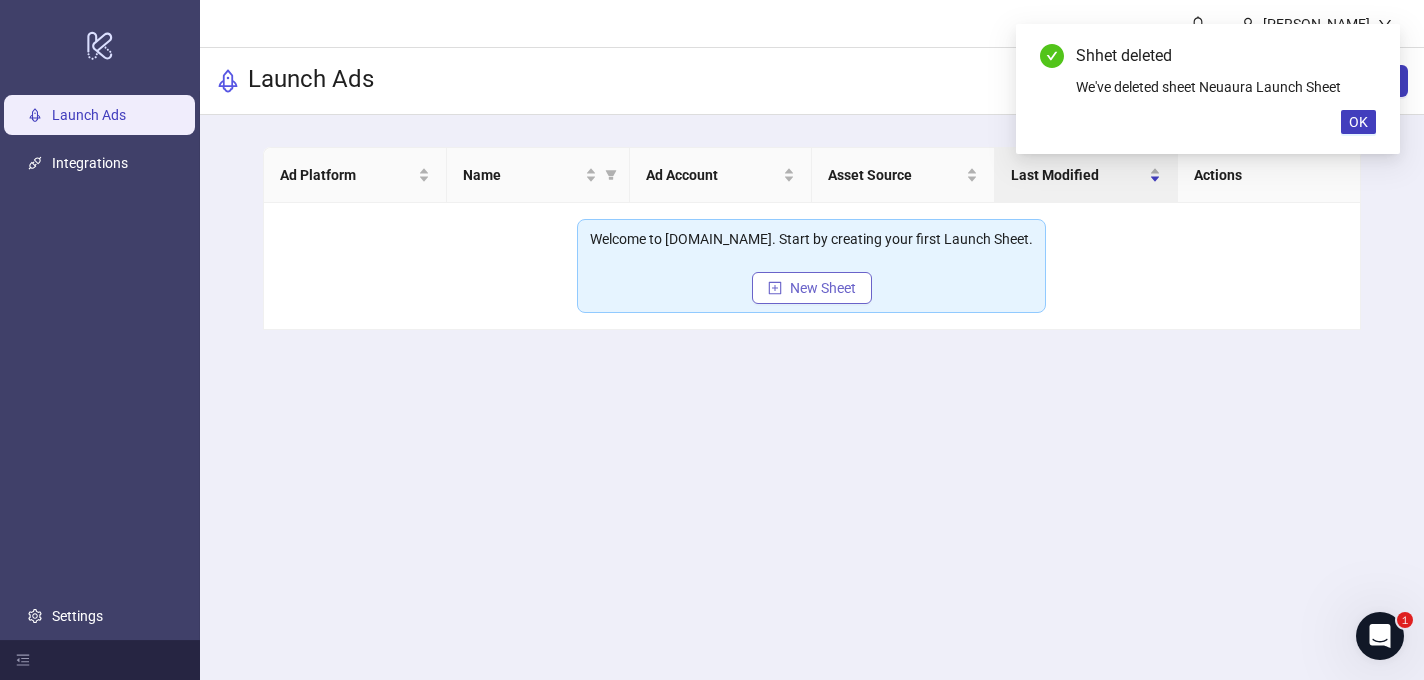 click on "New Sheet" at bounding box center [823, 288] 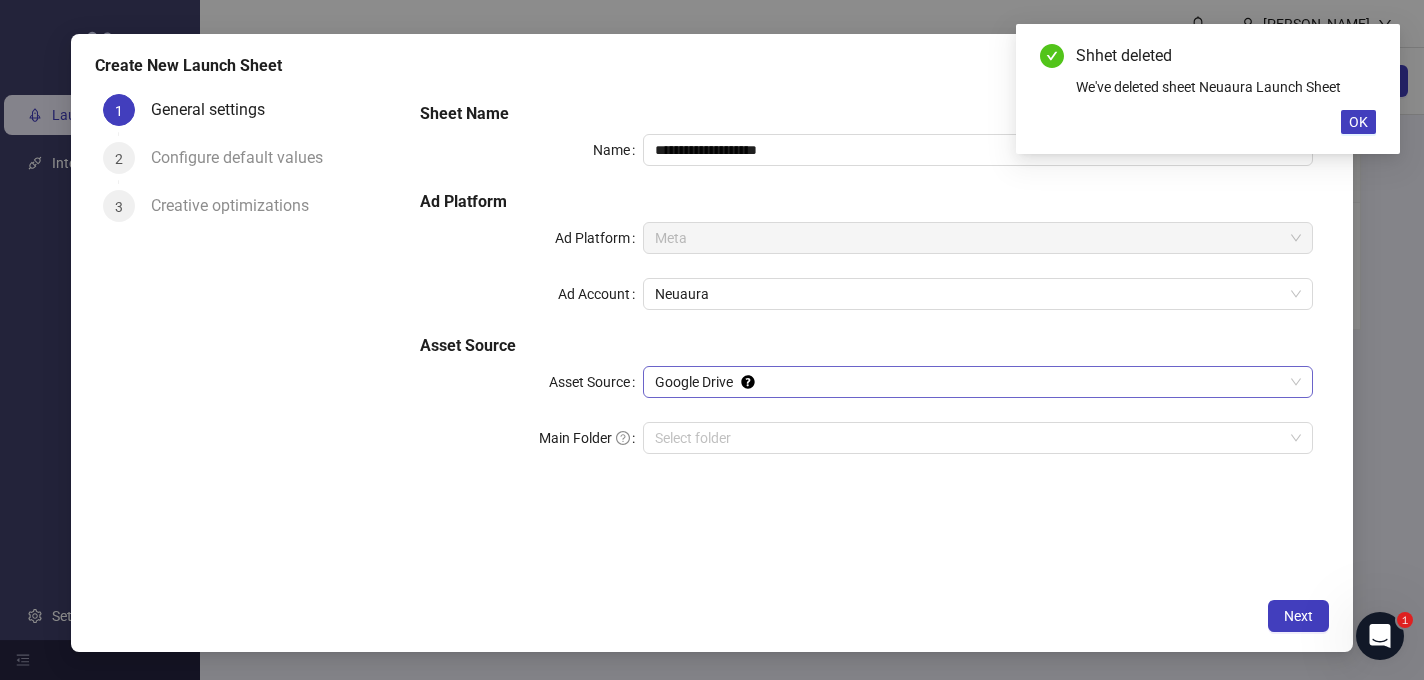 click on "Google Drive" at bounding box center (978, 382) 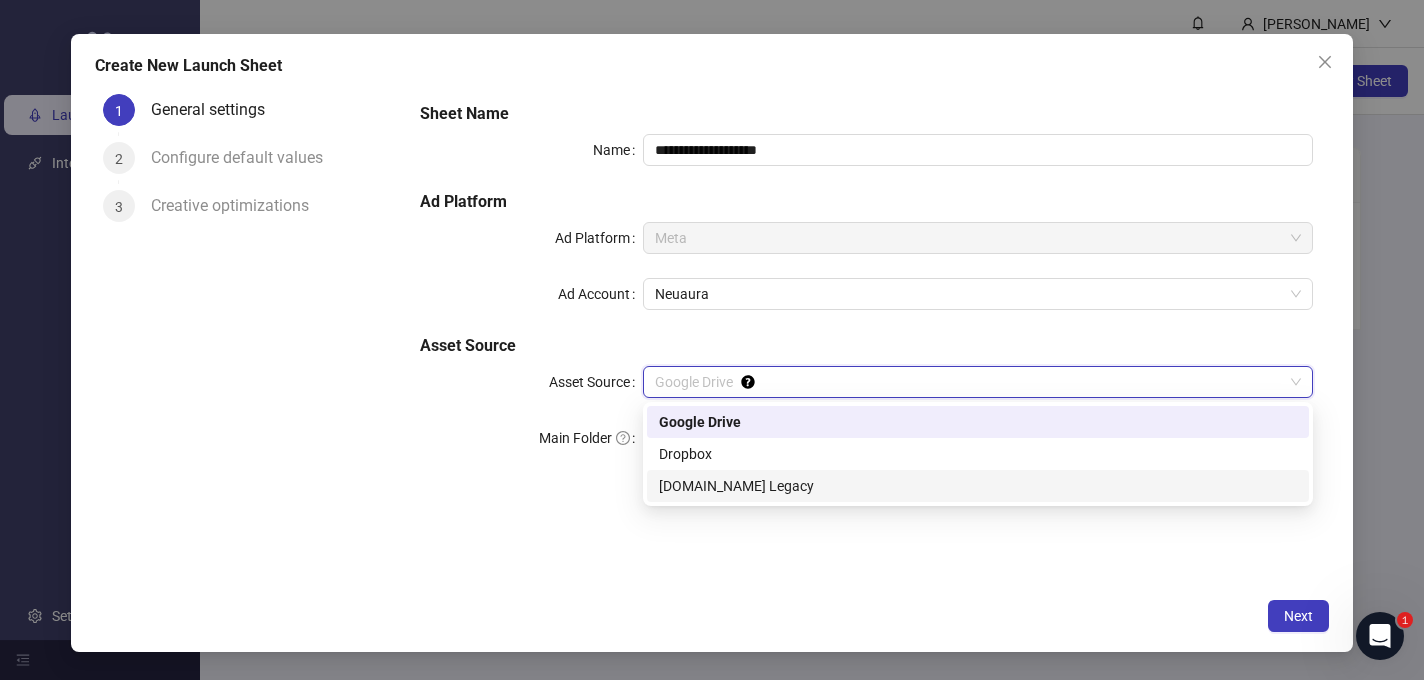 click on "[DOMAIN_NAME] Legacy" at bounding box center (978, 486) 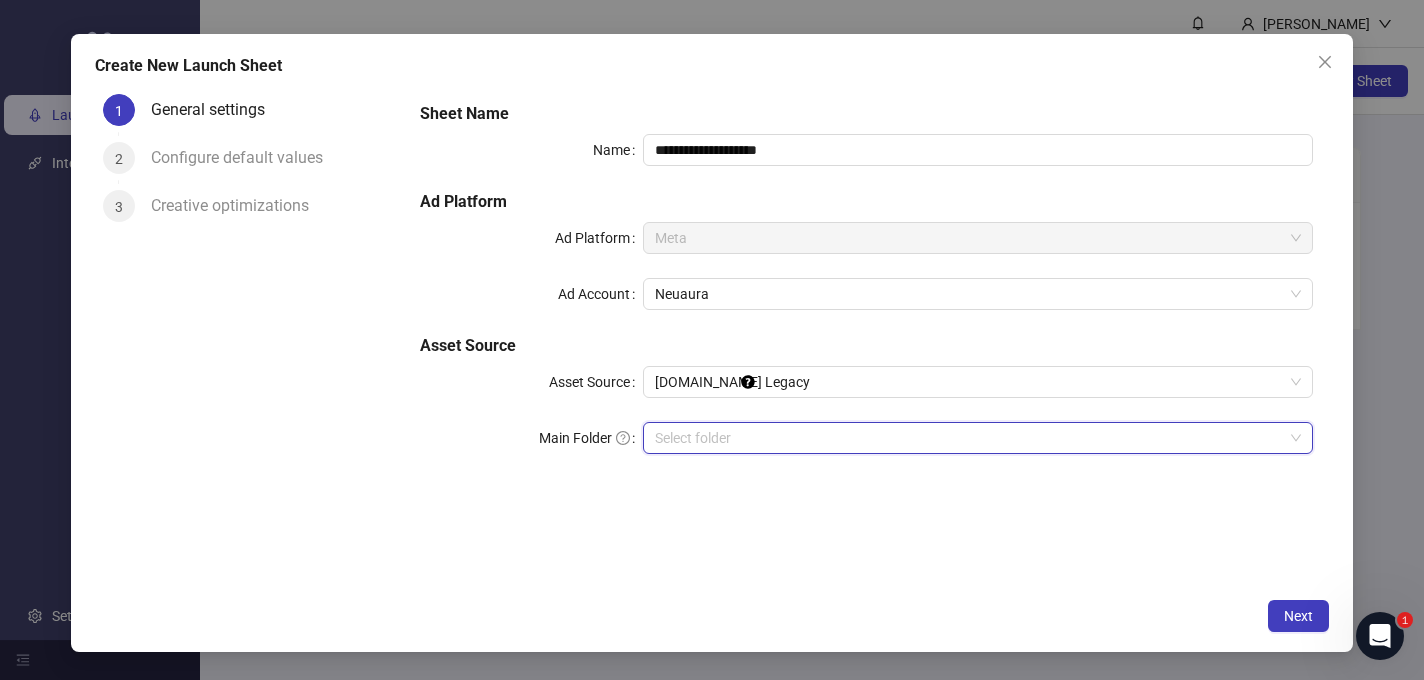 click at bounding box center (969, 438) 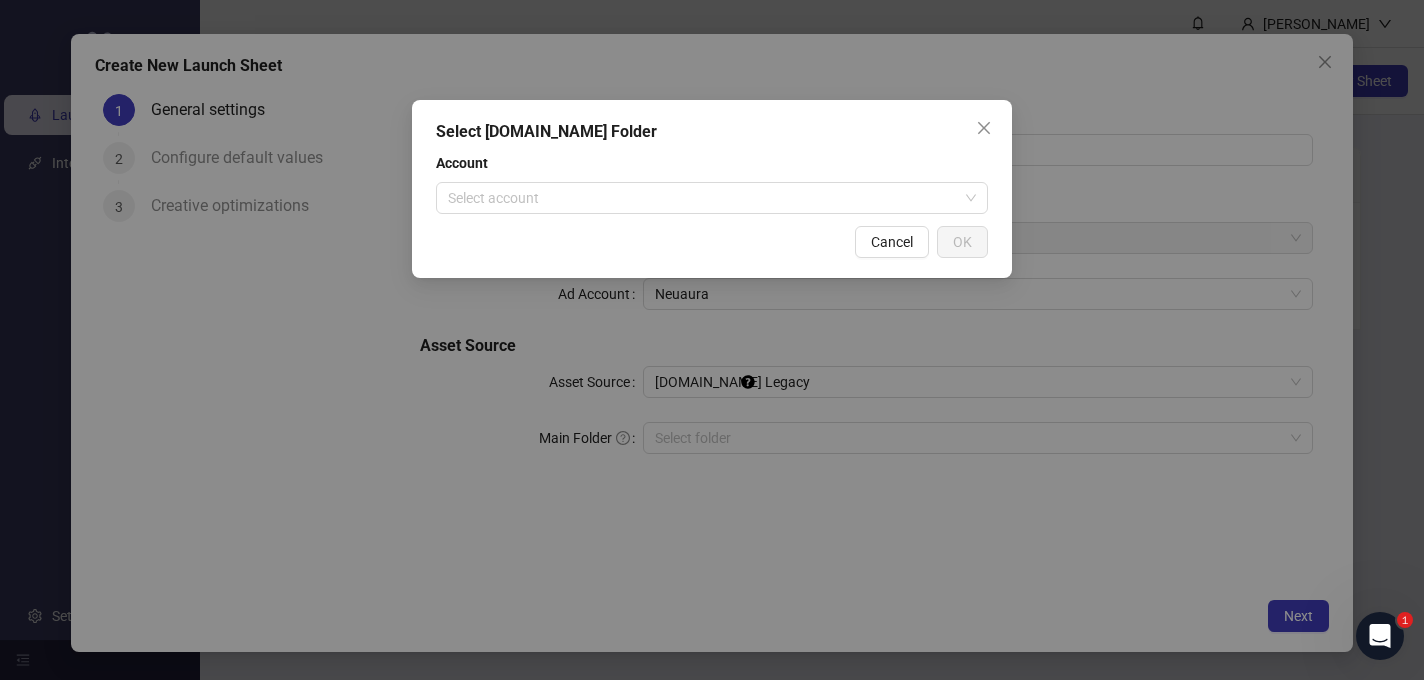 click on "Select [DOMAIN_NAME] Folder Account Select account Cancel OK" at bounding box center (712, 189) 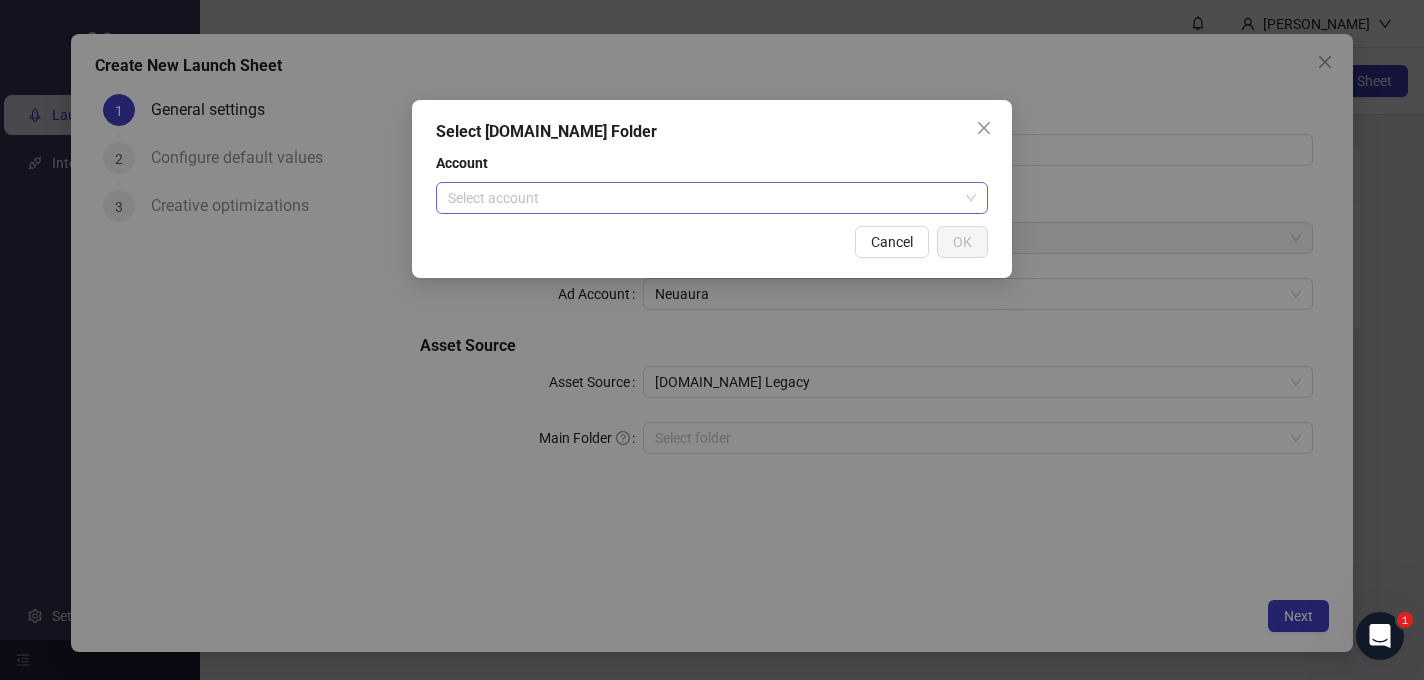 click at bounding box center (703, 198) 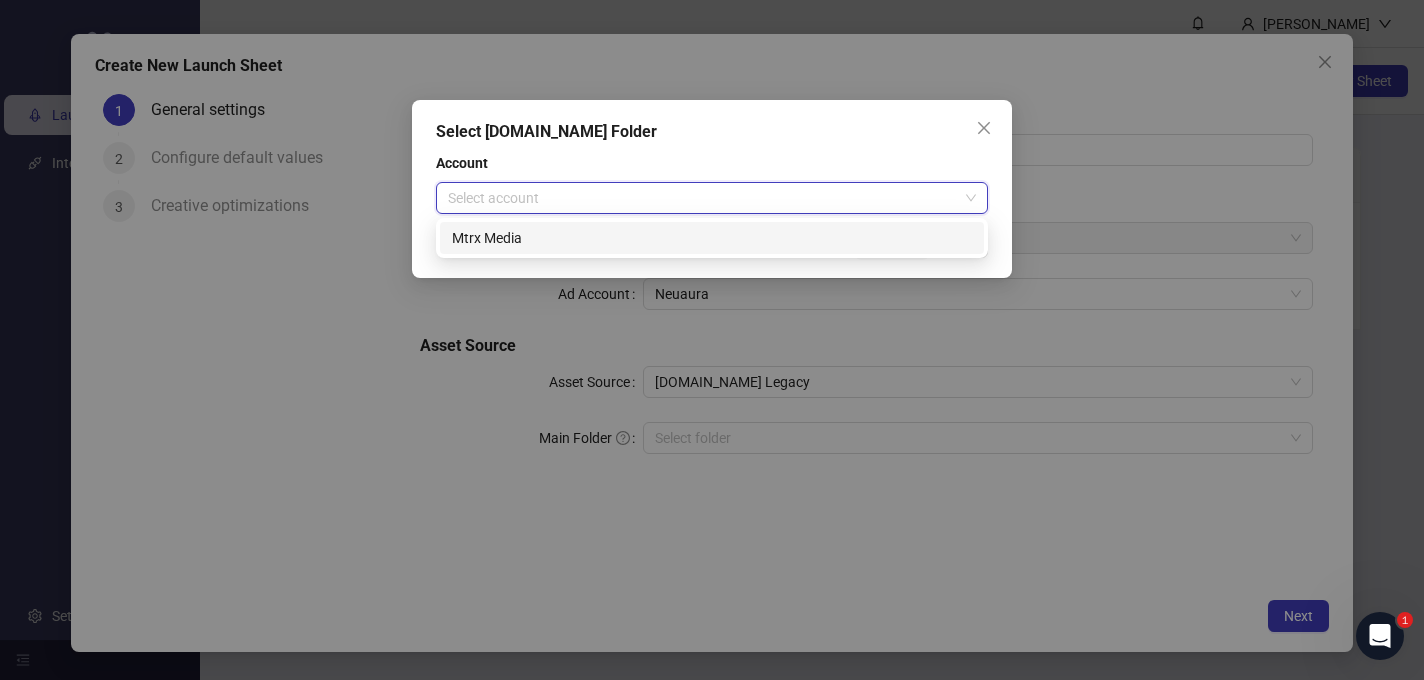 click on "Mtrx Media" at bounding box center (712, 238) 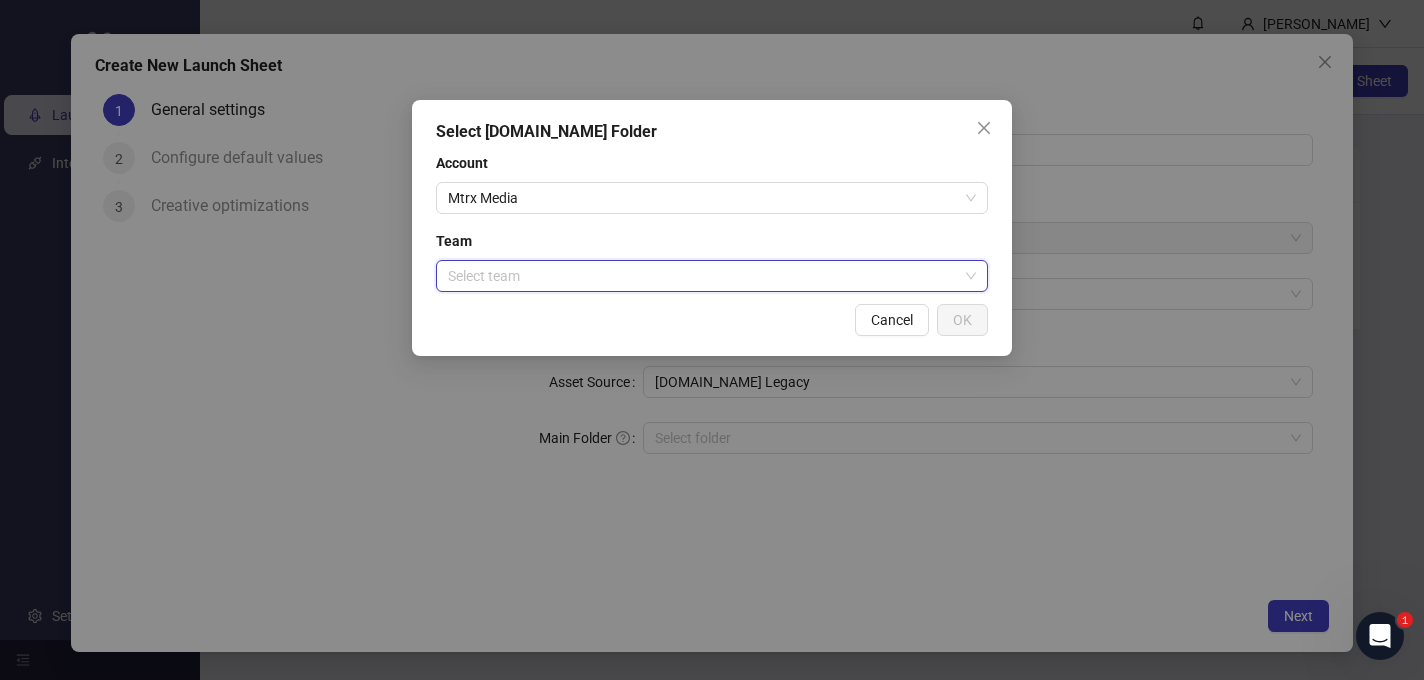 click at bounding box center [703, 276] 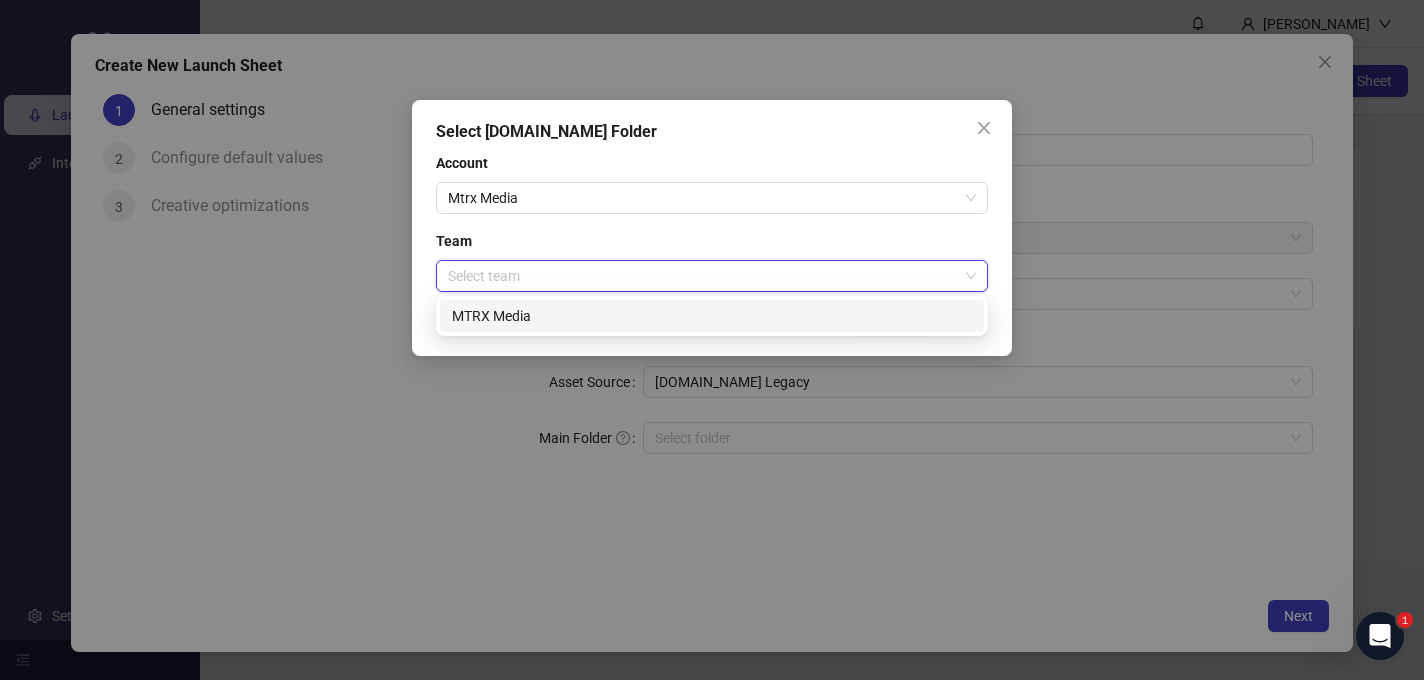 click on "MTRX Media" at bounding box center [712, 316] 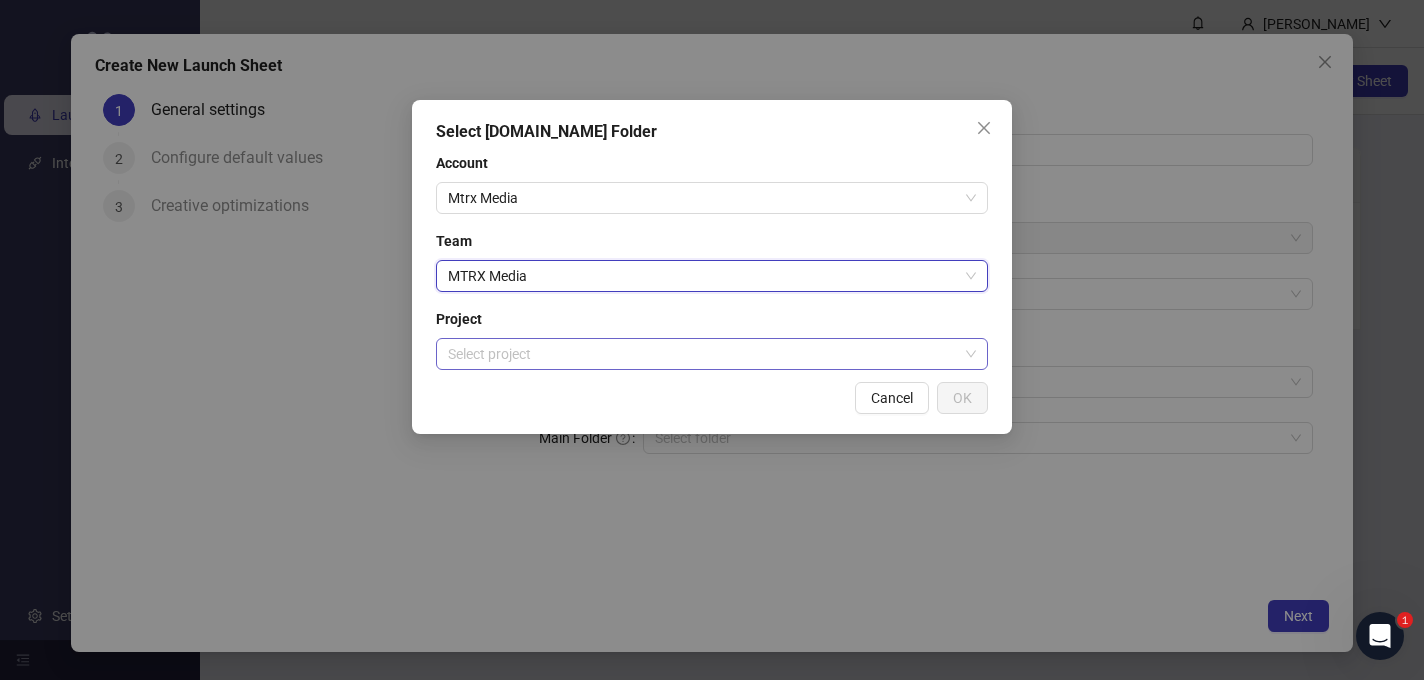 click at bounding box center [703, 354] 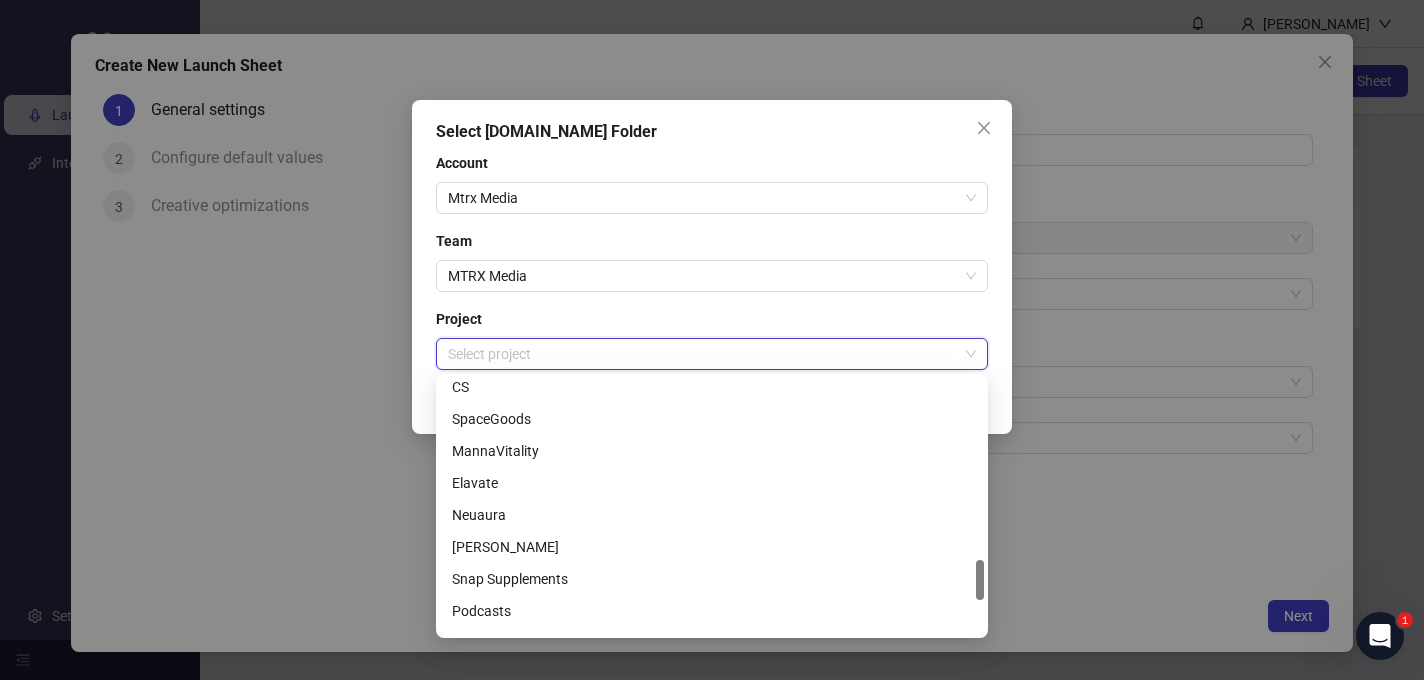 scroll, scrollTop: 1130, scrollLeft: 0, axis: vertical 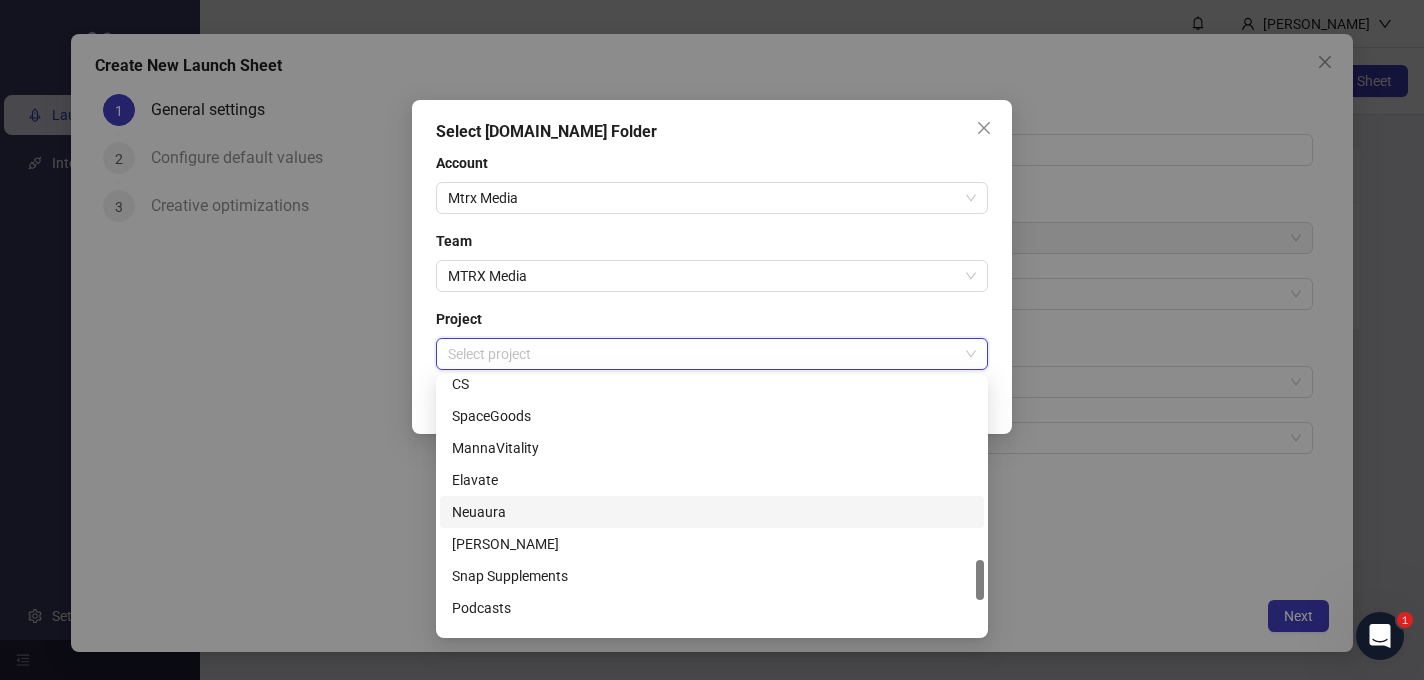click on "Neuaura" at bounding box center (712, 512) 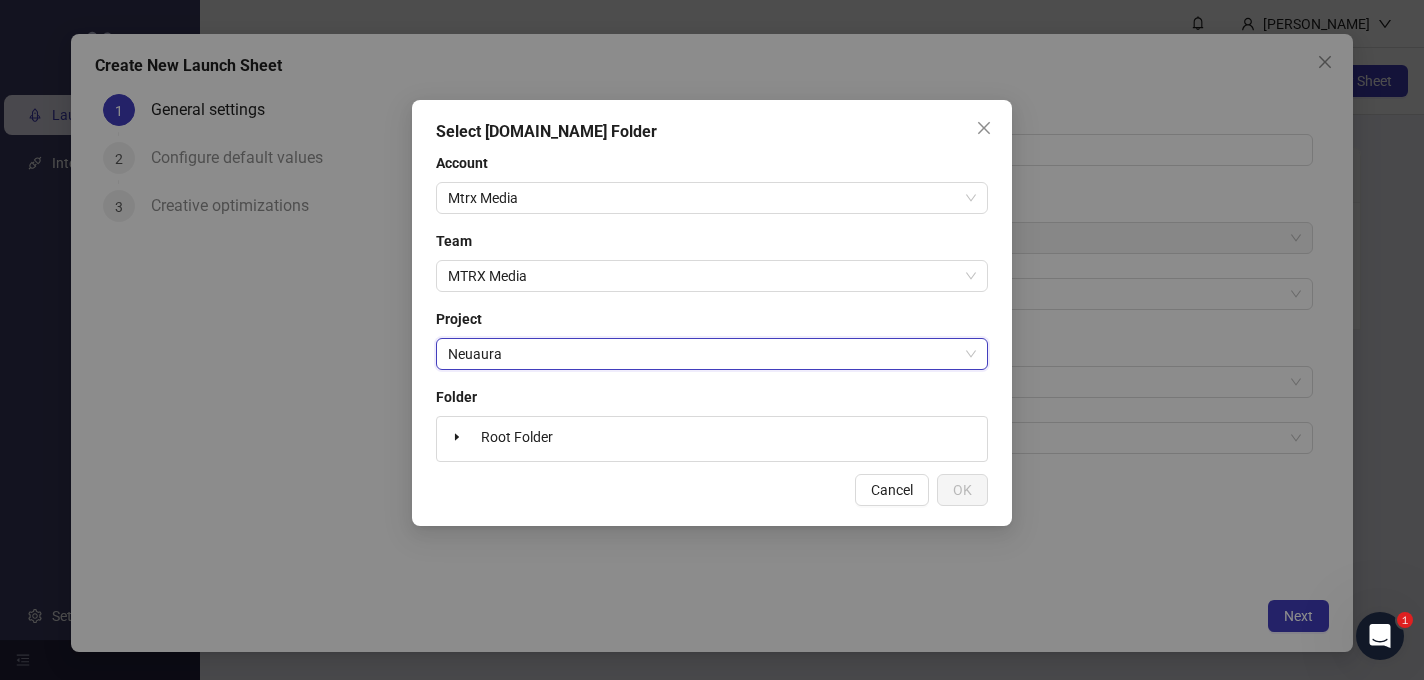 click on "Folder Root Folder" at bounding box center [712, 424] 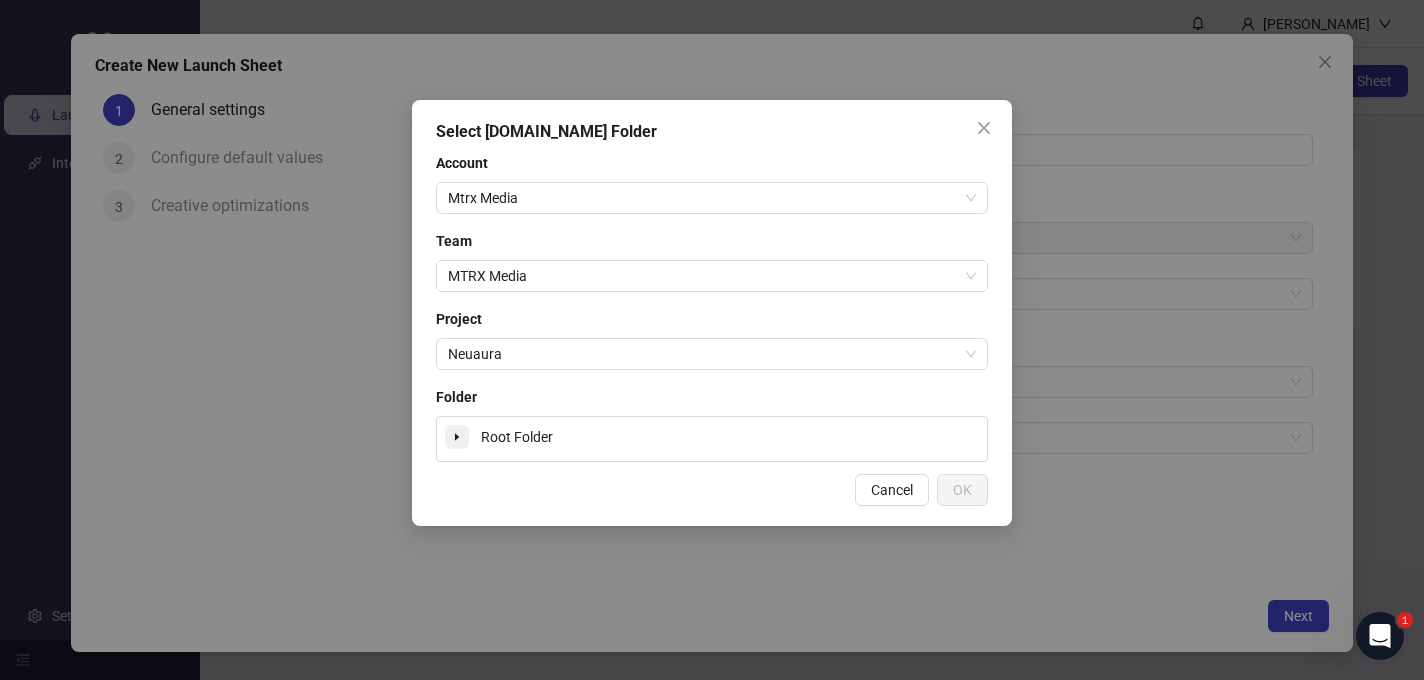 click 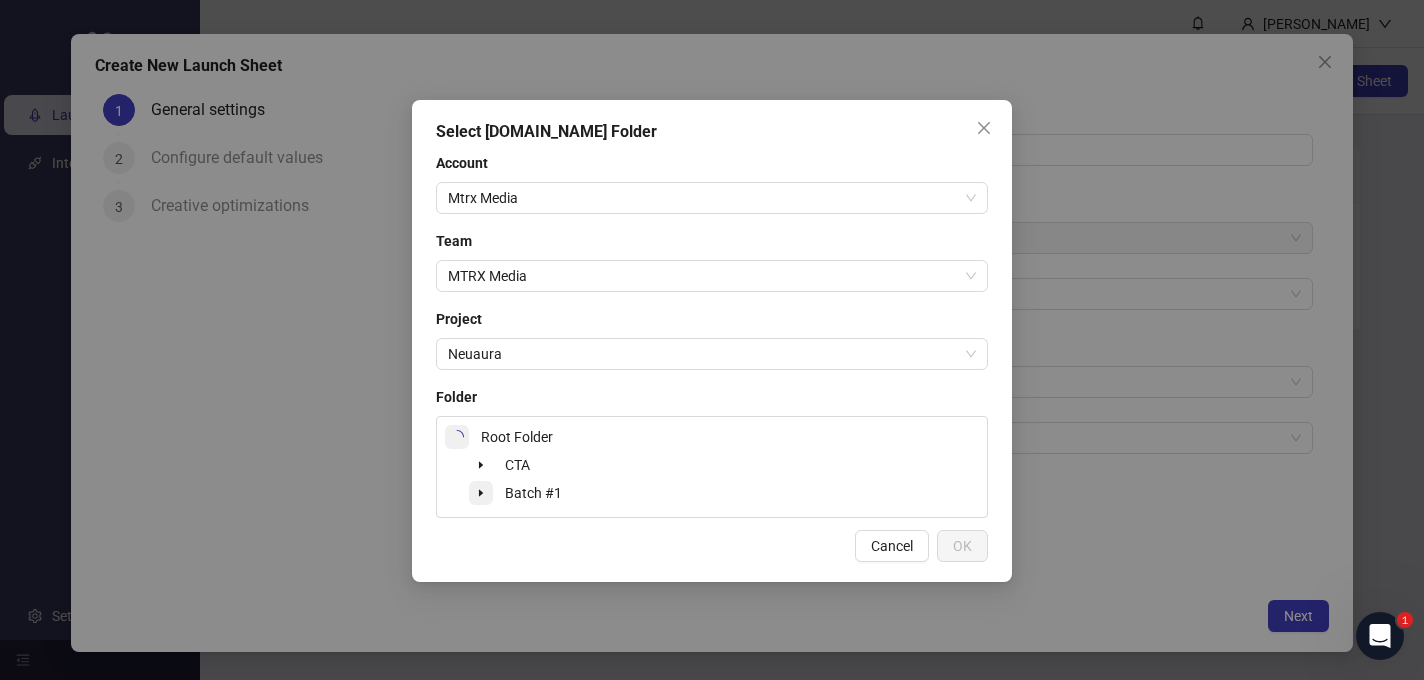 click 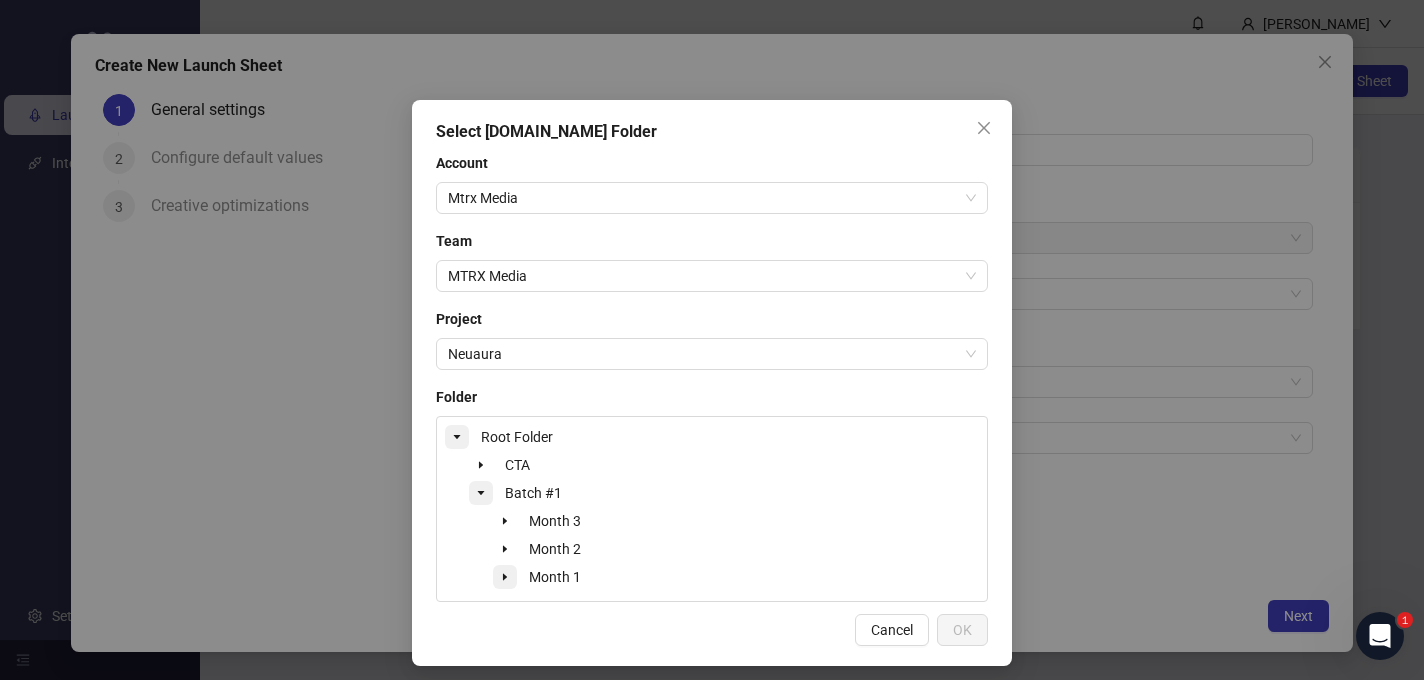 click 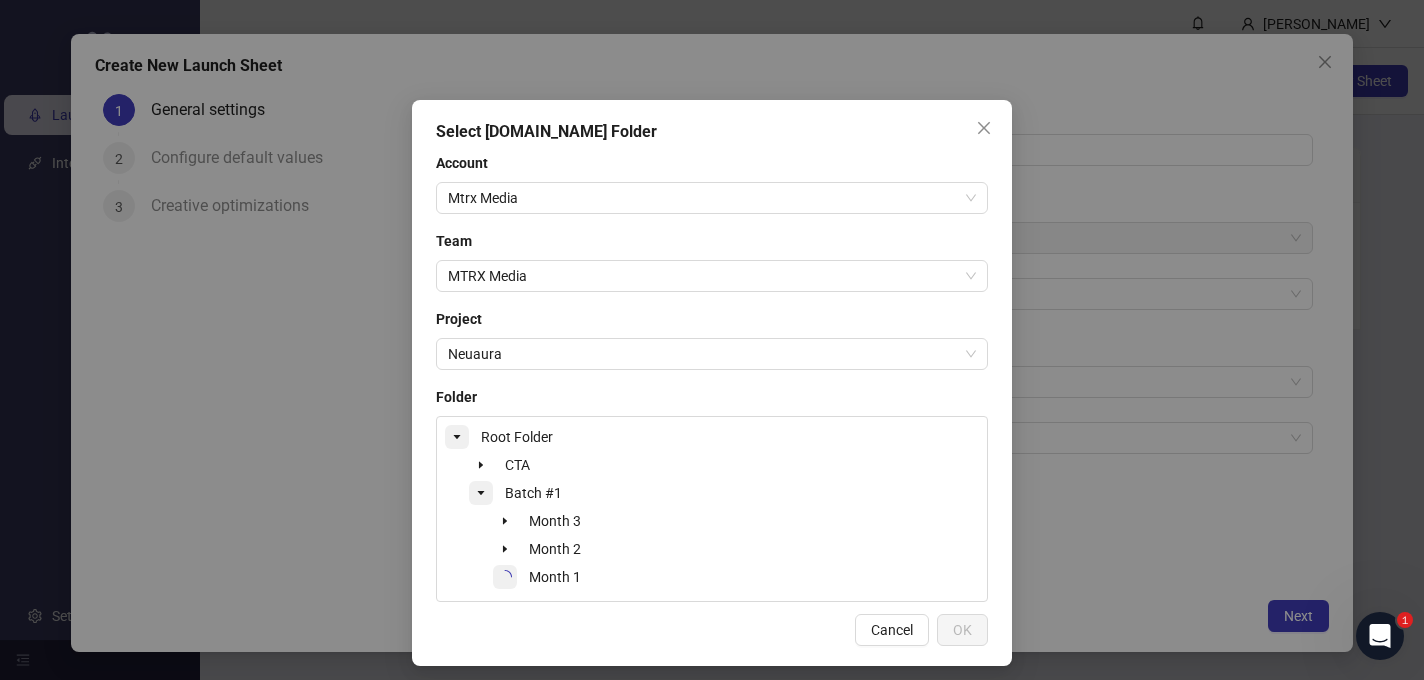 scroll, scrollTop: 10, scrollLeft: 0, axis: vertical 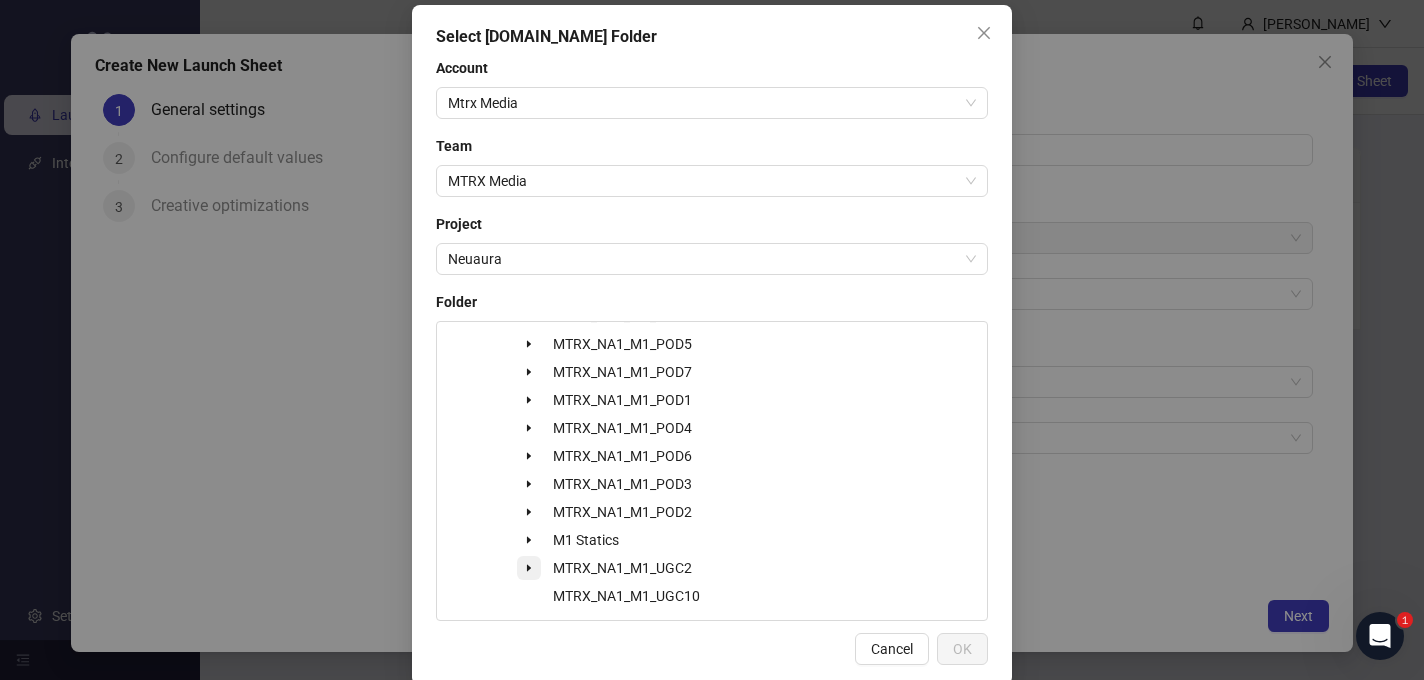 click at bounding box center [529, 568] 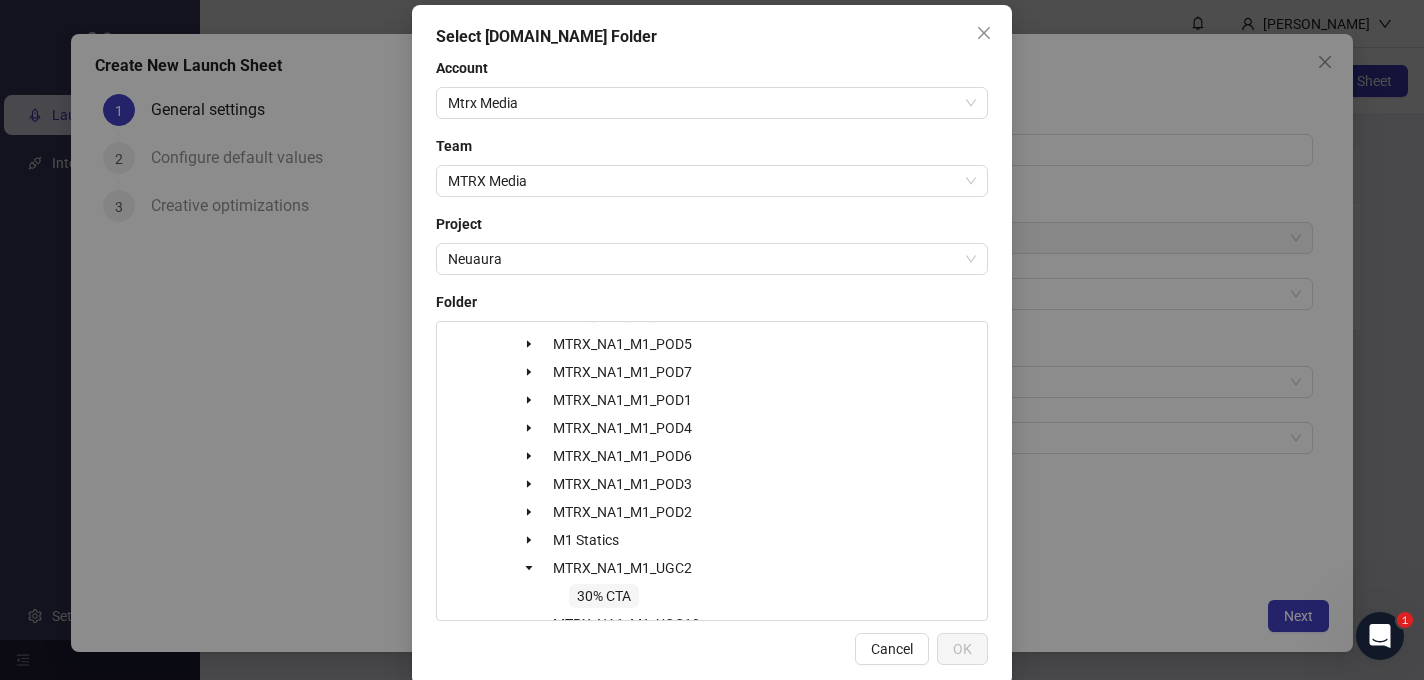 click on "30% CTA" at bounding box center (604, 596) 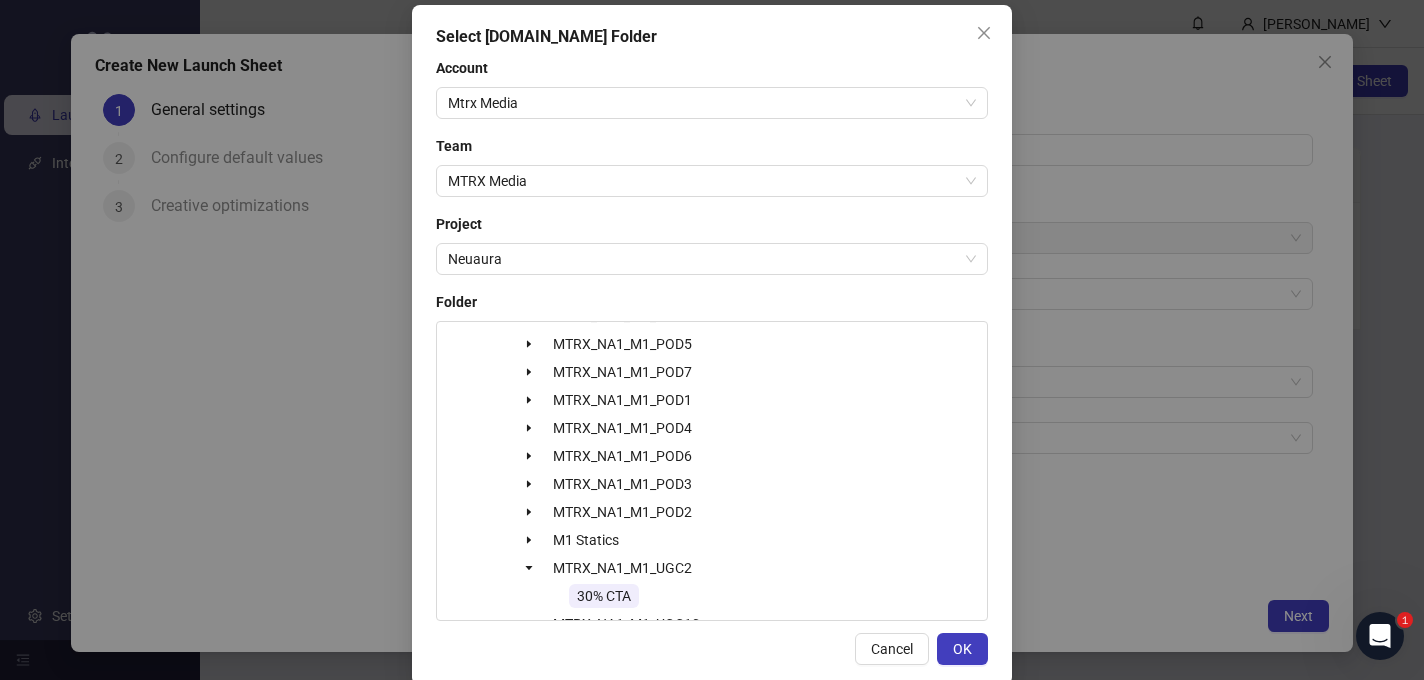 scroll, scrollTop: 530, scrollLeft: 0, axis: vertical 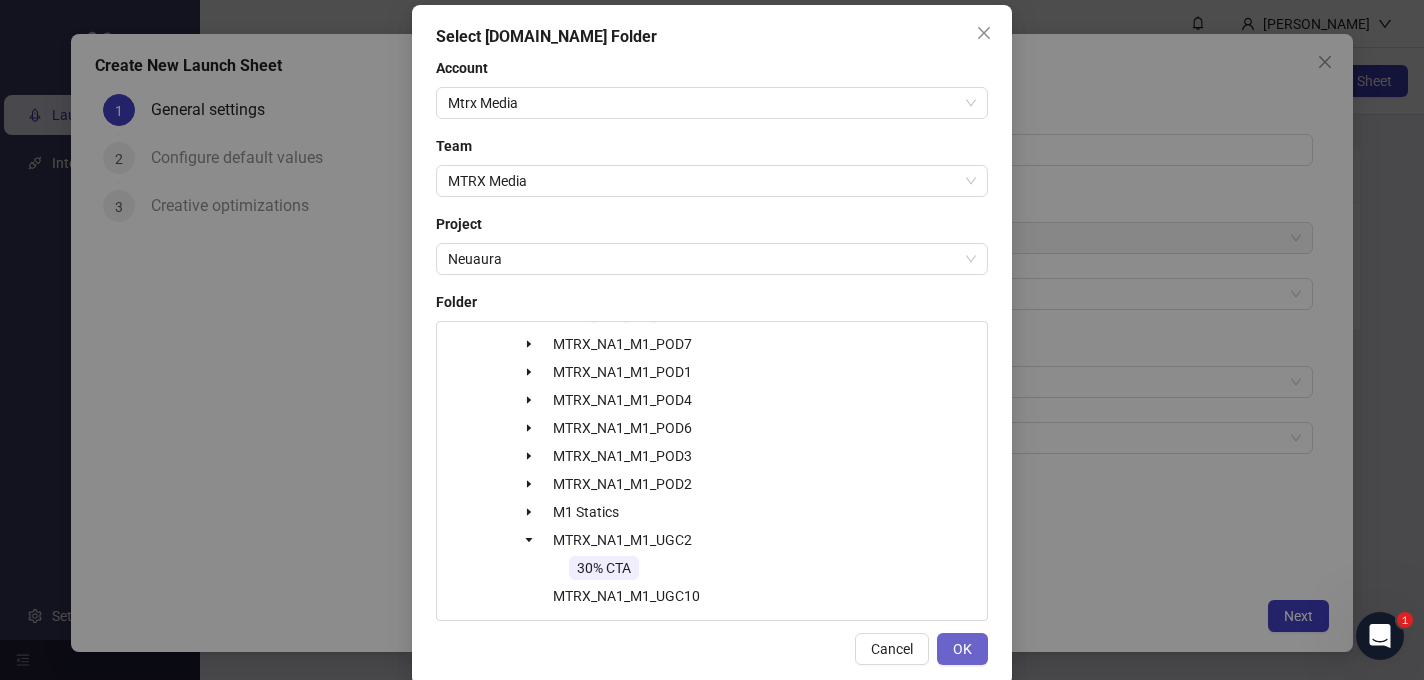 click on "OK" at bounding box center [962, 649] 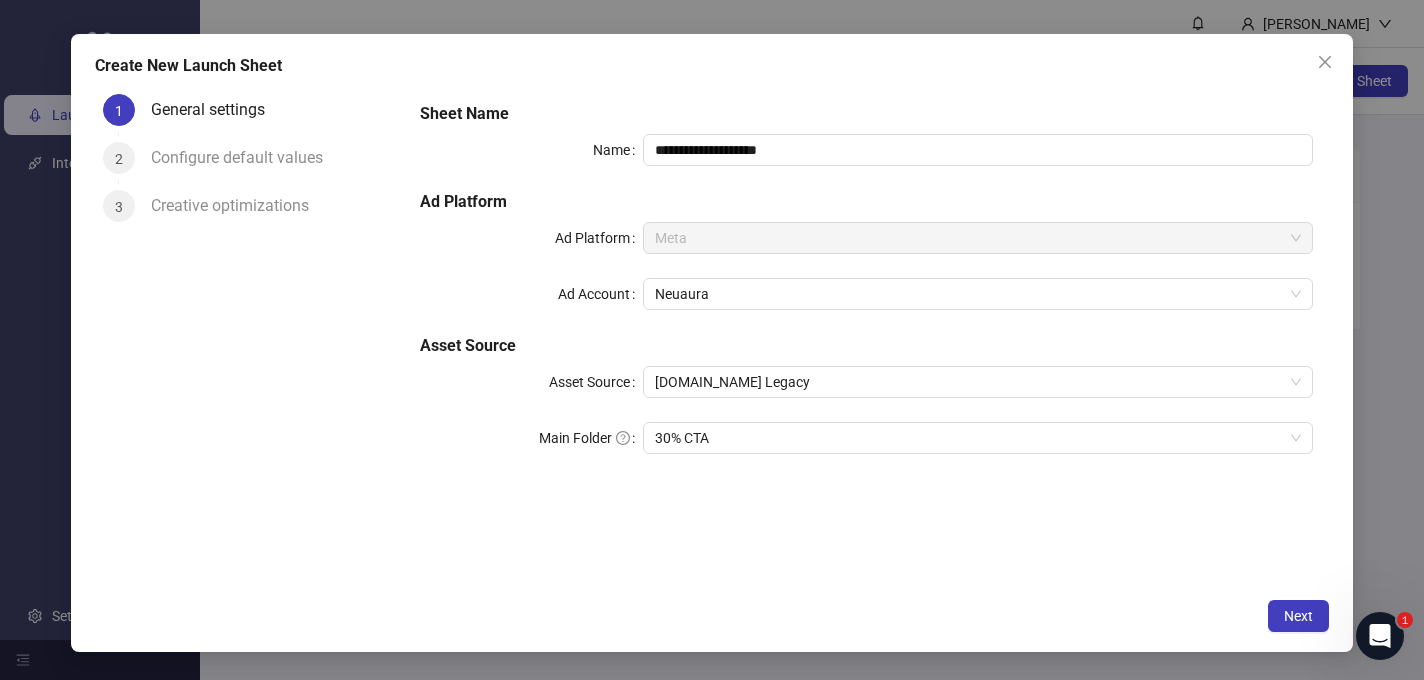 scroll, scrollTop: 24, scrollLeft: 0, axis: vertical 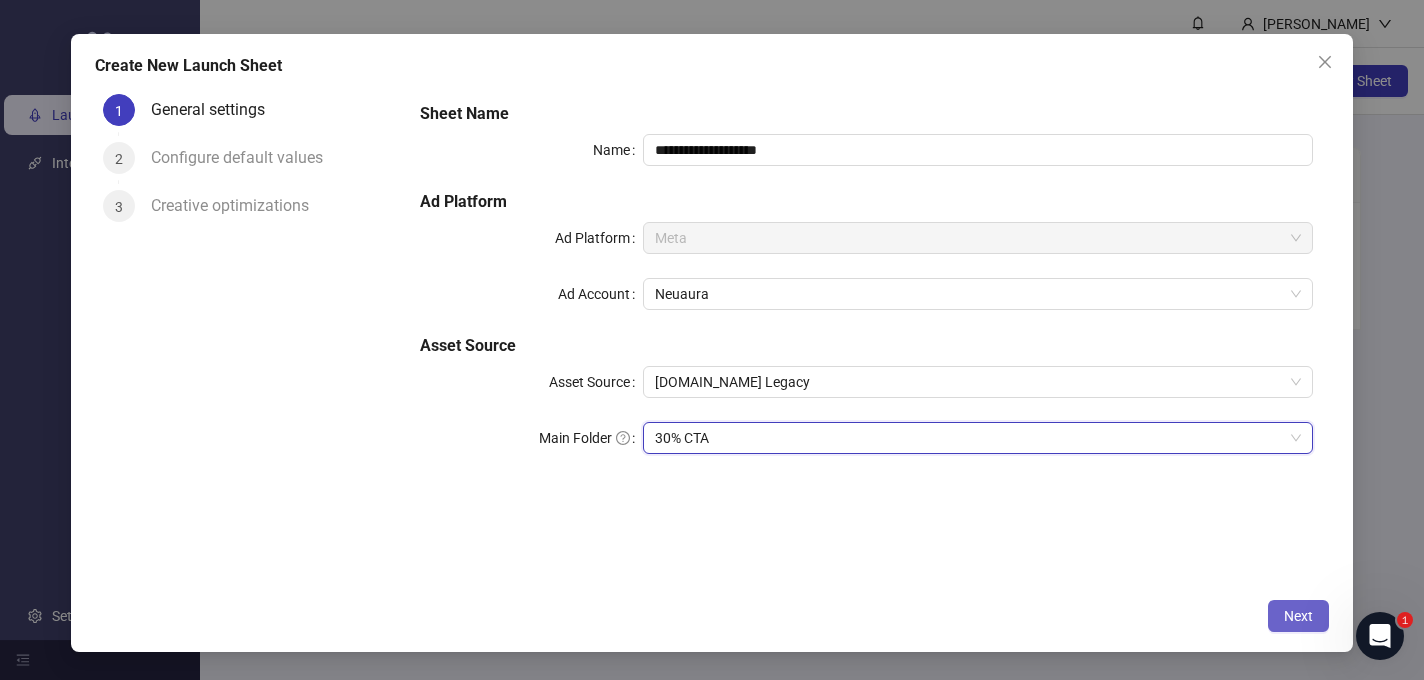 click on "Next" at bounding box center [1298, 616] 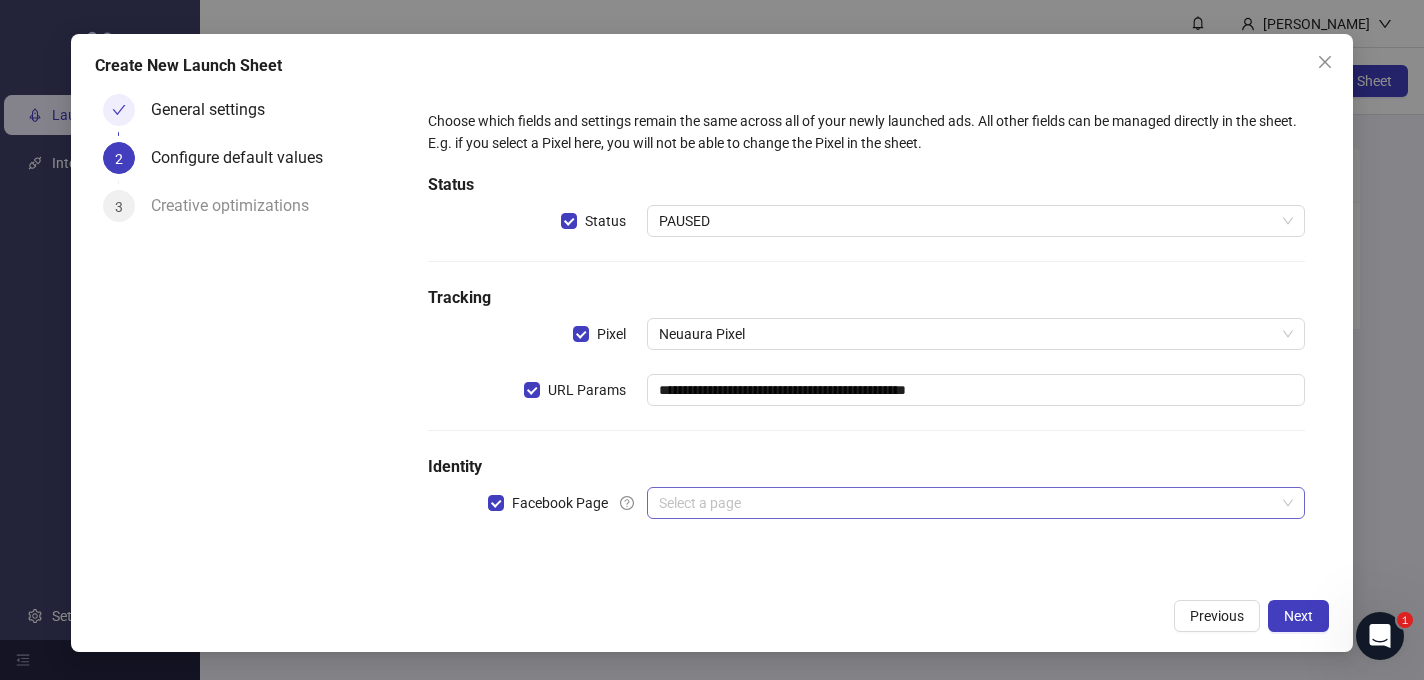 click at bounding box center (967, 503) 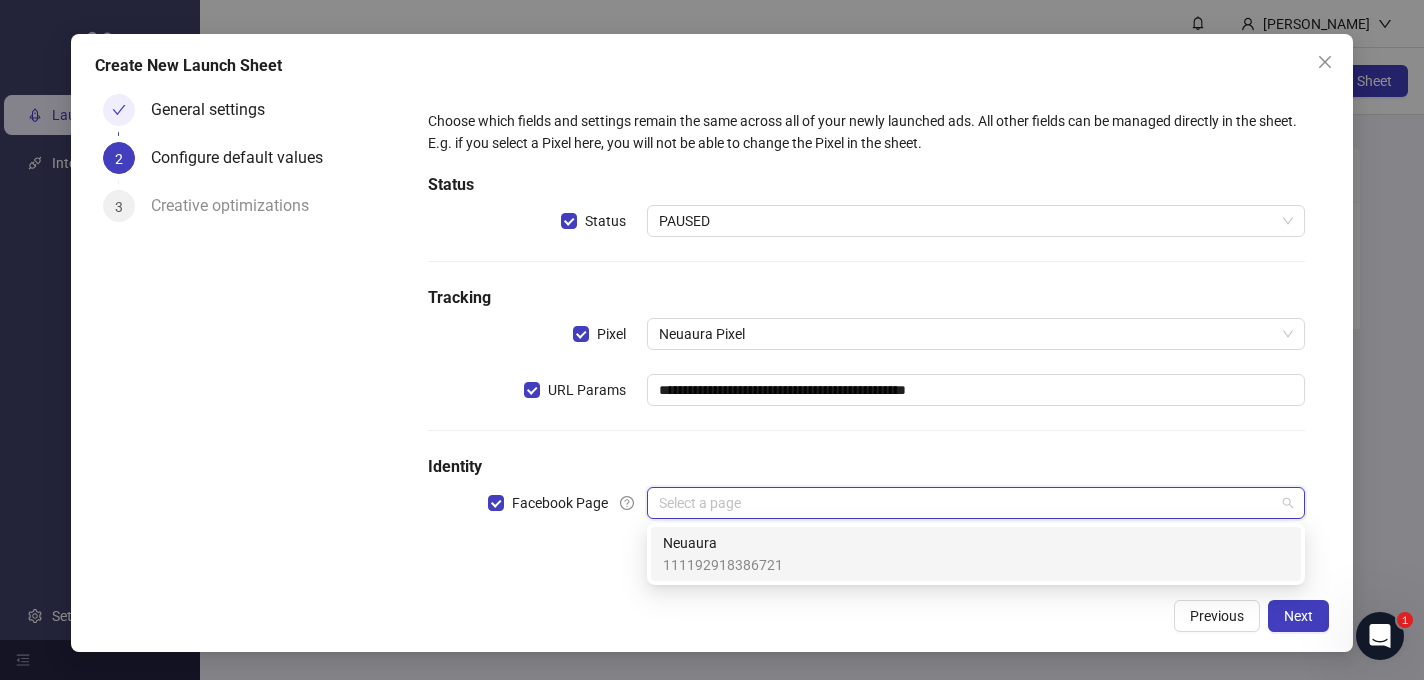 click on "111192918386721" at bounding box center [723, 565] 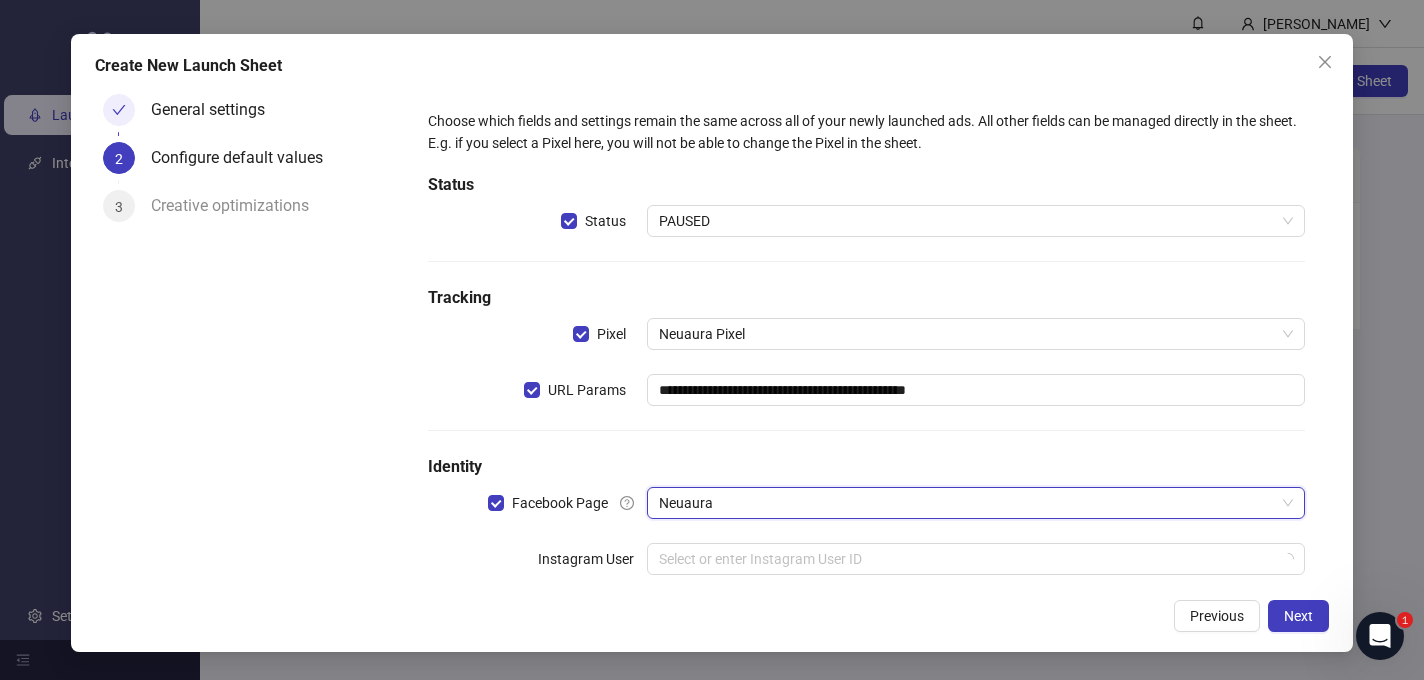 click at bounding box center (967, 559) 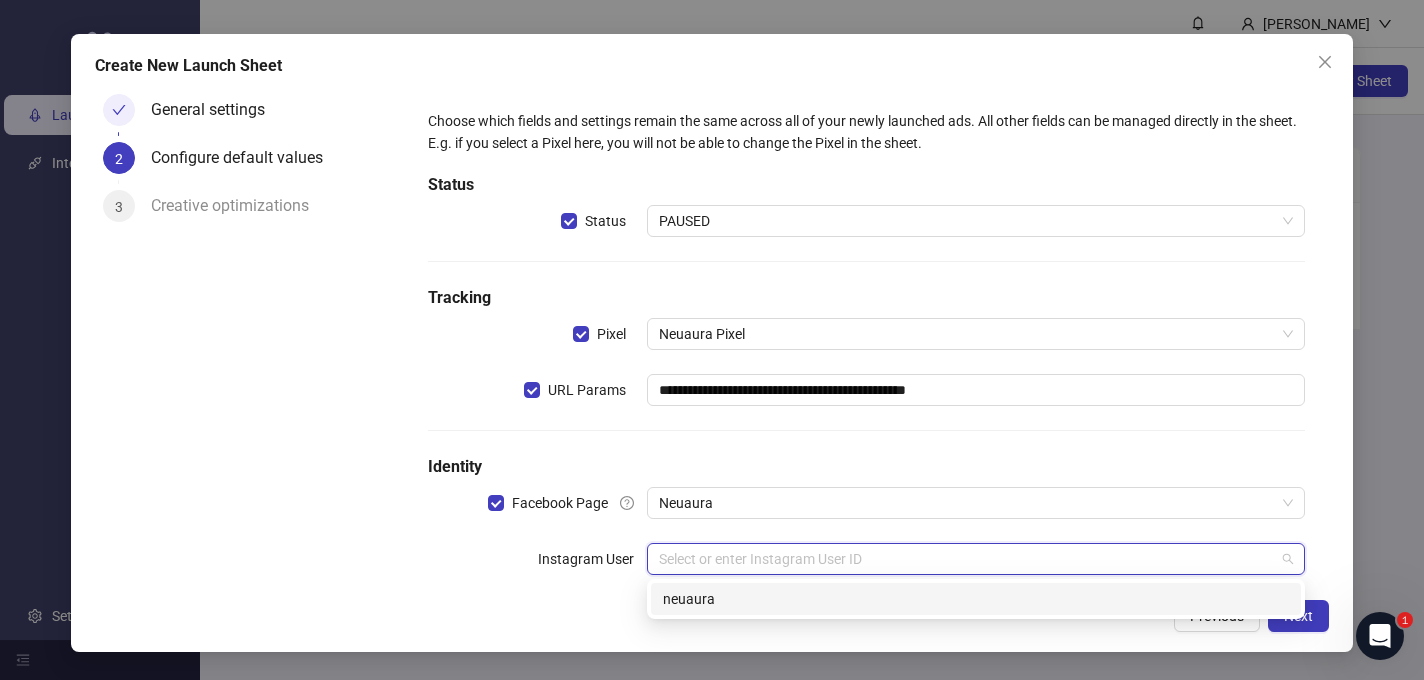 click on "neuaura" at bounding box center [976, 599] 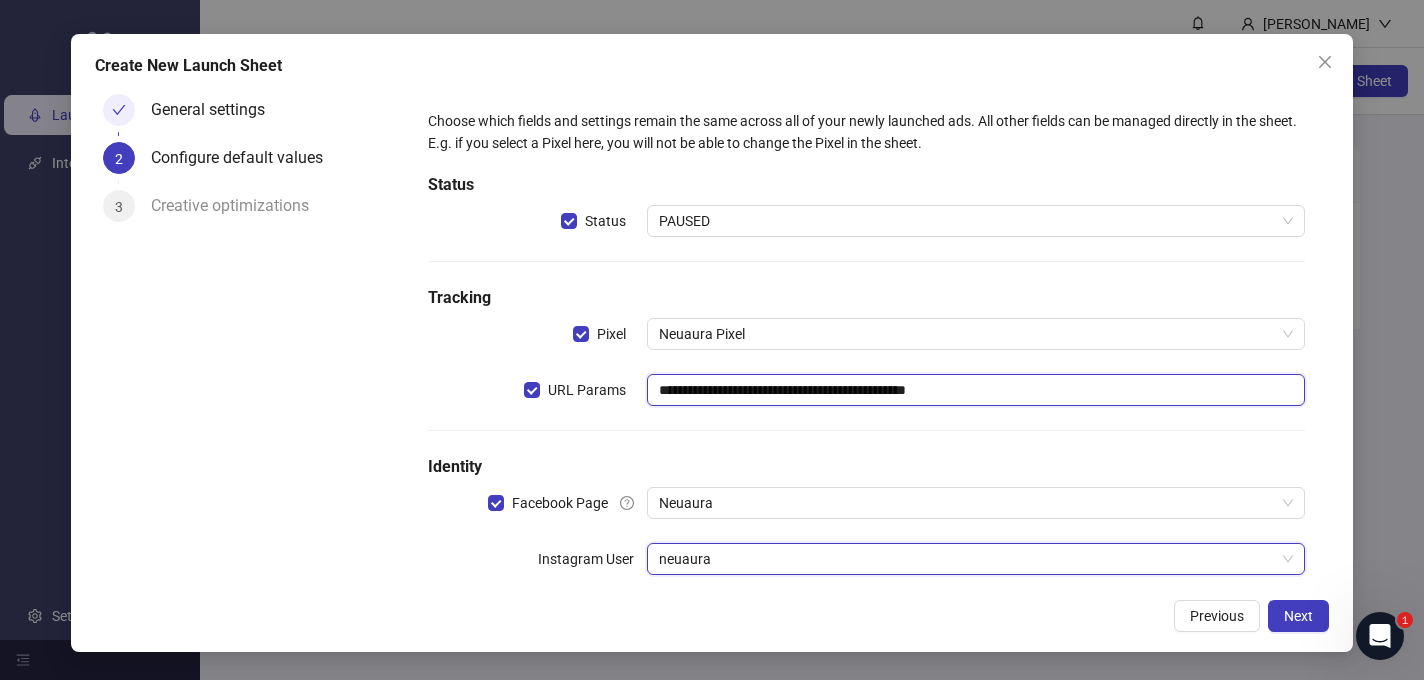 click on "**********" at bounding box center (976, 390) 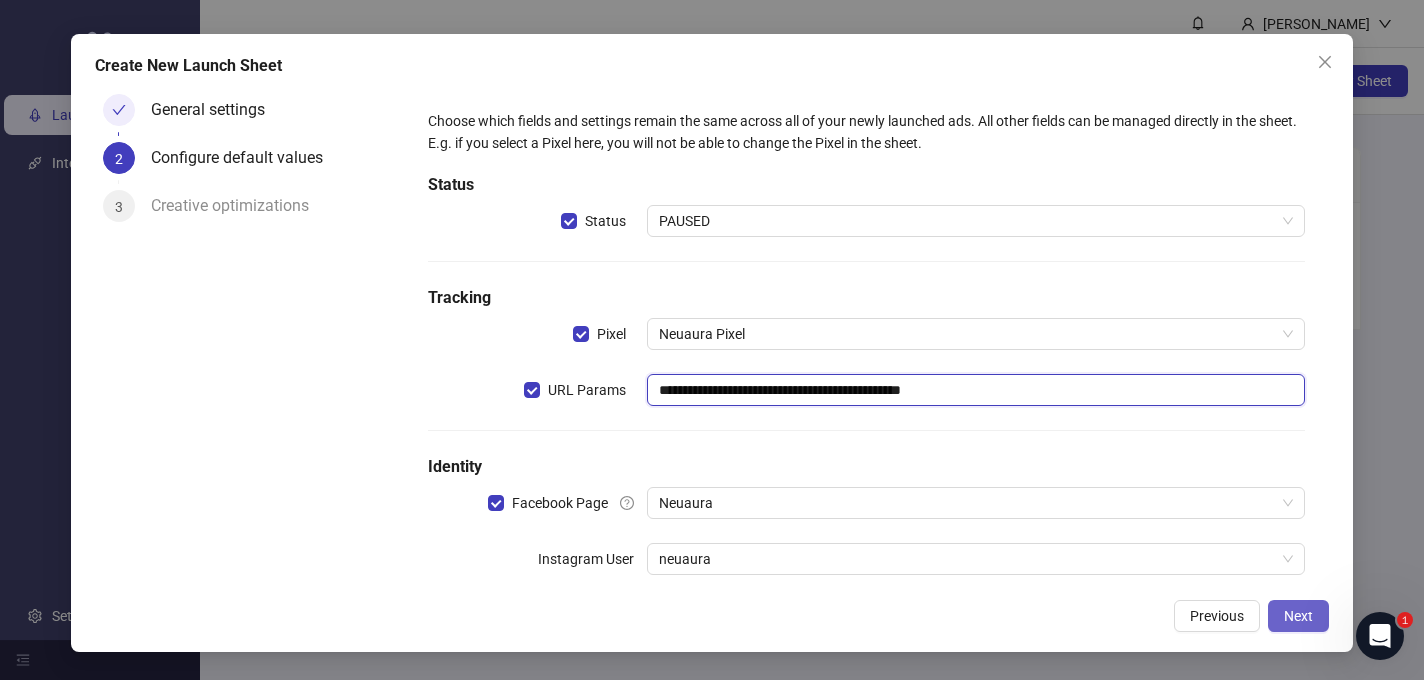 type on "**********" 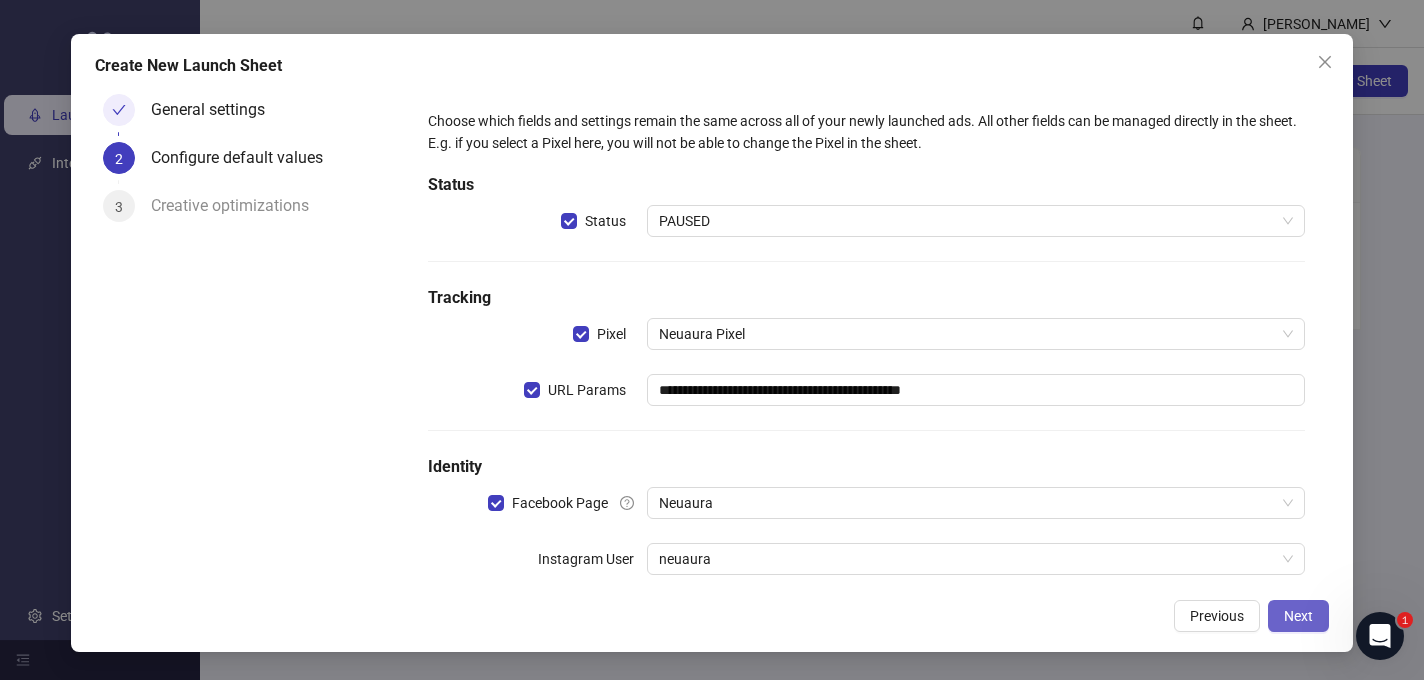 click on "Next" at bounding box center [1298, 616] 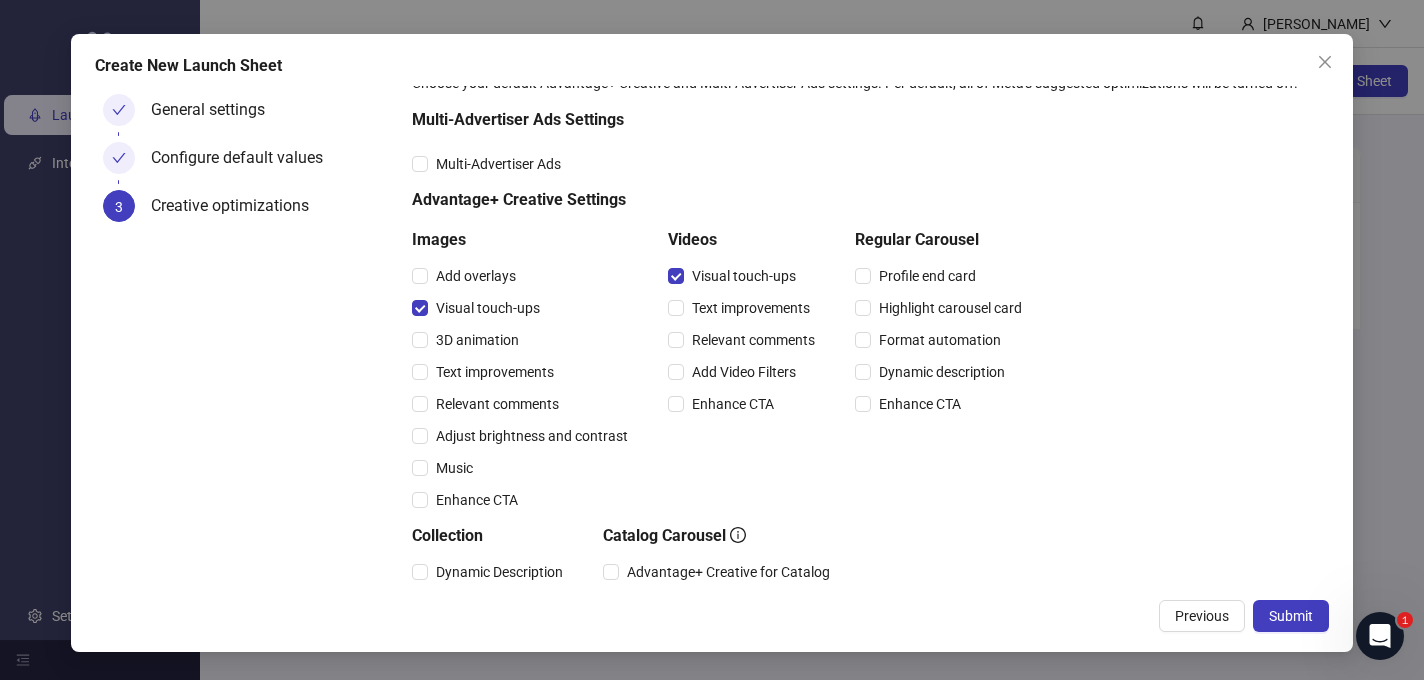 scroll, scrollTop: 55, scrollLeft: 0, axis: vertical 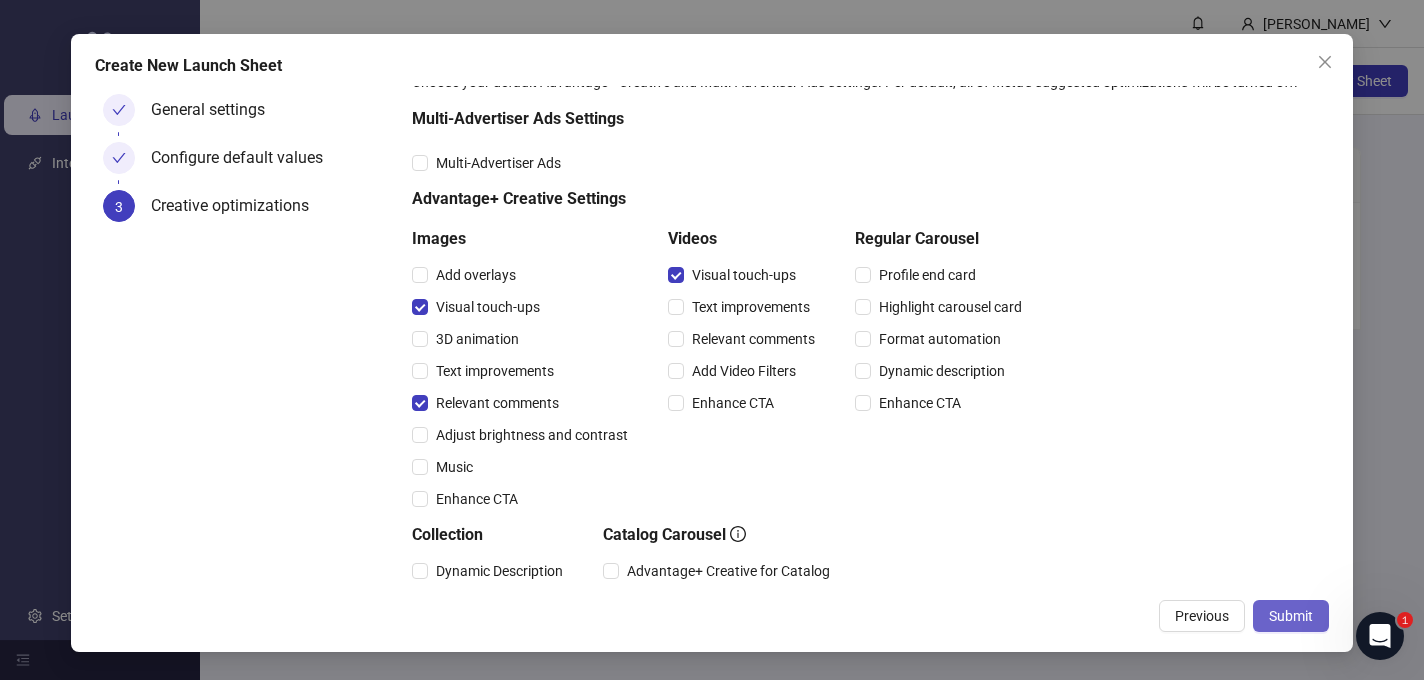 click on "Submit" at bounding box center [1291, 616] 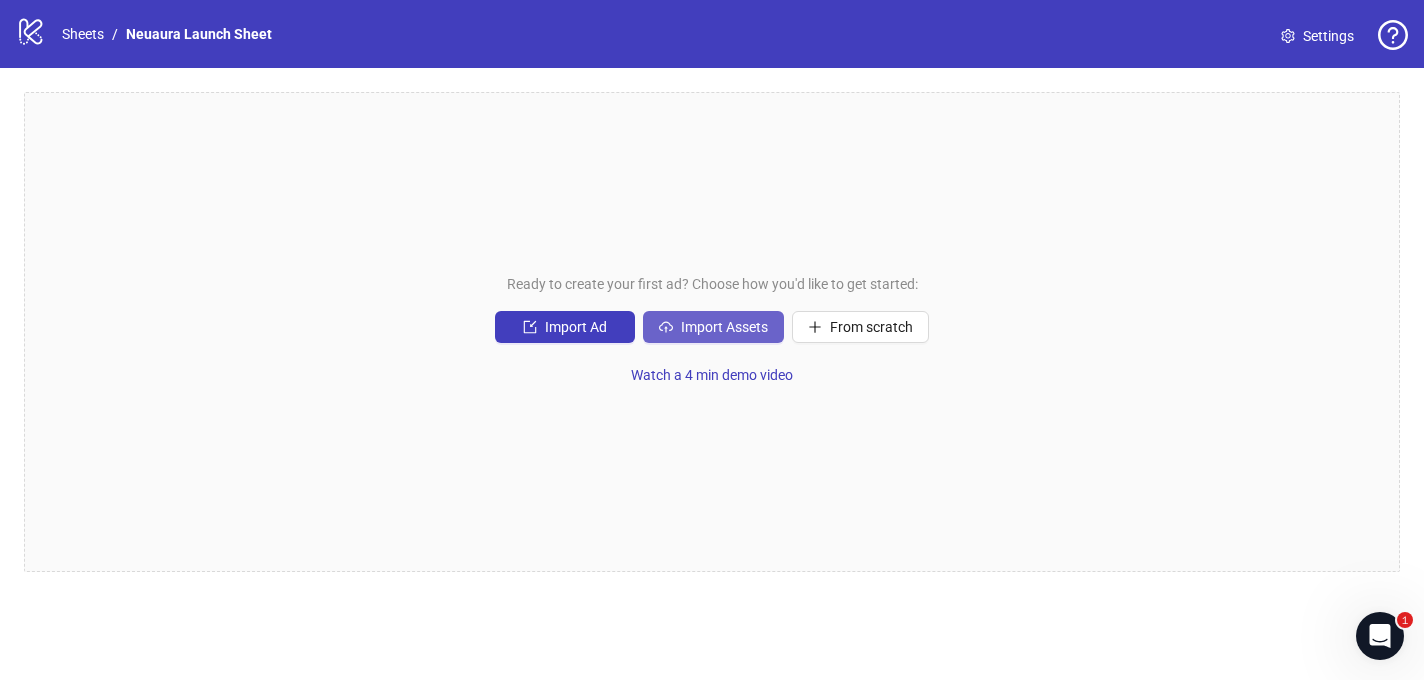 click on "Import Assets" at bounding box center (724, 327) 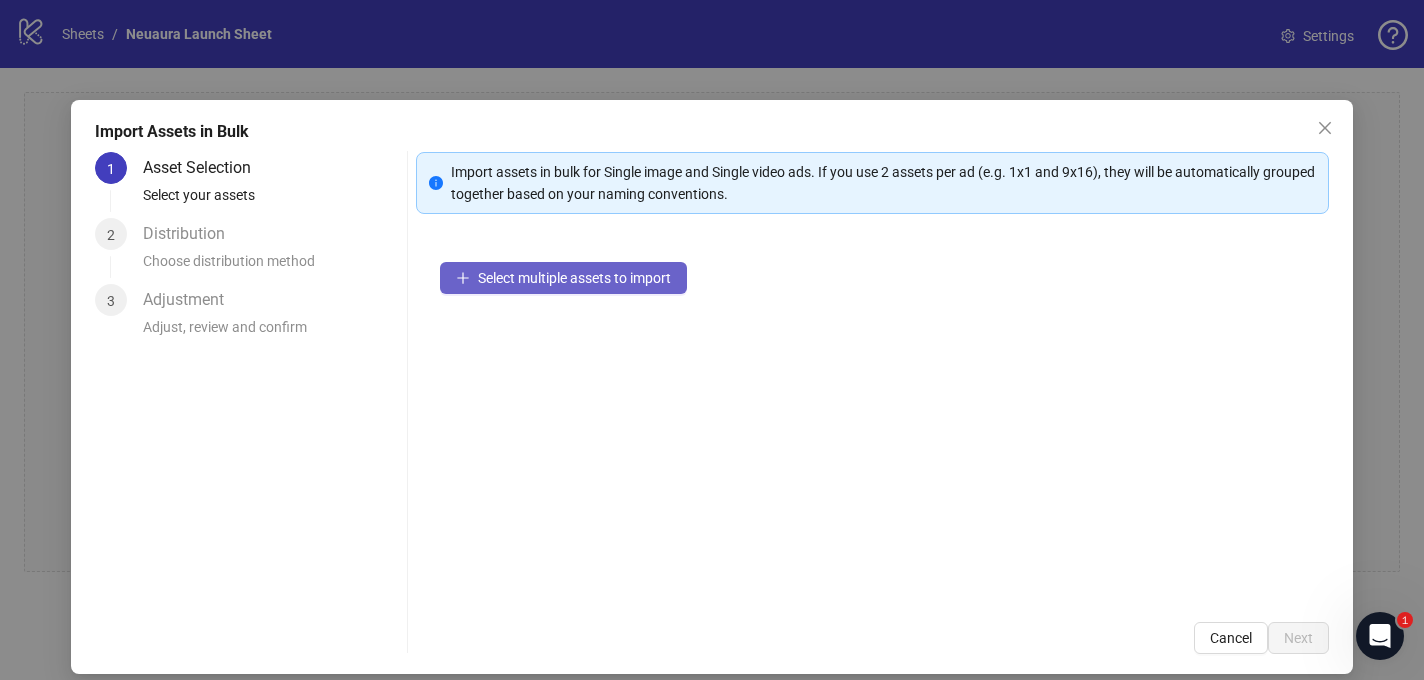 click on "Select multiple assets to import" at bounding box center (574, 278) 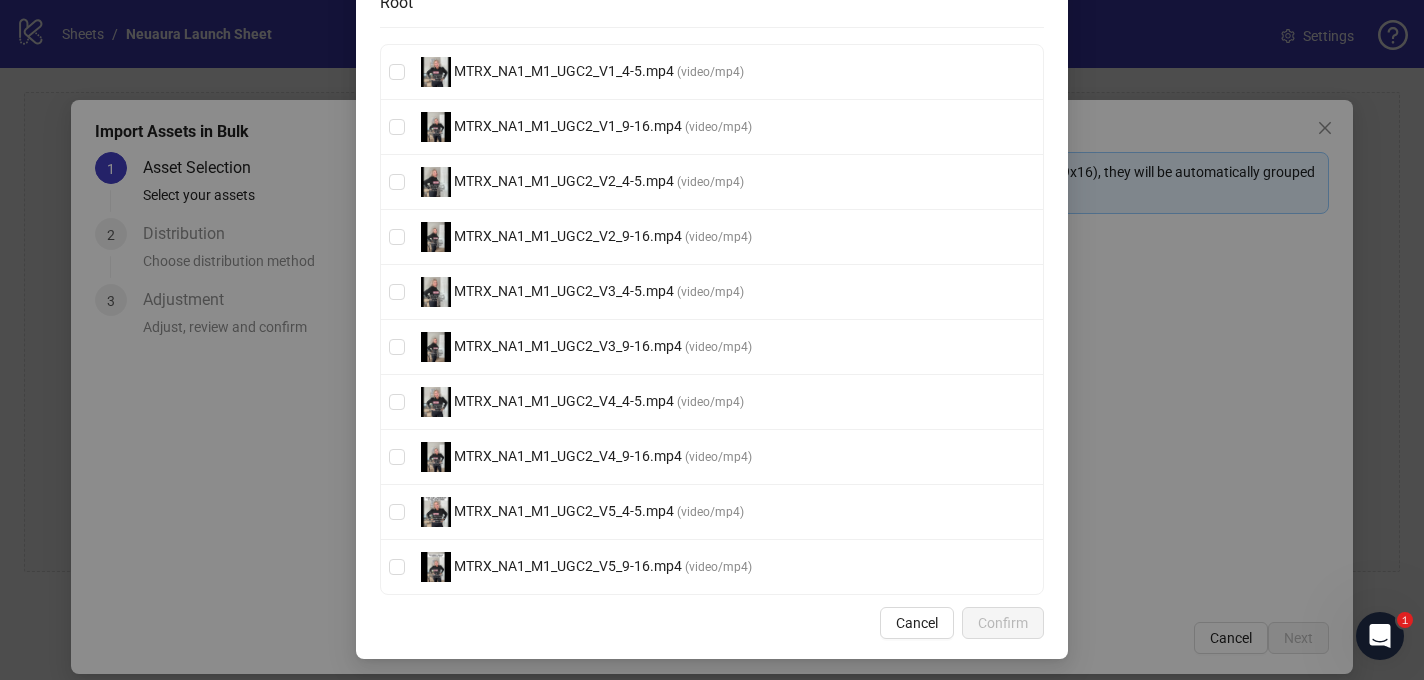 scroll, scrollTop: 0, scrollLeft: 0, axis: both 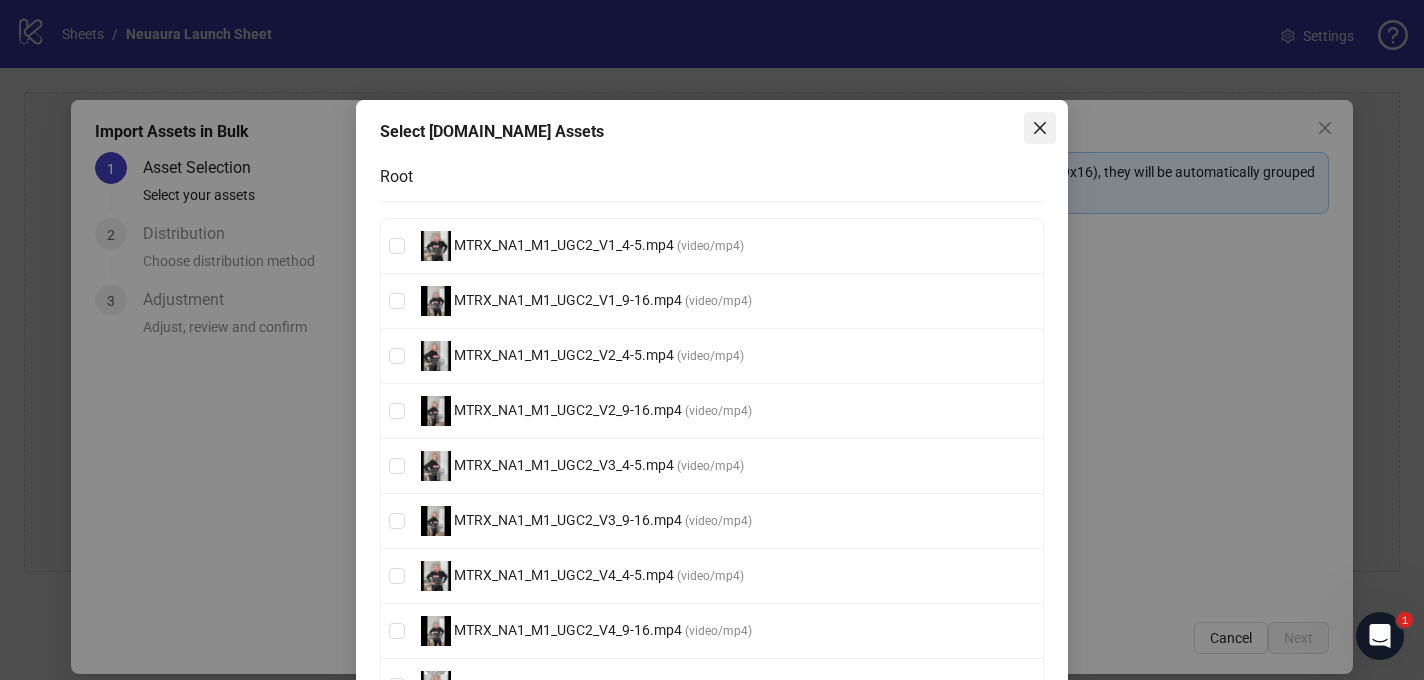 click 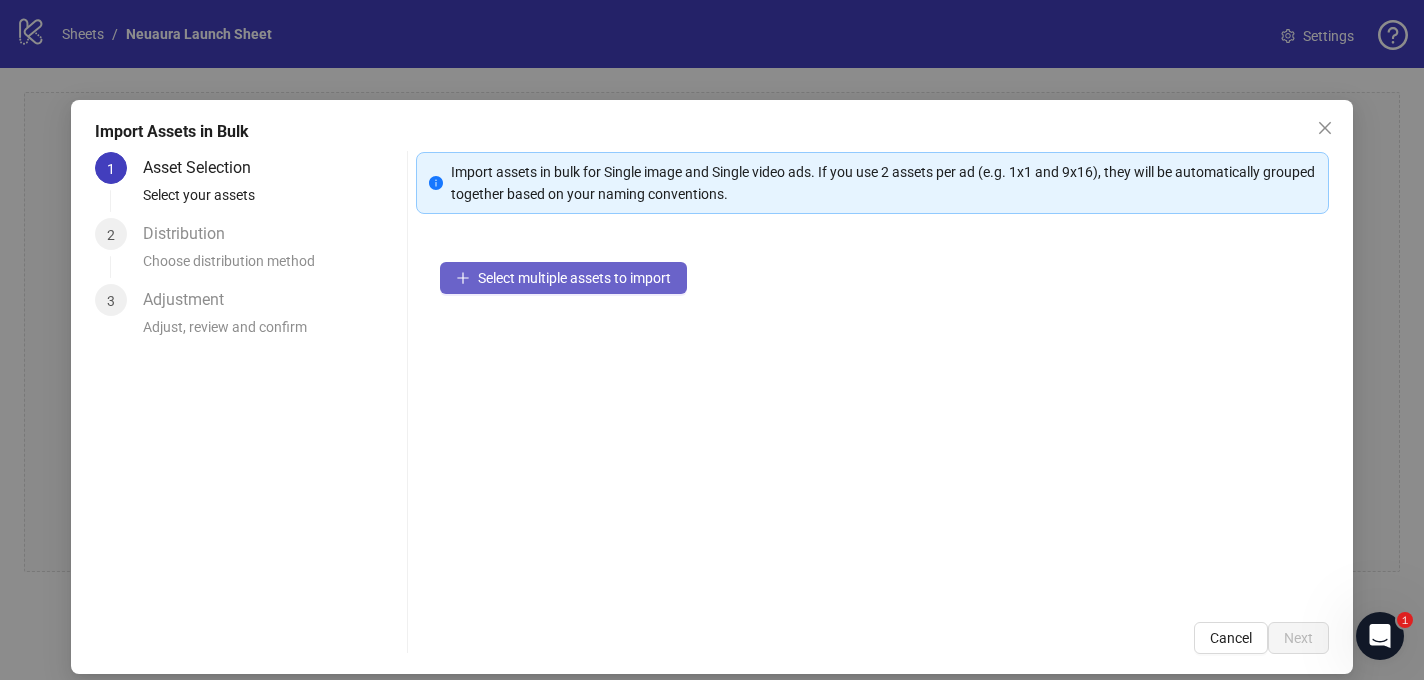 click on "Select multiple assets to import" at bounding box center (574, 278) 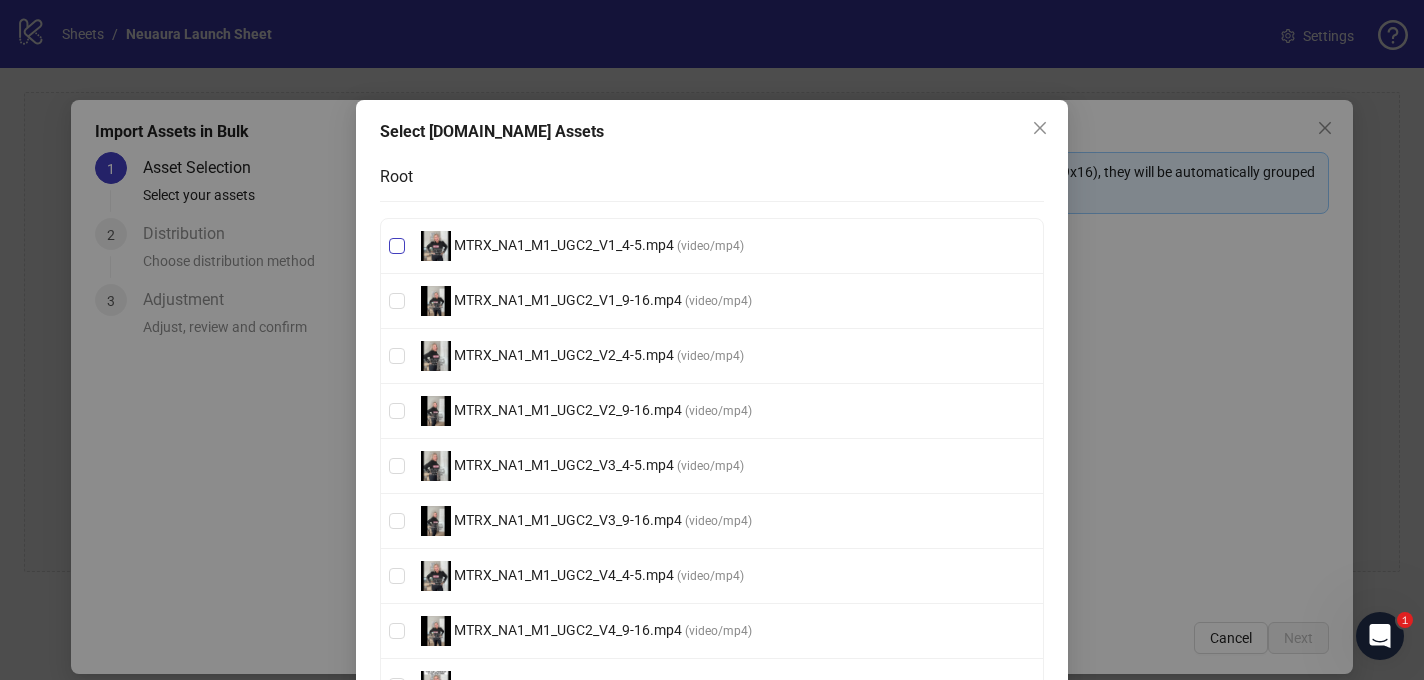 click on "MTRX_NA1_M1_UGC2_V1_4-5.mp4   ( video/mp4 )" at bounding box center [712, 246] 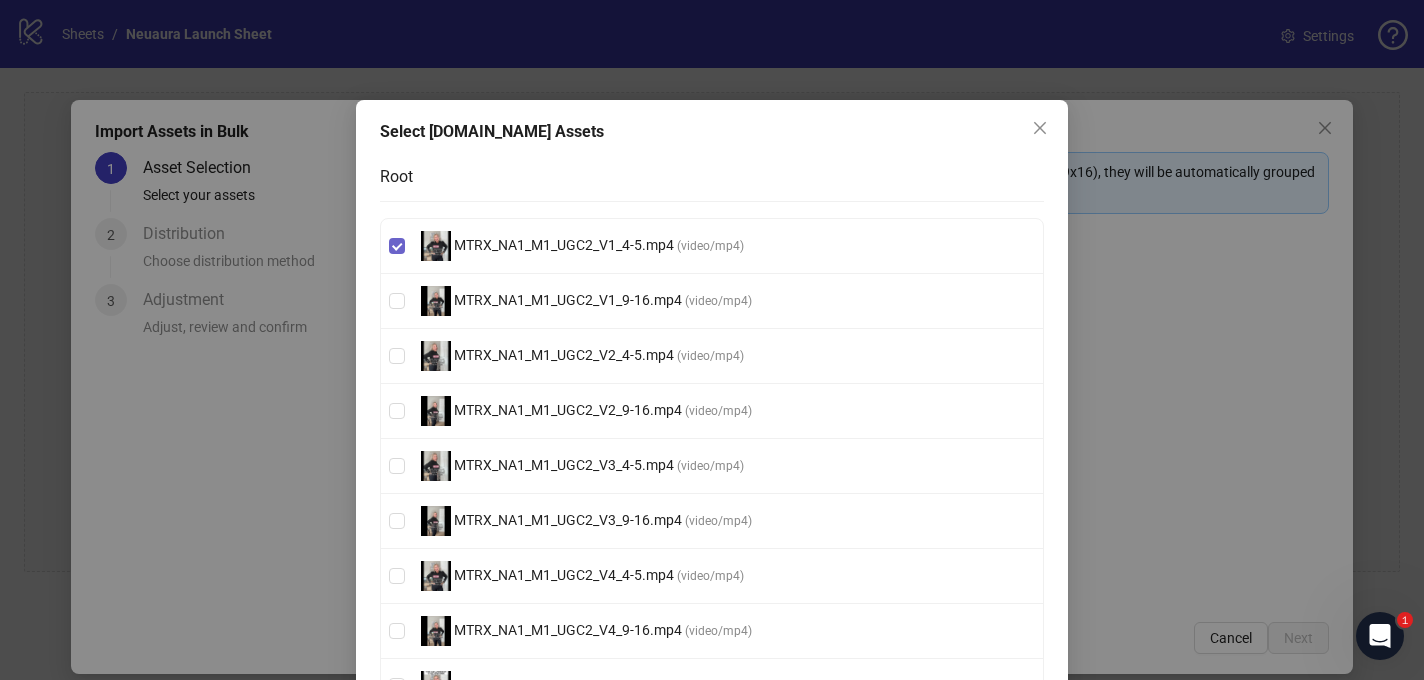 click on "MTRX_NA1_M1_UGC2_V1_4-5.mp4   ( video/mp4 )" at bounding box center (712, 246) 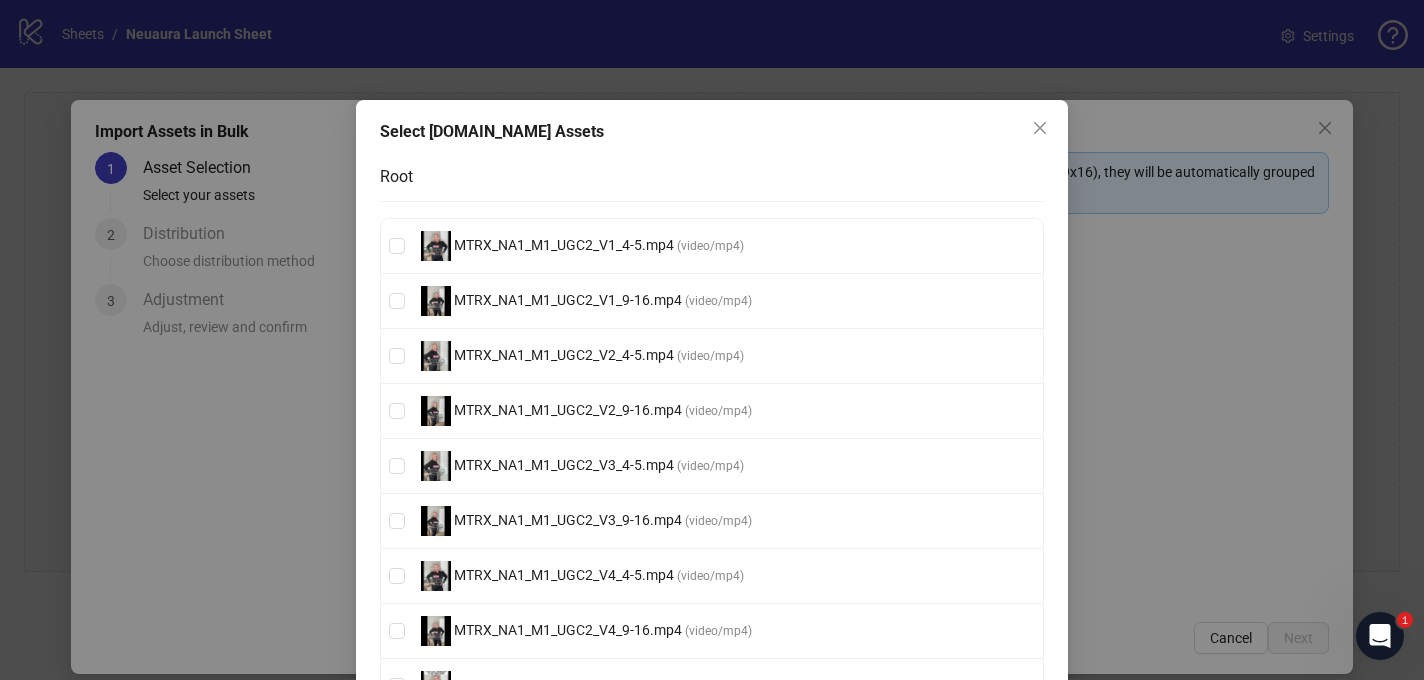 click on "Select Frame.io Assets Root   MTRX_NA1_M1_UGC2_V1_4-5.mp4   ( video/mp4 )   MTRX_NA1_M1_UGC2_V1_9-16.mp4   ( video/mp4 )   MTRX_NA1_M1_UGC2_V2_4-5.mp4   ( video/mp4 )   MTRX_NA1_M1_UGC2_V2_9-16.mp4   ( video/mp4 )   MTRX_NA1_M1_UGC2_V3_4-5.mp4   ( video/mp4 )   MTRX_NA1_M1_UGC2_V3_9-16.mp4   ( video/mp4 )   MTRX_NA1_M1_UGC2_V4_4-5.mp4   ( video/mp4 )   MTRX_NA1_M1_UGC2_V4_9-16.mp4   ( video/mp4 )   MTRX_NA1_M1_UGC2_V5_4-5.mp4   ( video/mp4 )   MTRX_NA1_M1_UGC2_V5_9-16.mp4   ( video/mp4 ) Cancel Confirm" at bounding box center [712, 466] 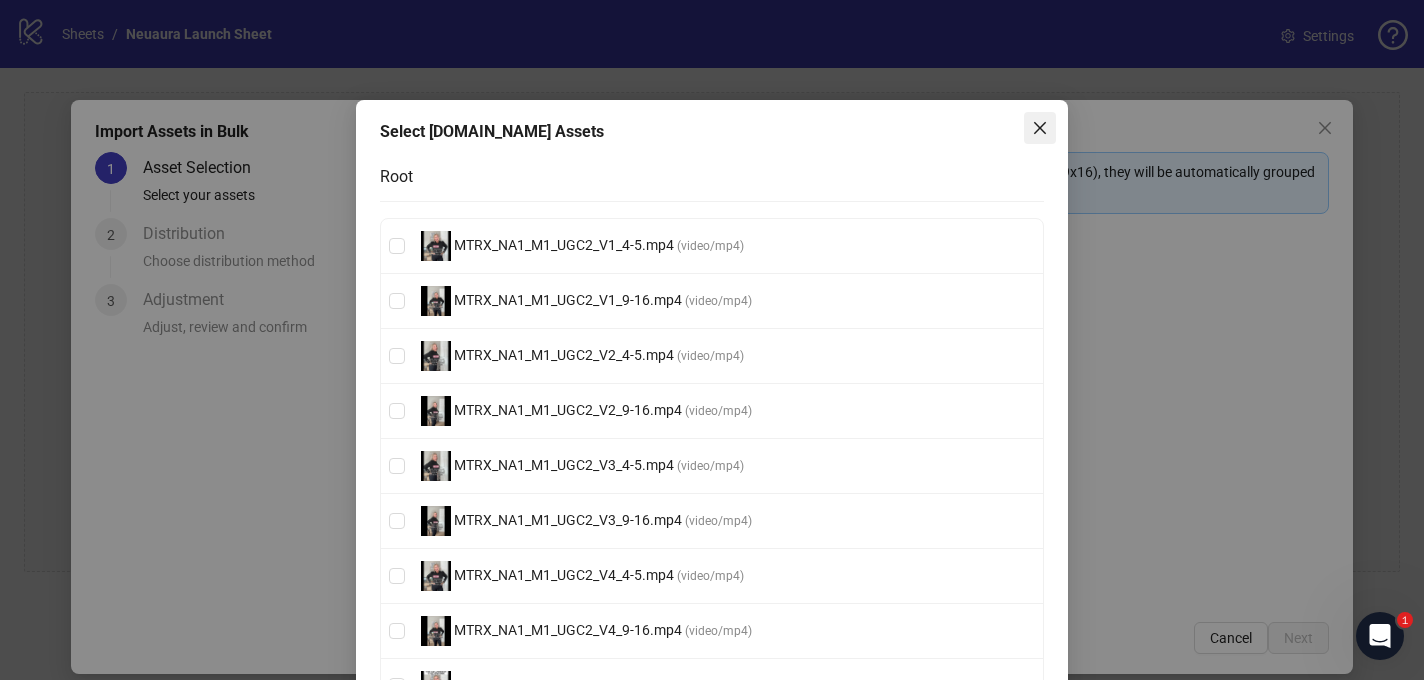 click 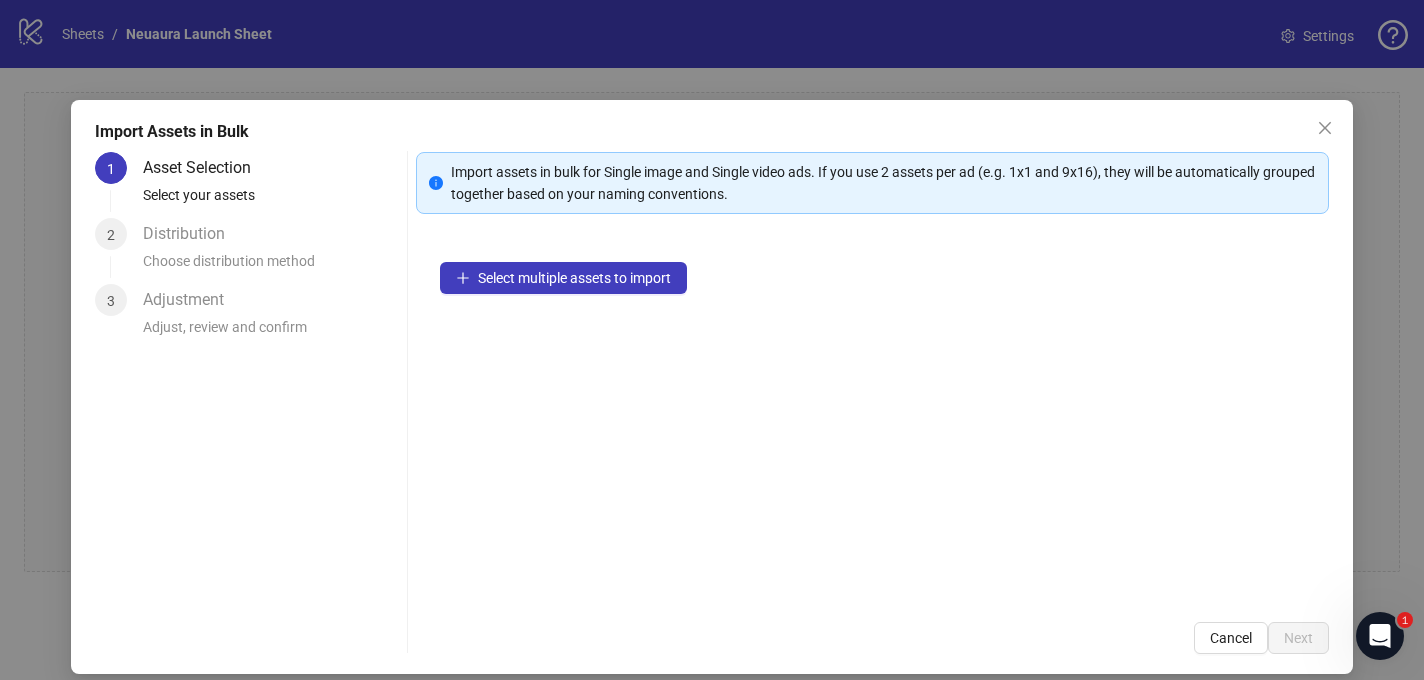 click on "Import assets in bulk for Single image and Single video ads. If you use 2 assets per ad (e.g. 1x1 and 9x16), they will be automatically grouped together based on your naming conventions. Select multiple assets to import Cancel Next" at bounding box center (872, 403) 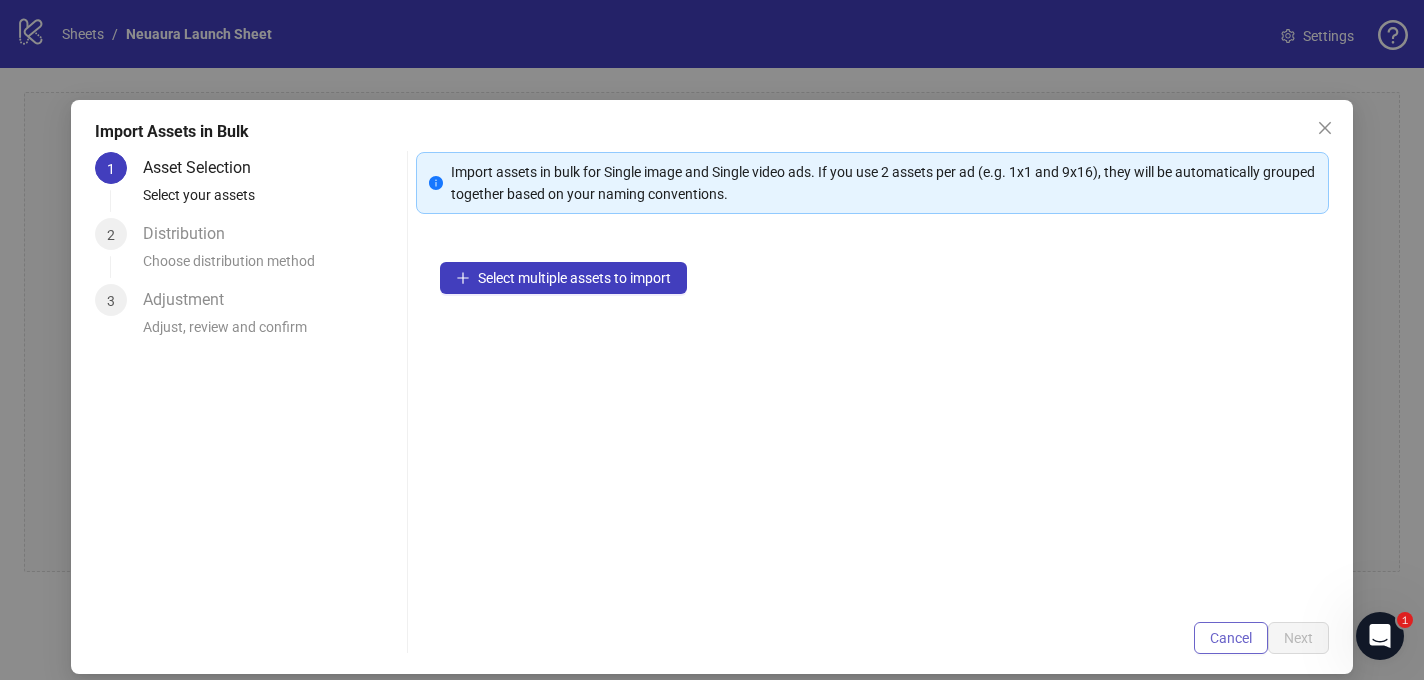 click on "Cancel" at bounding box center [1231, 638] 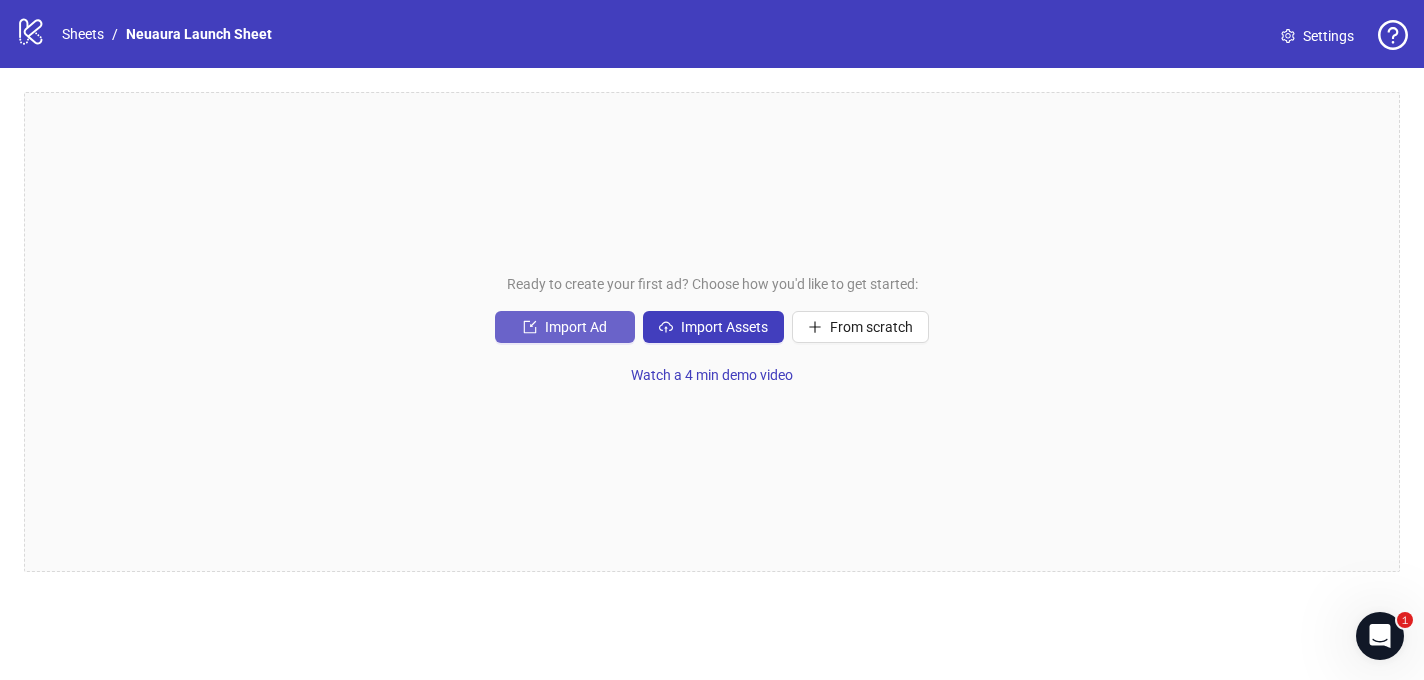 click on "Import Ad" at bounding box center (565, 327) 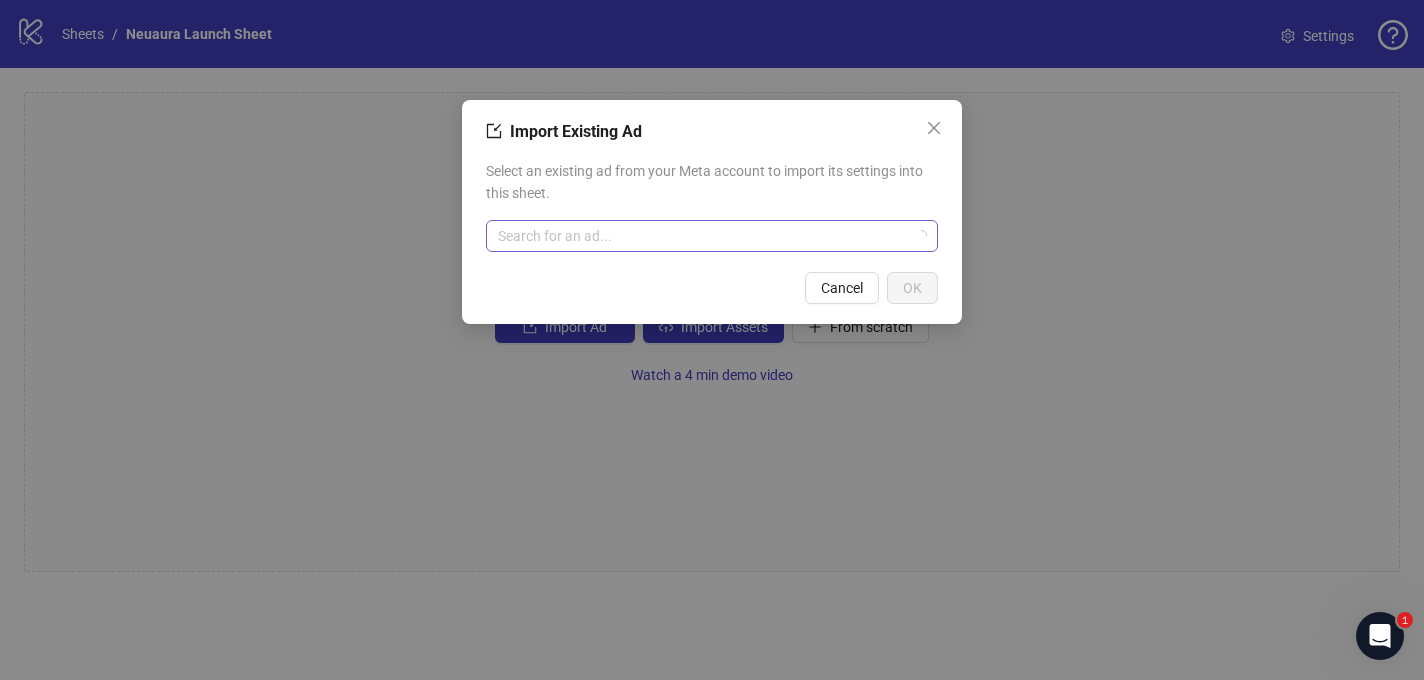 click at bounding box center [703, 236] 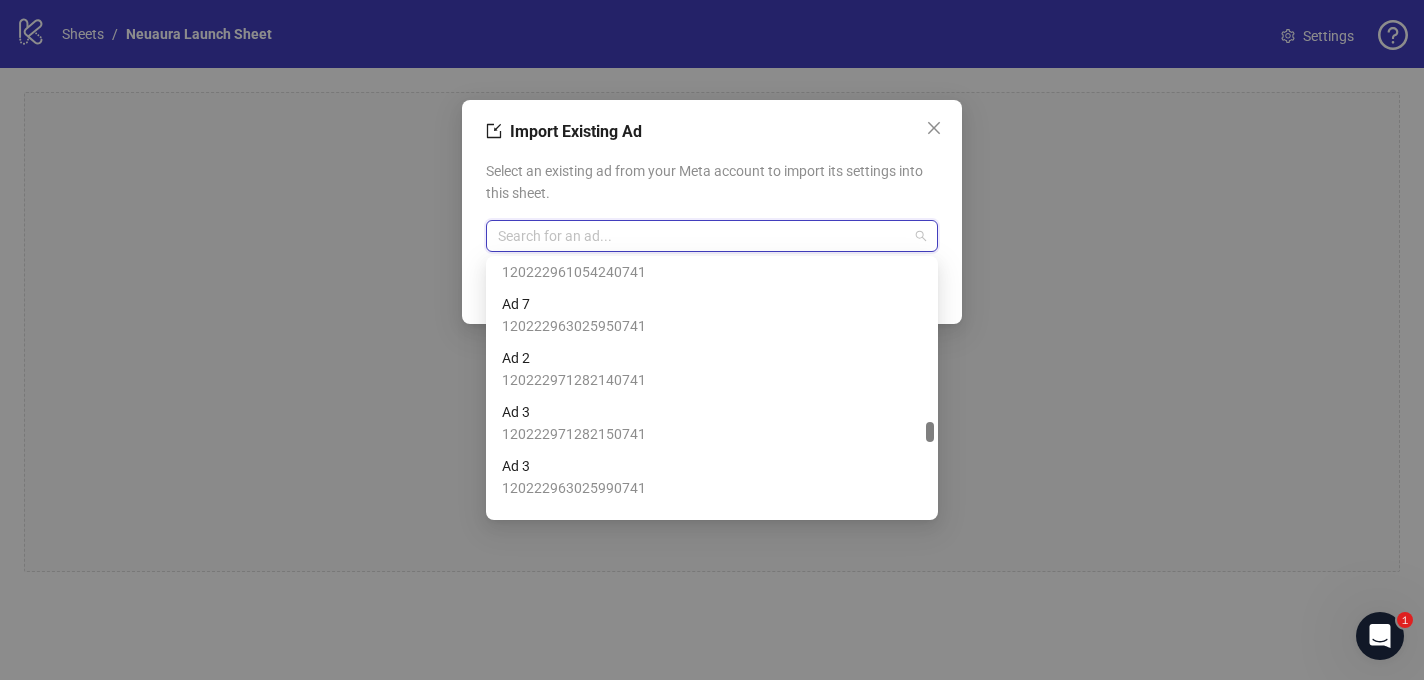 scroll, scrollTop: 9304, scrollLeft: 0, axis: vertical 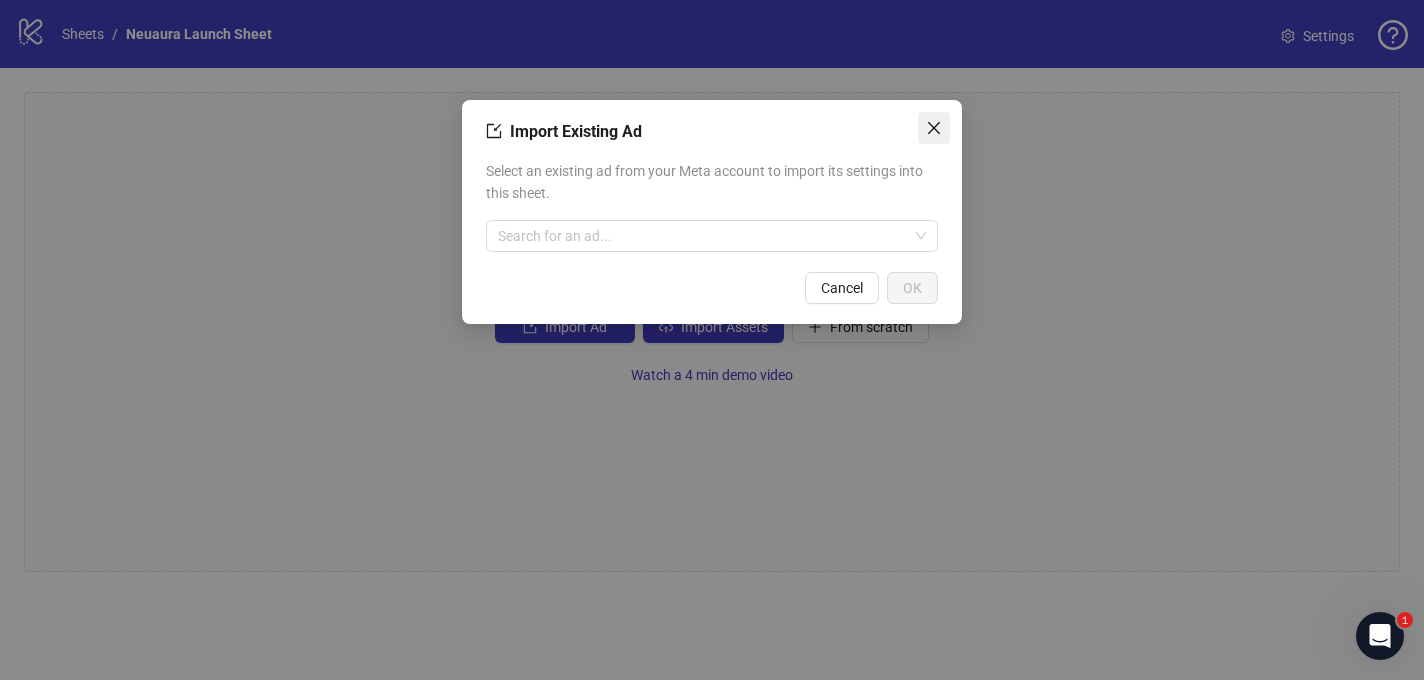click at bounding box center (934, 128) 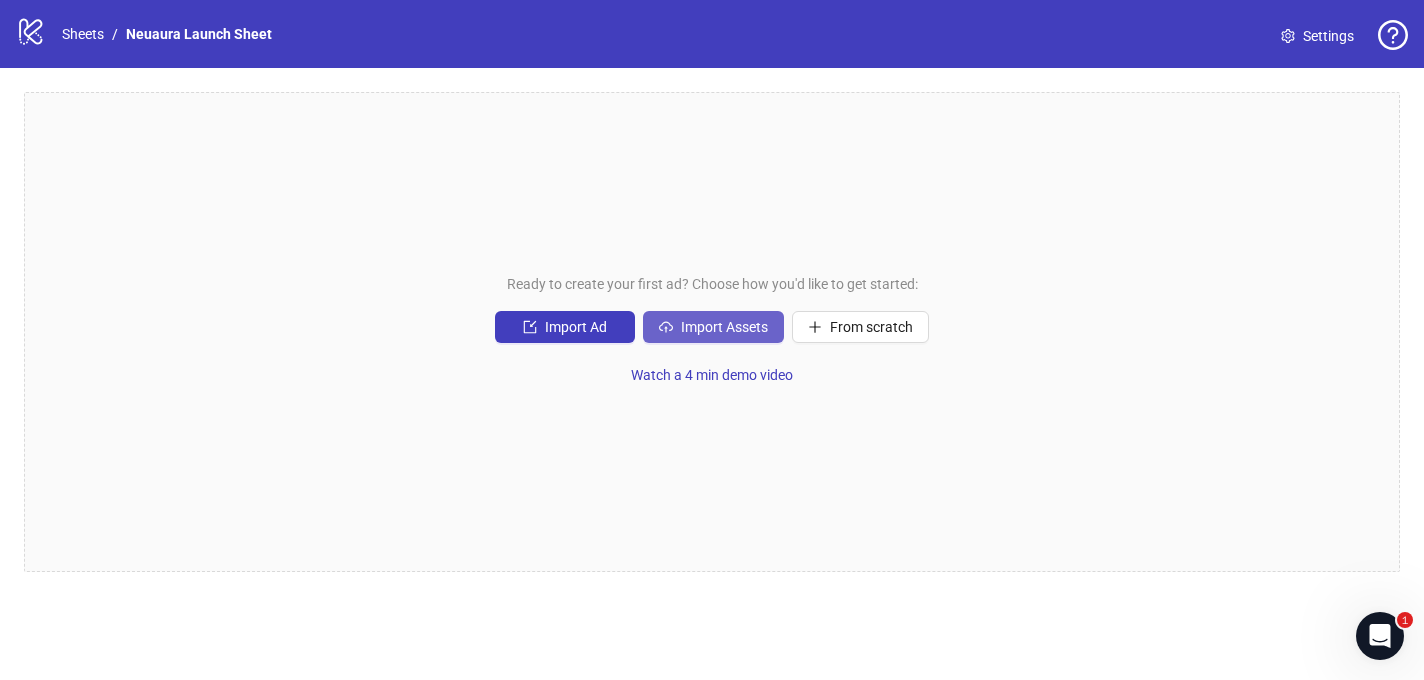 click on "Import Assets" at bounding box center (724, 327) 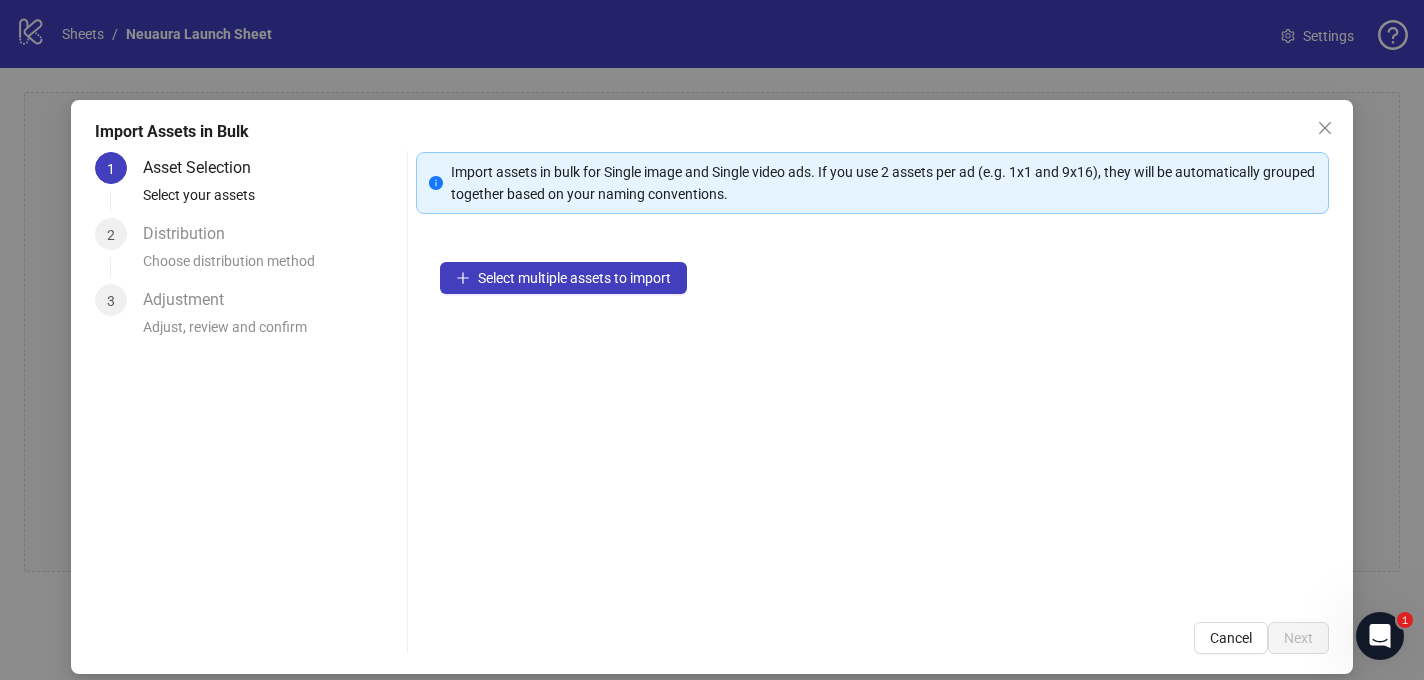 click on "Select multiple assets to import" at bounding box center (872, 418) 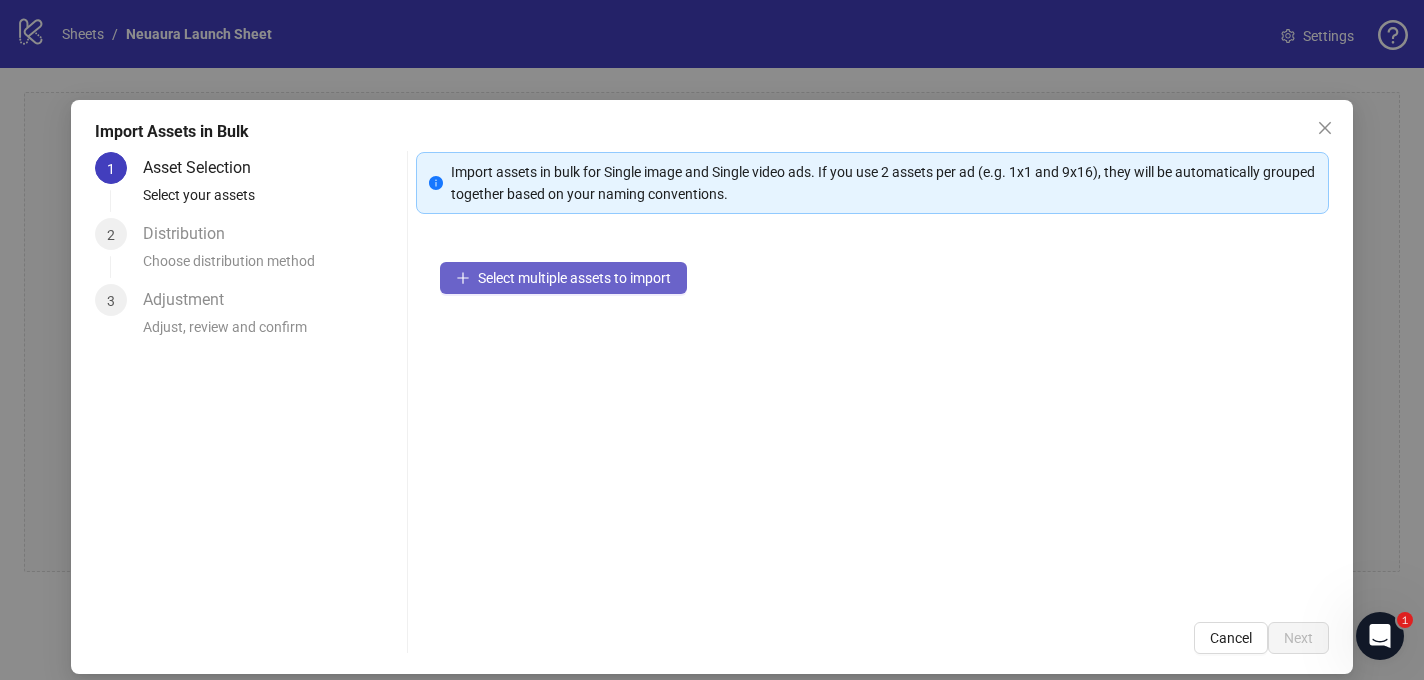 click on "Select multiple assets to import" at bounding box center (574, 278) 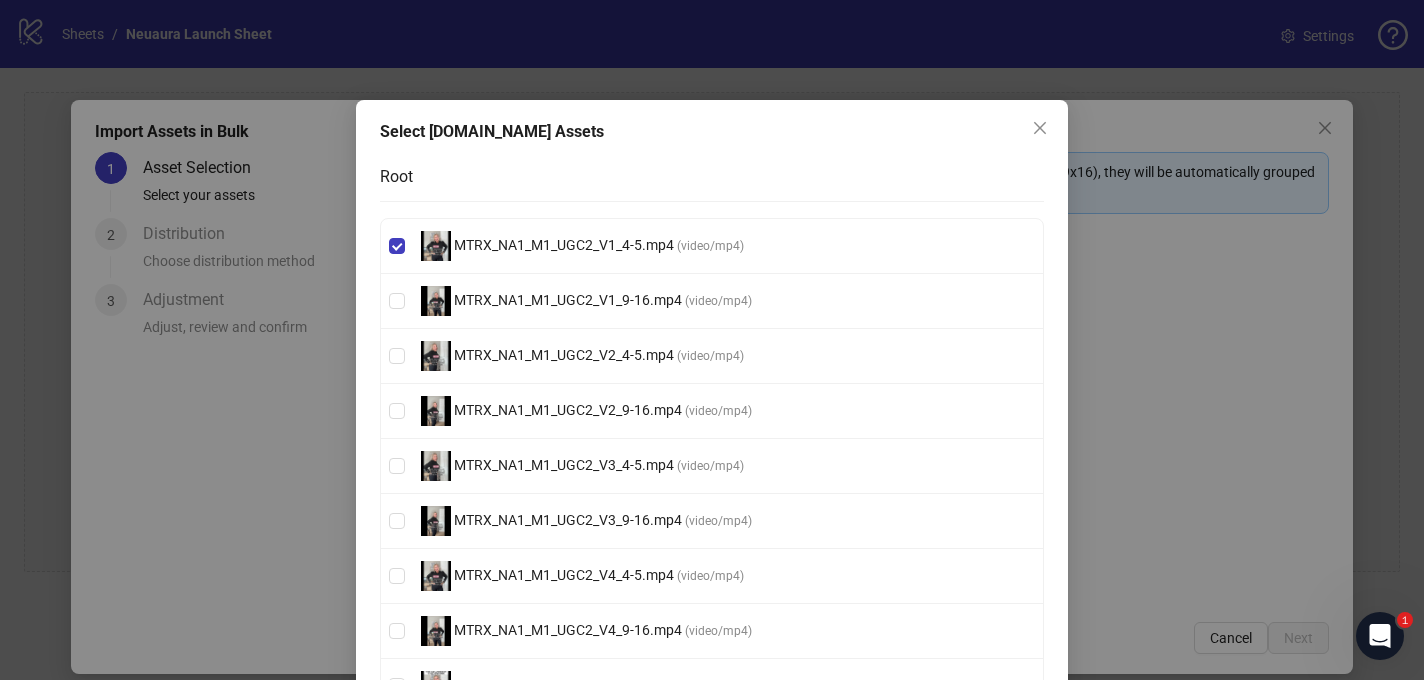 click on "MTRX_NA1_M1_UGC2_V1_9-16.mp4   ( video/mp4 )" at bounding box center [712, 301] 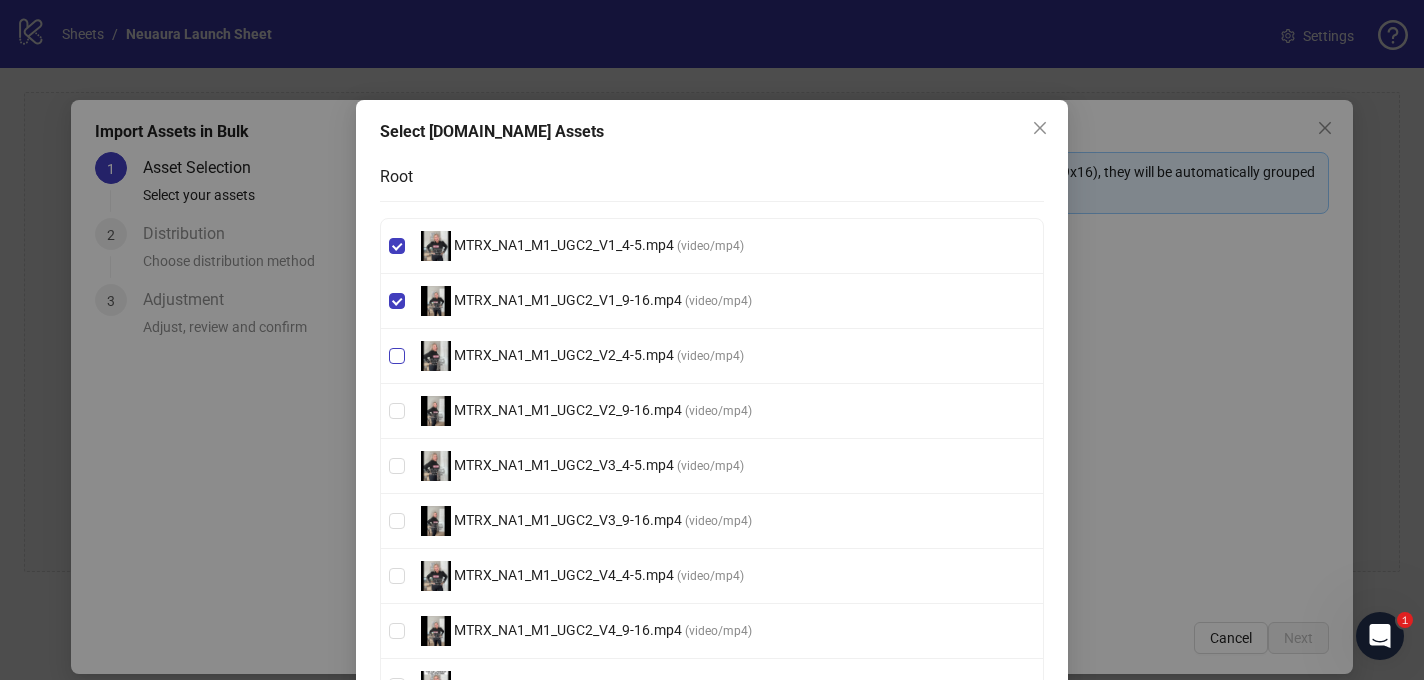 click on "MTRX_NA1_M1_UGC2_V2_4-5.mp4   ( video/mp4 )" at bounding box center [712, 356] 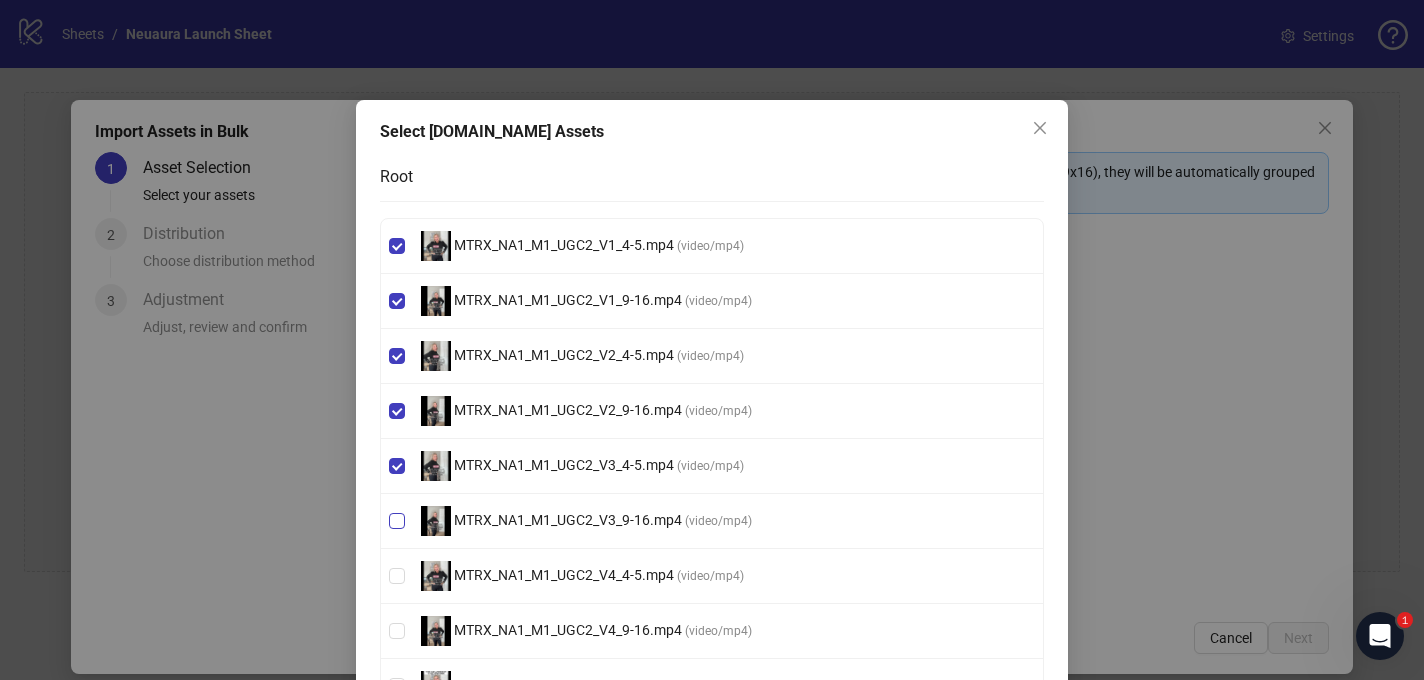 click on "MTRX_NA1_M1_UGC2_V3_9-16.mp4   ( video/mp4 )" at bounding box center [712, 521] 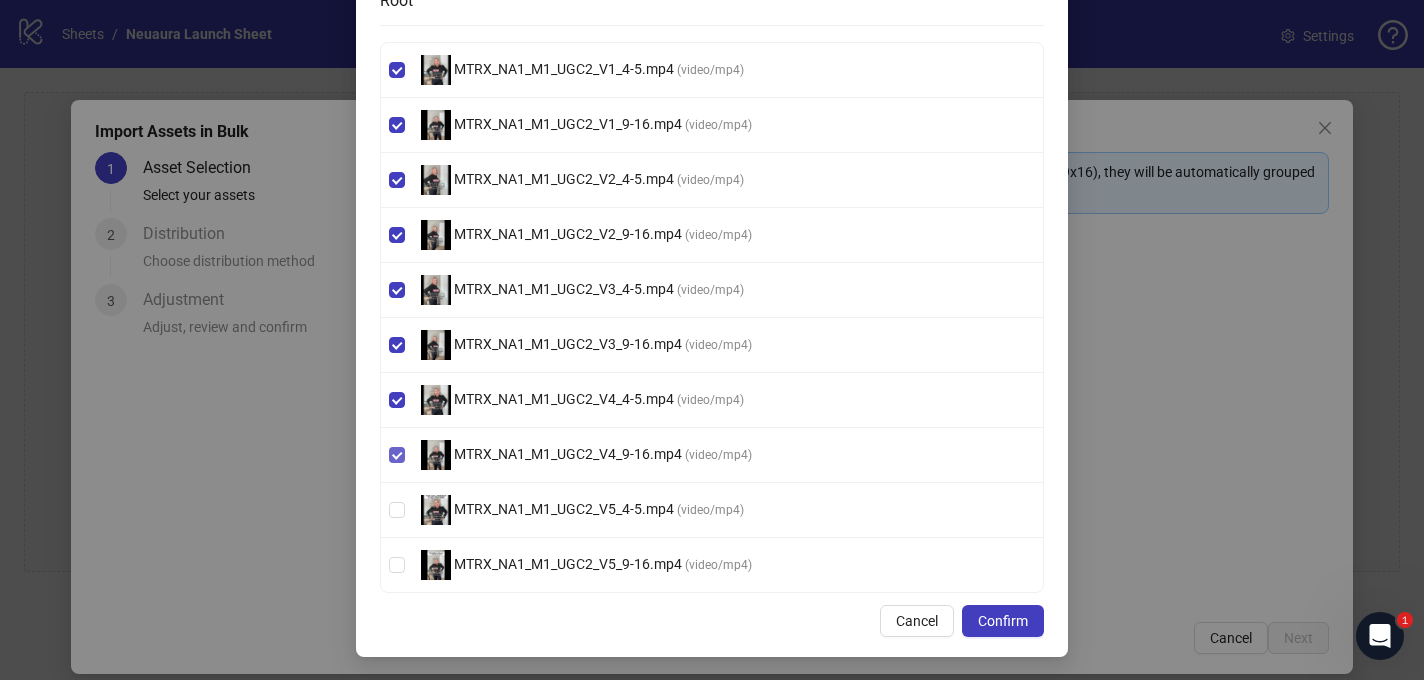 scroll, scrollTop: 177, scrollLeft: 0, axis: vertical 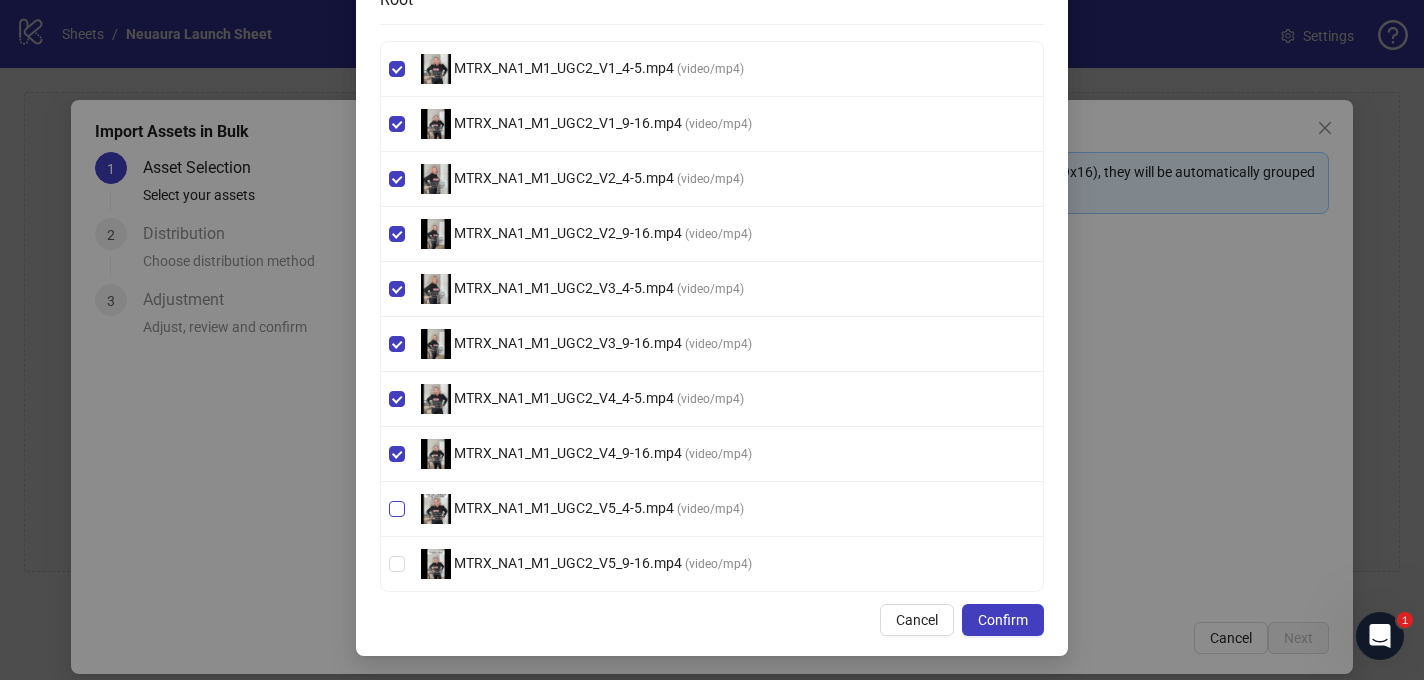 click on "MTRX_NA1_M1_UGC2_V5_4-5.mp4   ( video/mp4 )" at bounding box center (712, 509) 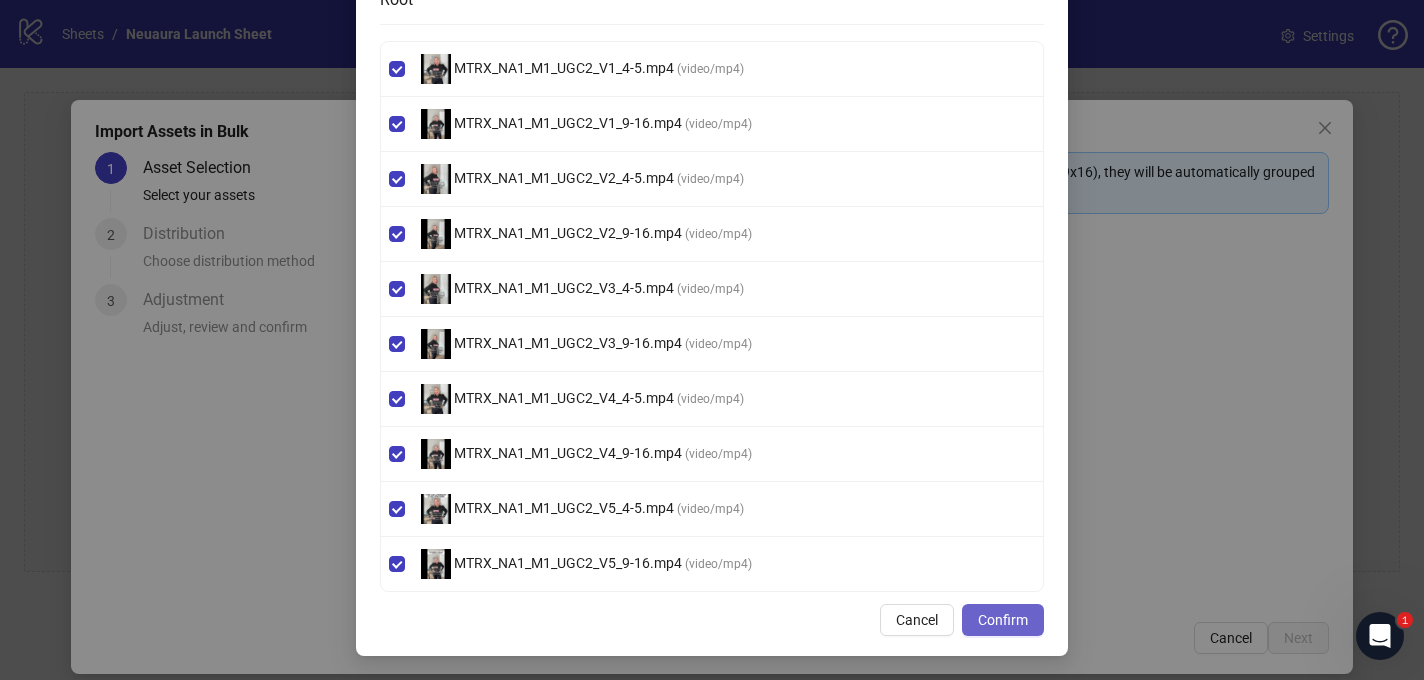 click on "Confirm" at bounding box center [1003, 620] 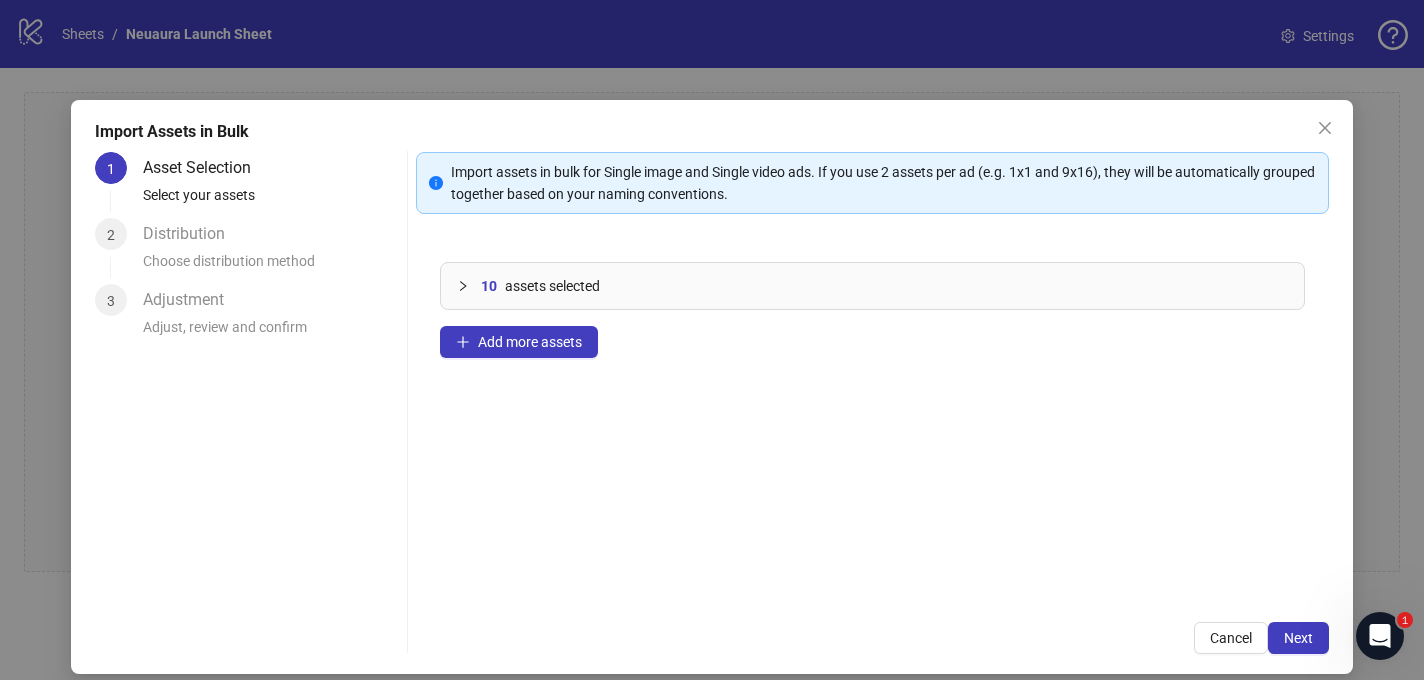 scroll, scrollTop: 77, scrollLeft: 0, axis: vertical 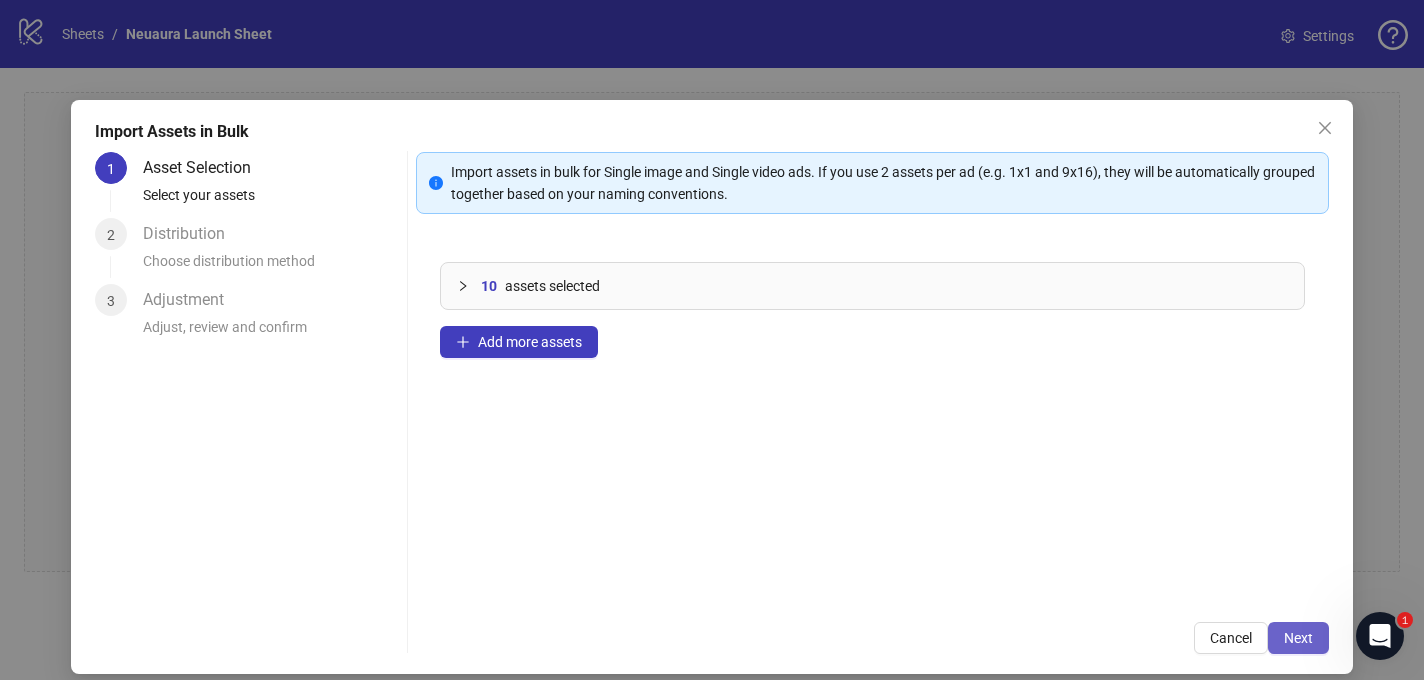 click on "Next" at bounding box center (1298, 638) 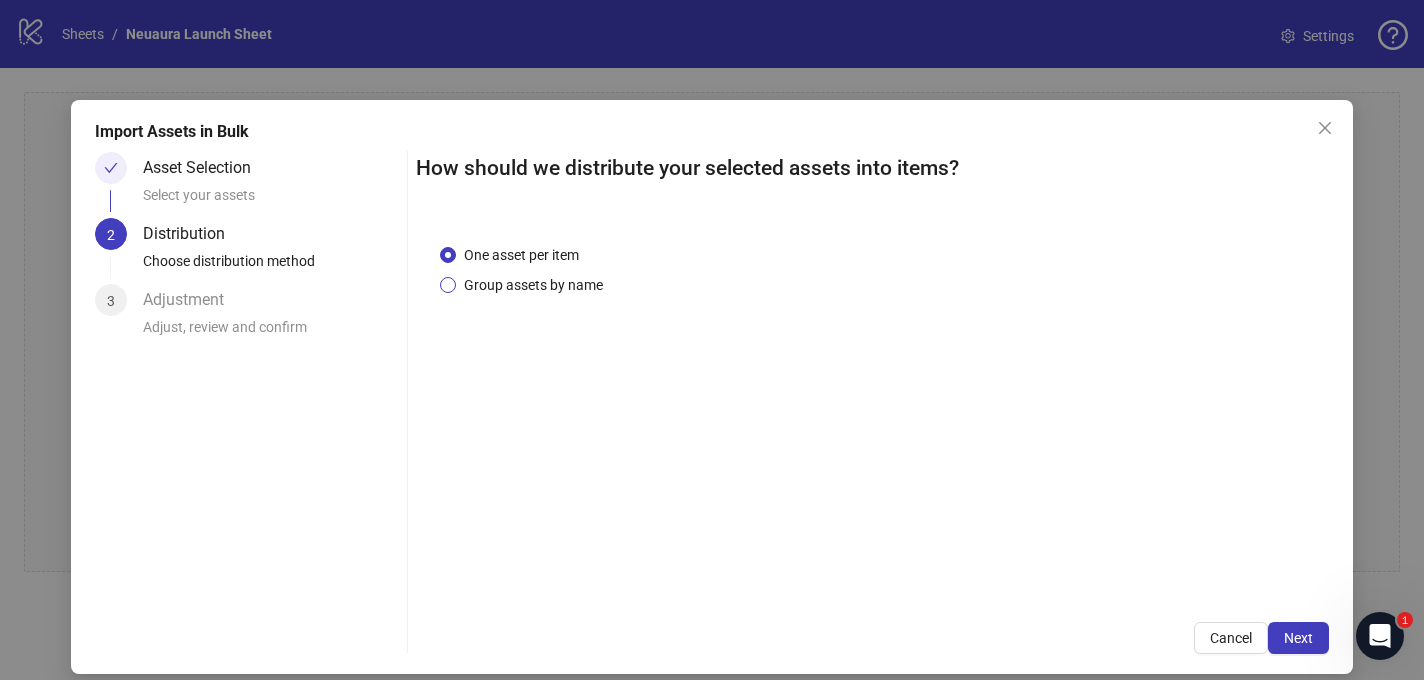 click on "Group assets by name" at bounding box center [533, 285] 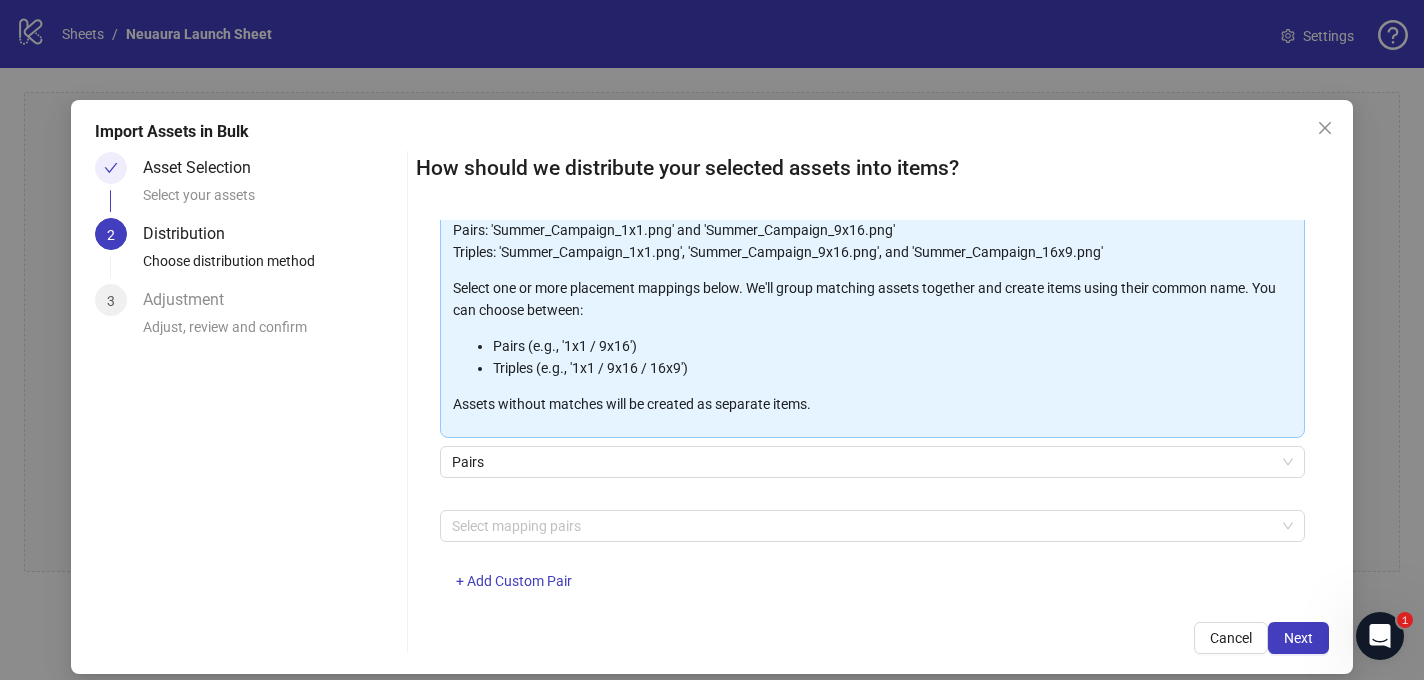 scroll, scrollTop: 207, scrollLeft: 0, axis: vertical 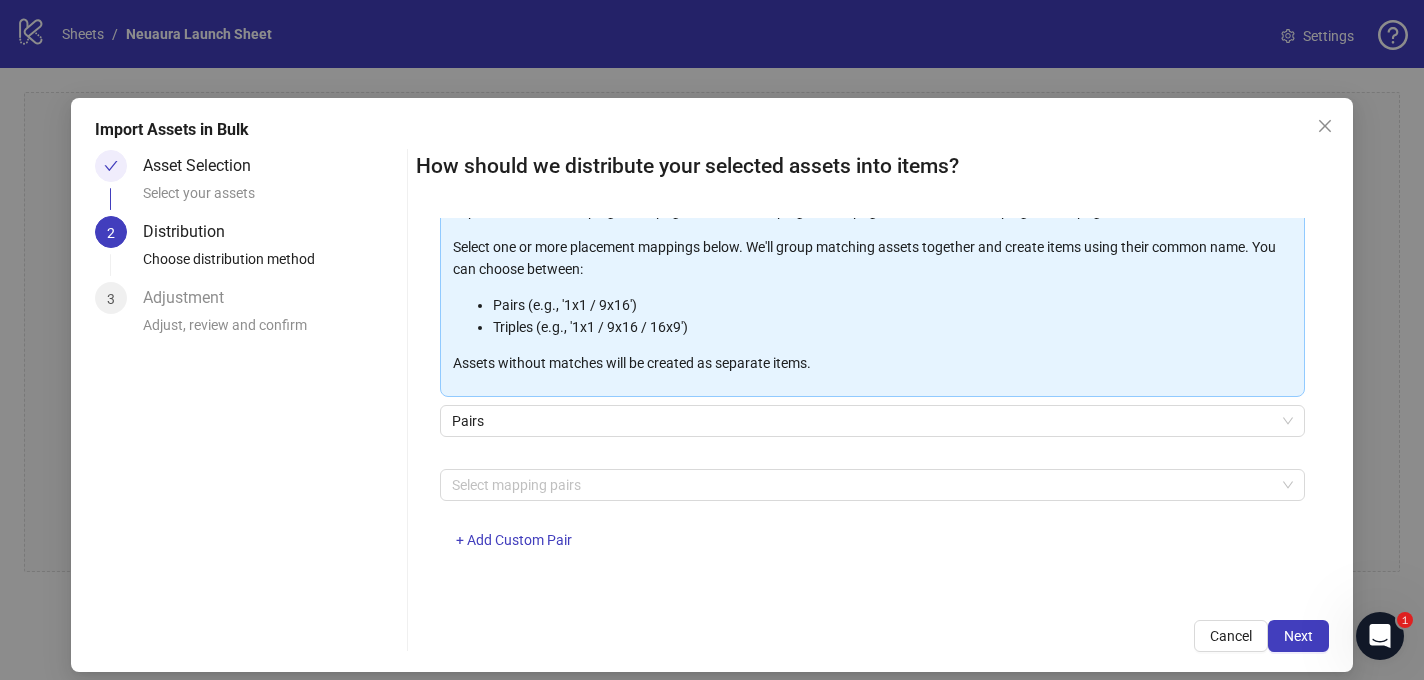 click on "Assets must follow a consistent naming pattern to use this feature. Examples: Pairs: 'Summer_Campaign_1x1.png' and 'Summer_Campaign_9x16.png' Triples: 'Summer_Campaign_1x1.png', 'Summer_Campaign_9x16.png', and 'Summer_Campaign_16x9.png' Select one or more placement mappings below. We'll group matching assets together and create items using their common name. You can choose between: Pairs (e.g., '1x1 / 9x16') Triples (e.g., '1x1 / 9x16 / 16x9') Assets without matches will be created as separate items. Pairs   Select mapping pairs + Add Custom Pair" at bounding box center [872, 342] 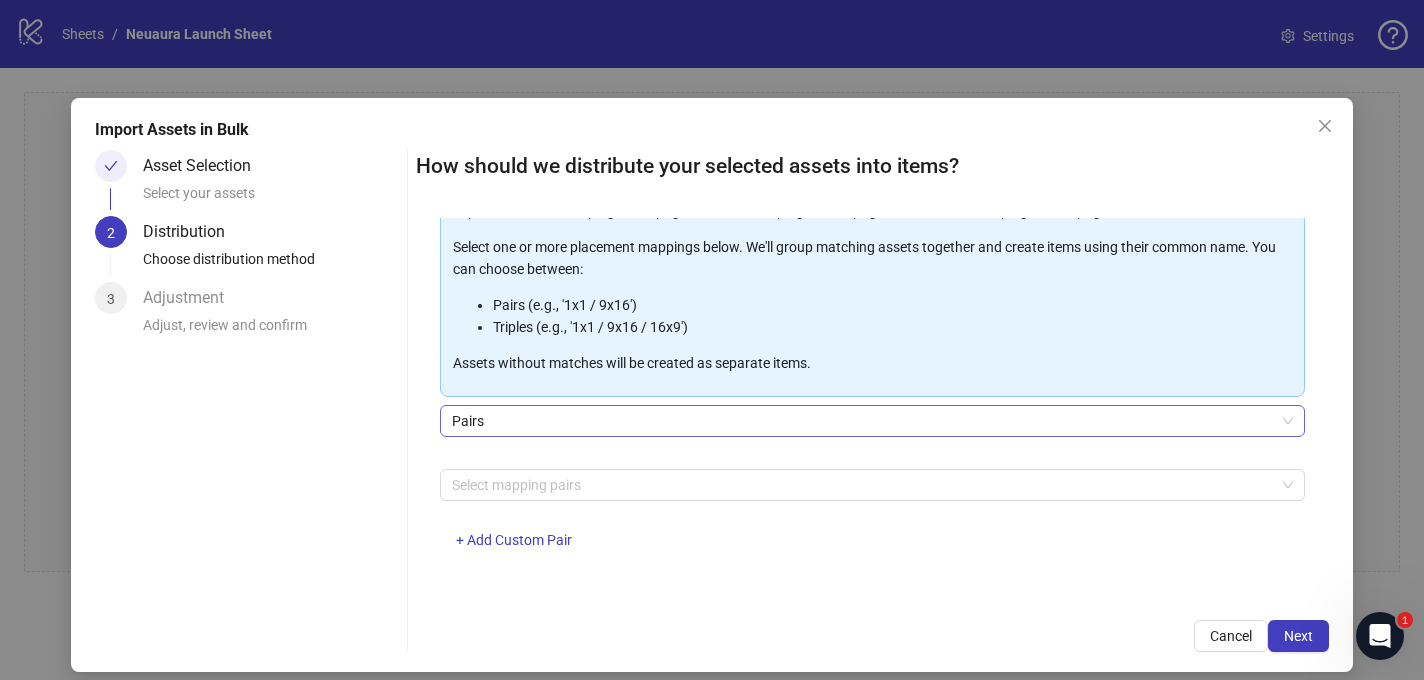 click on "Pairs" at bounding box center (872, 421) 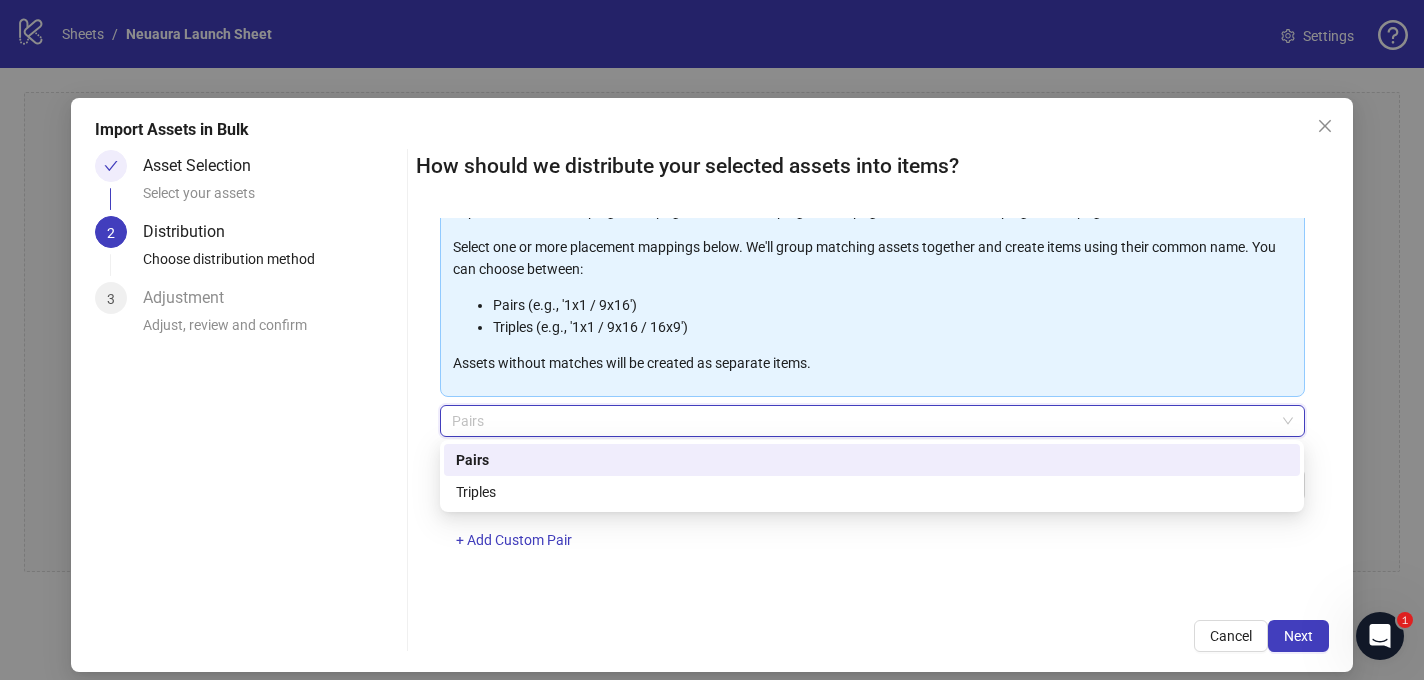 click on "Triples" at bounding box center [872, 492] 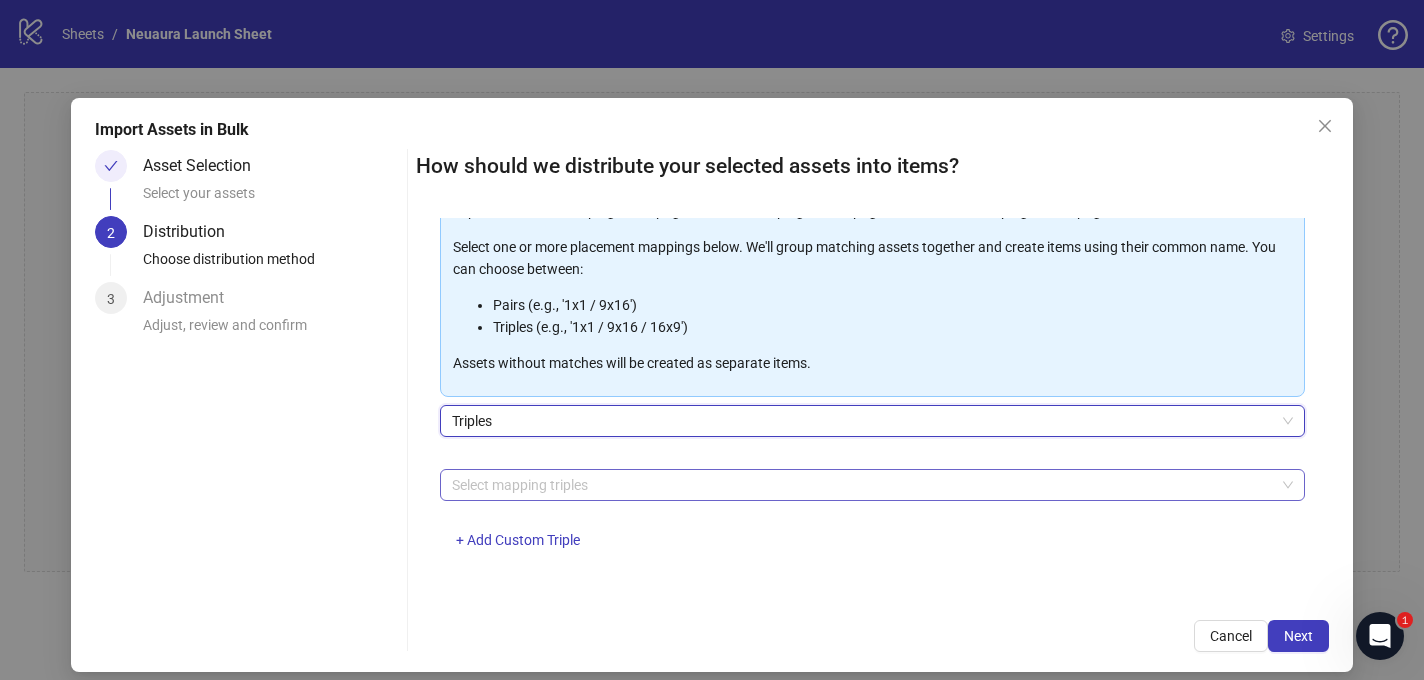 click at bounding box center (861, 485) 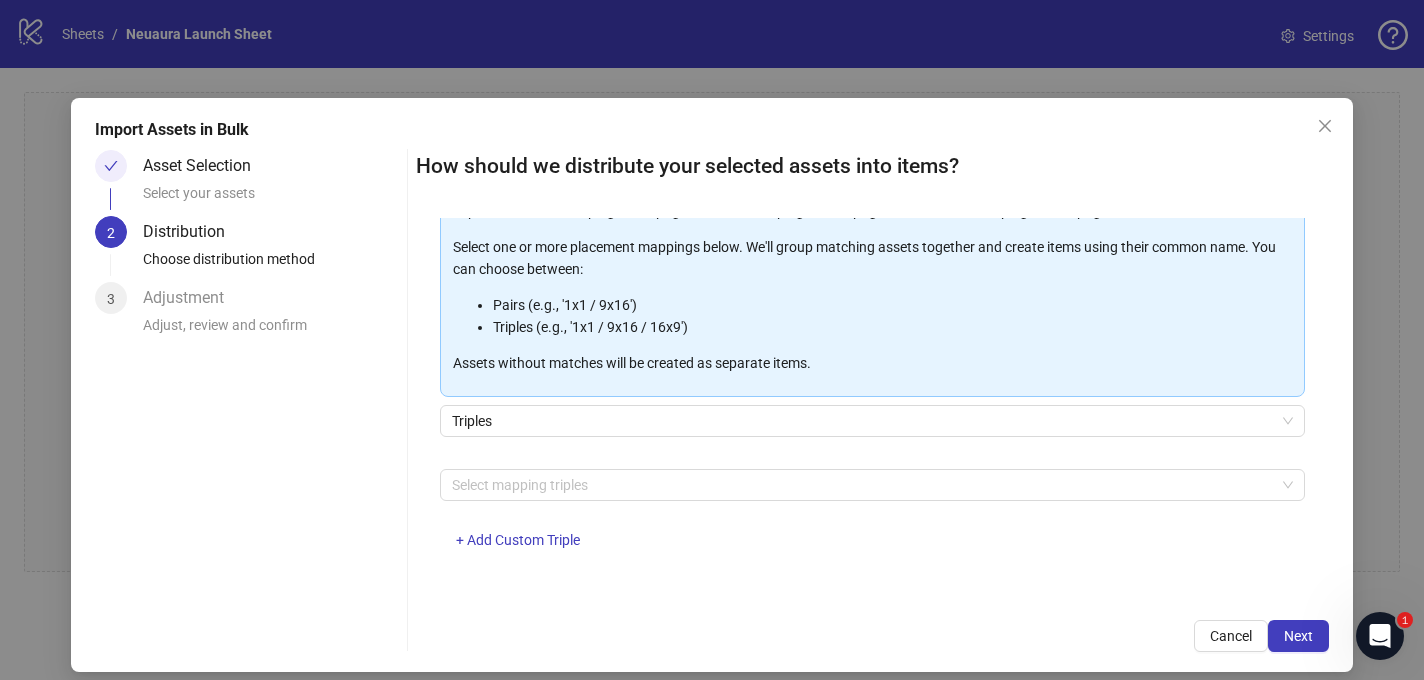 click on "Cancel Next" at bounding box center (872, 636) 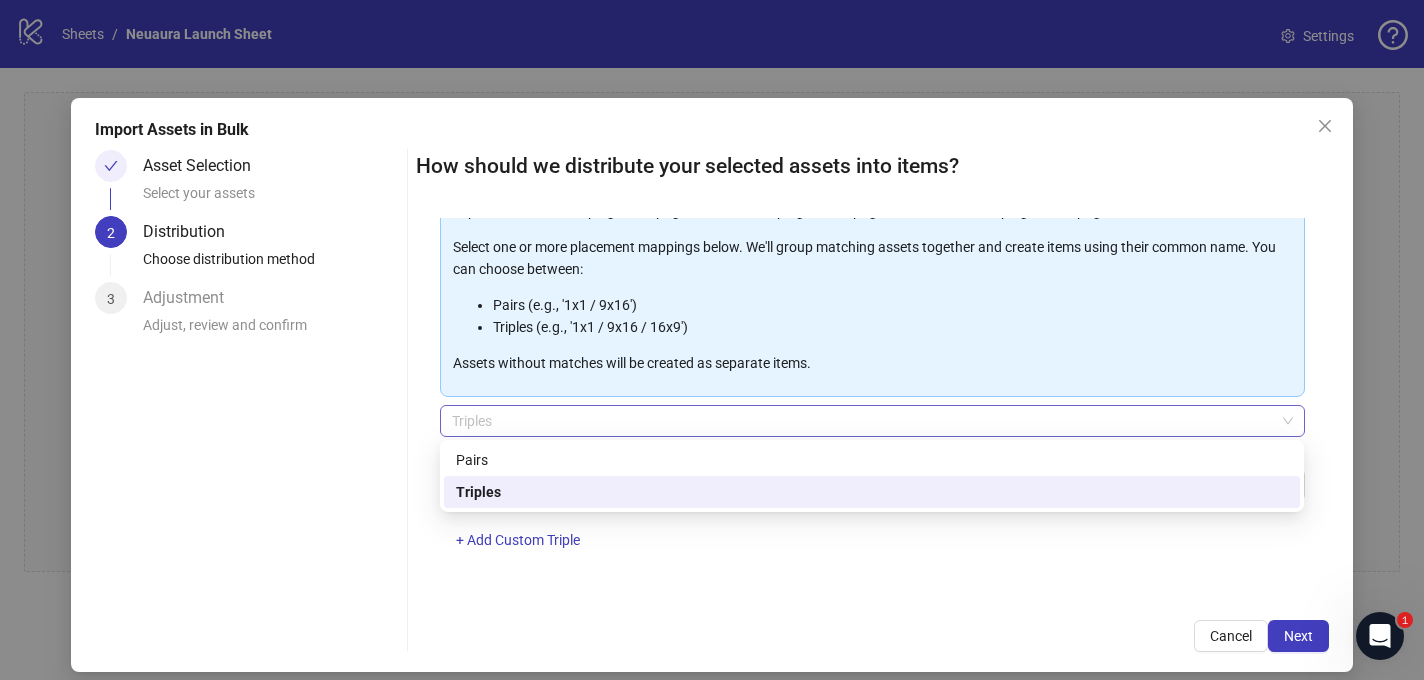 click on "Triples" at bounding box center [872, 421] 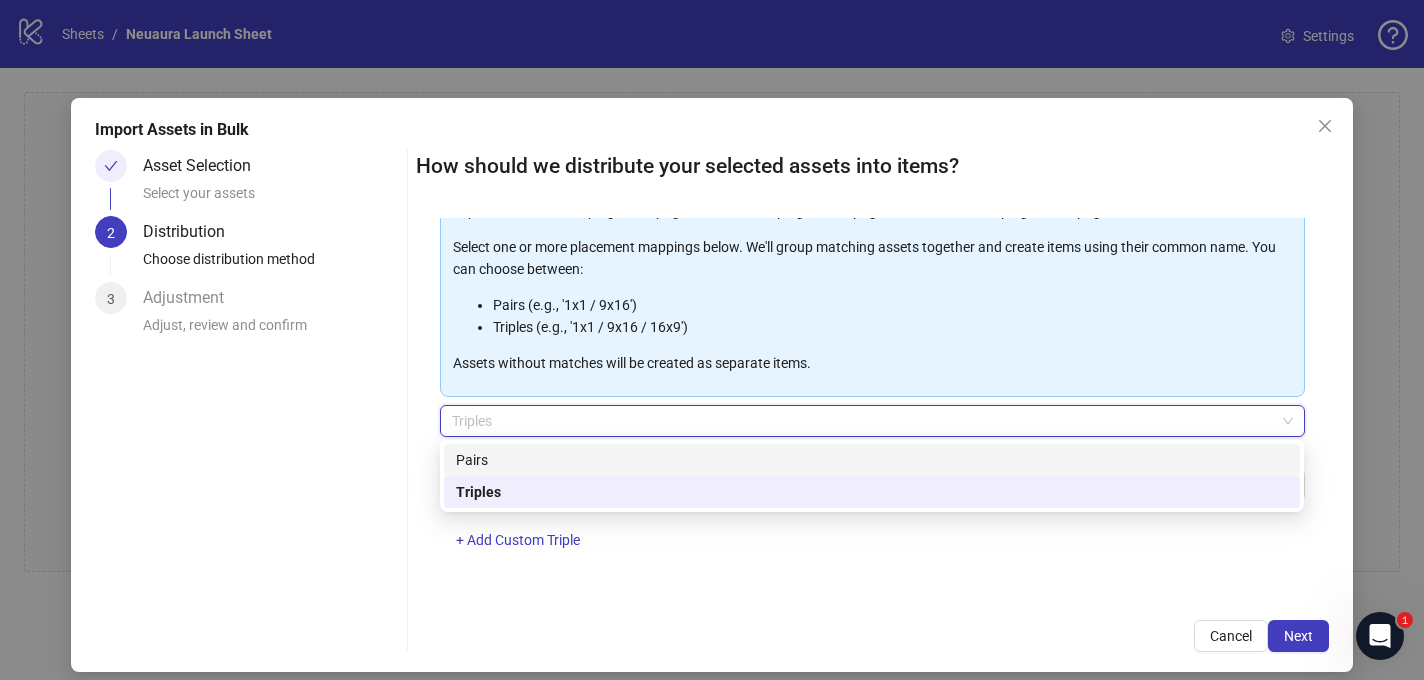 click on "Pairs" at bounding box center [872, 460] 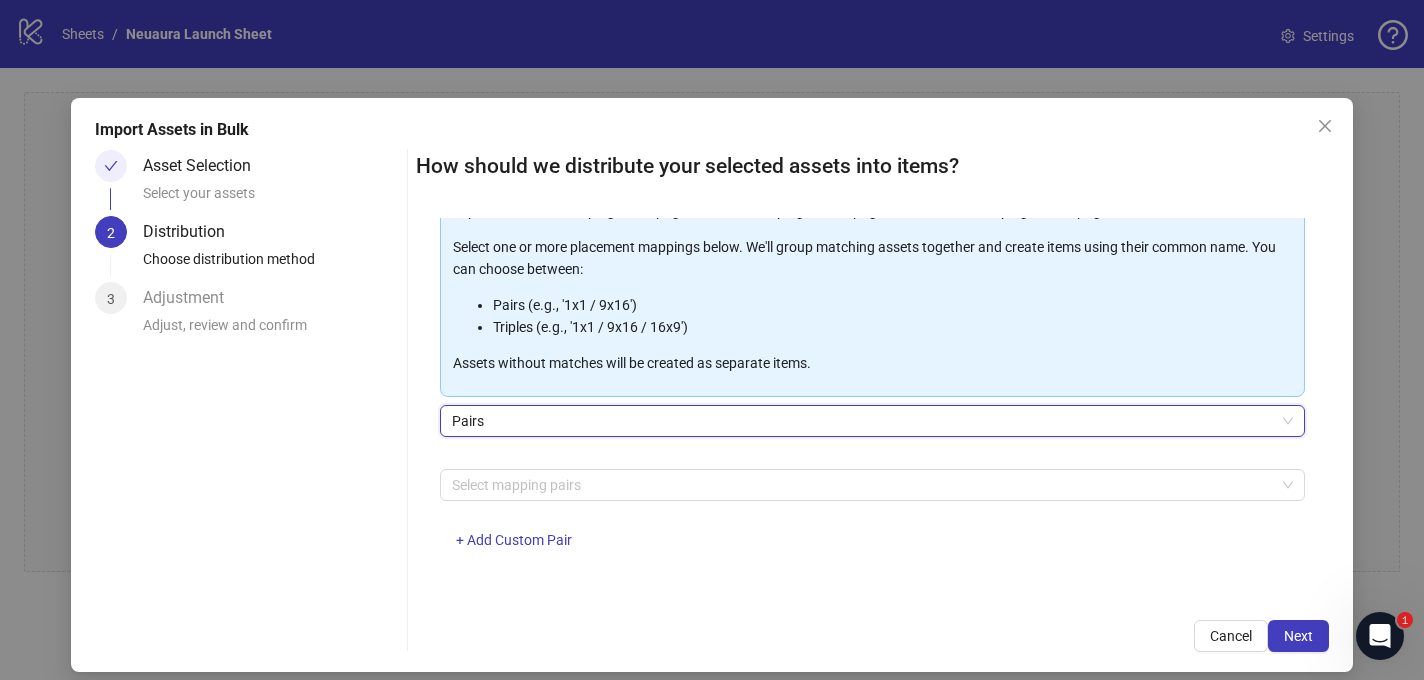 click on "Select mapping pairs + Add Custom Pair" at bounding box center [872, 521] 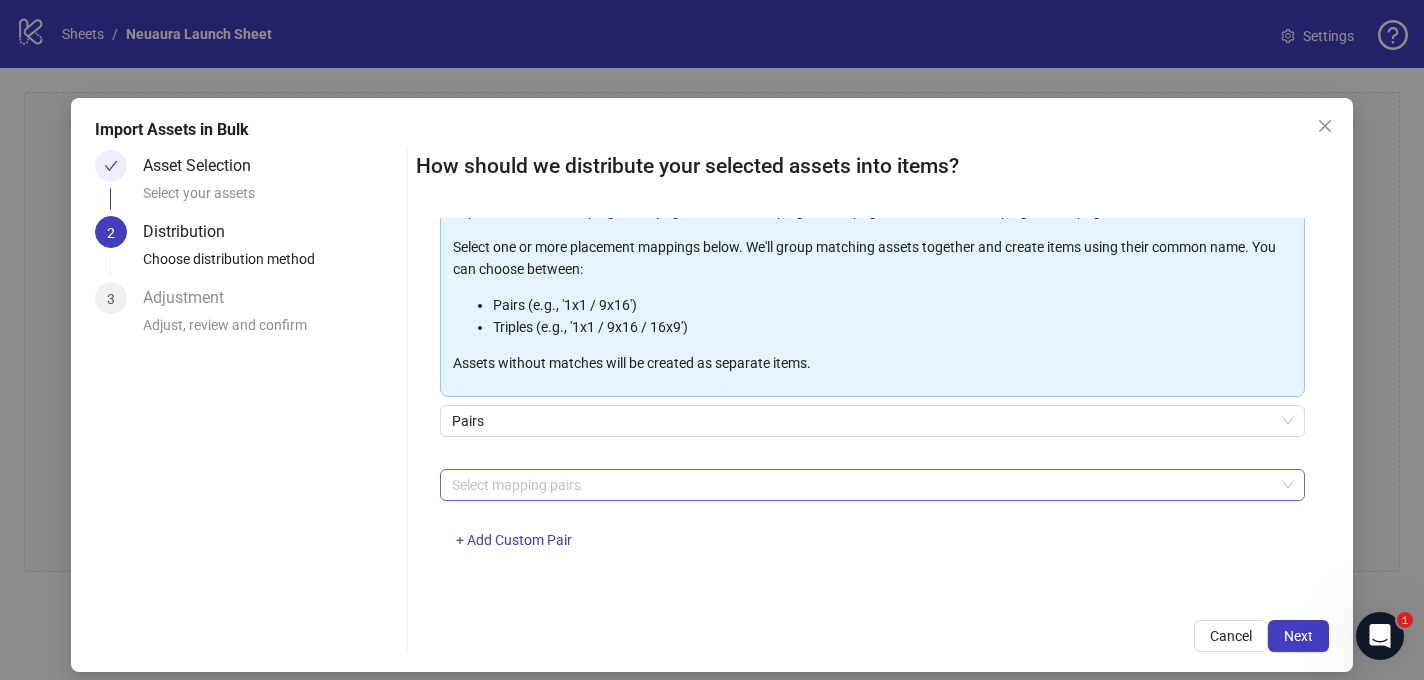 click at bounding box center (861, 485) 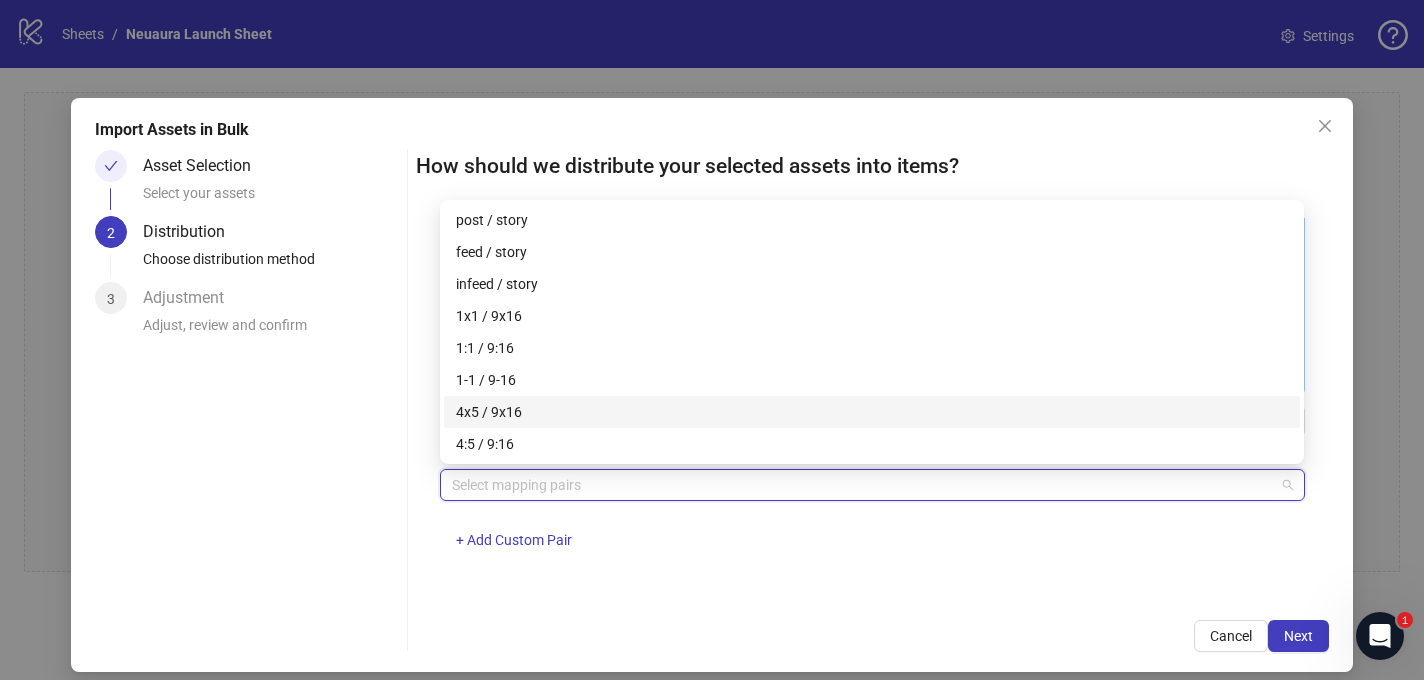 click on "4x5 / 9x16" at bounding box center (872, 412) 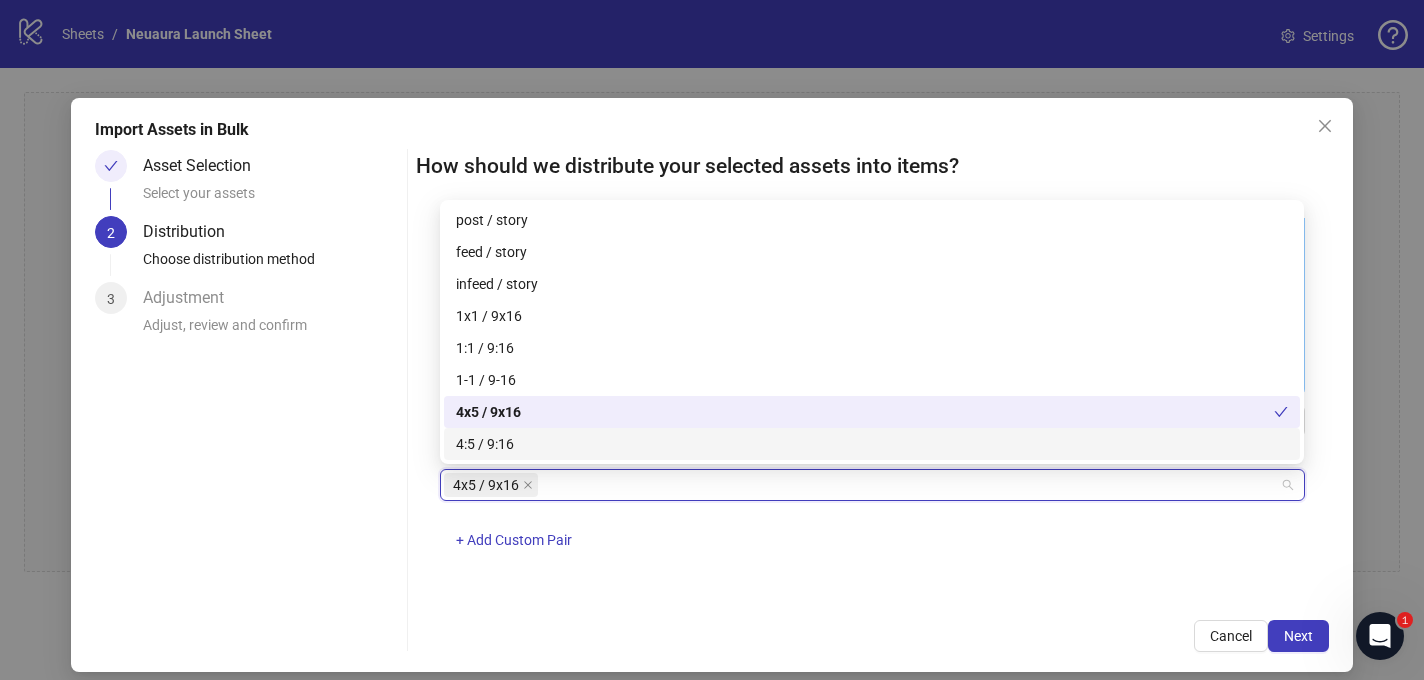 click on "4:5 / 9:16" at bounding box center (872, 444) 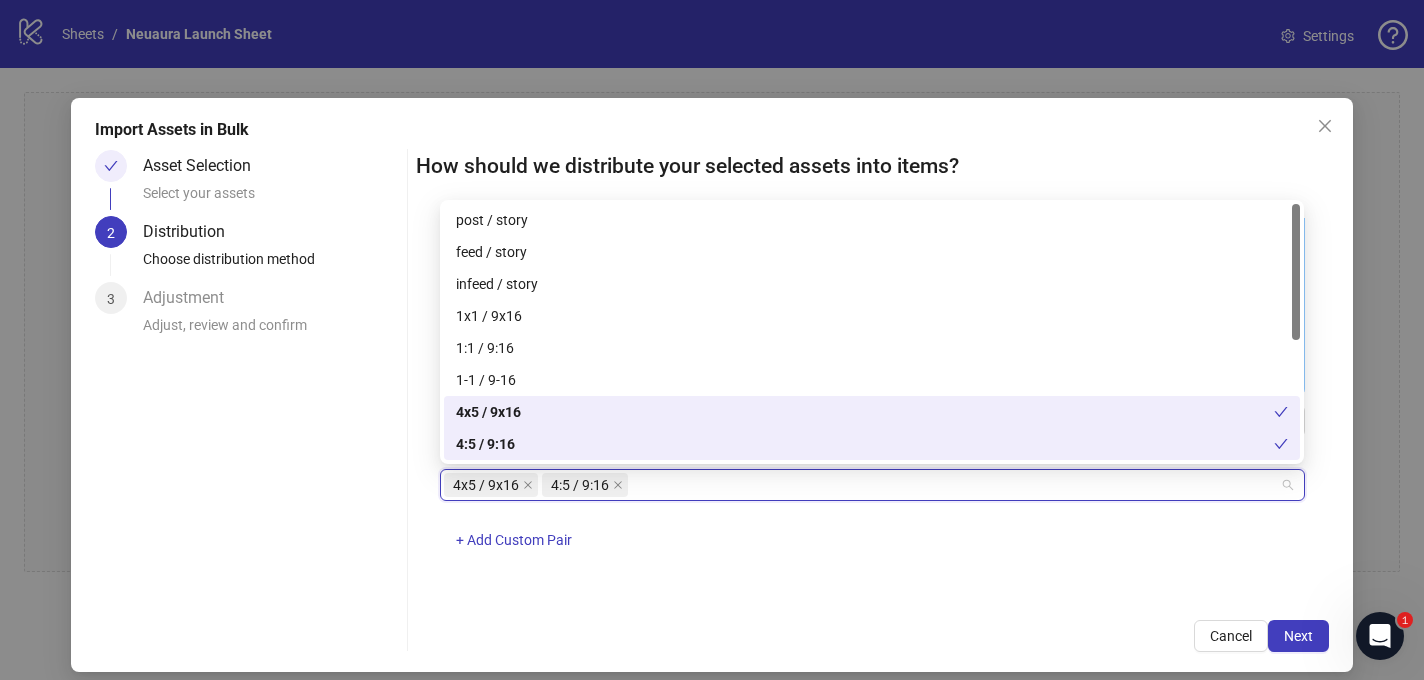 click on "4x5 / 9x16" at bounding box center (865, 412) 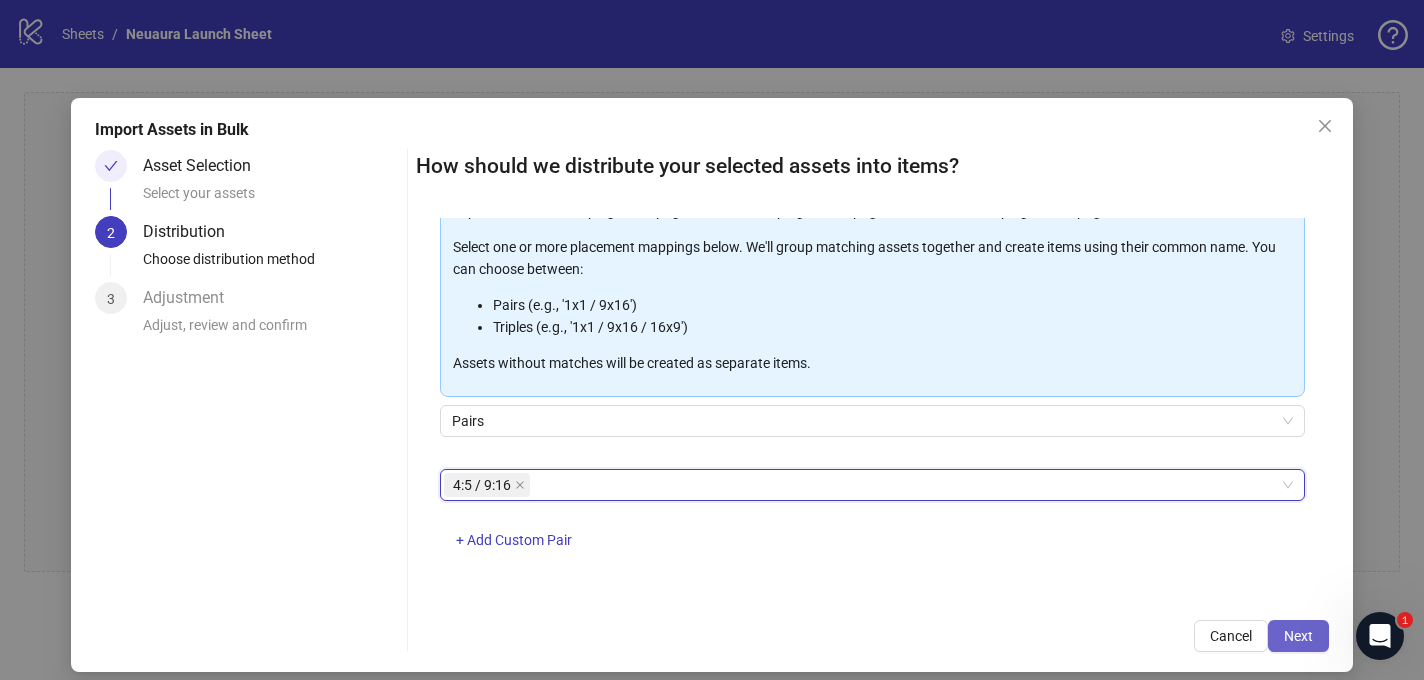 click on "Next" at bounding box center [1298, 636] 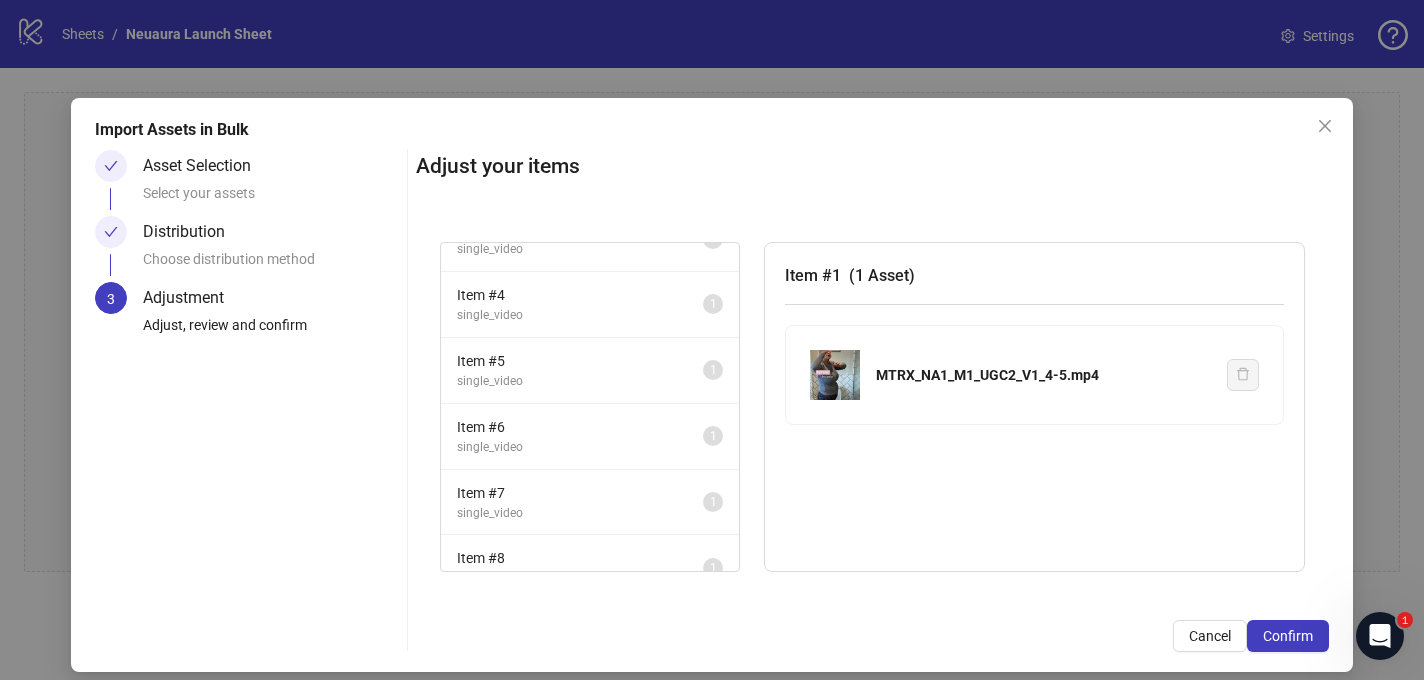 scroll, scrollTop: 138, scrollLeft: 0, axis: vertical 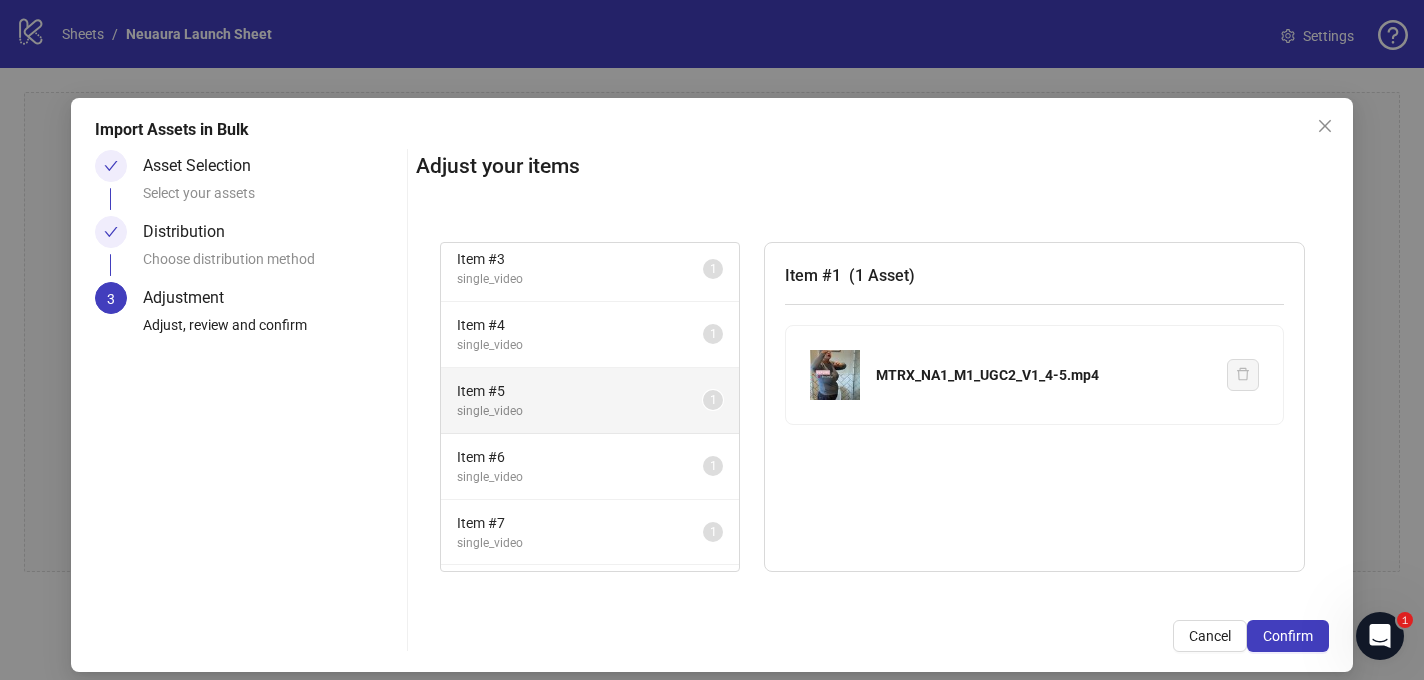 click on "Item # 5" at bounding box center (580, 391) 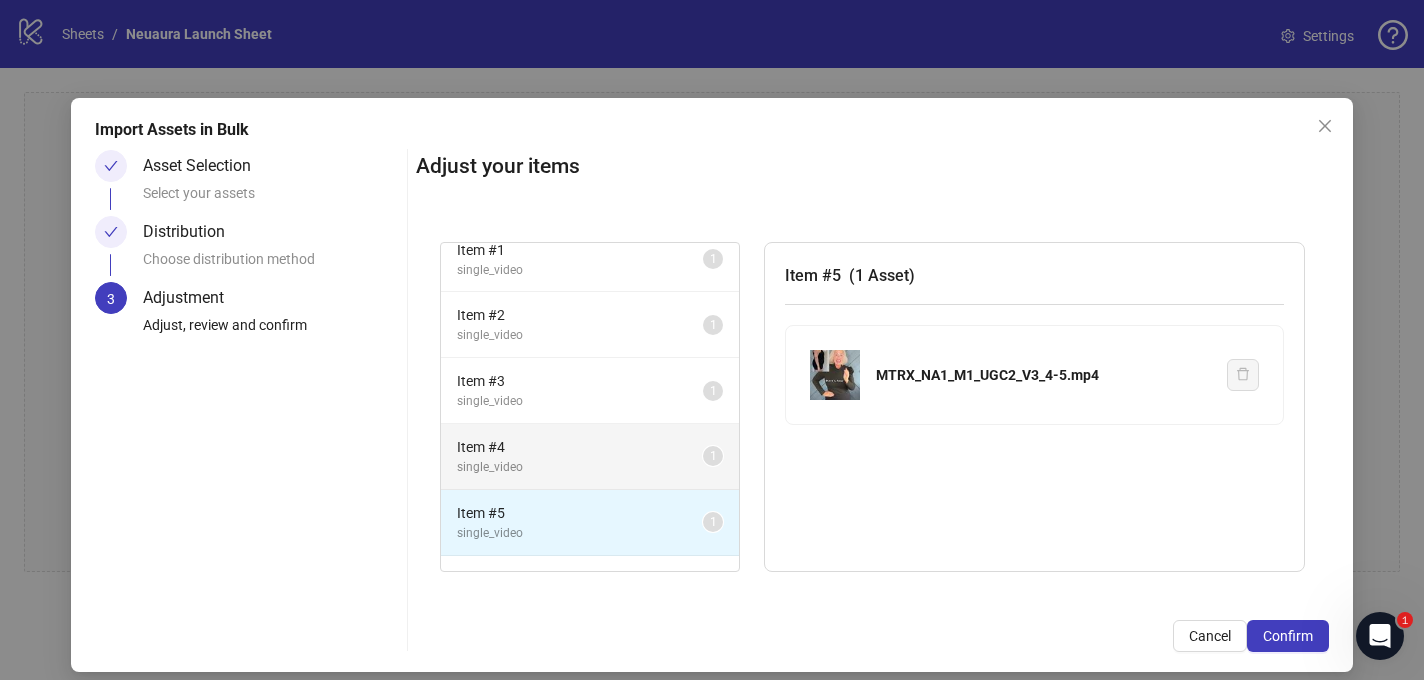 scroll, scrollTop: 0, scrollLeft: 0, axis: both 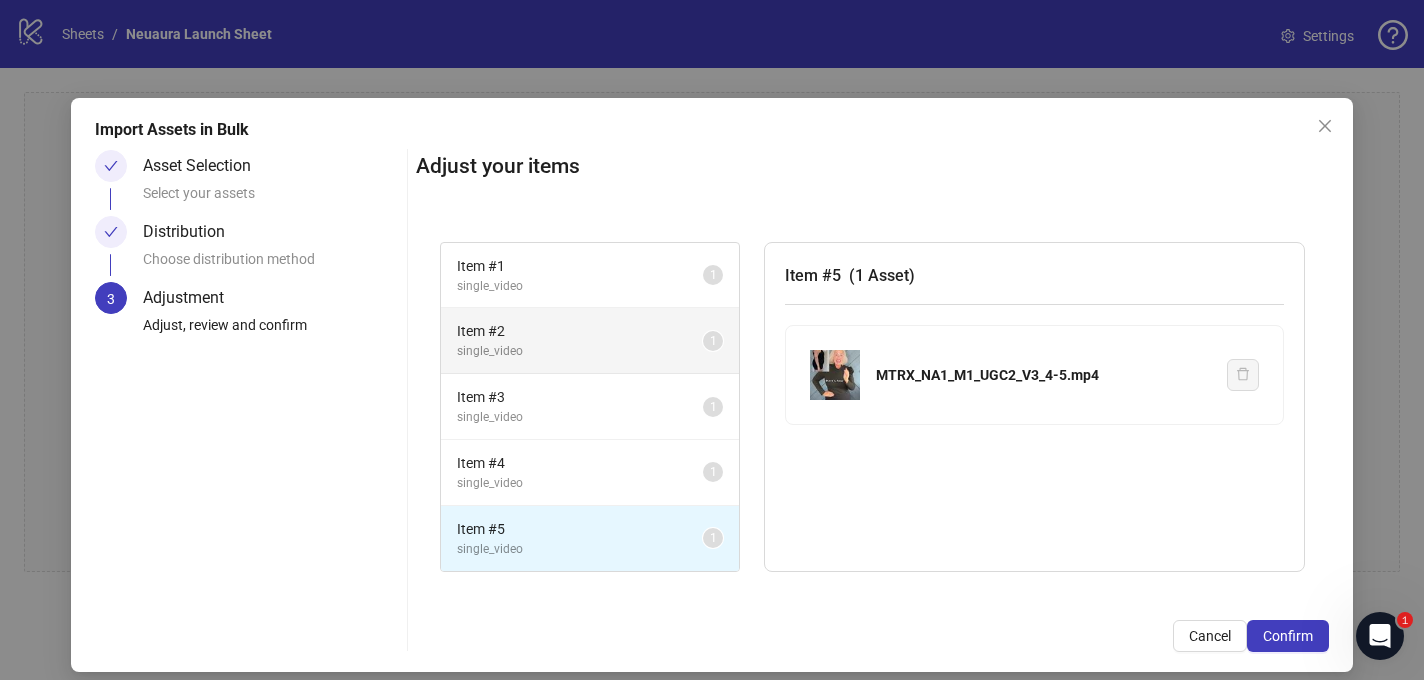 click on "Item # 2" at bounding box center (580, 331) 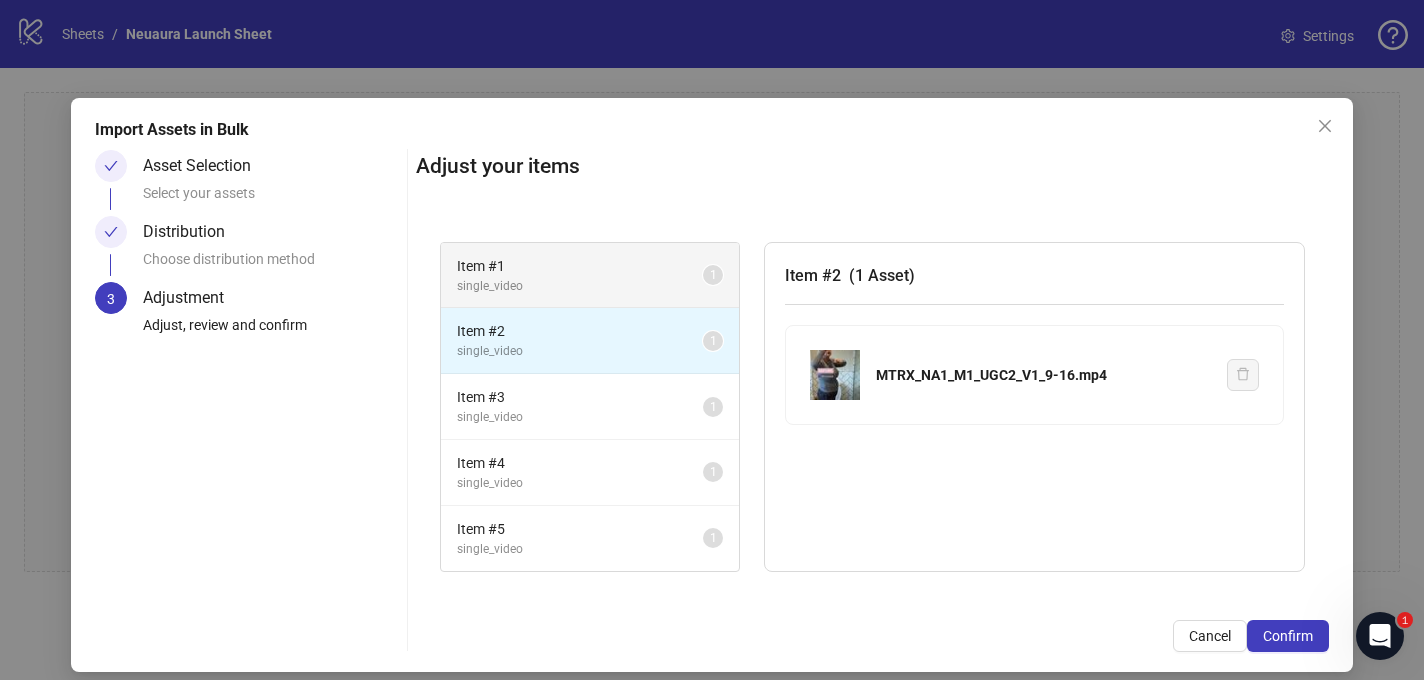 click on "Item # 1" at bounding box center (580, 266) 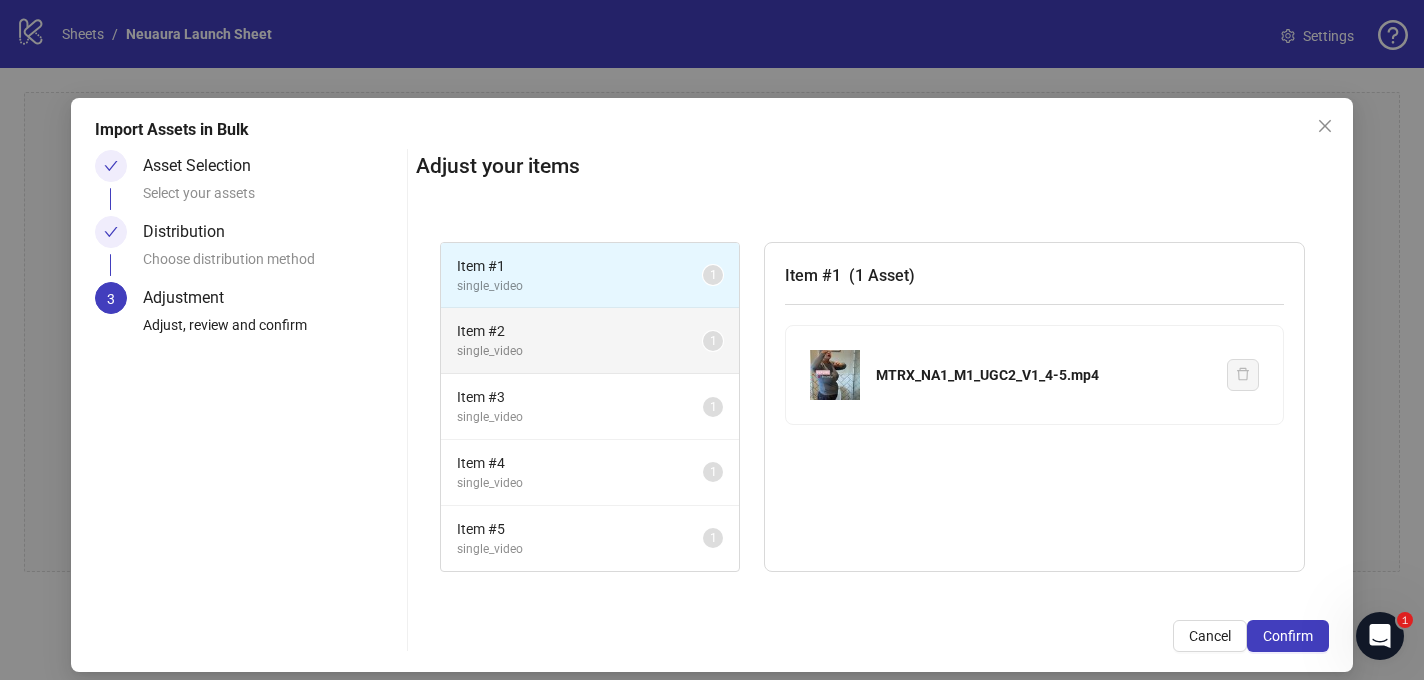 click on "Item # 2" at bounding box center (580, 331) 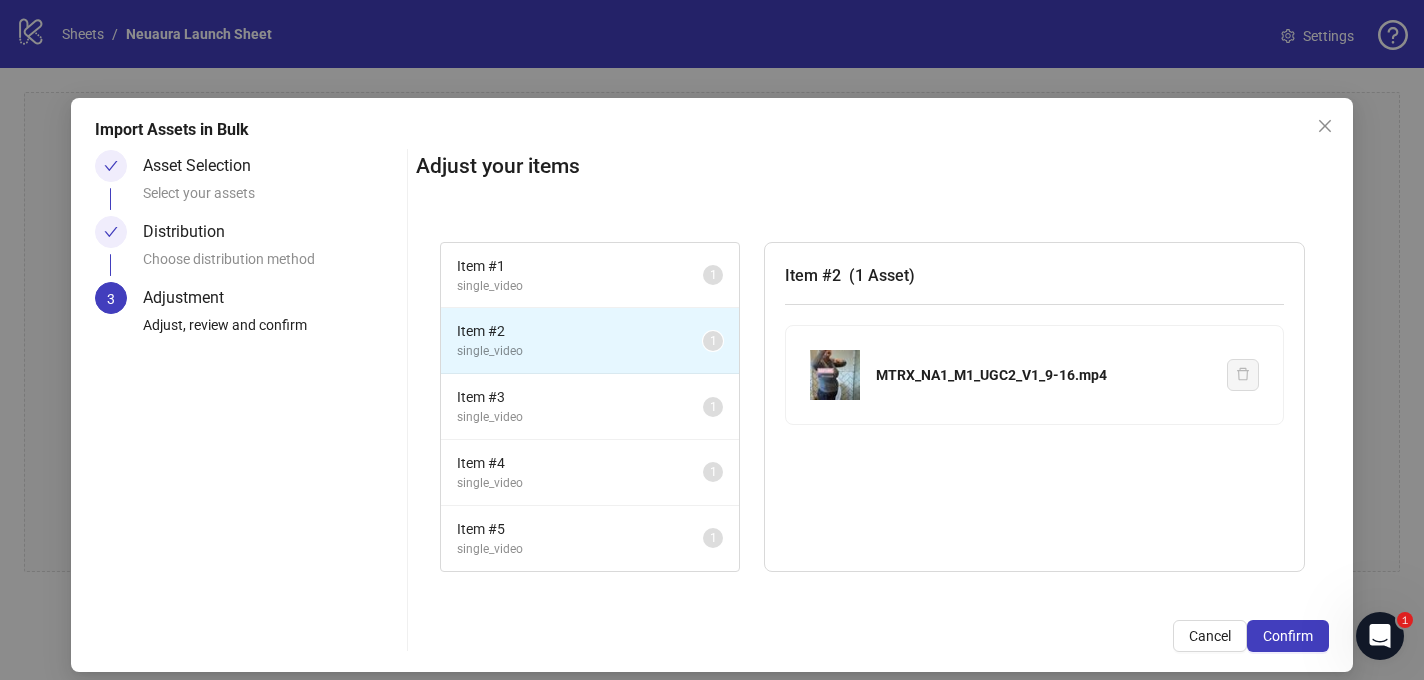 click on "Distribution" at bounding box center (192, 232) 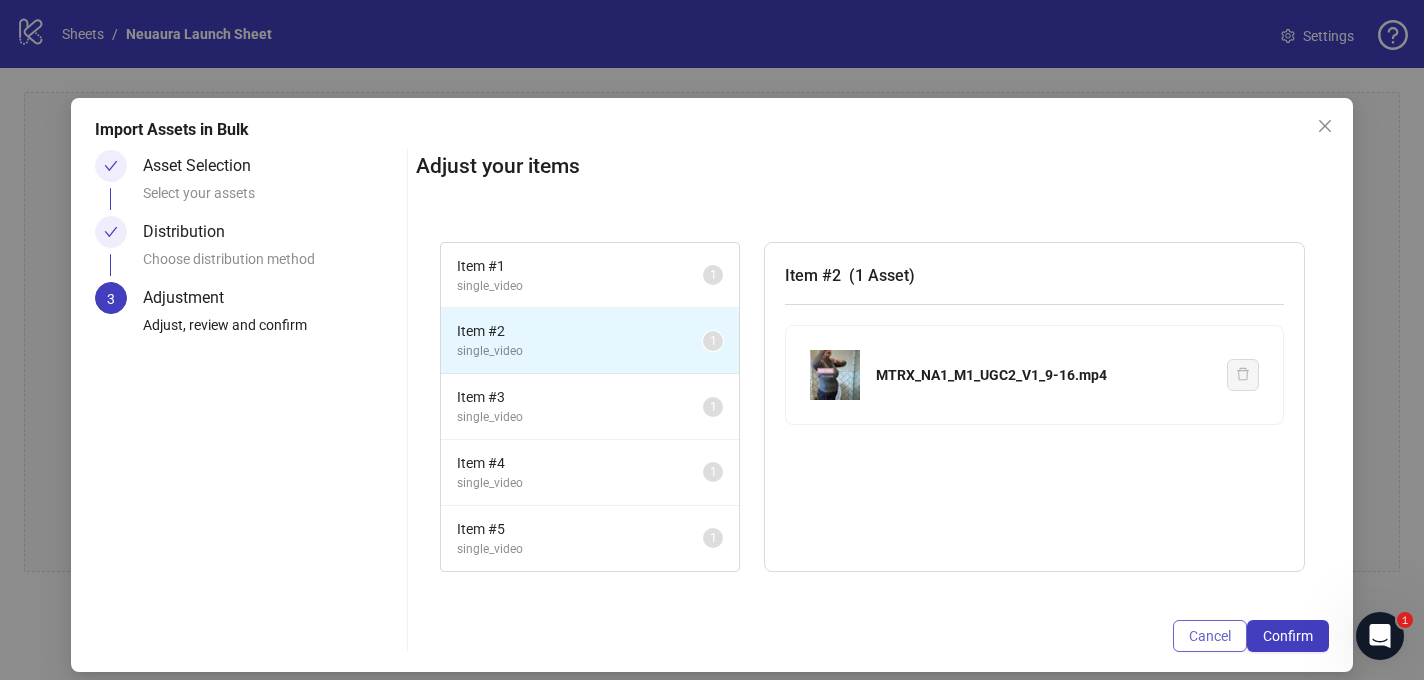 click on "Cancel" at bounding box center [1210, 636] 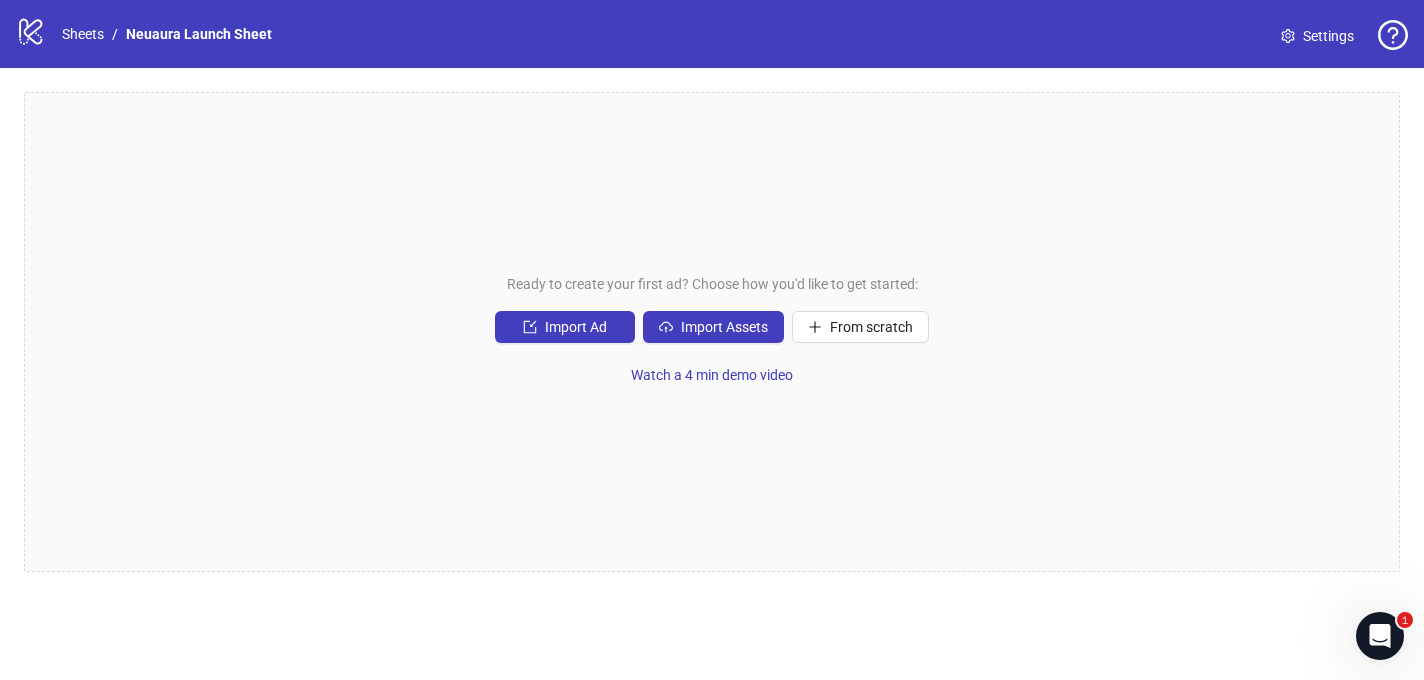 scroll, scrollTop: 0, scrollLeft: 0, axis: both 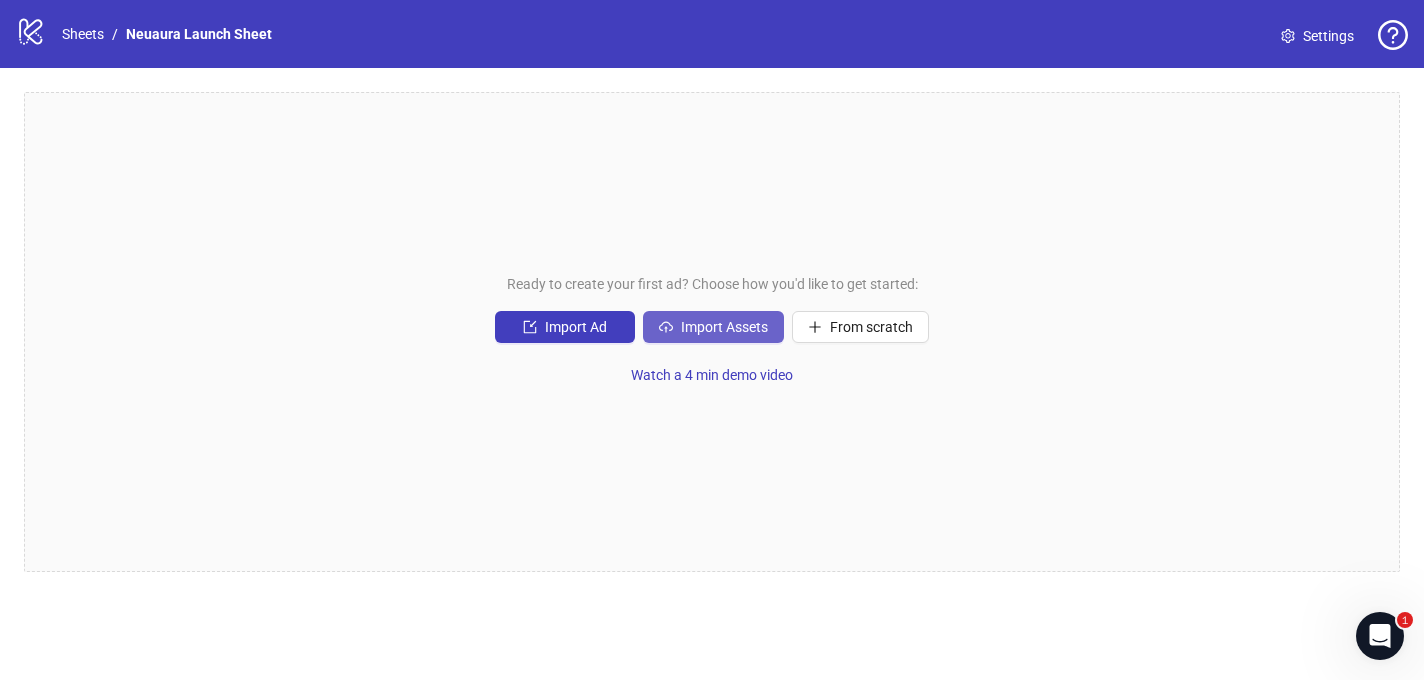 click on "Import Assets" at bounding box center [724, 327] 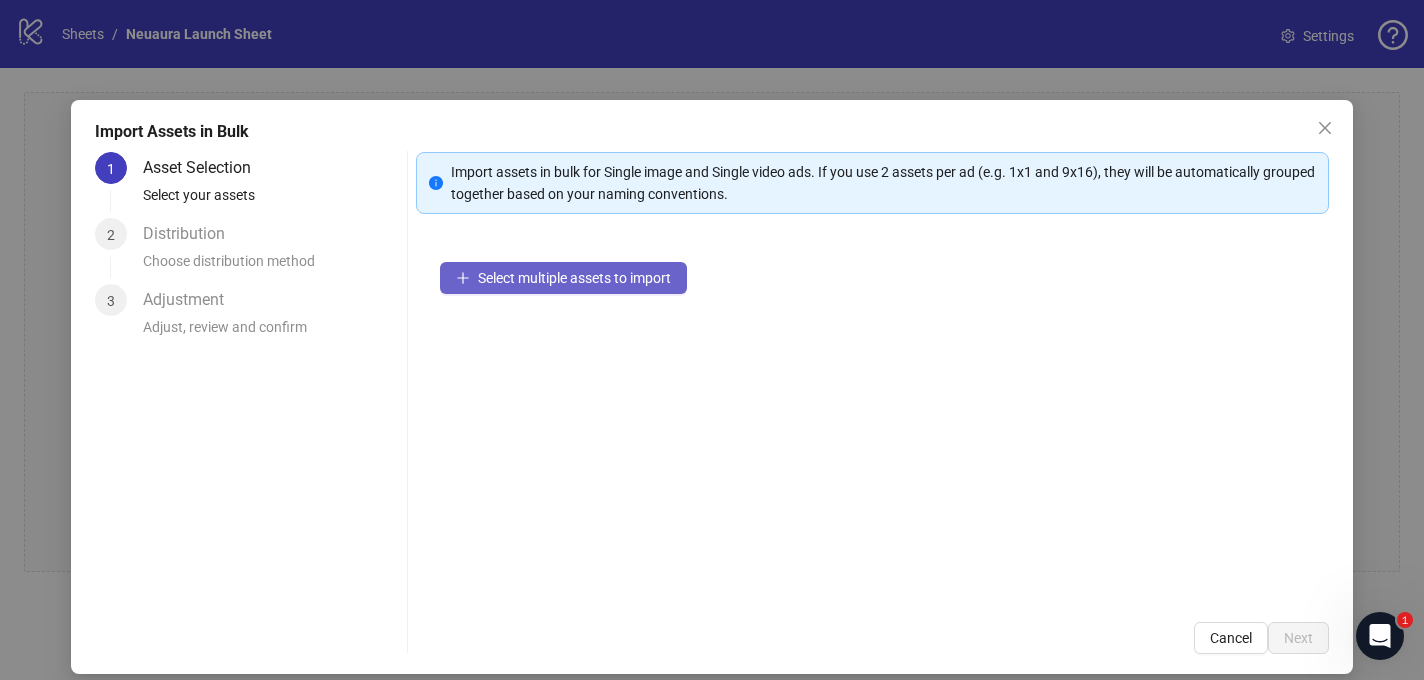 click on "Select multiple assets to import" at bounding box center (574, 278) 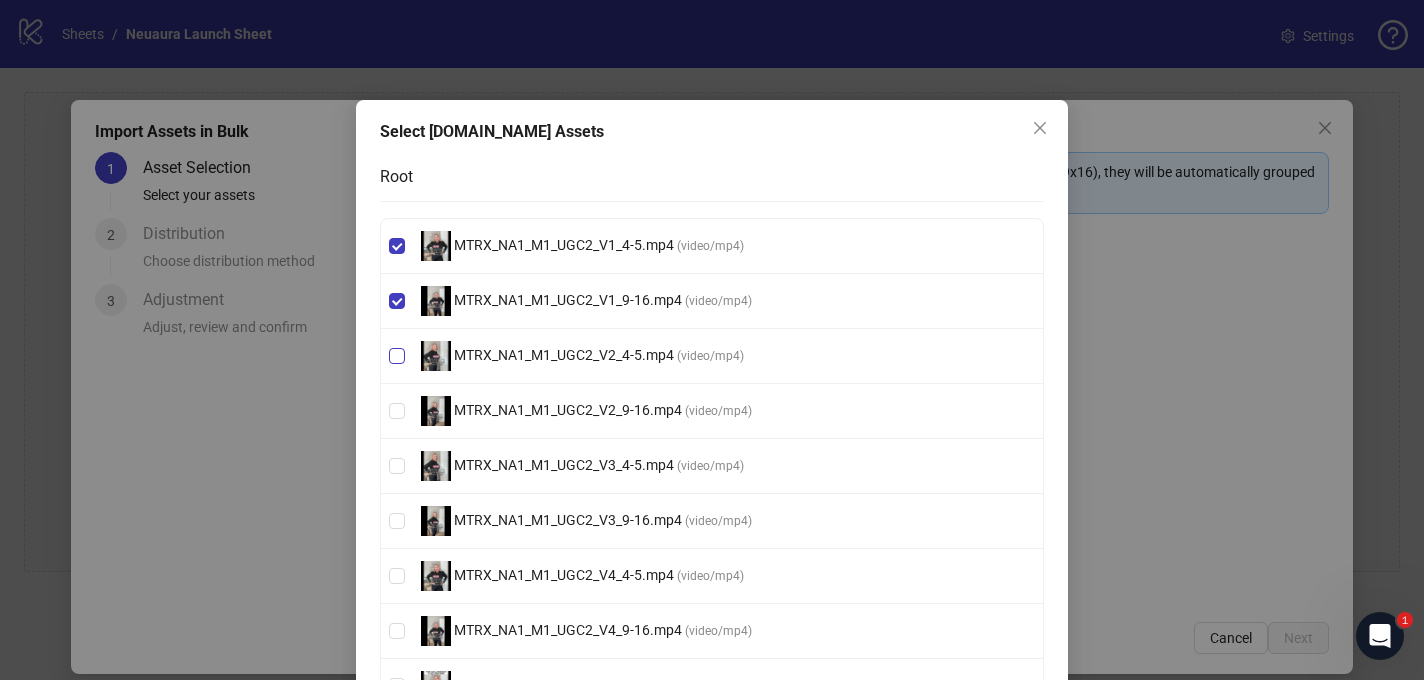 click on "MTRX_NA1_M1_UGC2_V2_4-5.mp4   ( video/mp4 )" at bounding box center [712, 356] 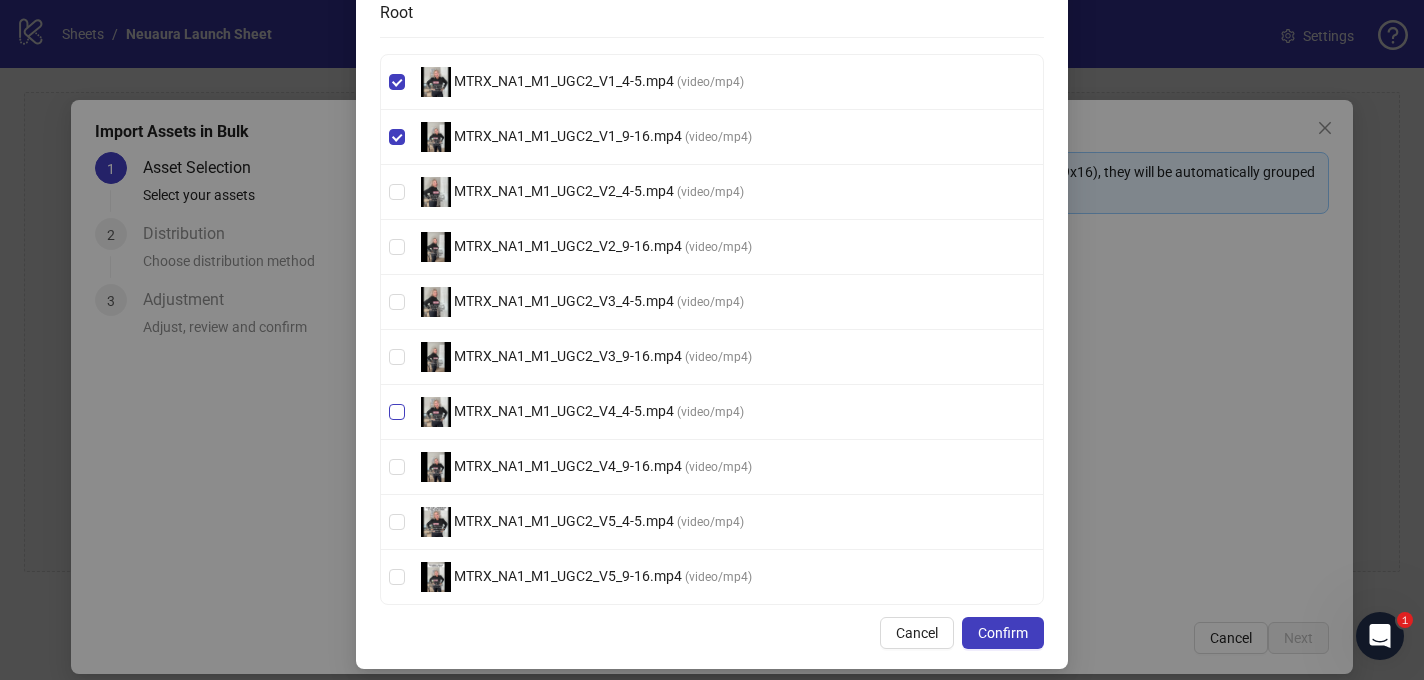 scroll, scrollTop: 177, scrollLeft: 0, axis: vertical 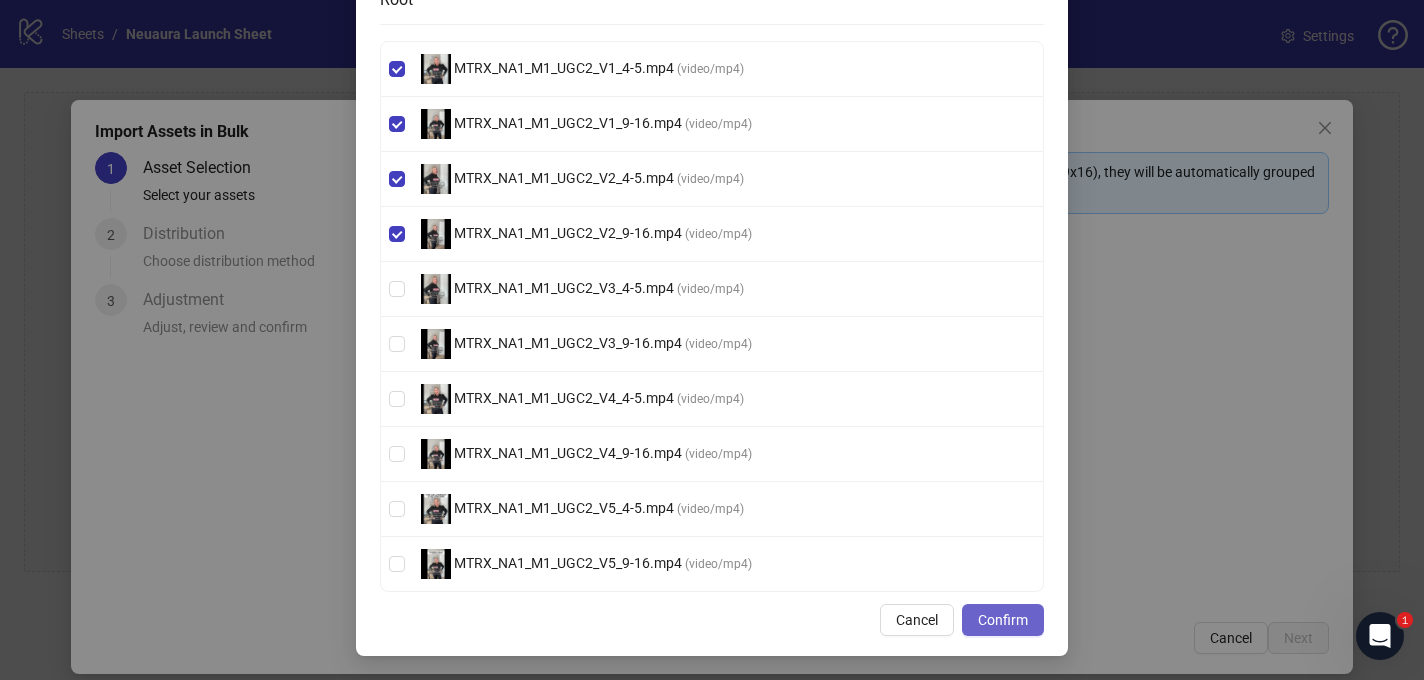 click on "Confirm" at bounding box center [1003, 620] 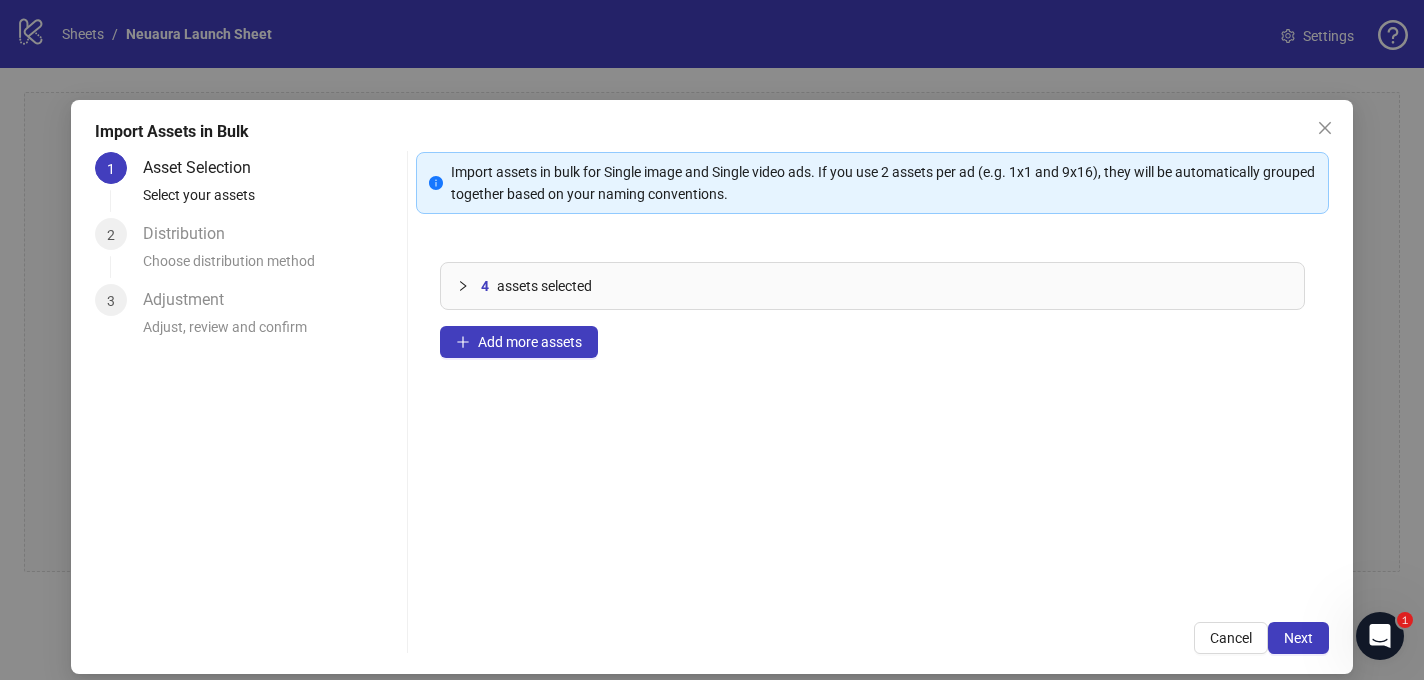 scroll, scrollTop: 0, scrollLeft: 0, axis: both 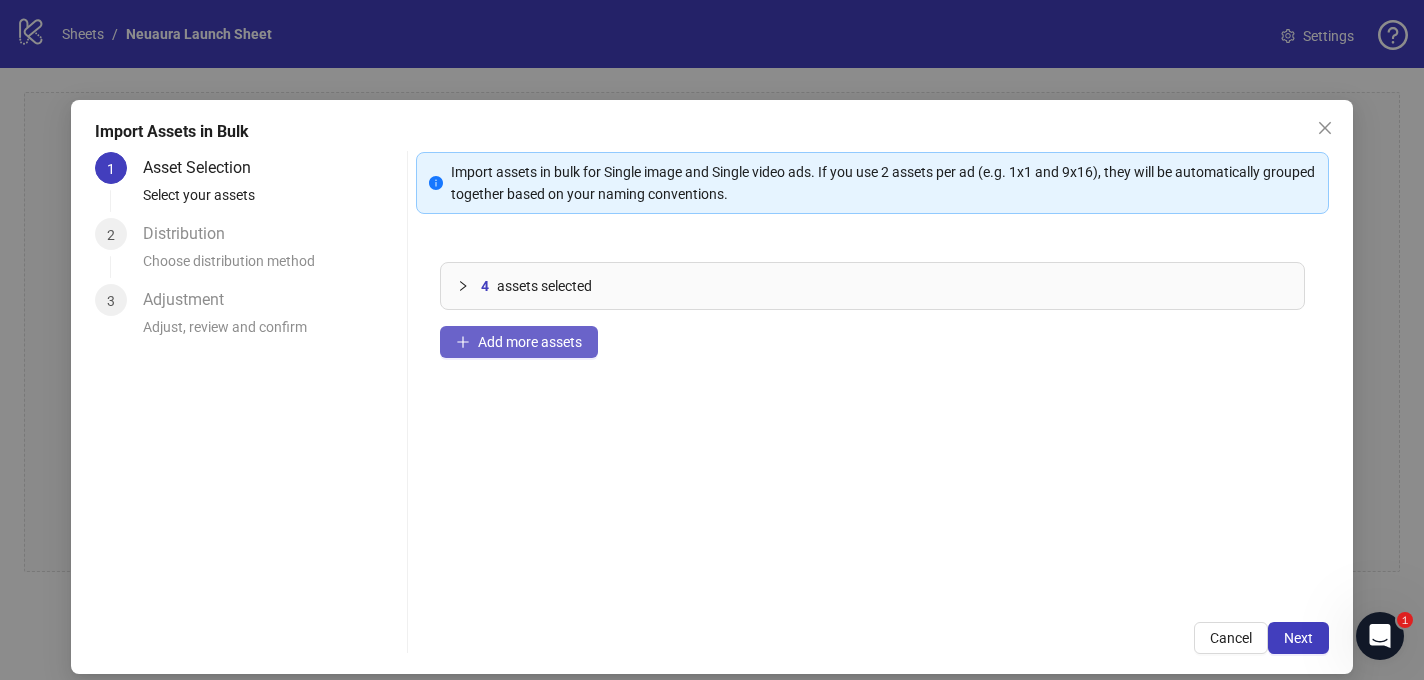 click on "Add more assets" at bounding box center [530, 342] 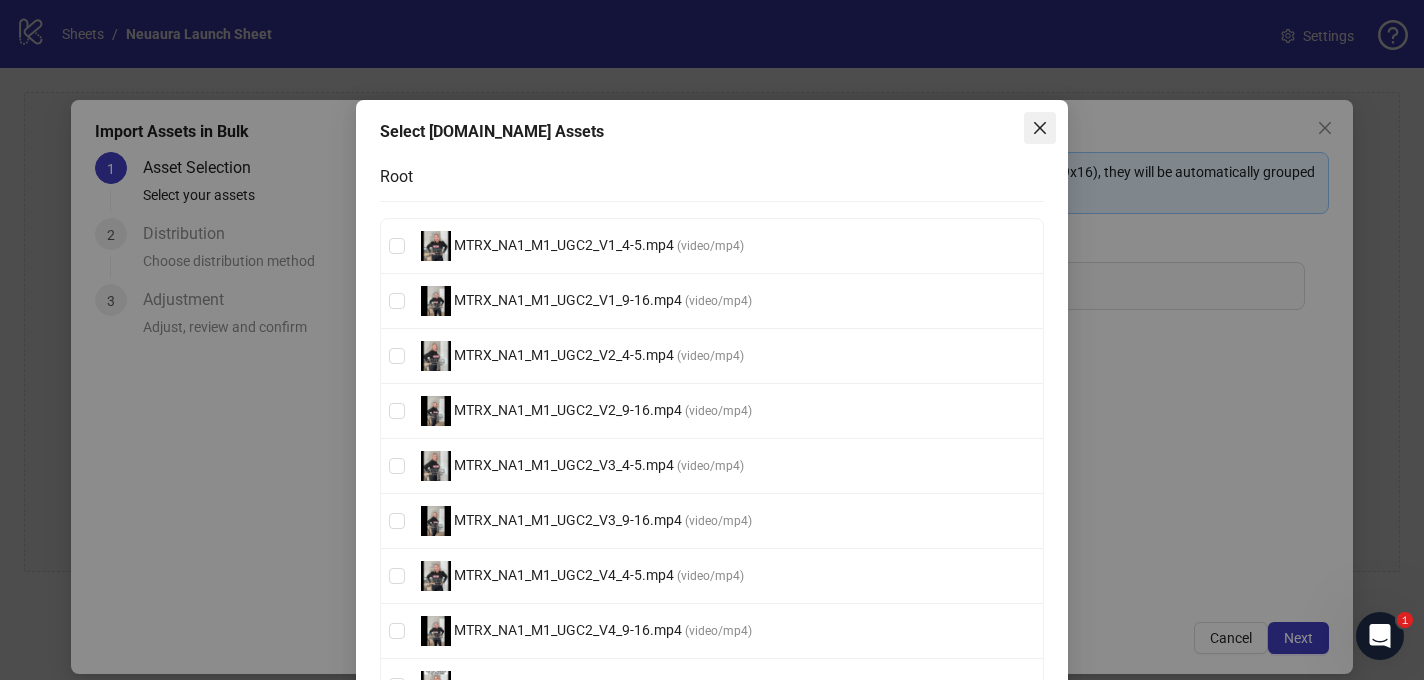 click at bounding box center (1040, 128) 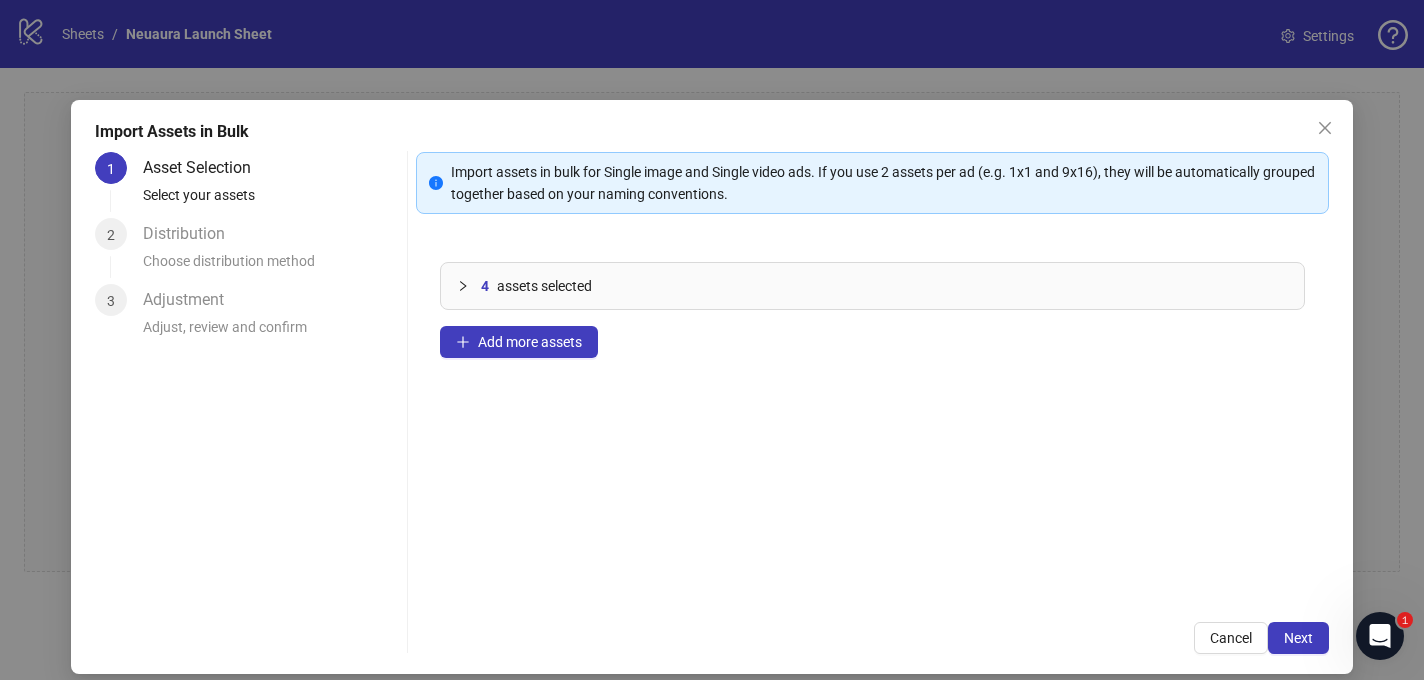 click on "Select Frame.io Assets Root   MTRX_NA1_M1_UGC2_V1_4-5.mp4   ( video/mp4 )   MTRX_NA1_M1_UGC2_V1_9-16.mp4   ( video/mp4 )   MTRX_NA1_M1_UGC2_V2_4-5.mp4   ( video/mp4 )   MTRX_NA1_M1_UGC2_V2_9-16.mp4   ( video/mp4 )   MTRX_NA1_M1_UGC2_V3_4-5.mp4   ( video/mp4 )   MTRX_NA1_M1_UGC2_V3_9-16.mp4   ( video/mp4 )   MTRX_NA1_M1_UGC2_V4_4-5.mp4   ( video/mp4 )   MTRX_NA1_M1_UGC2_V4_9-16.mp4   ( video/mp4 )   MTRX_NA1_M1_UGC2_V5_4-5.mp4   ( video/mp4 )   MTRX_NA1_M1_UGC2_V5_9-16.mp4   ( video/mp4 ) Cancel Confirm" at bounding box center (712, 340) 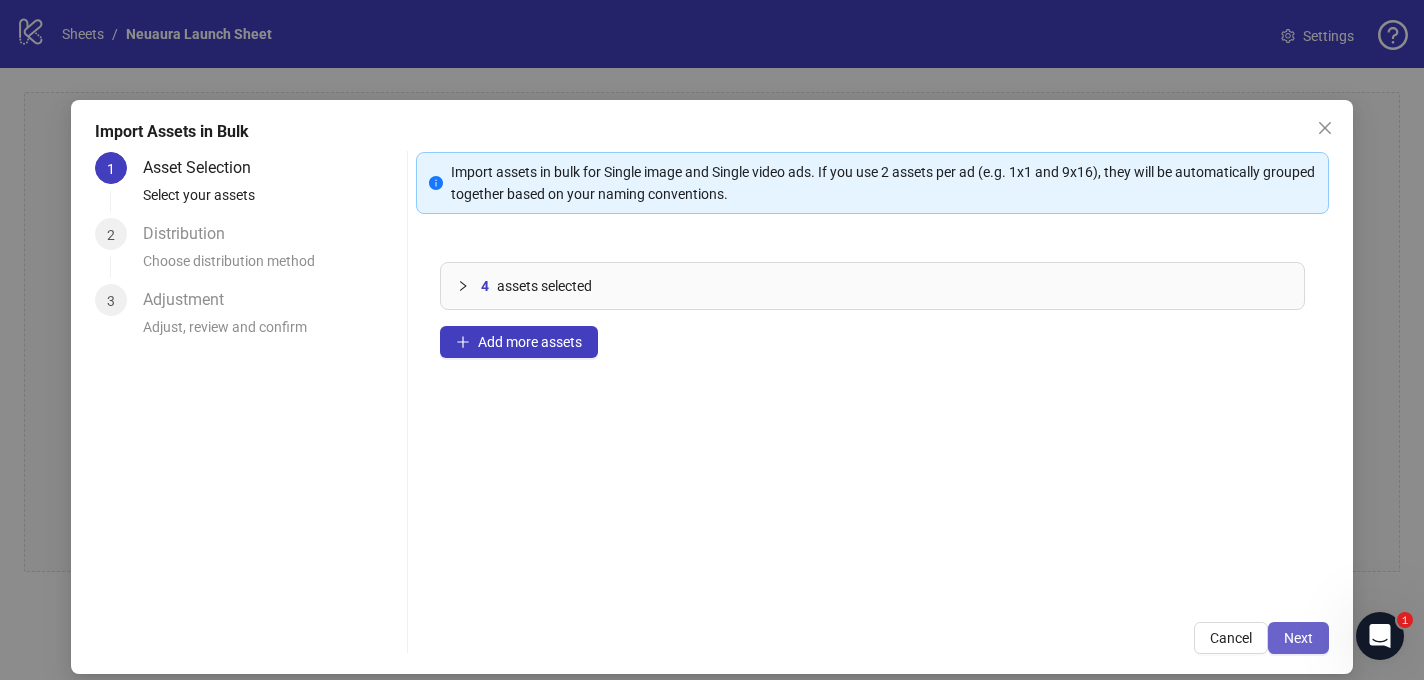 click on "Next" at bounding box center [1298, 638] 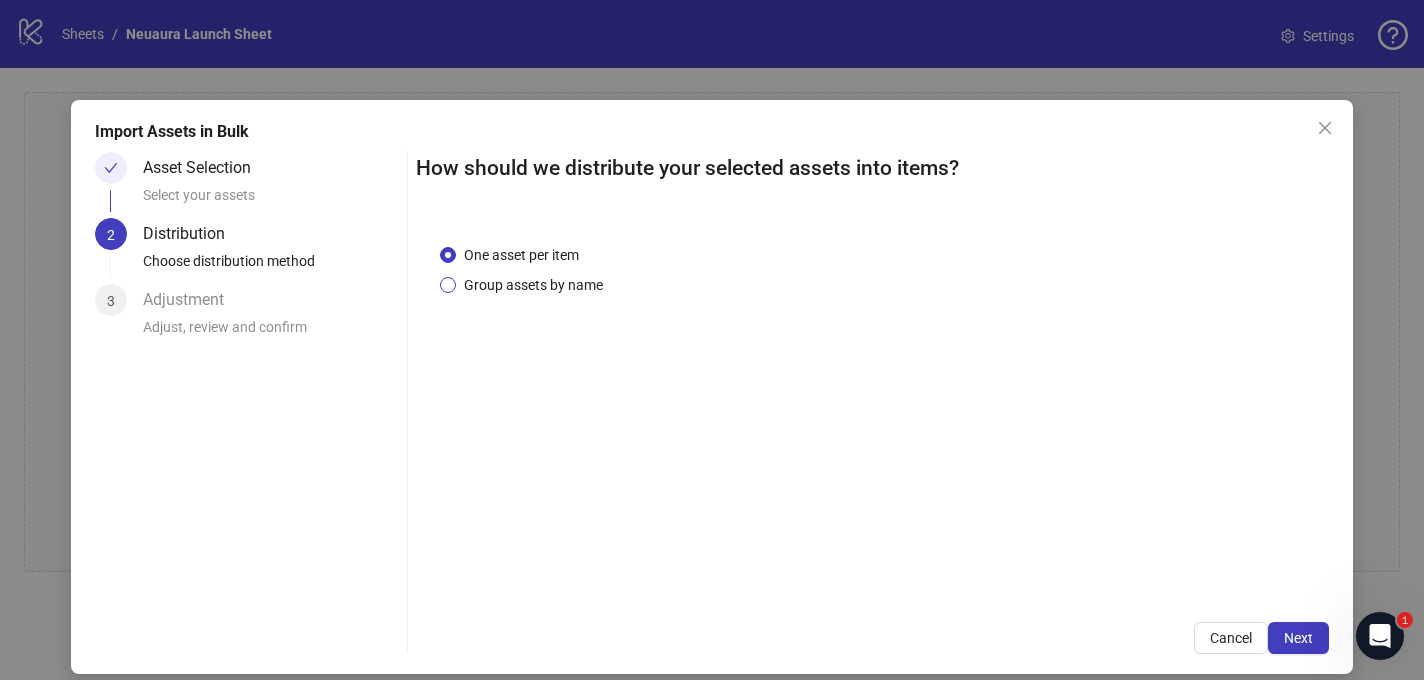 click on "Group assets by name" at bounding box center [533, 285] 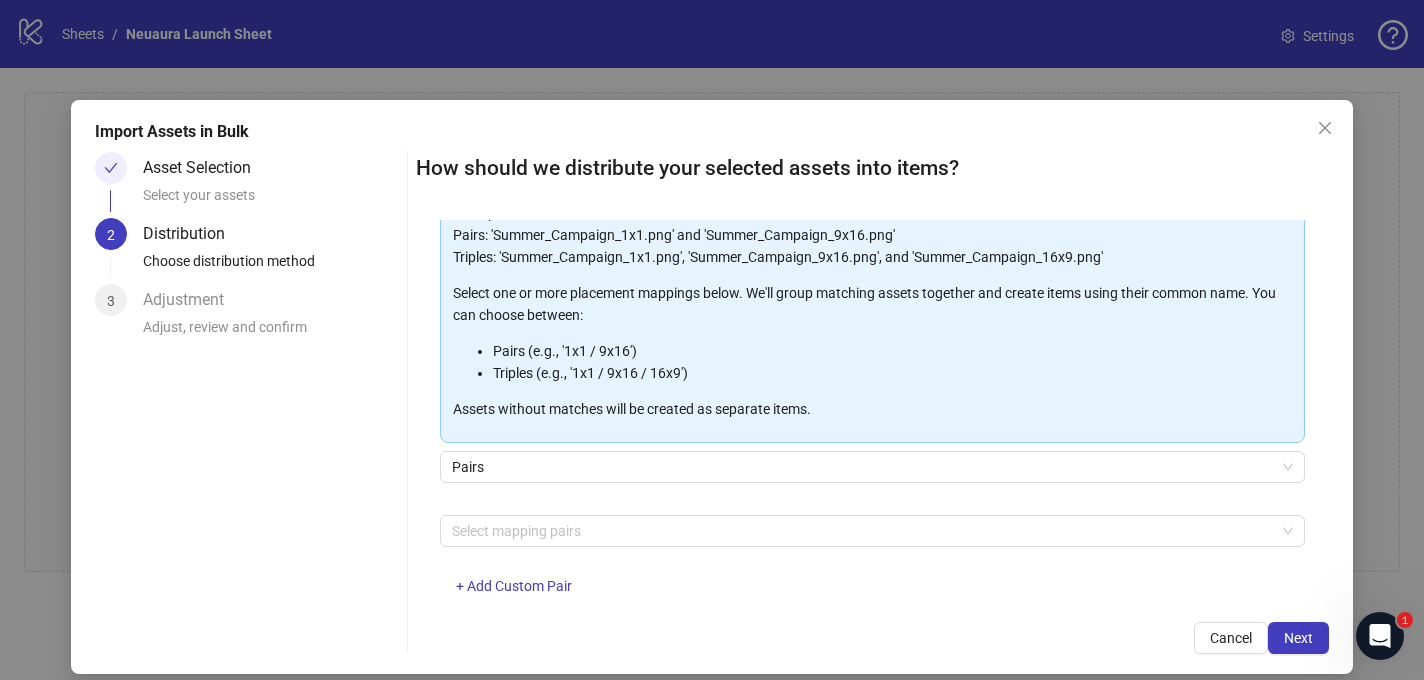 scroll, scrollTop: 207, scrollLeft: 0, axis: vertical 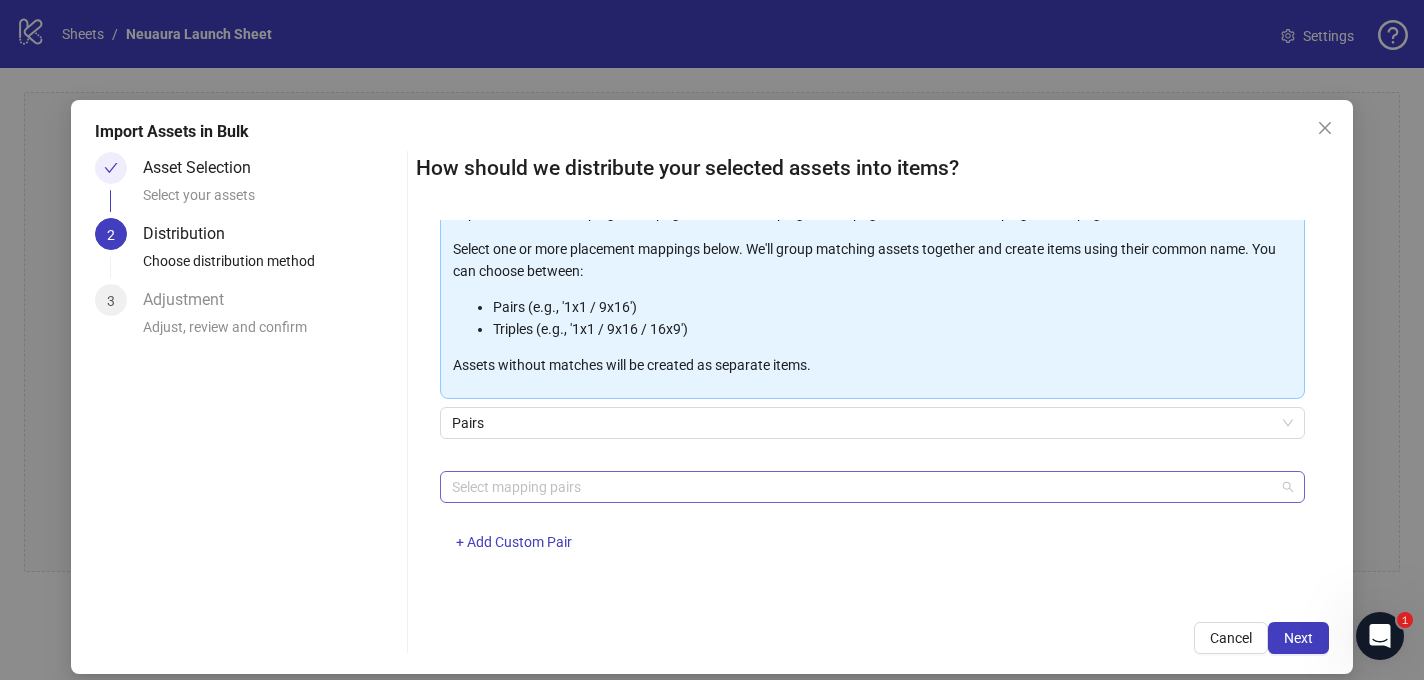 click at bounding box center [861, 487] 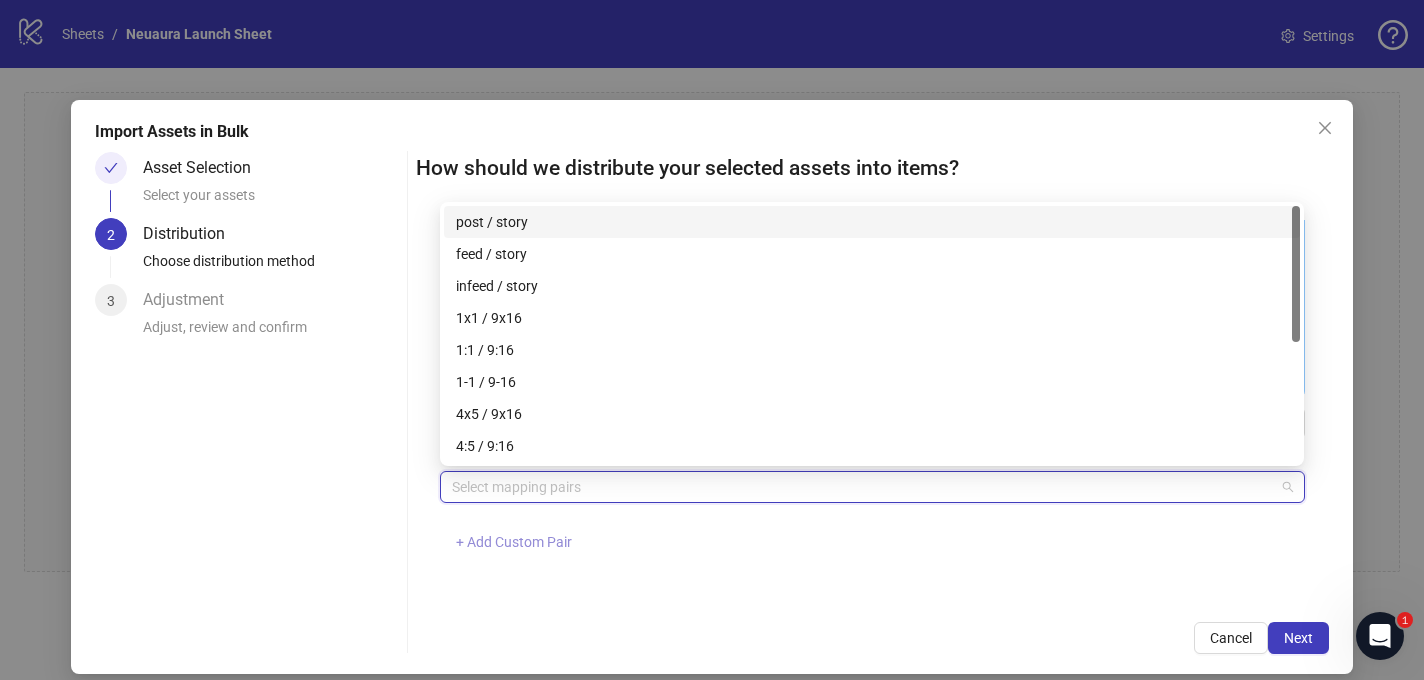 click on "+ Add Custom Pair" at bounding box center [514, 543] 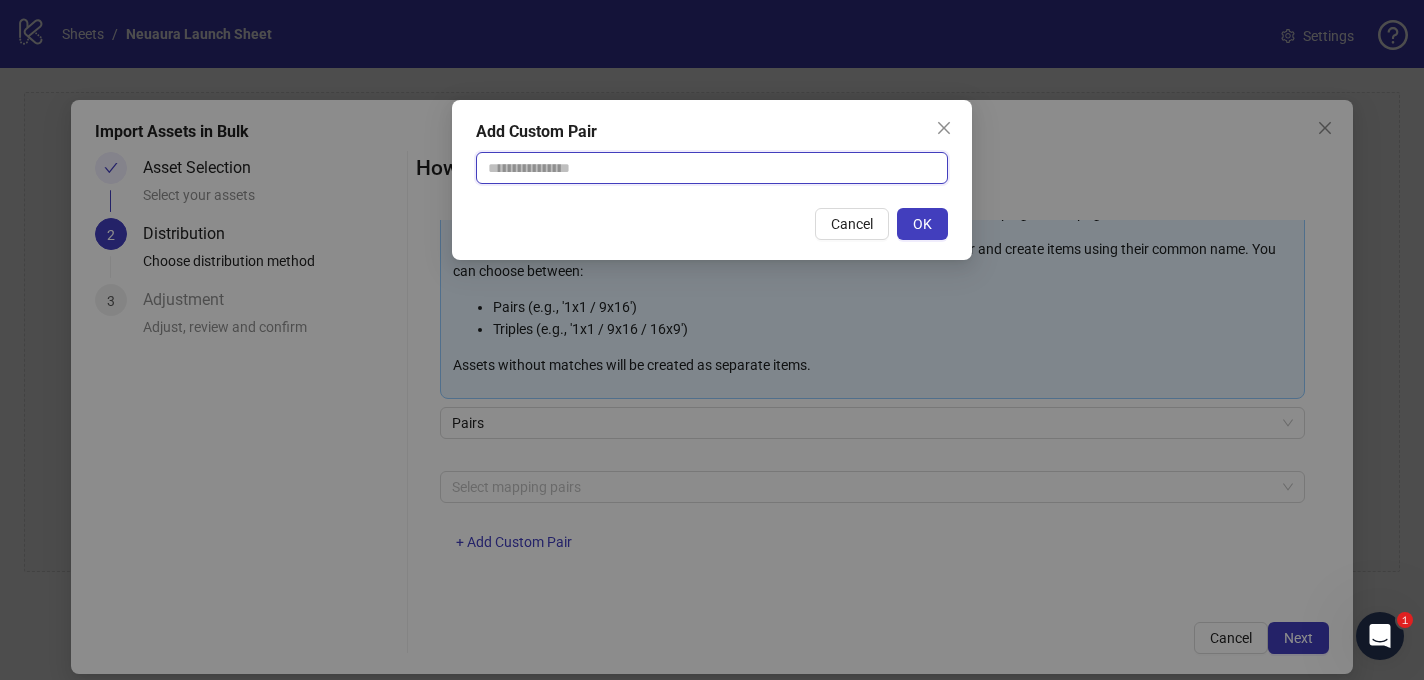 click at bounding box center [712, 168] 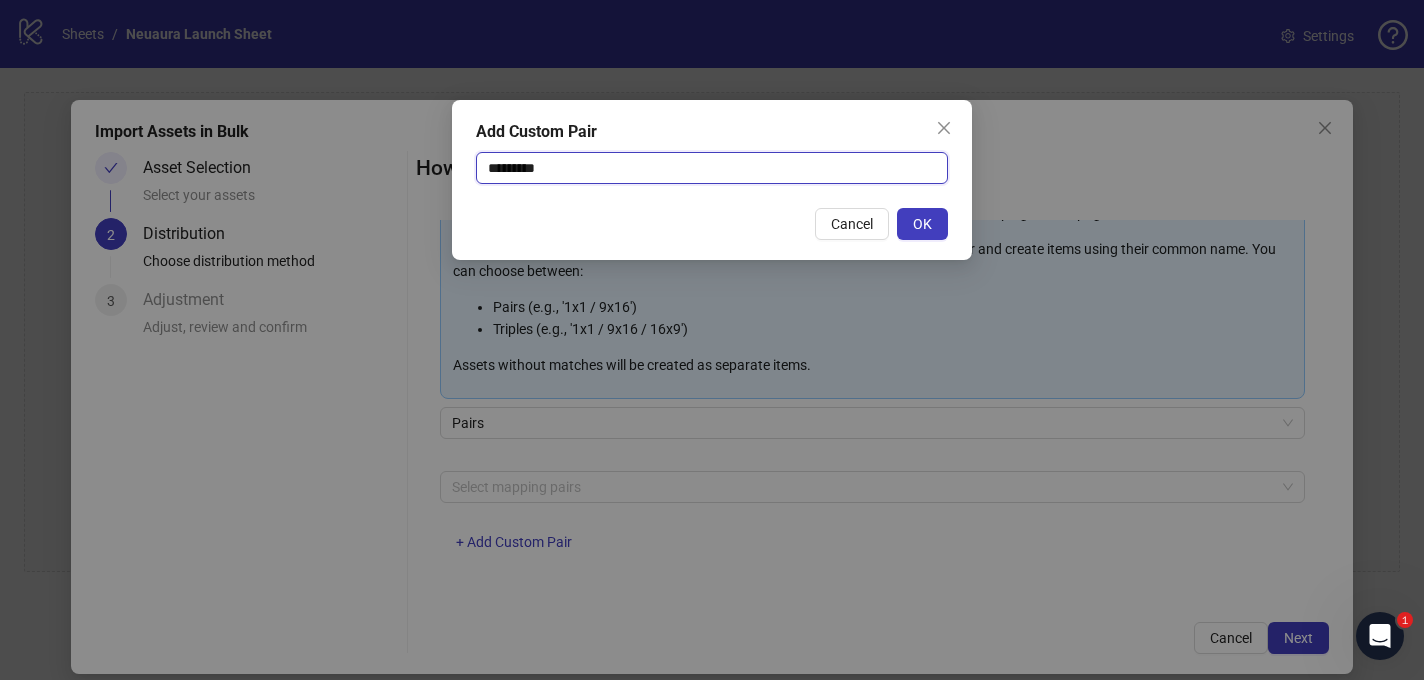 type on "**********" 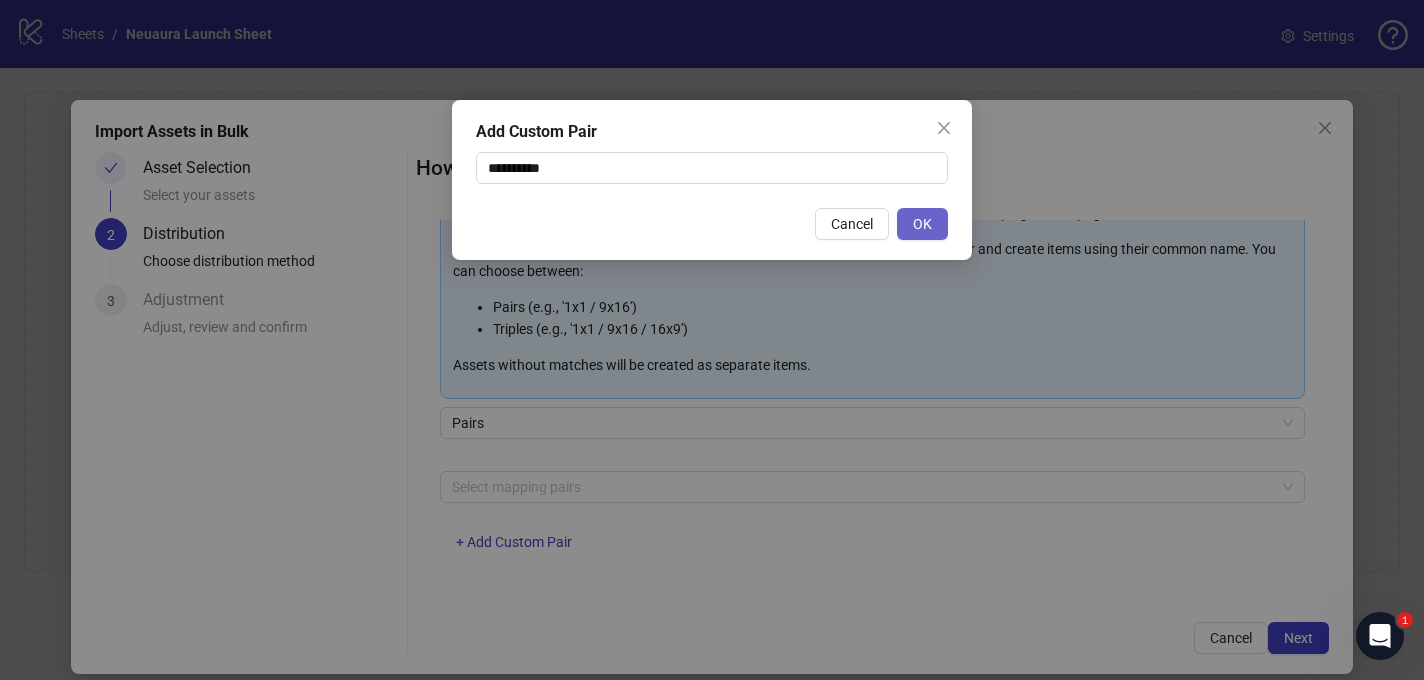 click on "OK" at bounding box center [922, 224] 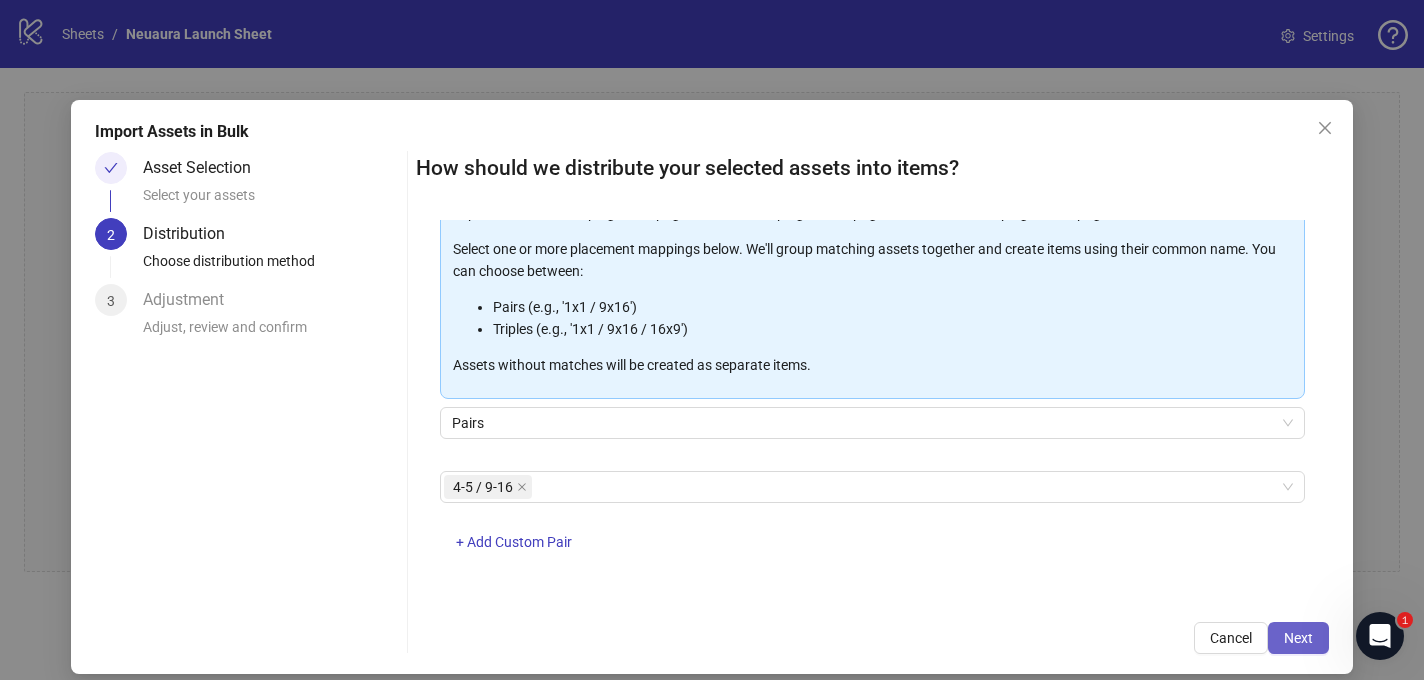 click on "Next" at bounding box center (1298, 638) 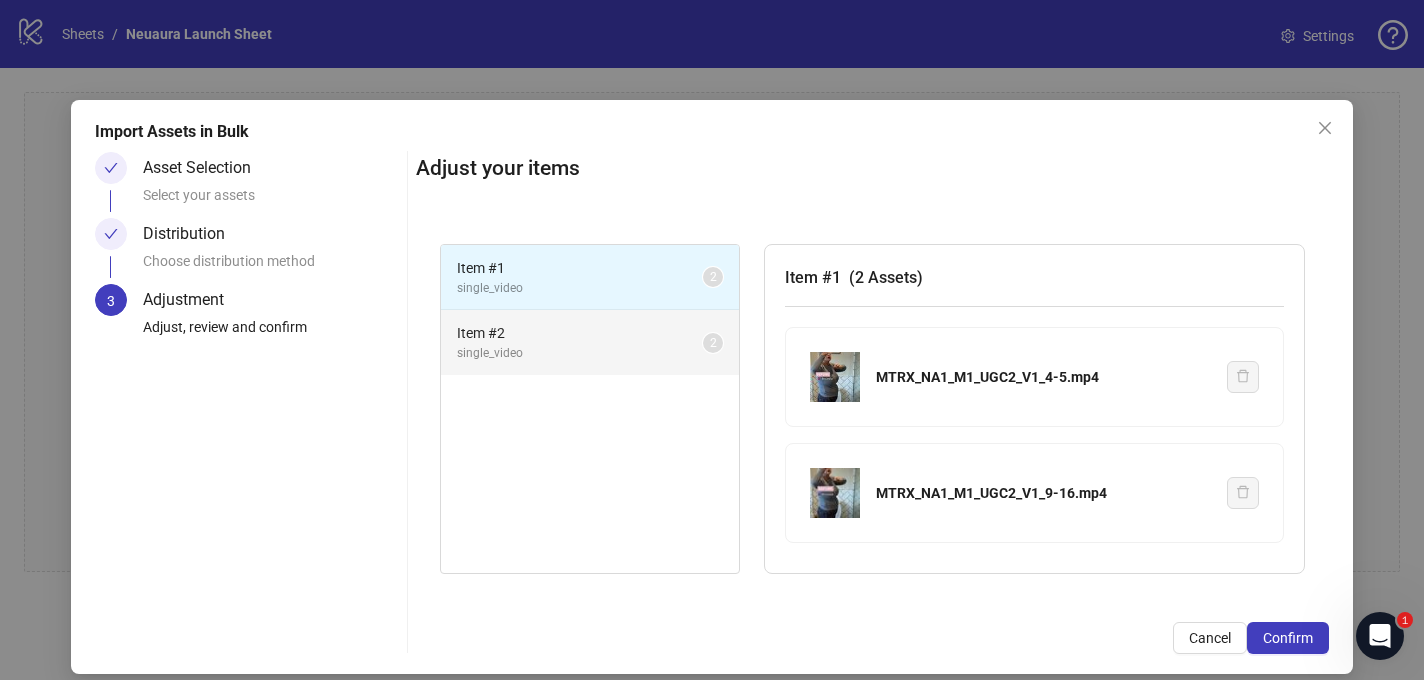 click on "Item # 2" at bounding box center [580, 333] 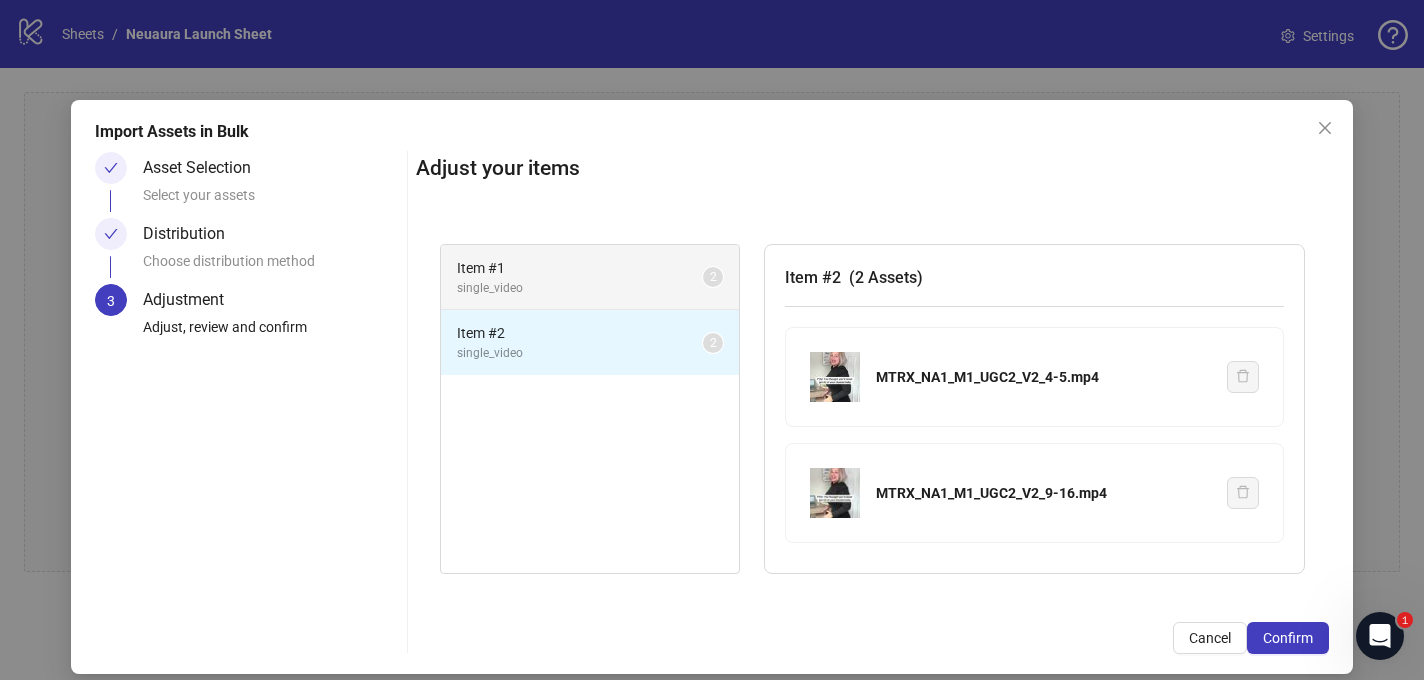 click on "Item # 1" at bounding box center (580, 268) 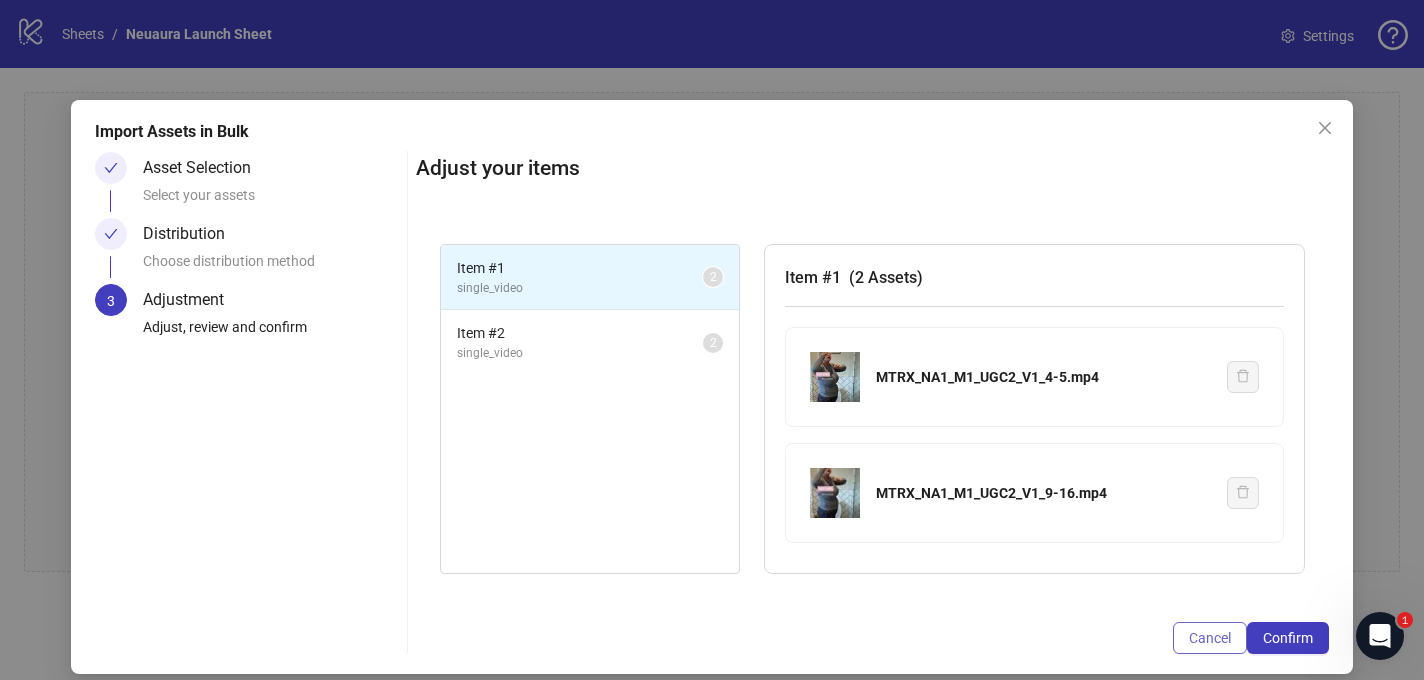 click on "Cancel" at bounding box center [1210, 638] 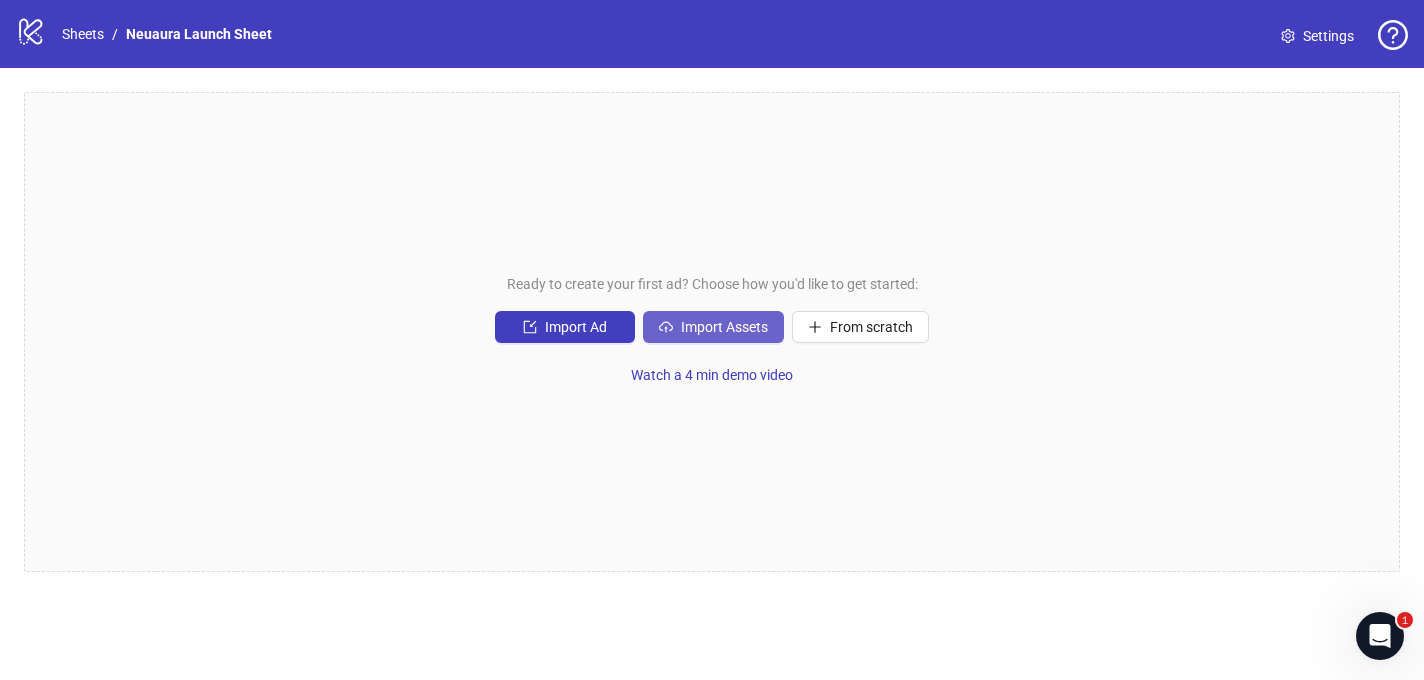 click on "Import Assets" at bounding box center (724, 327) 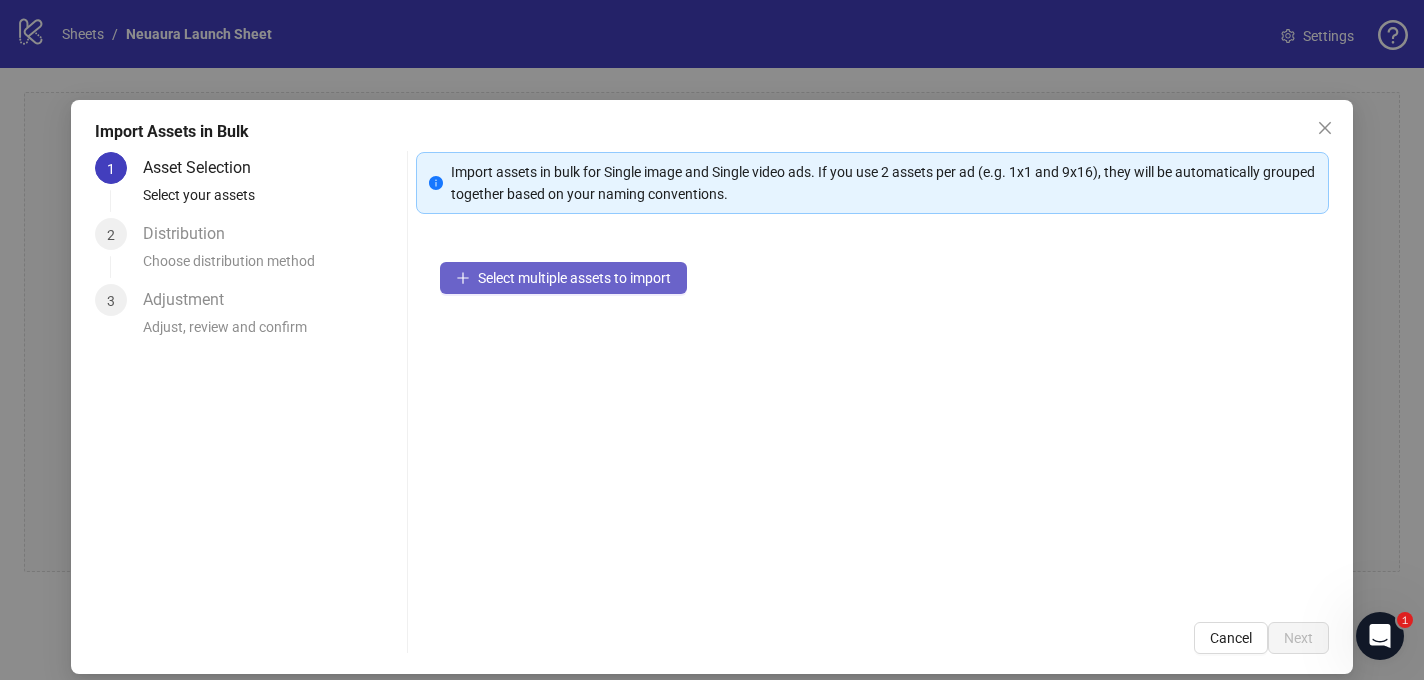 click on "Select multiple assets to import" at bounding box center (574, 278) 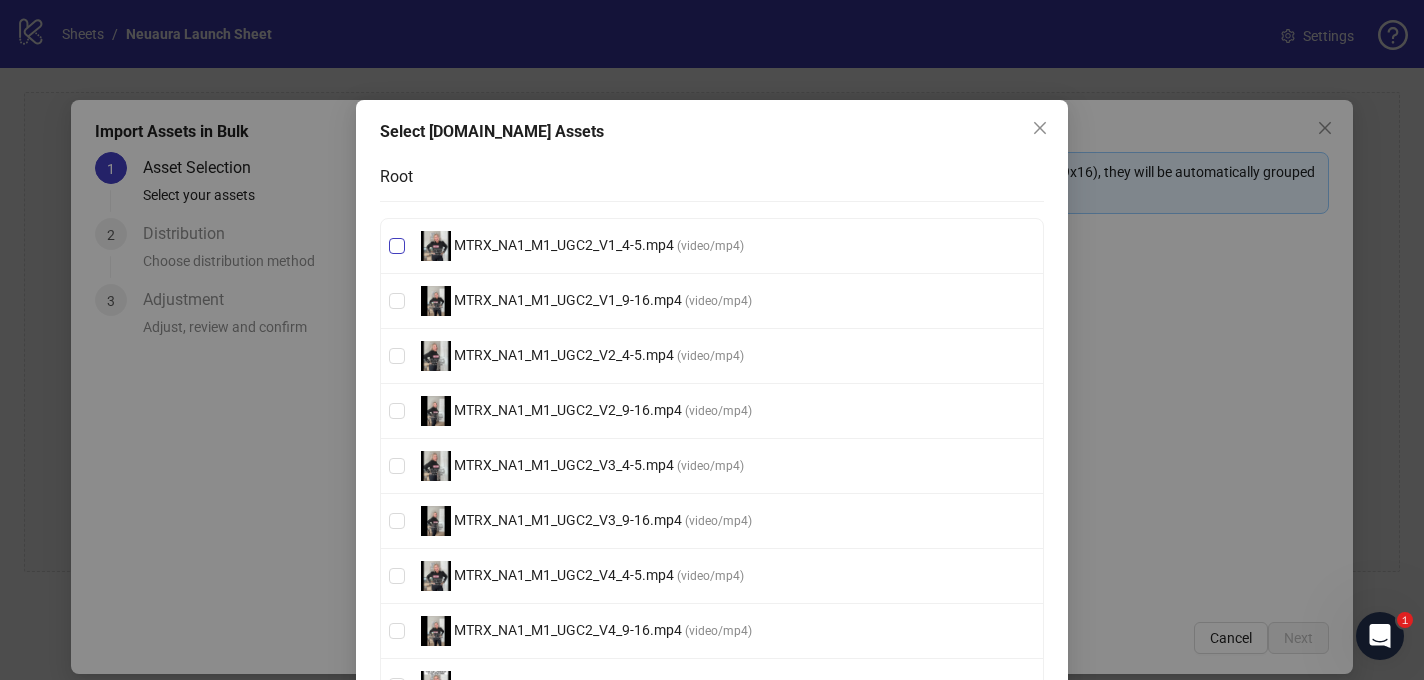 click on "MTRX_NA1_M1_UGC2_V1_4-5.mp4   ( video/mp4 )" at bounding box center (712, 246) 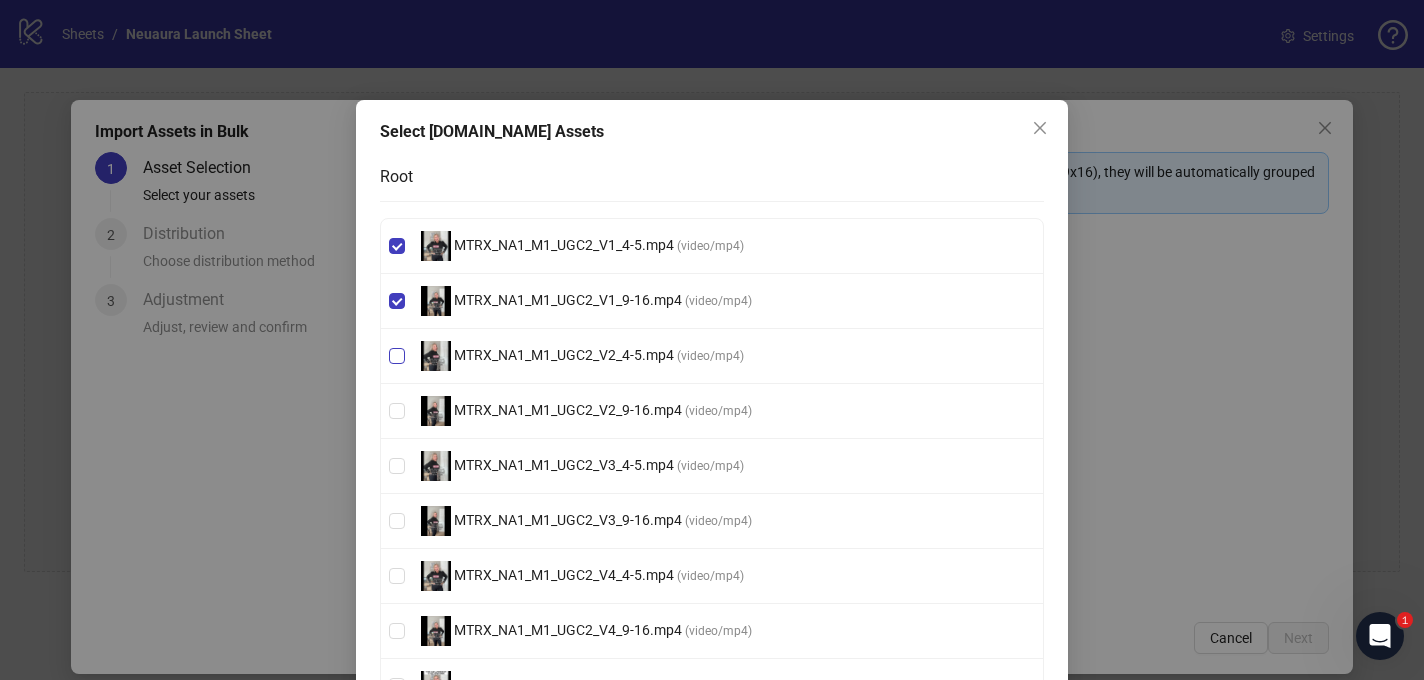 click on "MTRX_NA1_M1_UGC2_V2_4-5.mp4   ( video/mp4 )" at bounding box center [712, 356] 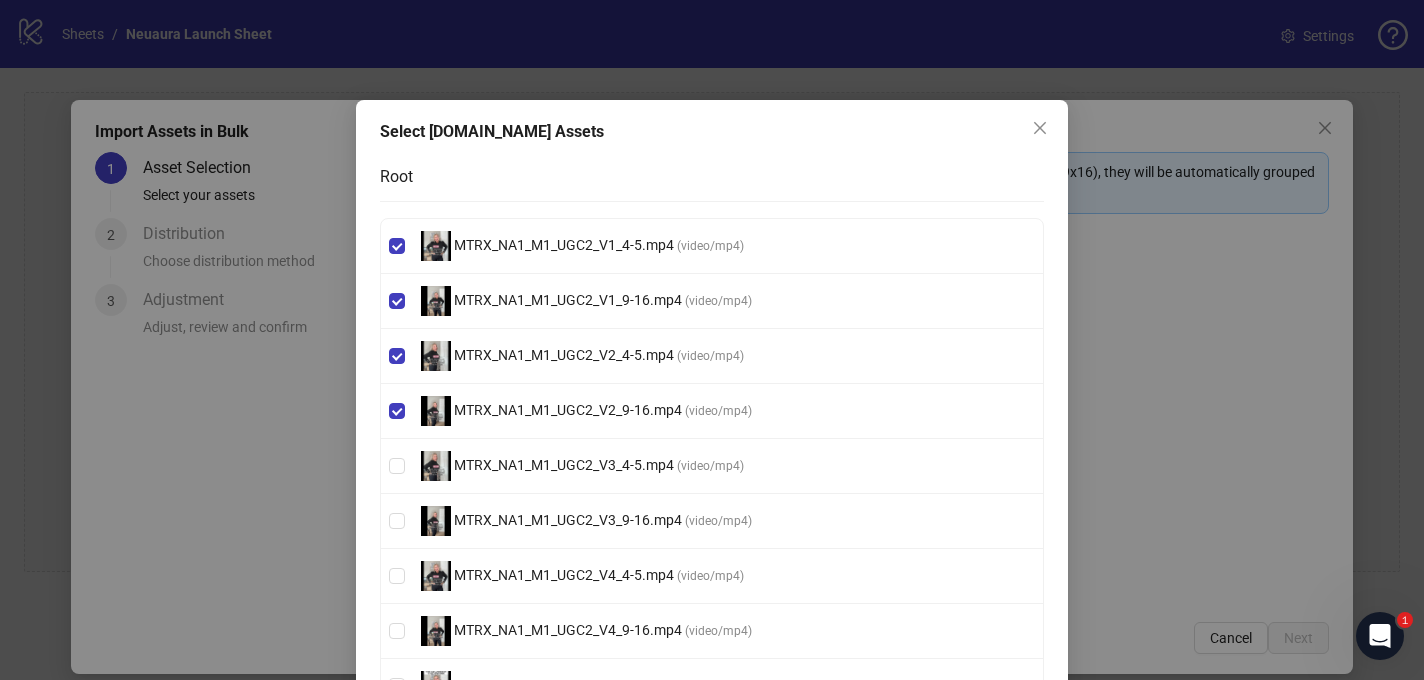 click on "MTRX_NA1_M1_UGC2_V3_4-5.mp4   ( video/mp4 )" at bounding box center [712, 466] 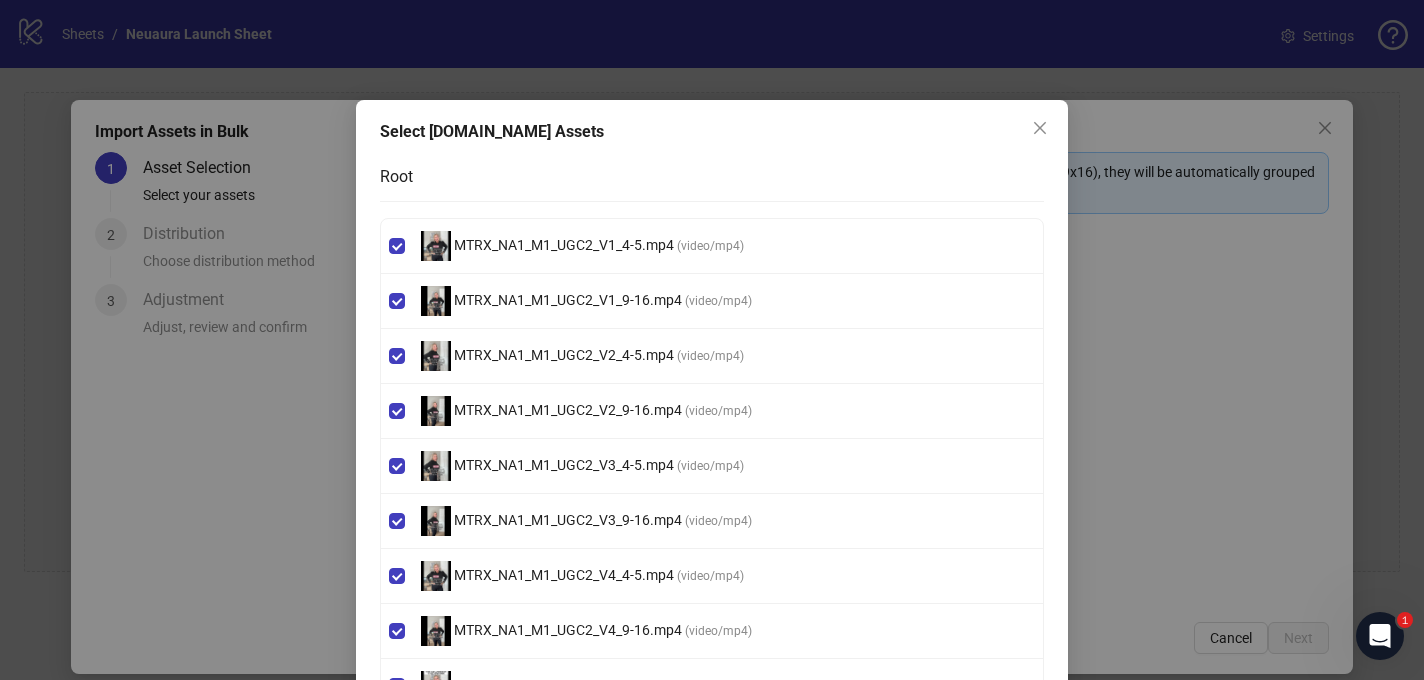 scroll, scrollTop: 177, scrollLeft: 0, axis: vertical 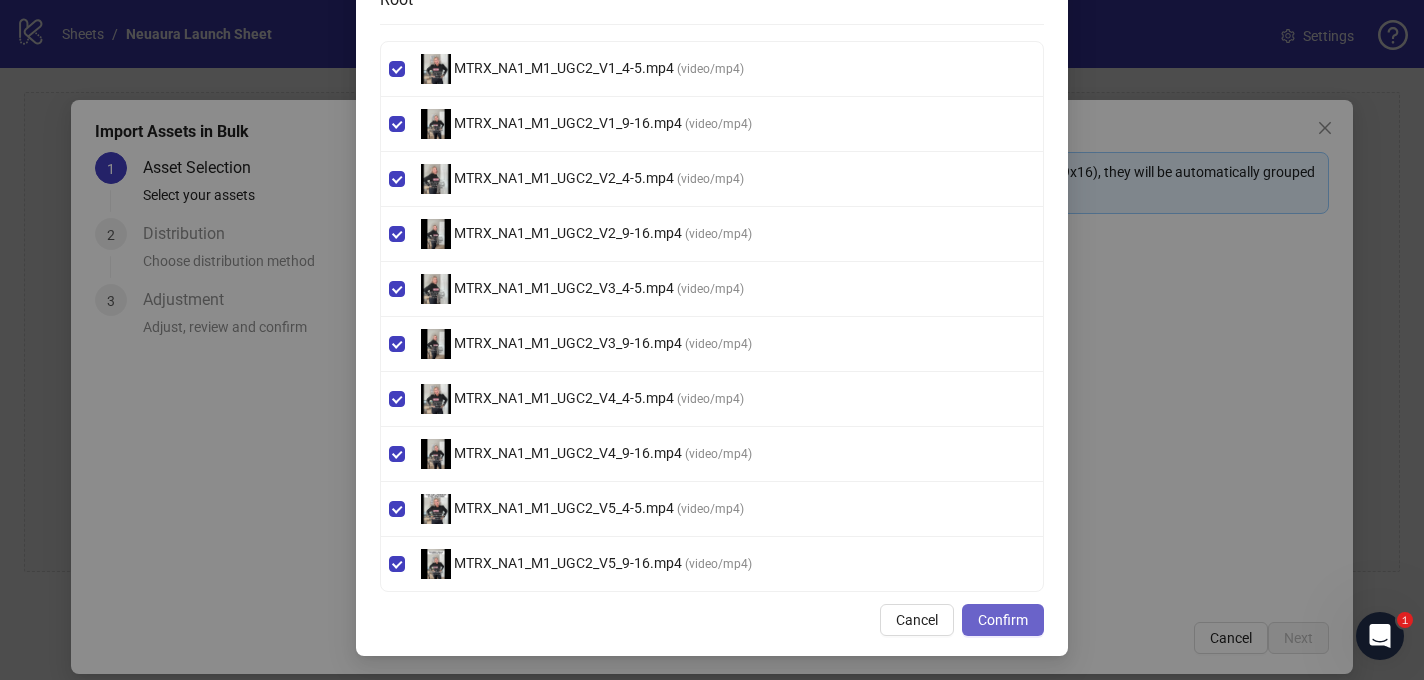 click on "Confirm" at bounding box center (1003, 620) 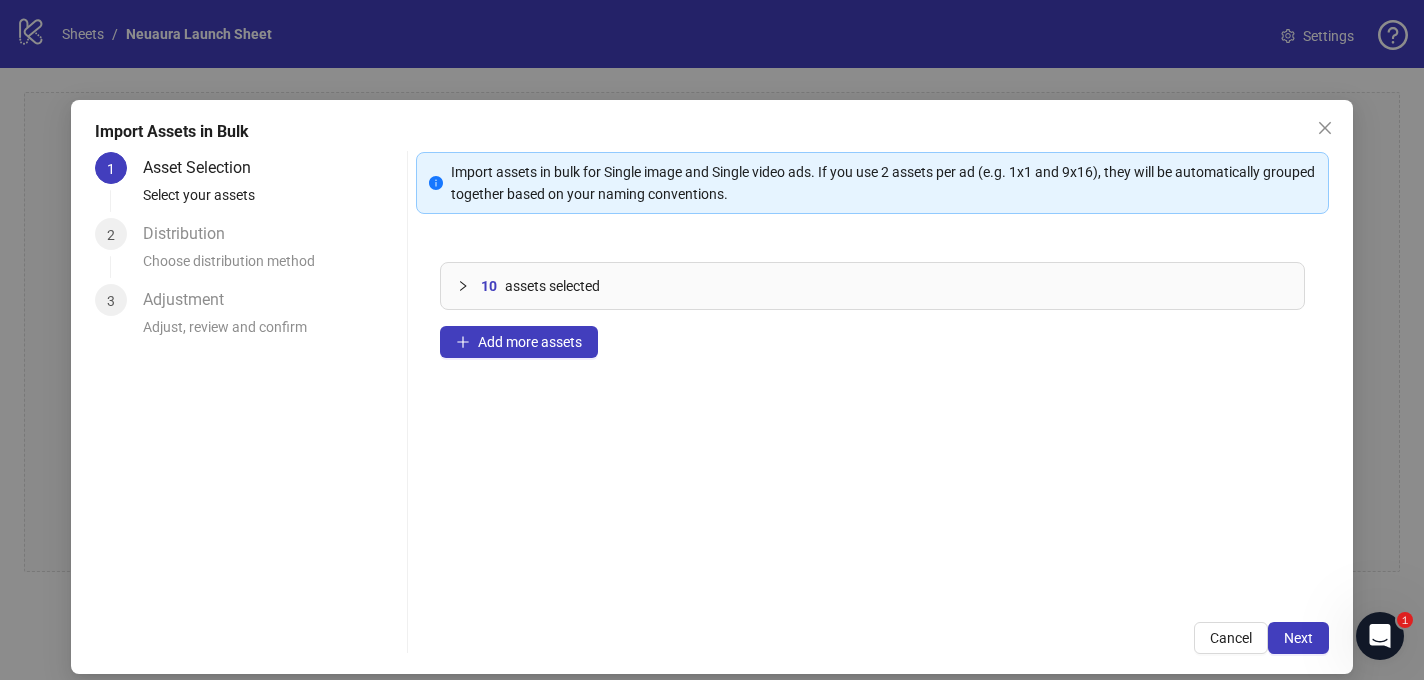 scroll, scrollTop: 77, scrollLeft: 0, axis: vertical 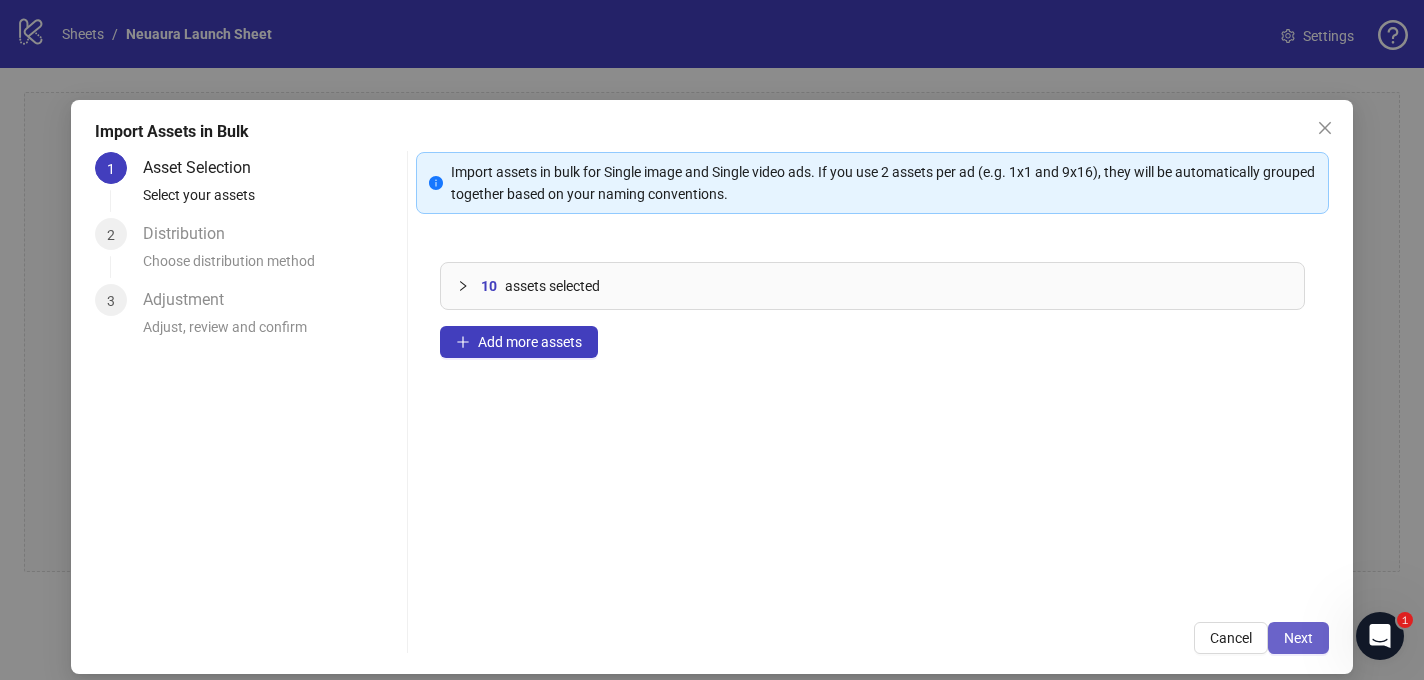 click on "Next" at bounding box center (1298, 638) 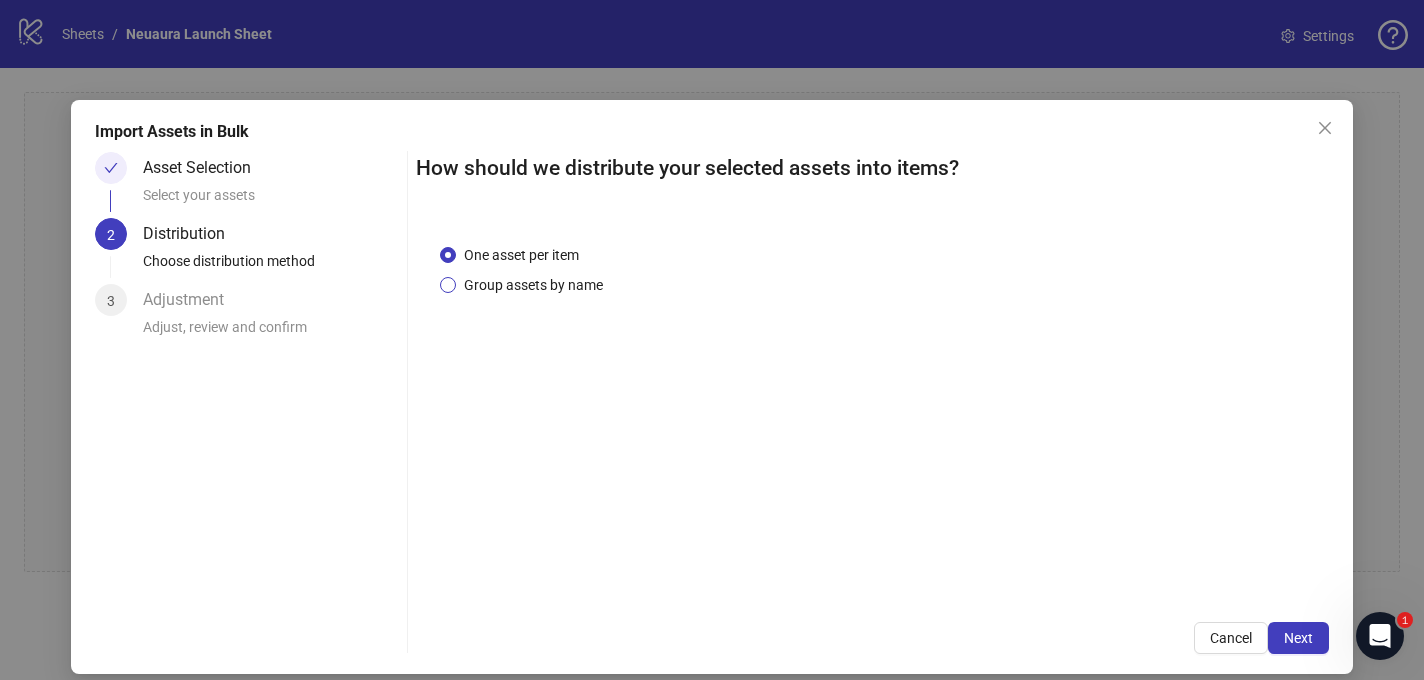 click on "Group assets by name" at bounding box center [533, 285] 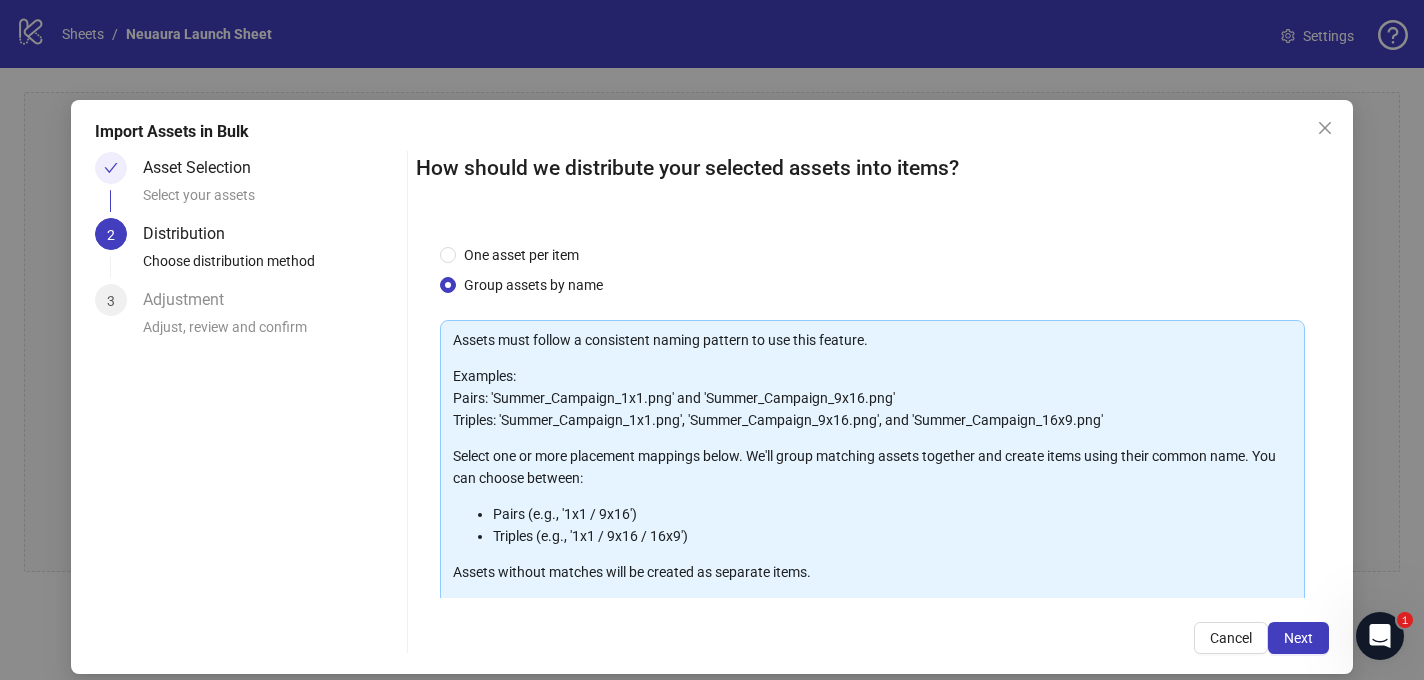 scroll, scrollTop: 207, scrollLeft: 0, axis: vertical 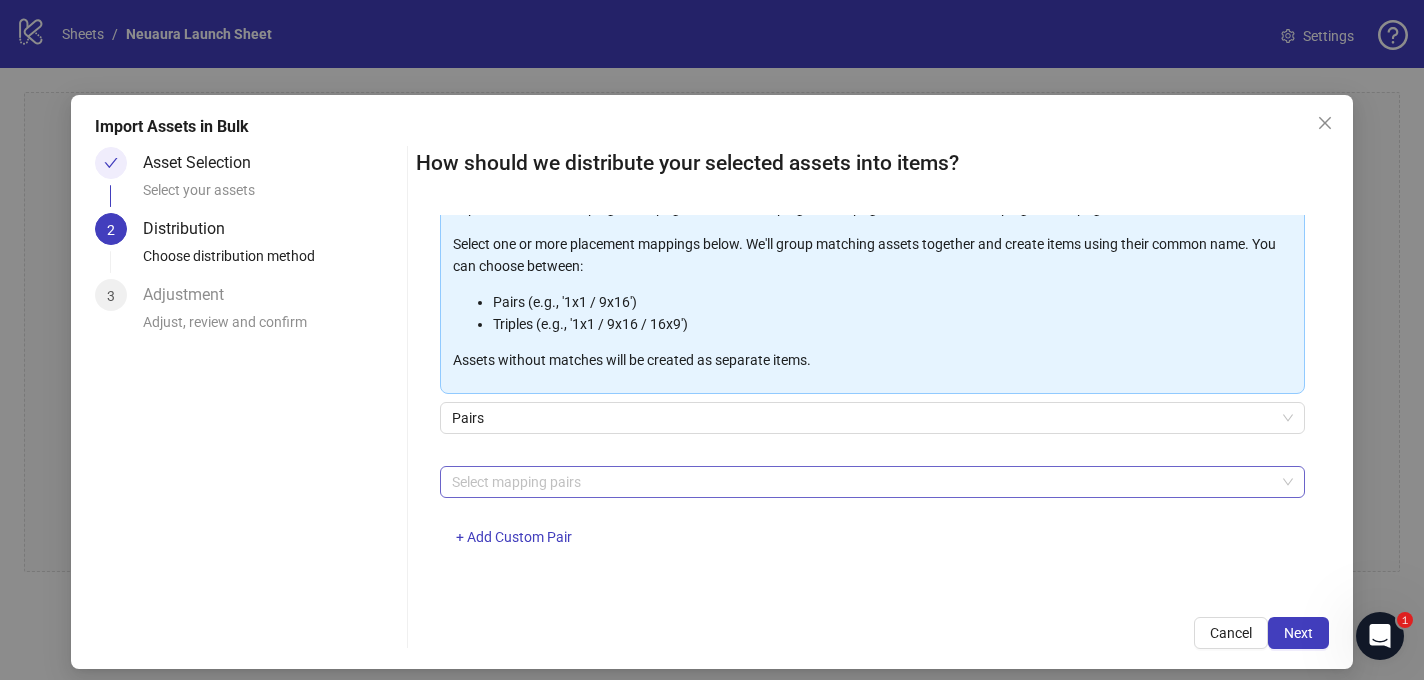 click at bounding box center (861, 482) 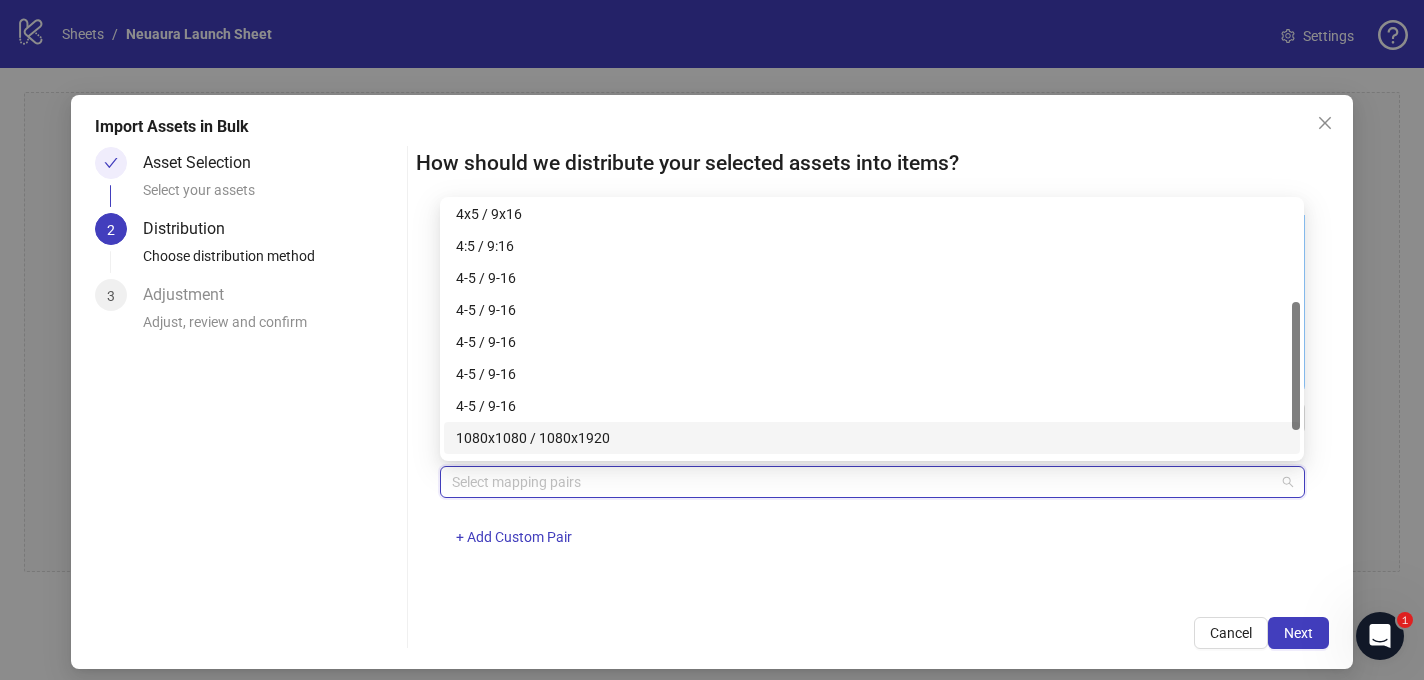 scroll, scrollTop: 201, scrollLeft: 0, axis: vertical 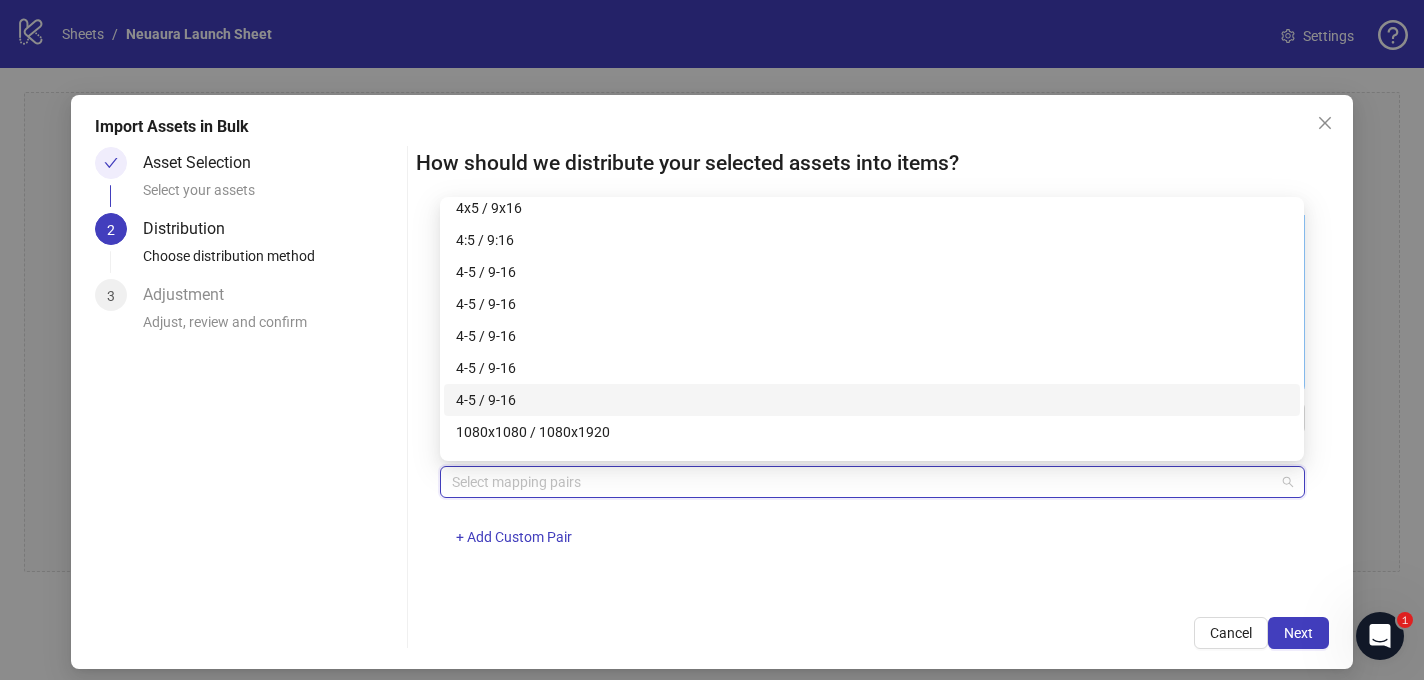 click on "4-5 / 9-16" at bounding box center (872, 400) 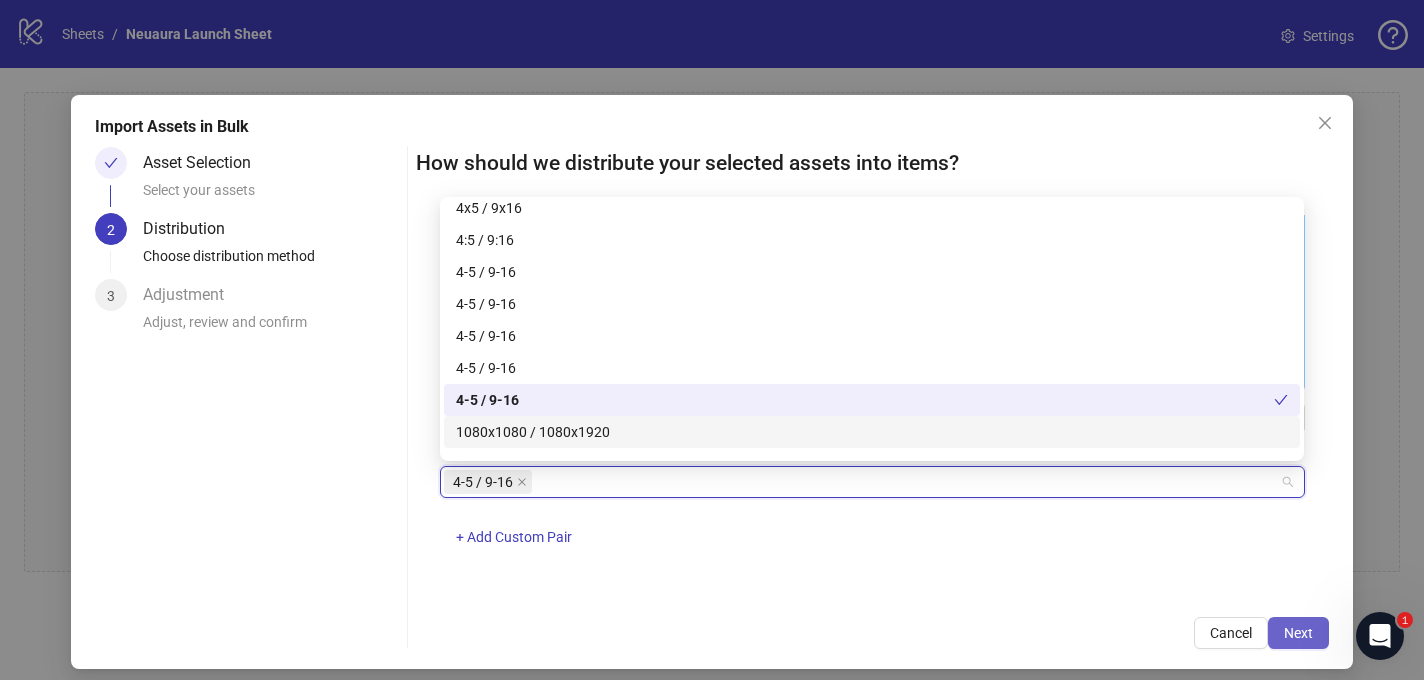 click on "Next" at bounding box center (1298, 633) 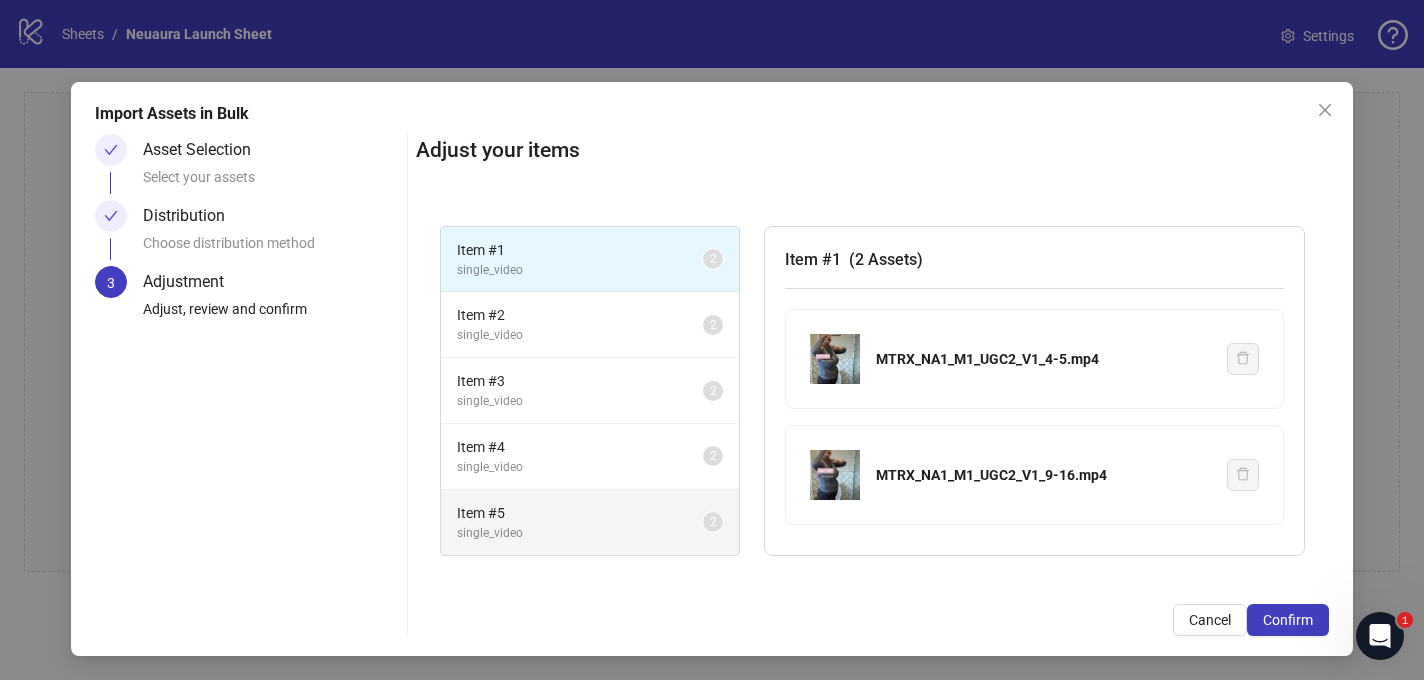 scroll, scrollTop: 0, scrollLeft: 0, axis: both 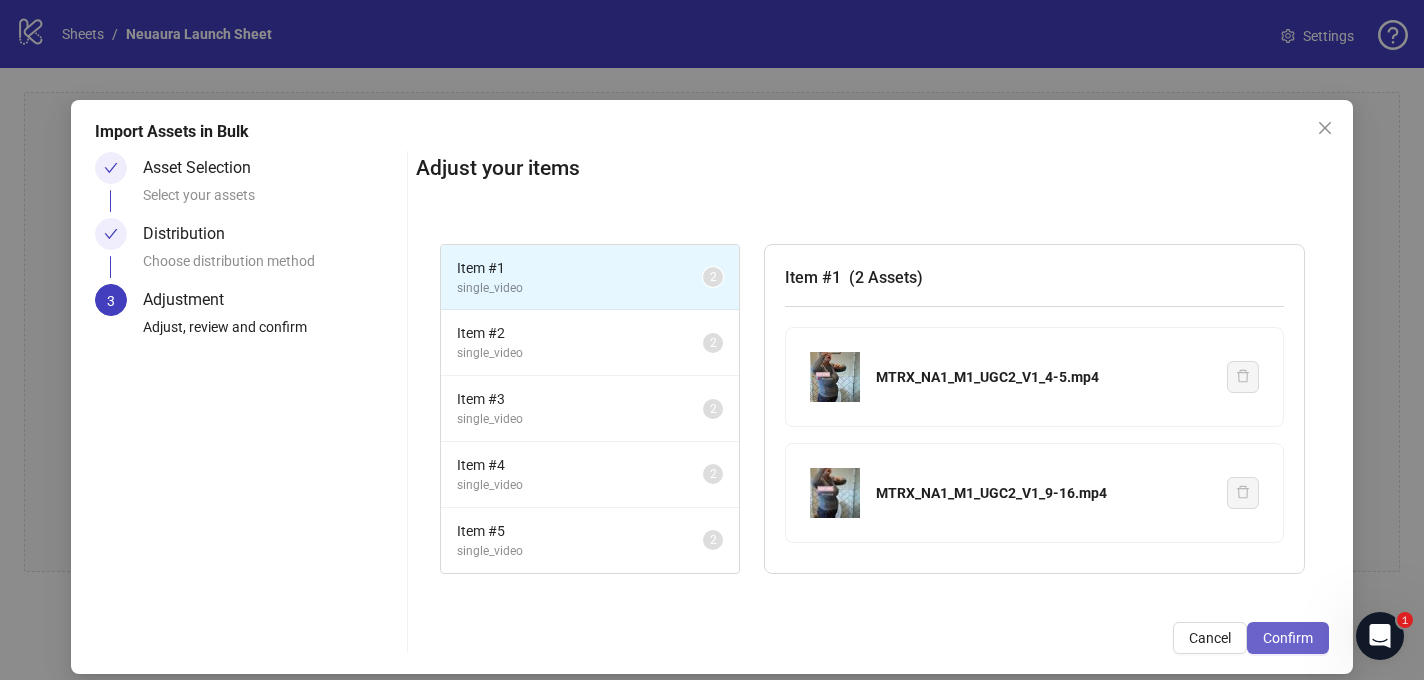 click on "Confirm" at bounding box center [1288, 638] 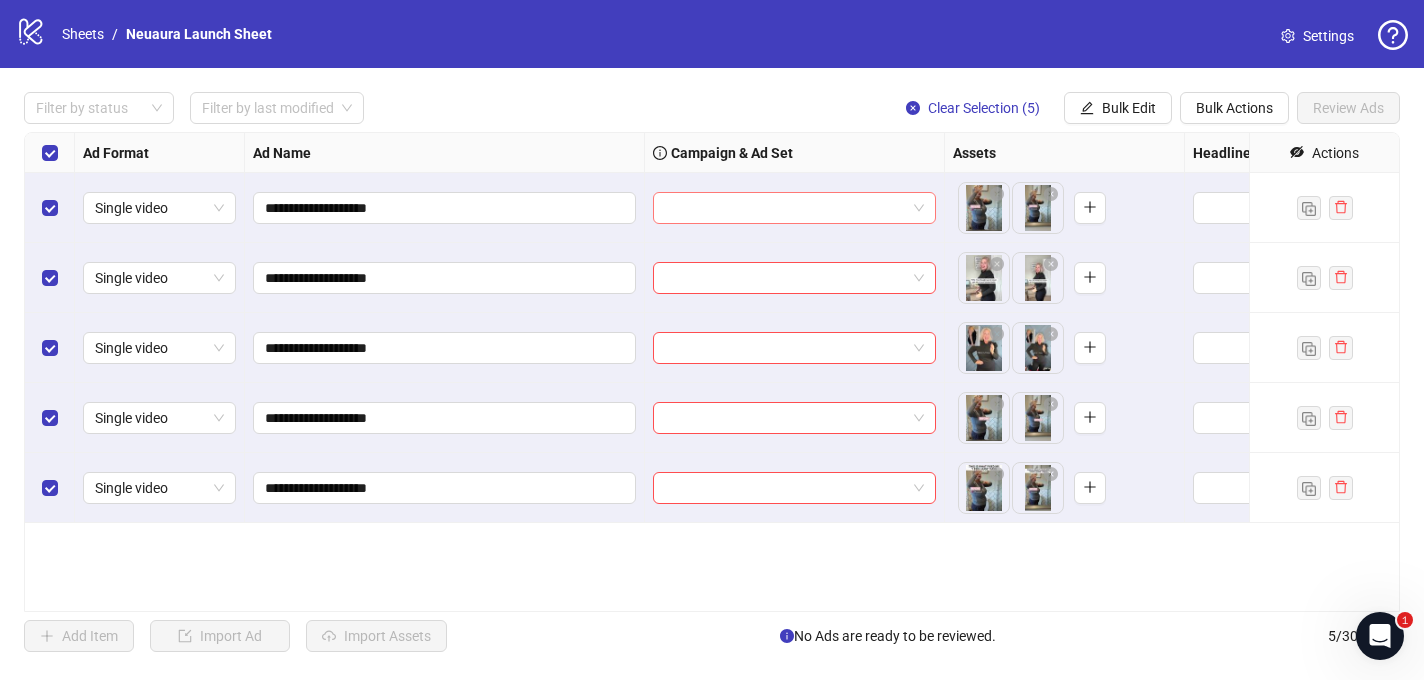 click at bounding box center [785, 208] 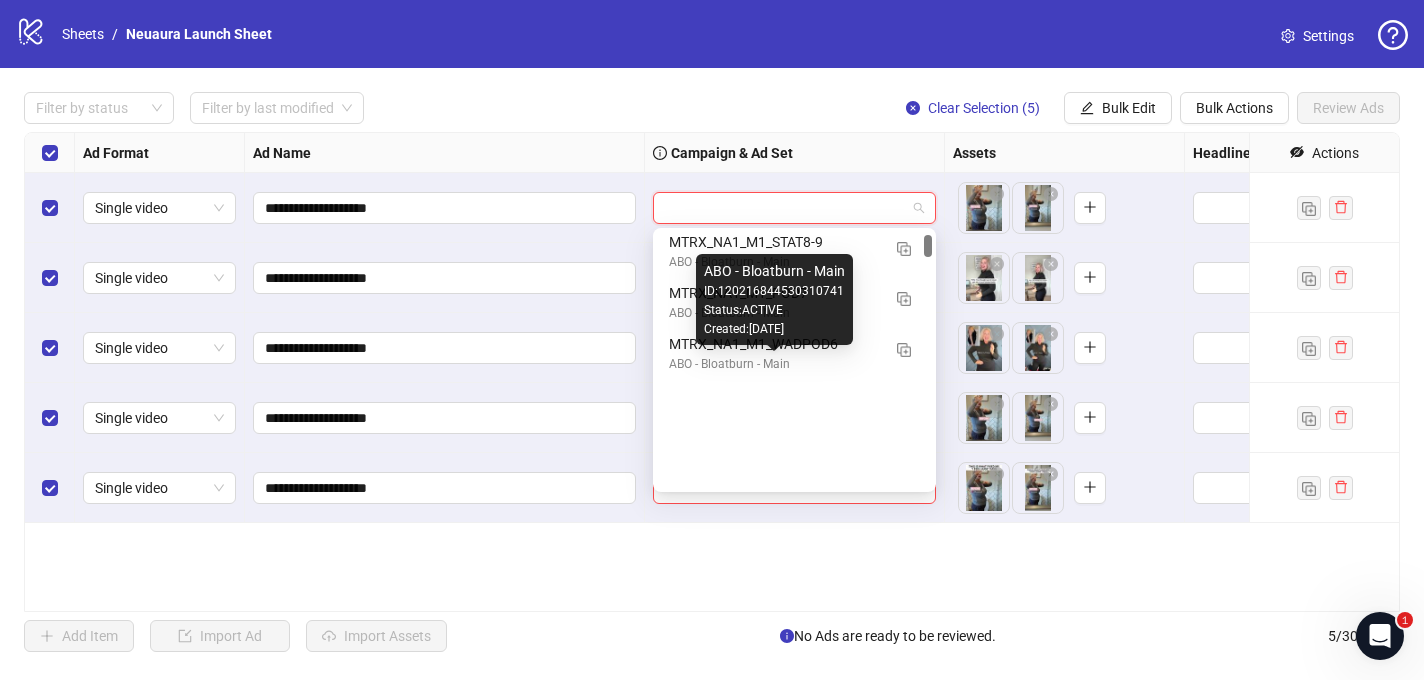 scroll, scrollTop: 0, scrollLeft: 0, axis: both 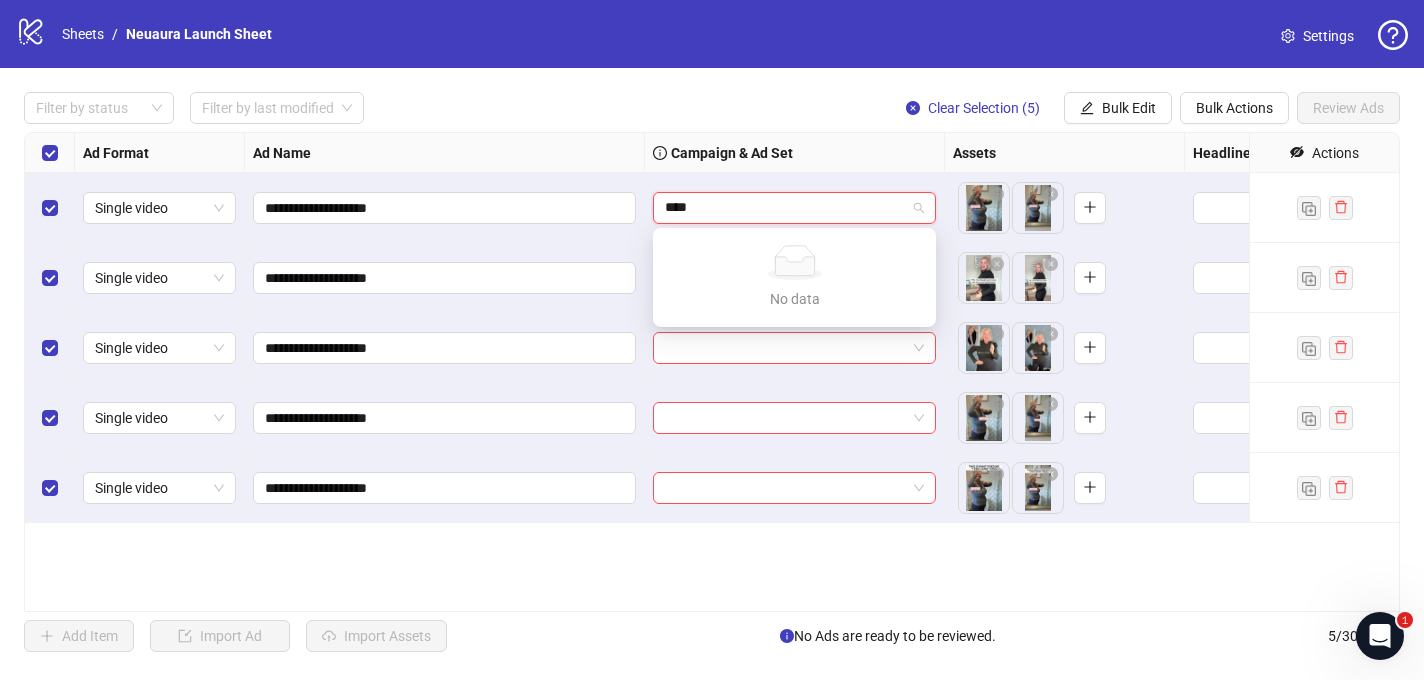 type on "***" 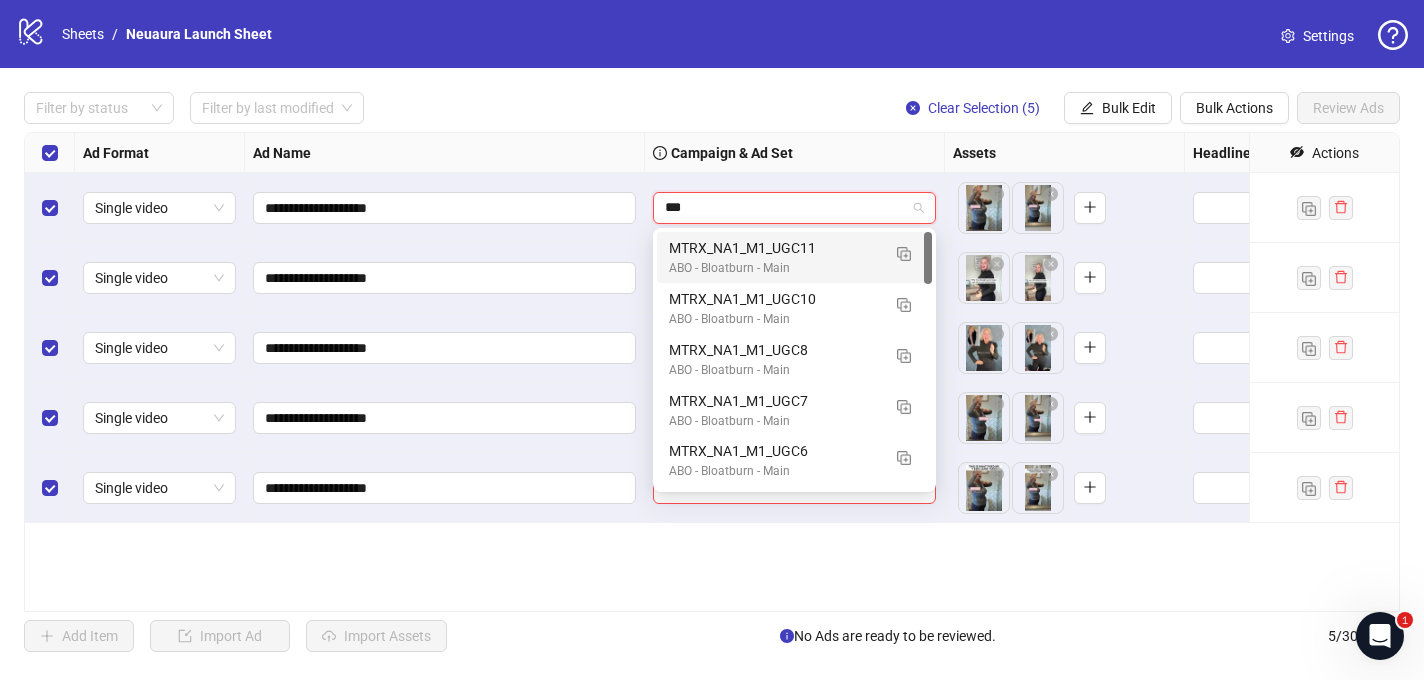 click on "***" at bounding box center (785, 208) 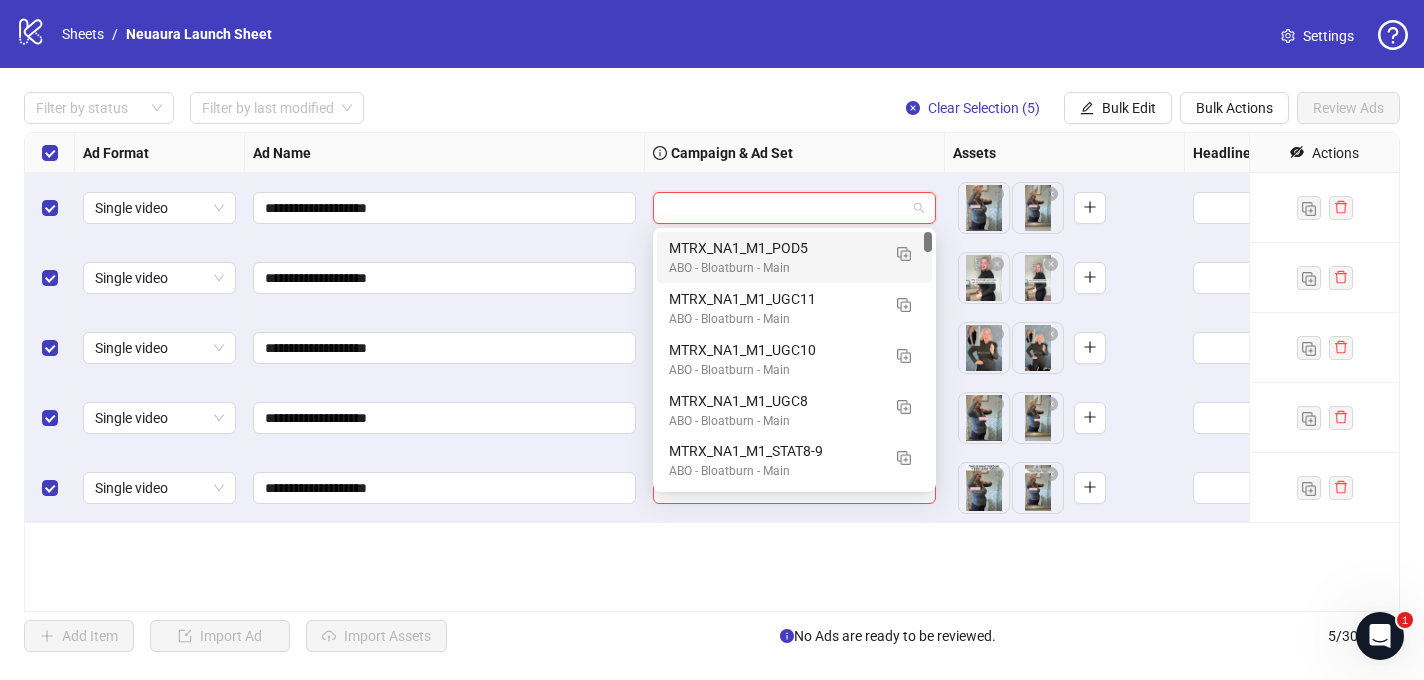 click on "Filter by status Filter by last modified Clear Selection (5) Bulk Edit Bulk Actions Review Ads" at bounding box center [712, 108] 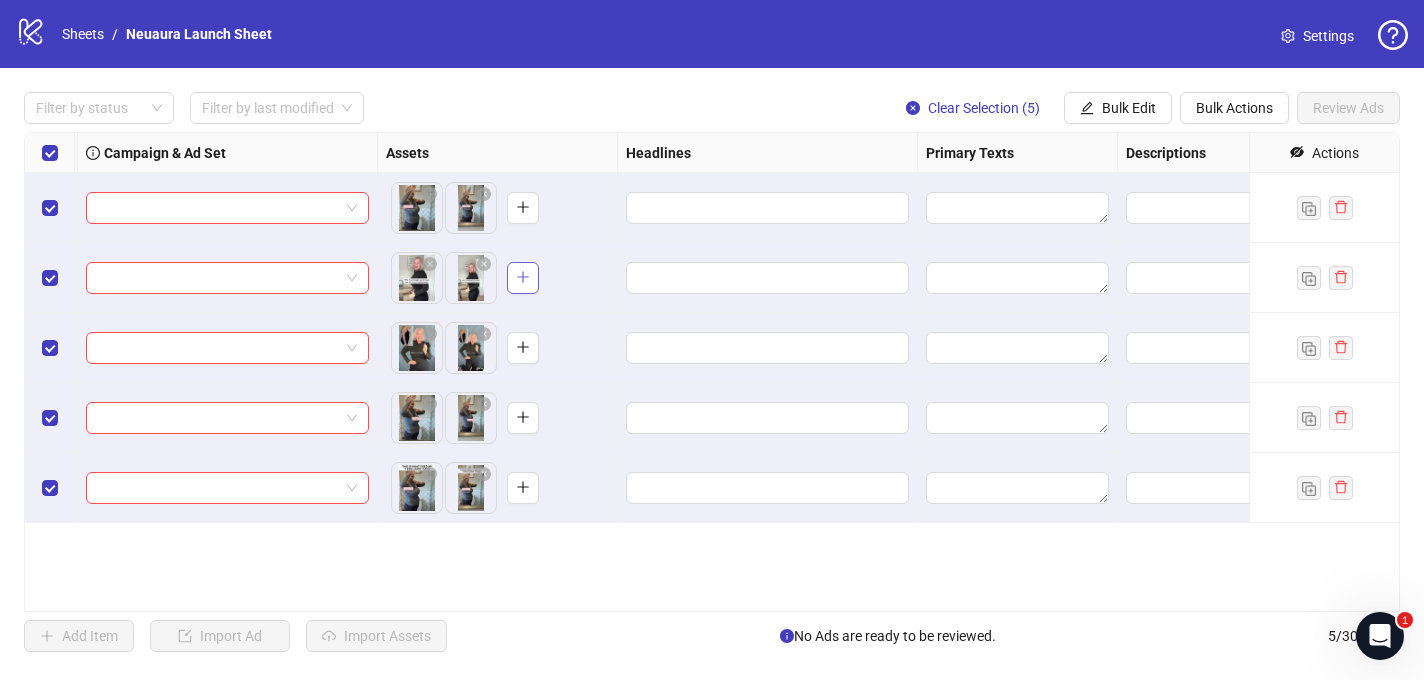 scroll, scrollTop: 0, scrollLeft: 579, axis: horizontal 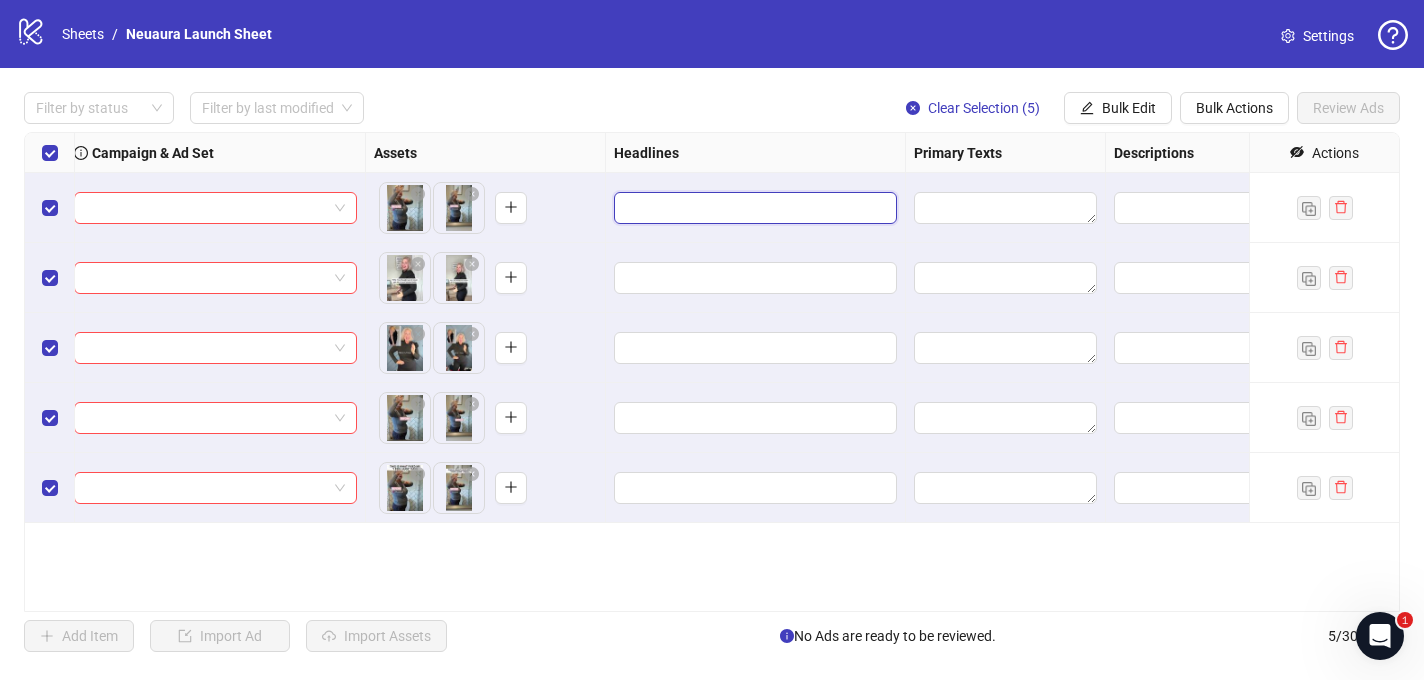 click at bounding box center (753, 208) 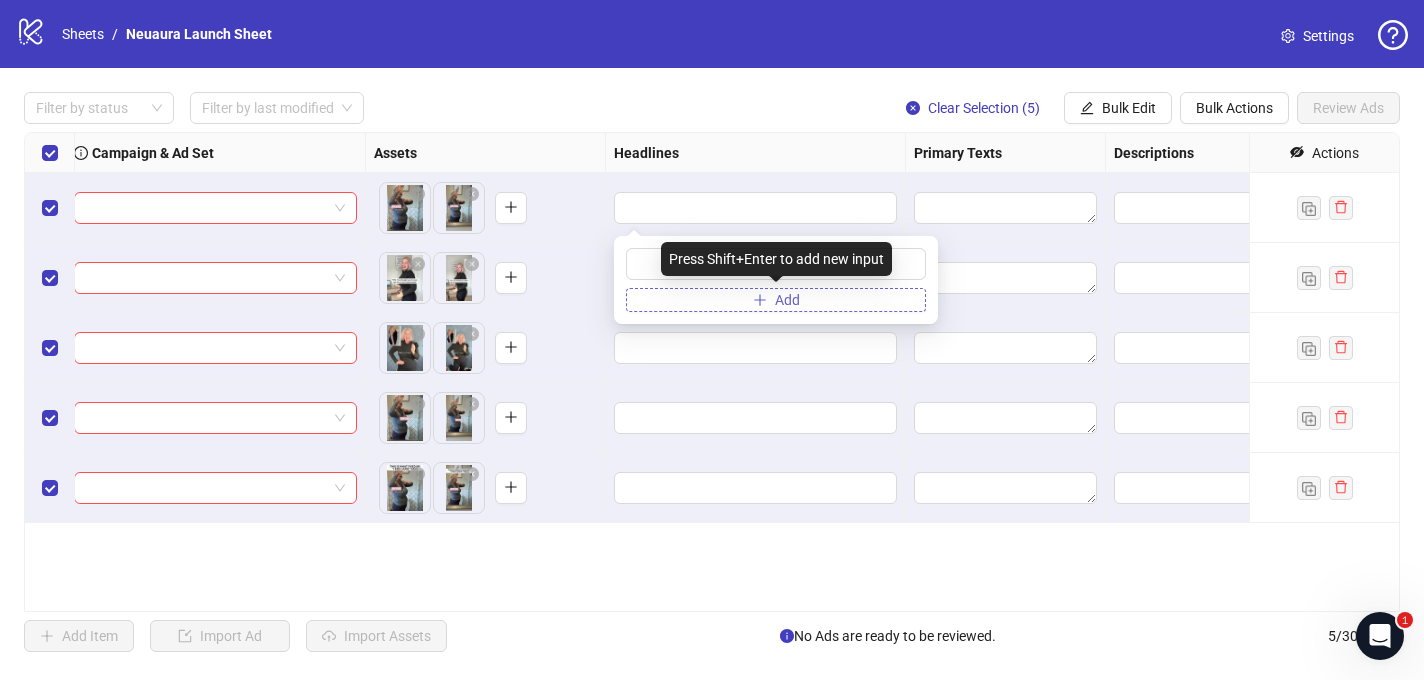 click on "Add" at bounding box center (776, 300) 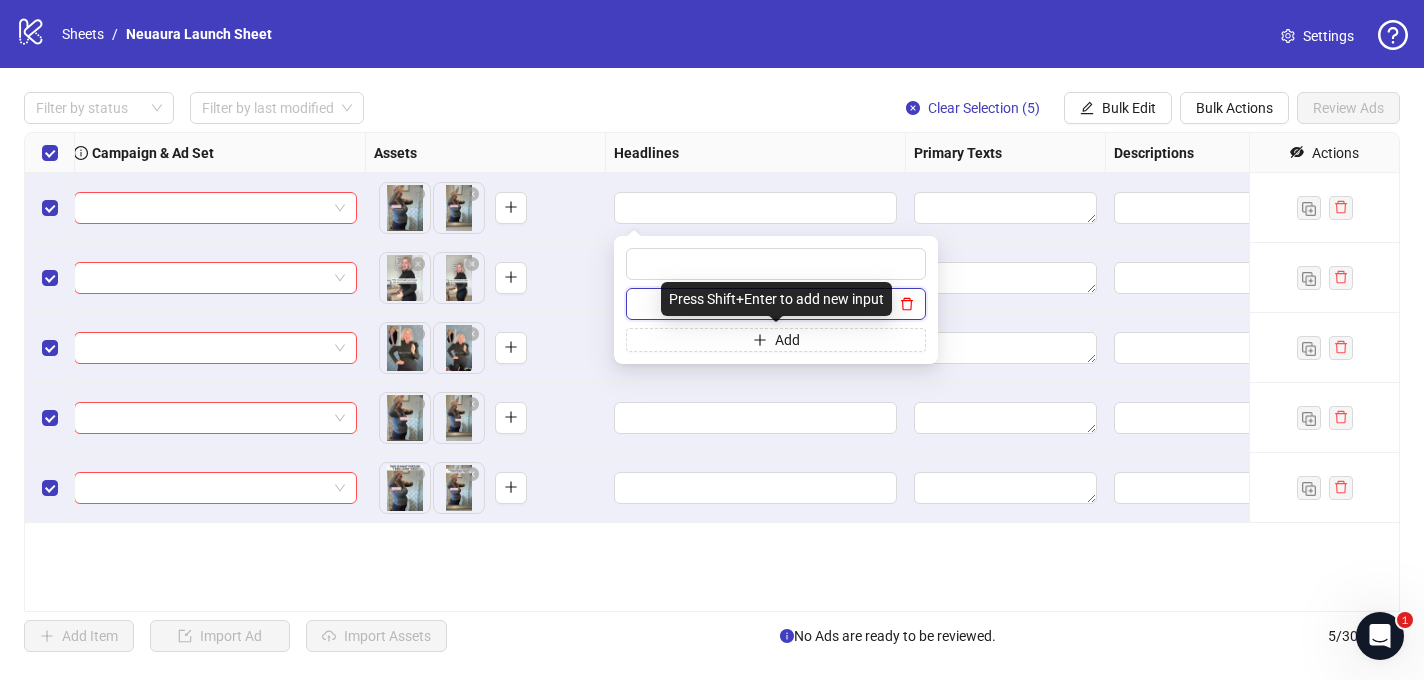 click 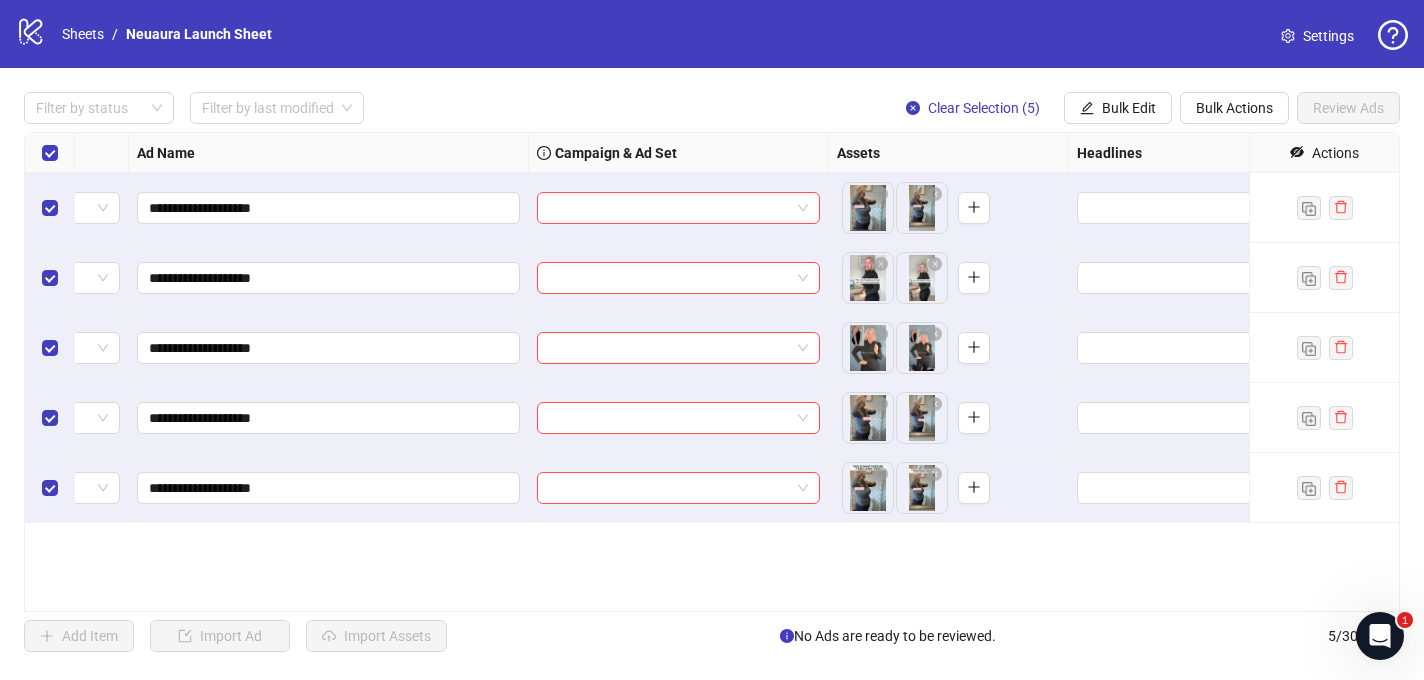 scroll, scrollTop: 0, scrollLeft: 0, axis: both 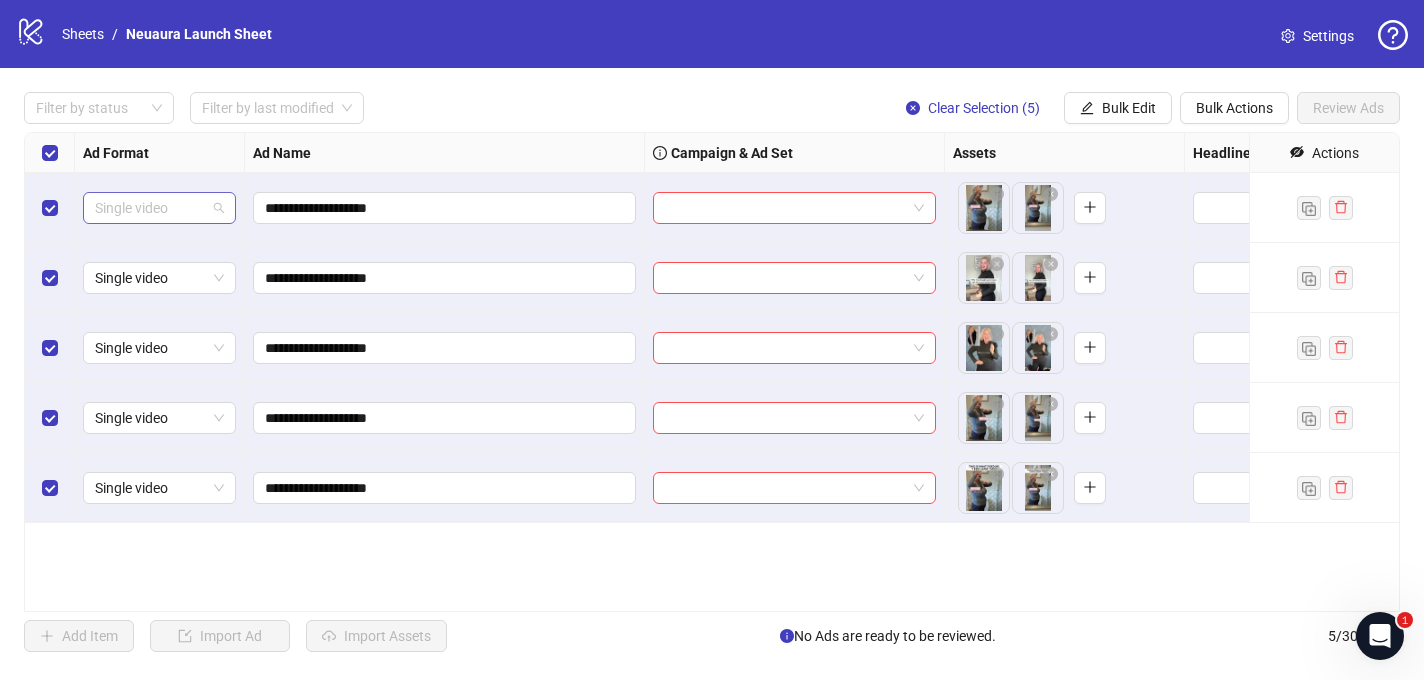 click on "Single video" at bounding box center (159, 208) 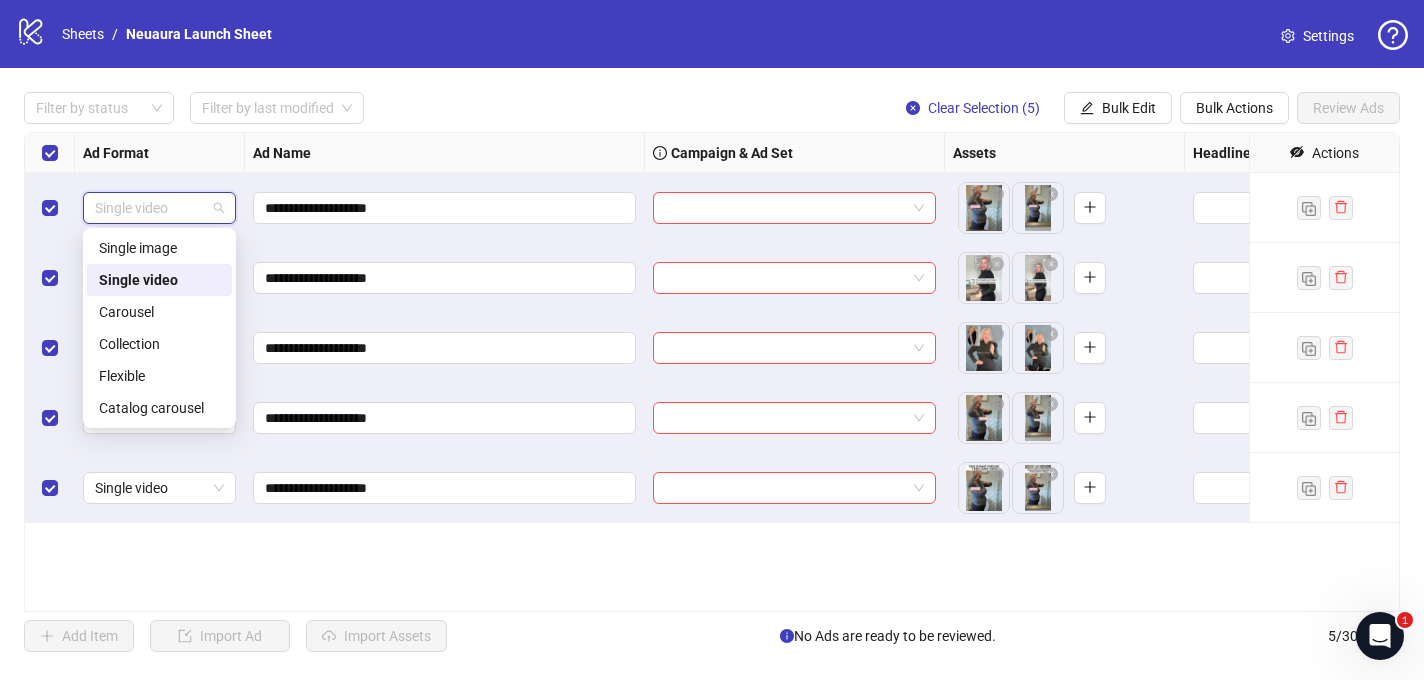 click on "Single video" at bounding box center [159, 208] 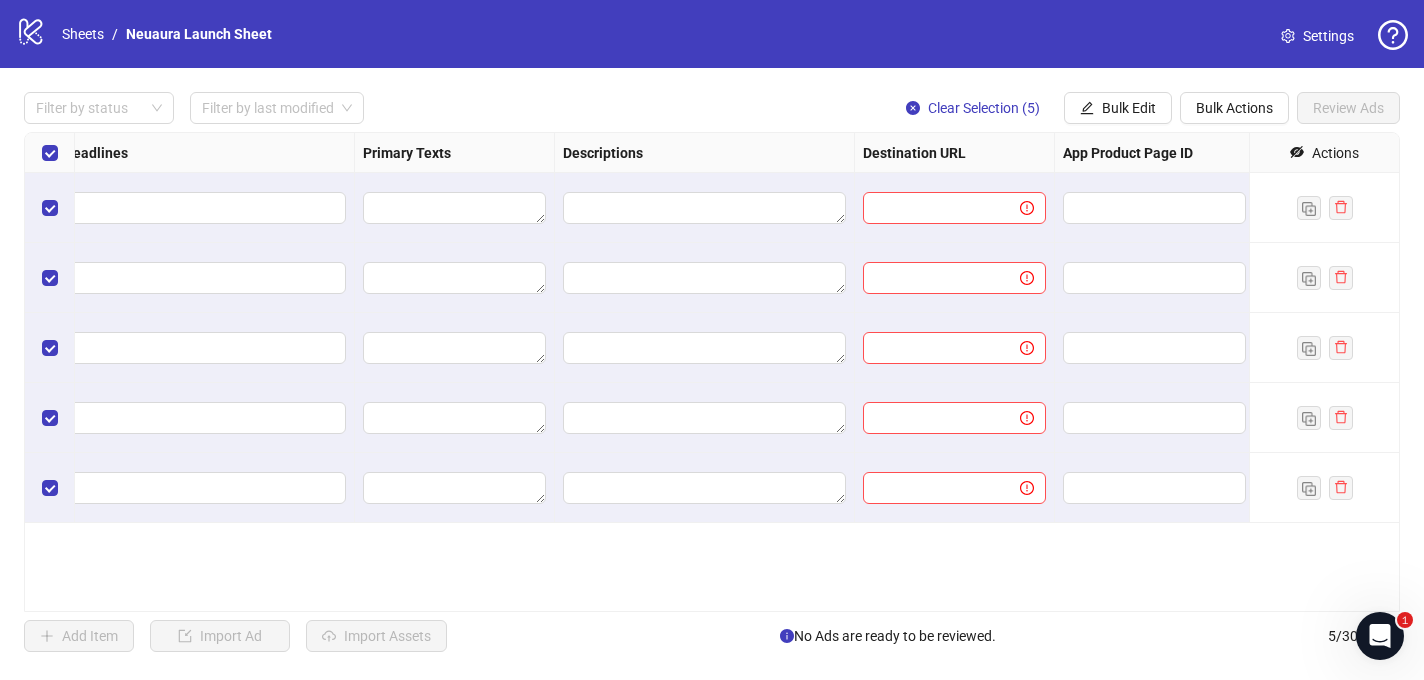 scroll, scrollTop: 0, scrollLeft: 1134, axis: horizontal 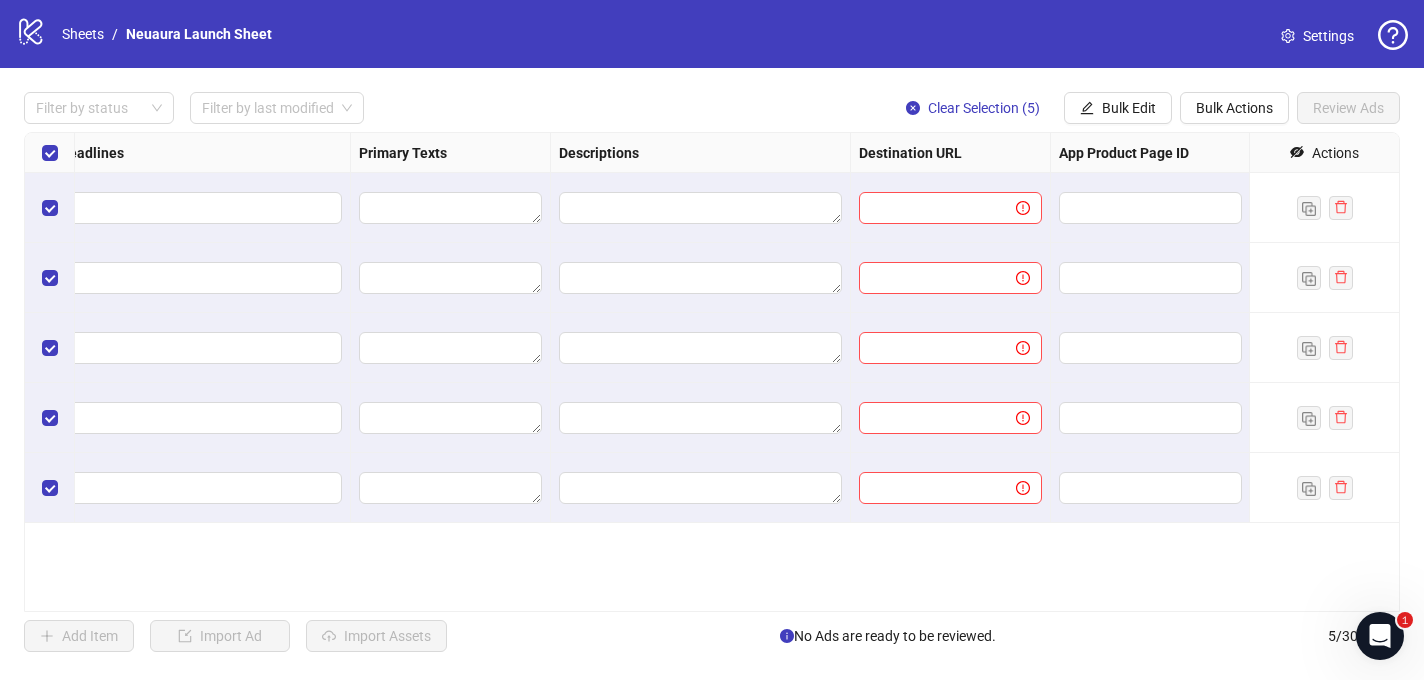 click at bounding box center [951, 208] 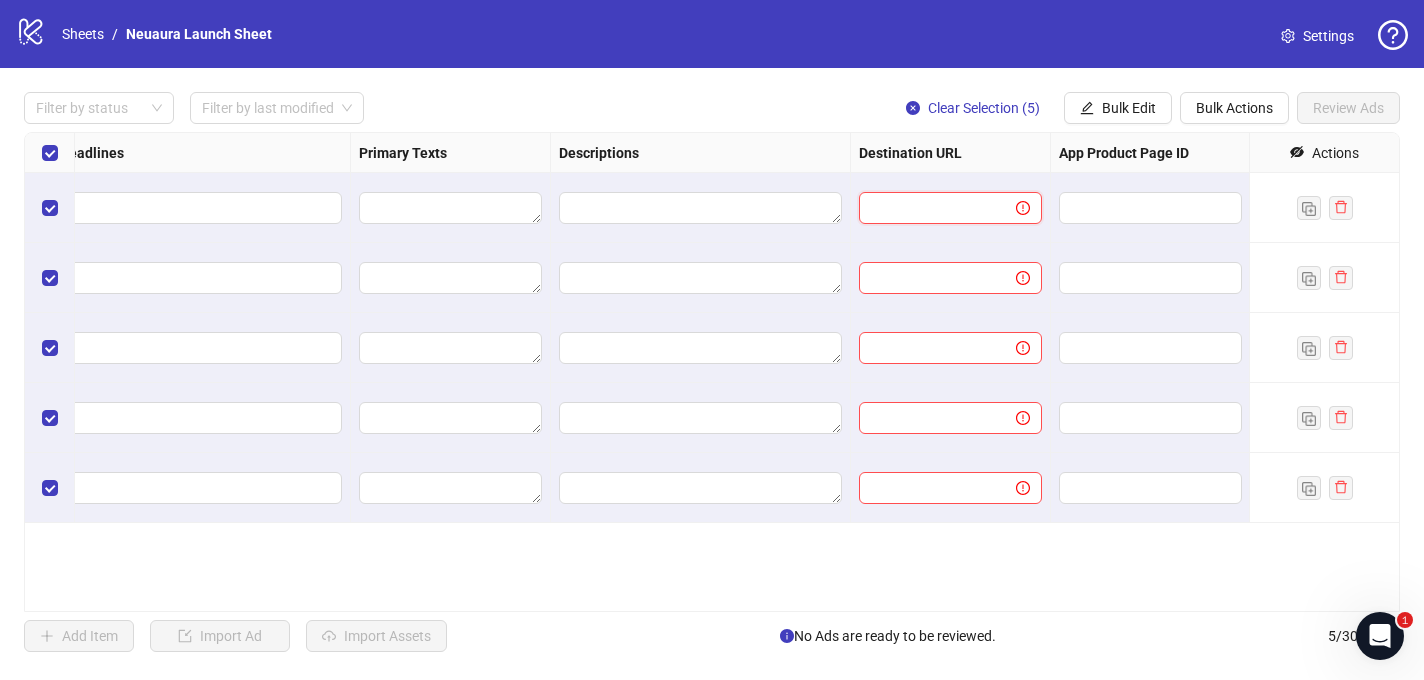click at bounding box center (929, 208) 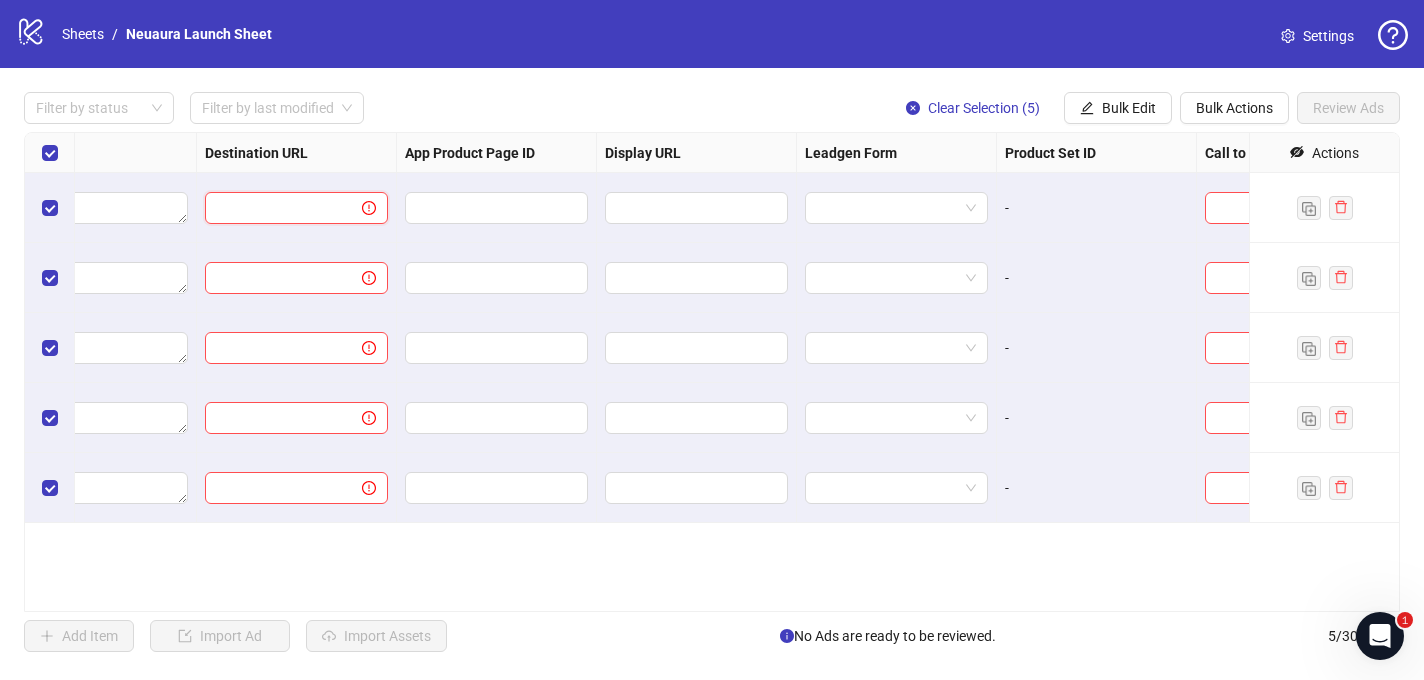 scroll, scrollTop: 0, scrollLeft: 1896, axis: horizontal 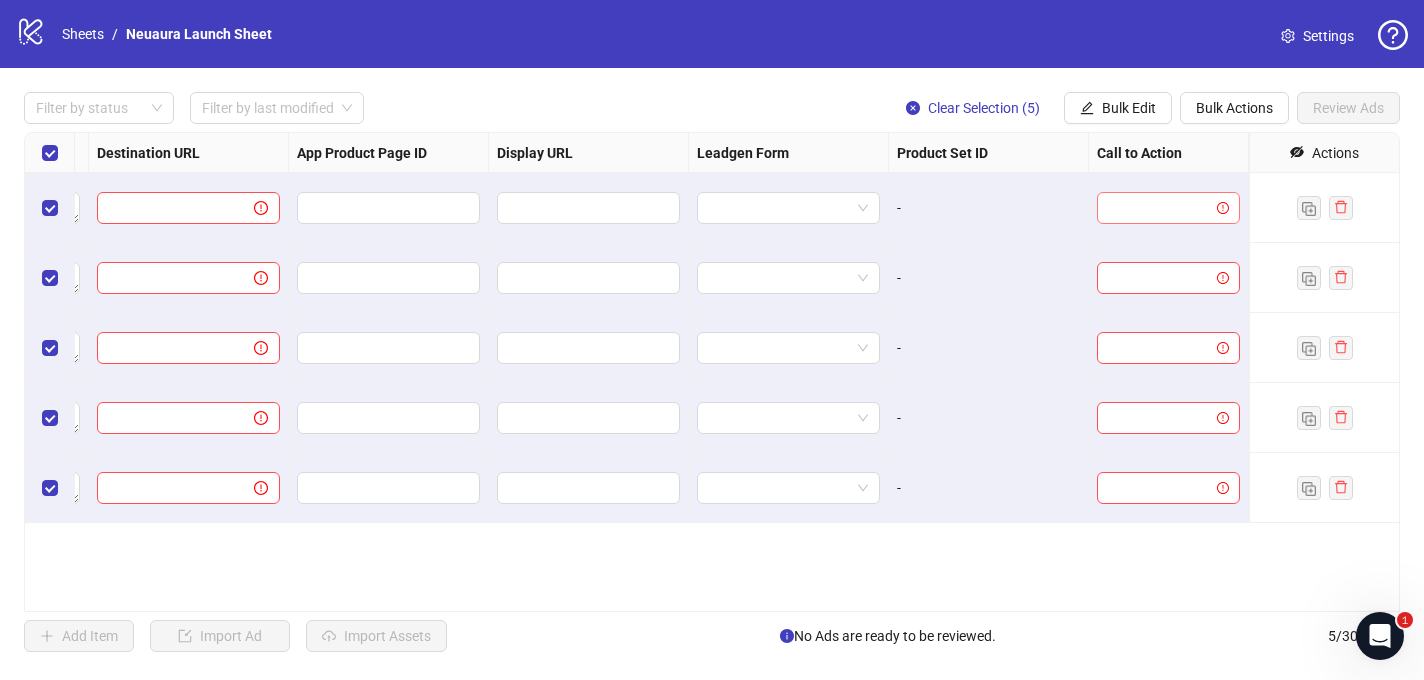 click at bounding box center [1159, 208] 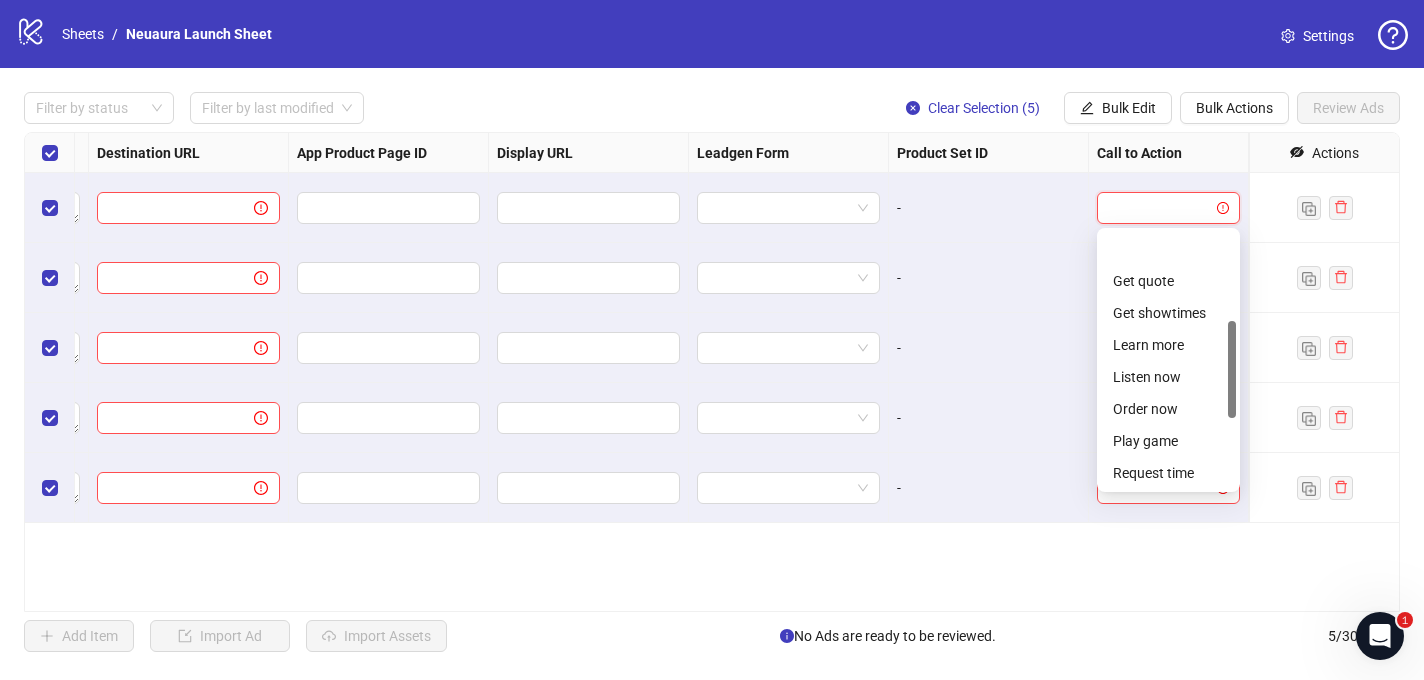 scroll, scrollTop: 232, scrollLeft: 0, axis: vertical 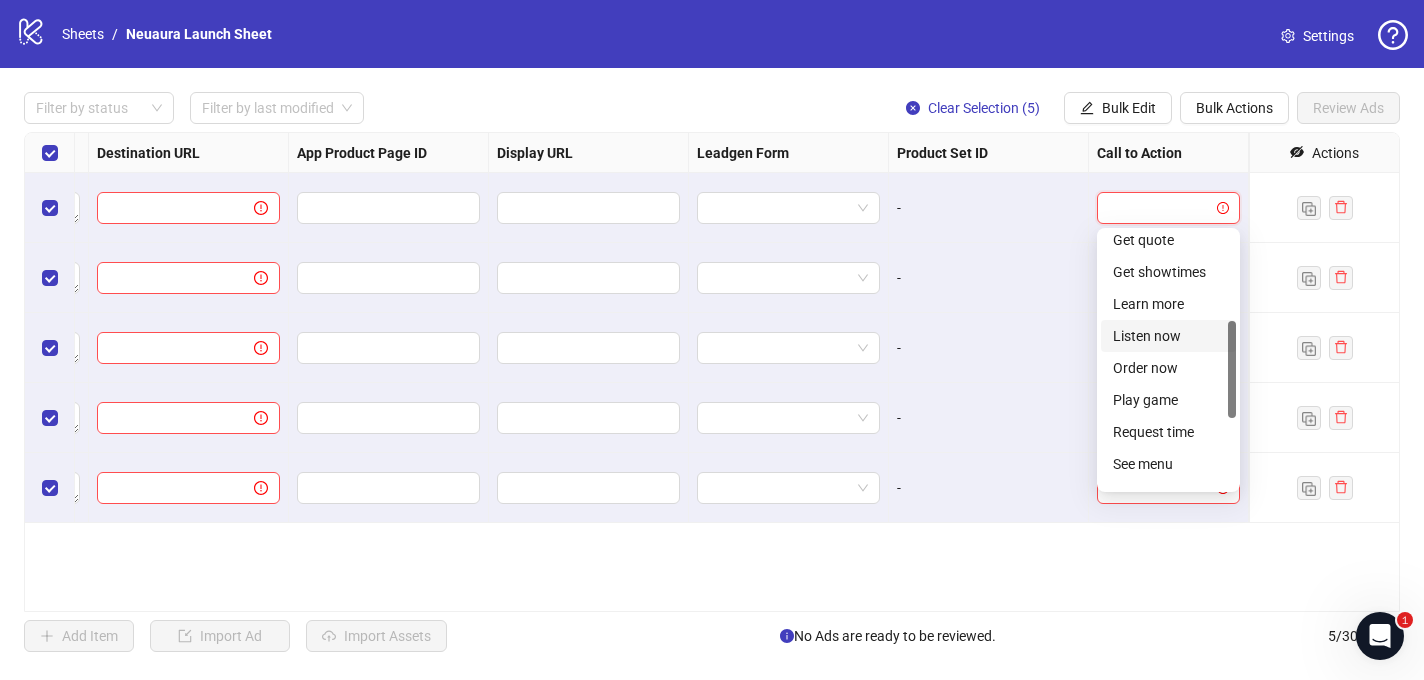 click on "Listen now" at bounding box center [1168, 336] 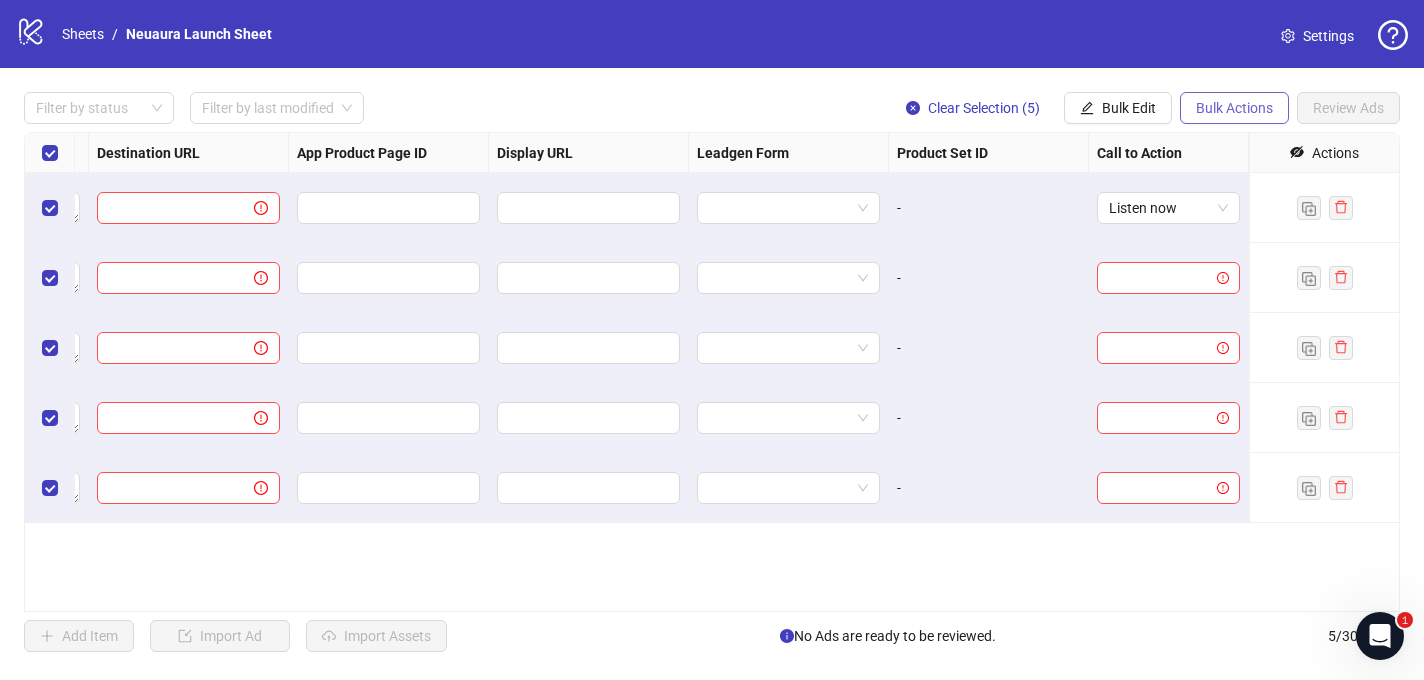 click on "Bulk Actions" at bounding box center (1234, 108) 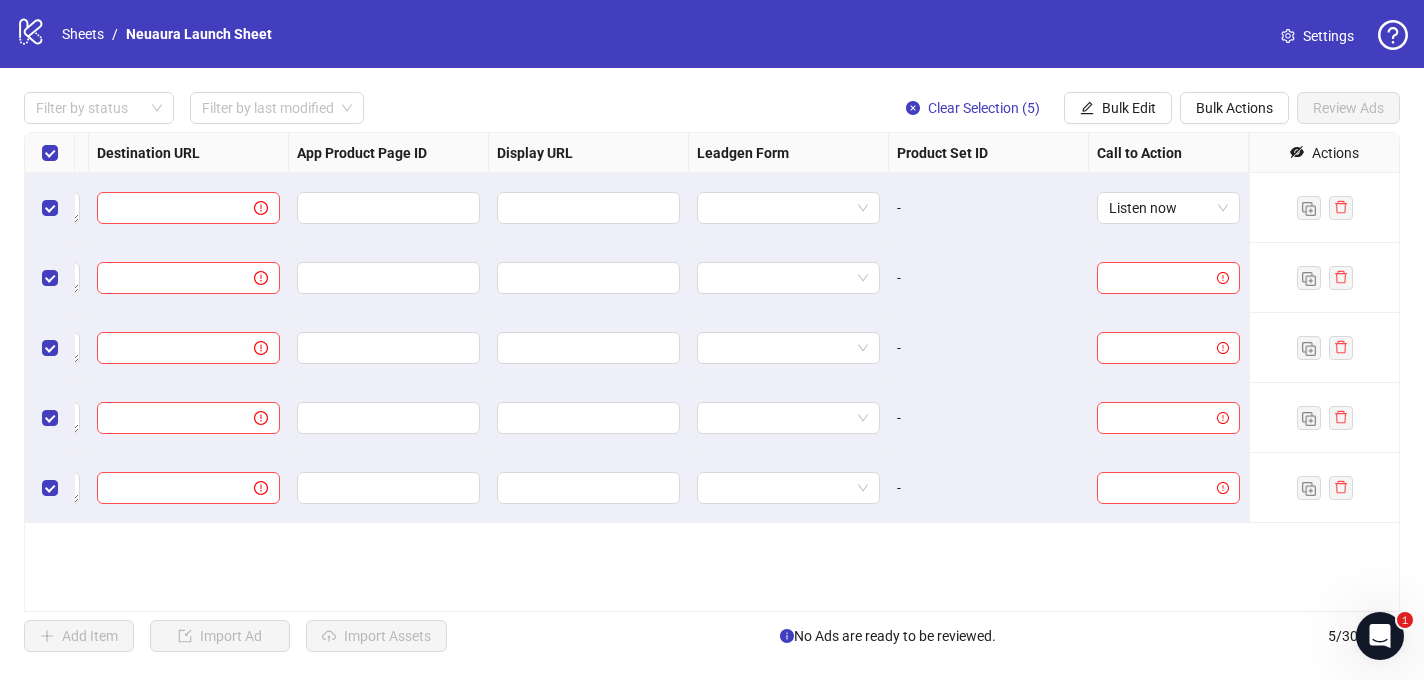 click on "-" at bounding box center (988, 278) 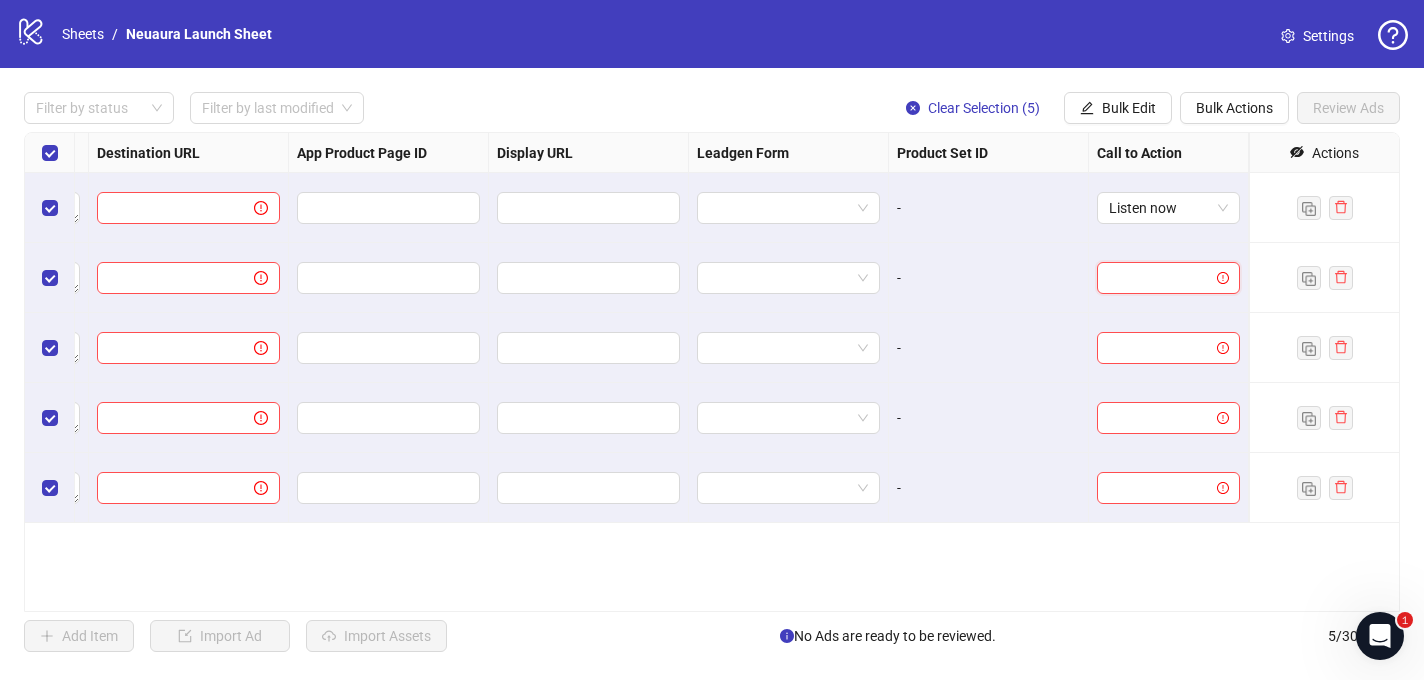 click at bounding box center (1159, 278) 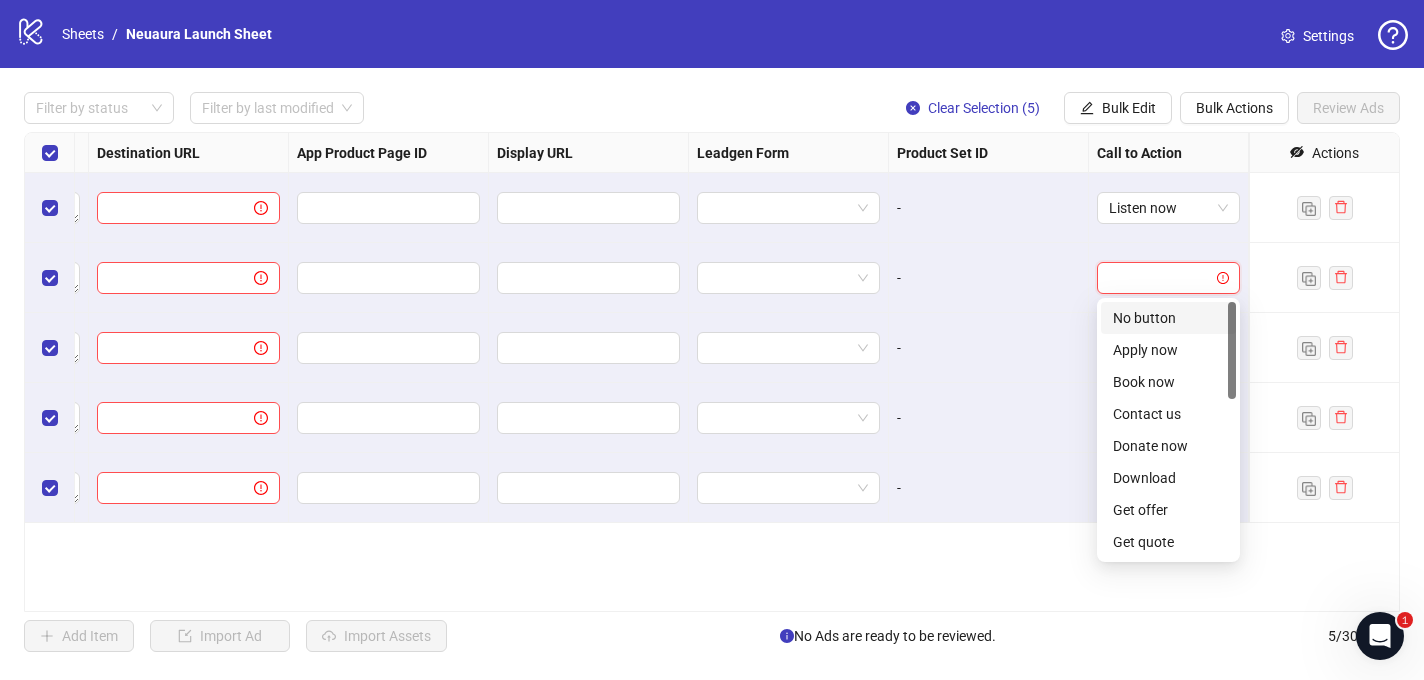 click on "Listen now" at bounding box center [1169, 208] 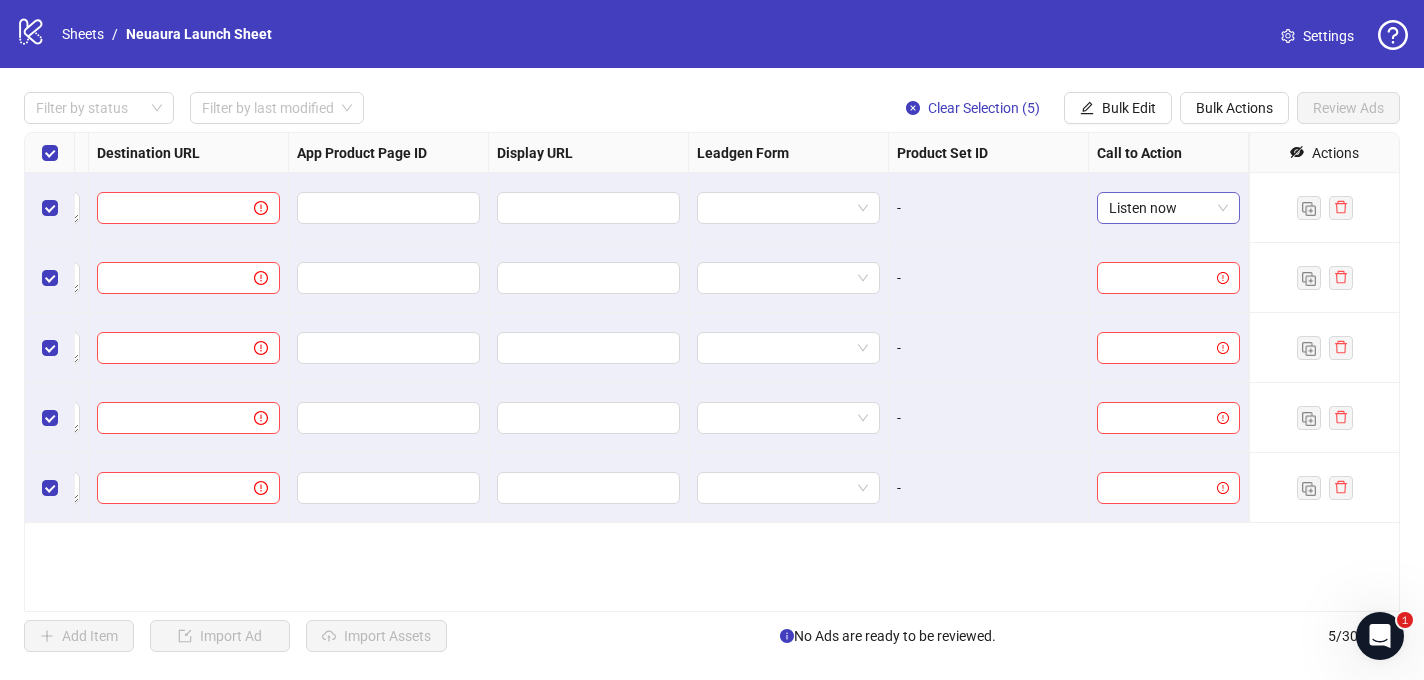 click on "Listen now" at bounding box center (1168, 208) 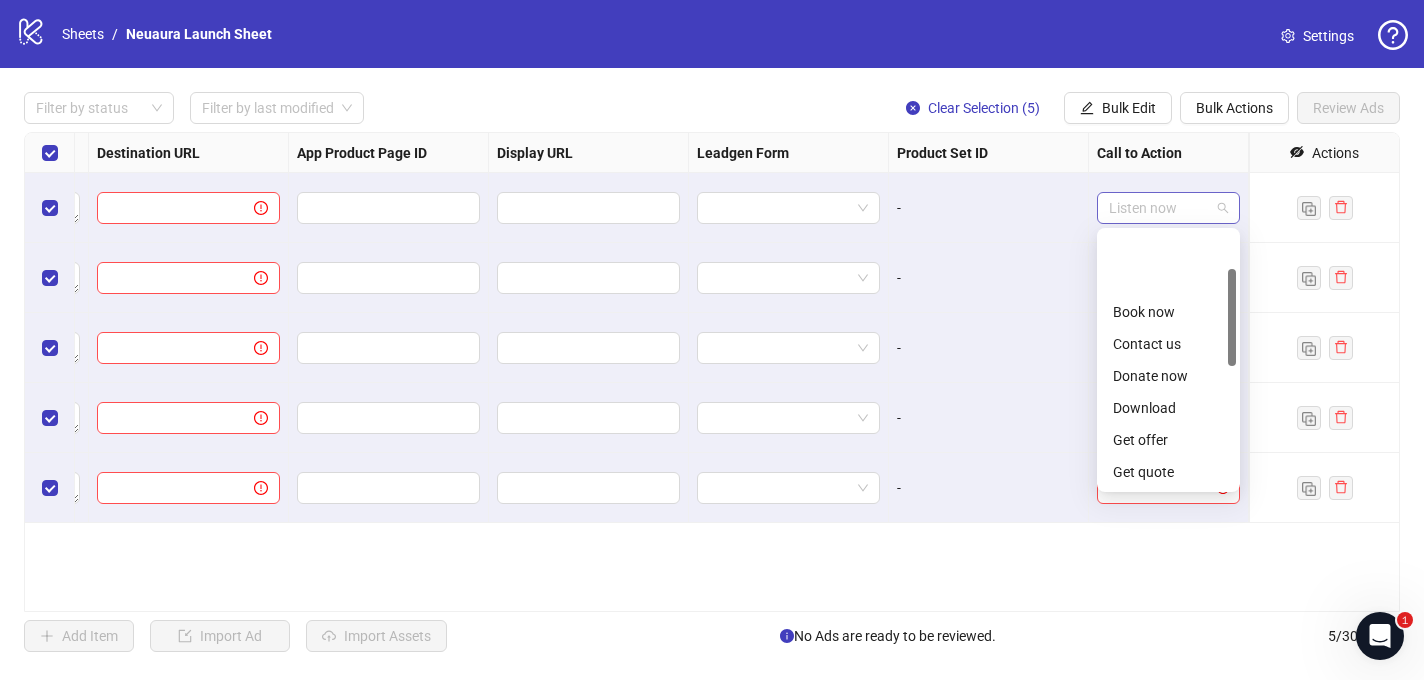 scroll, scrollTop: 96, scrollLeft: 0, axis: vertical 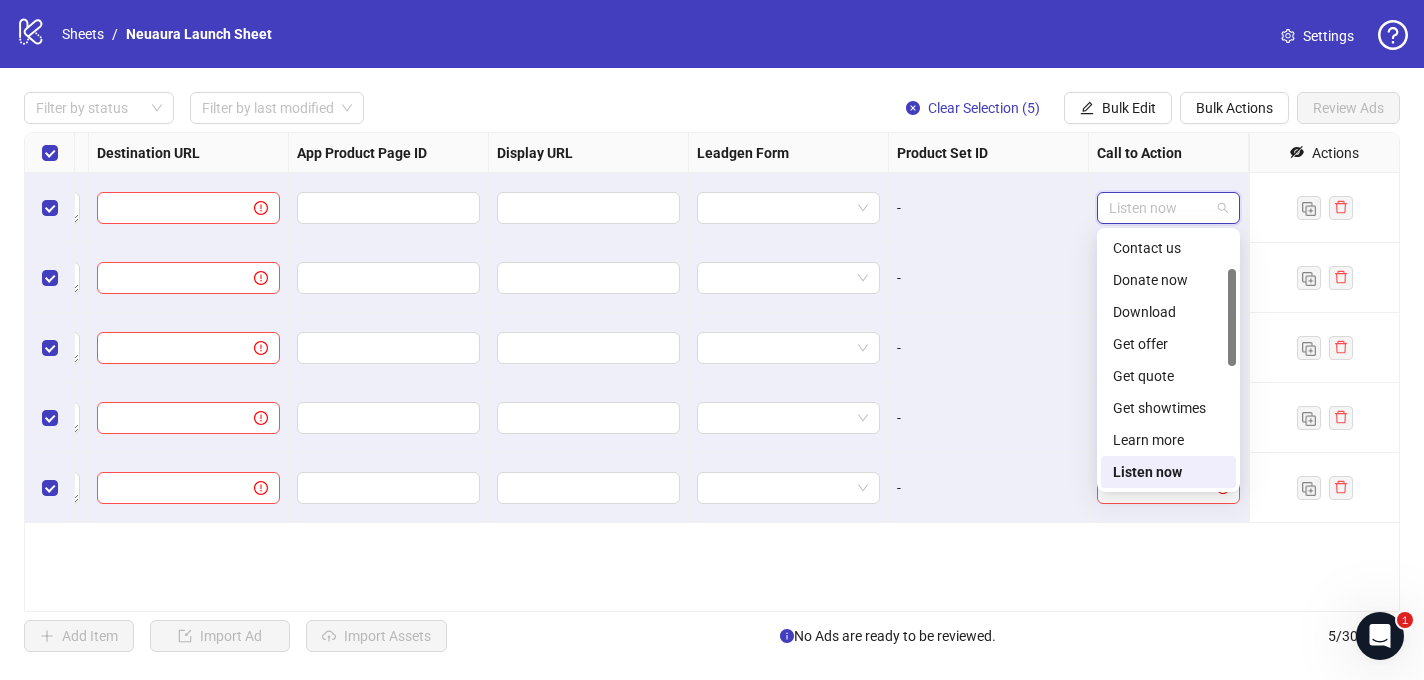 click on "Listen now" at bounding box center [1168, 208] 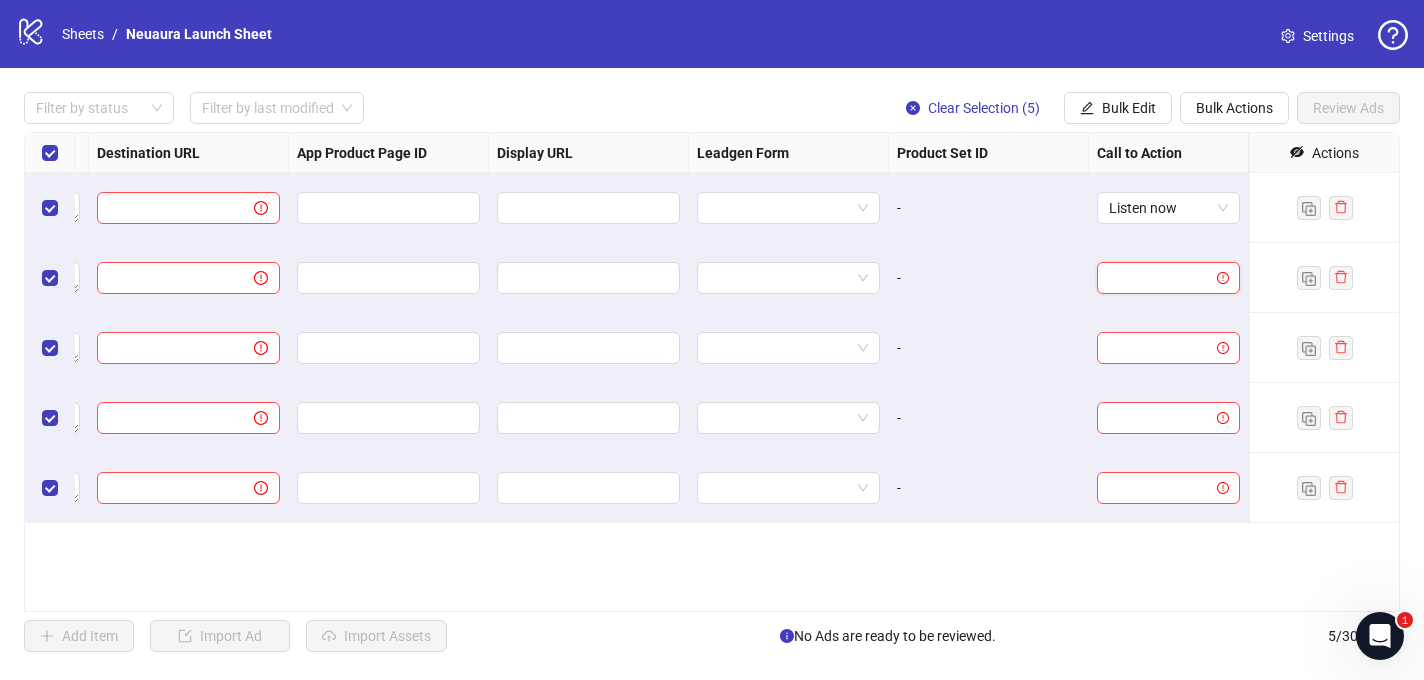 click at bounding box center (1159, 278) 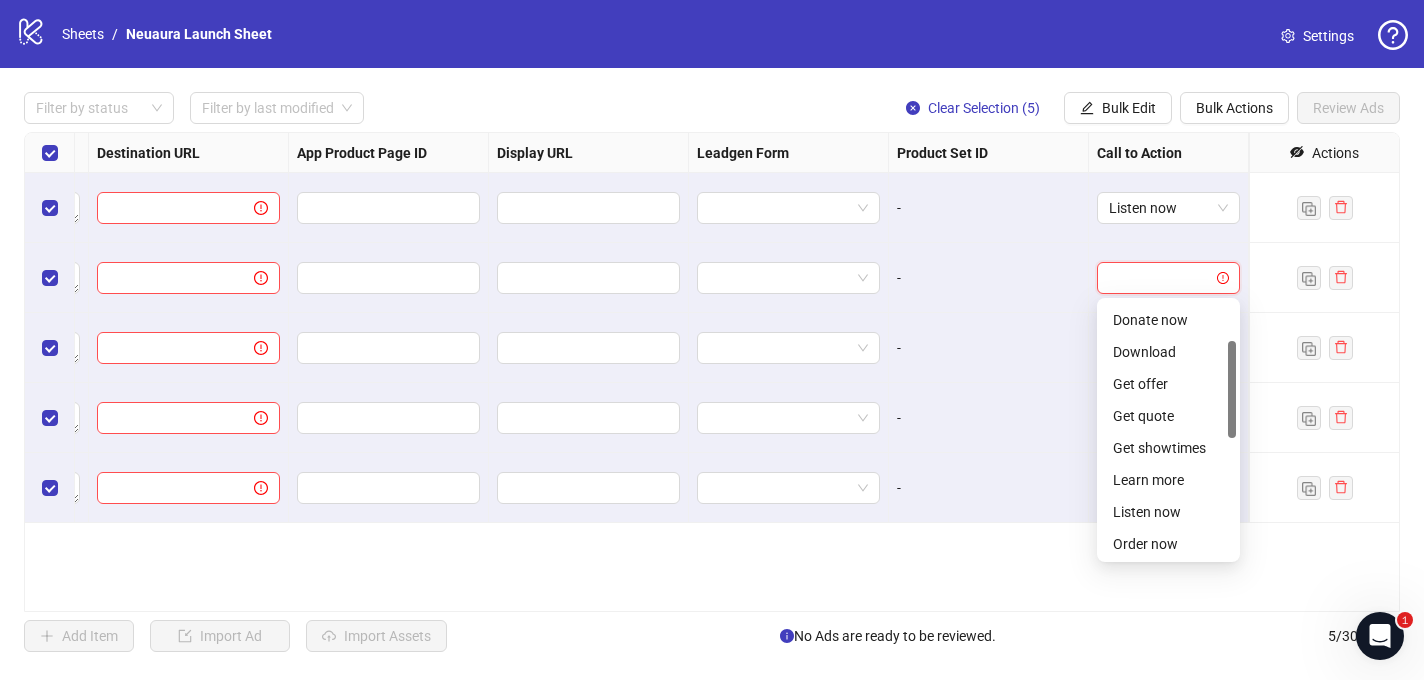 scroll, scrollTop: 101, scrollLeft: 0, axis: vertical 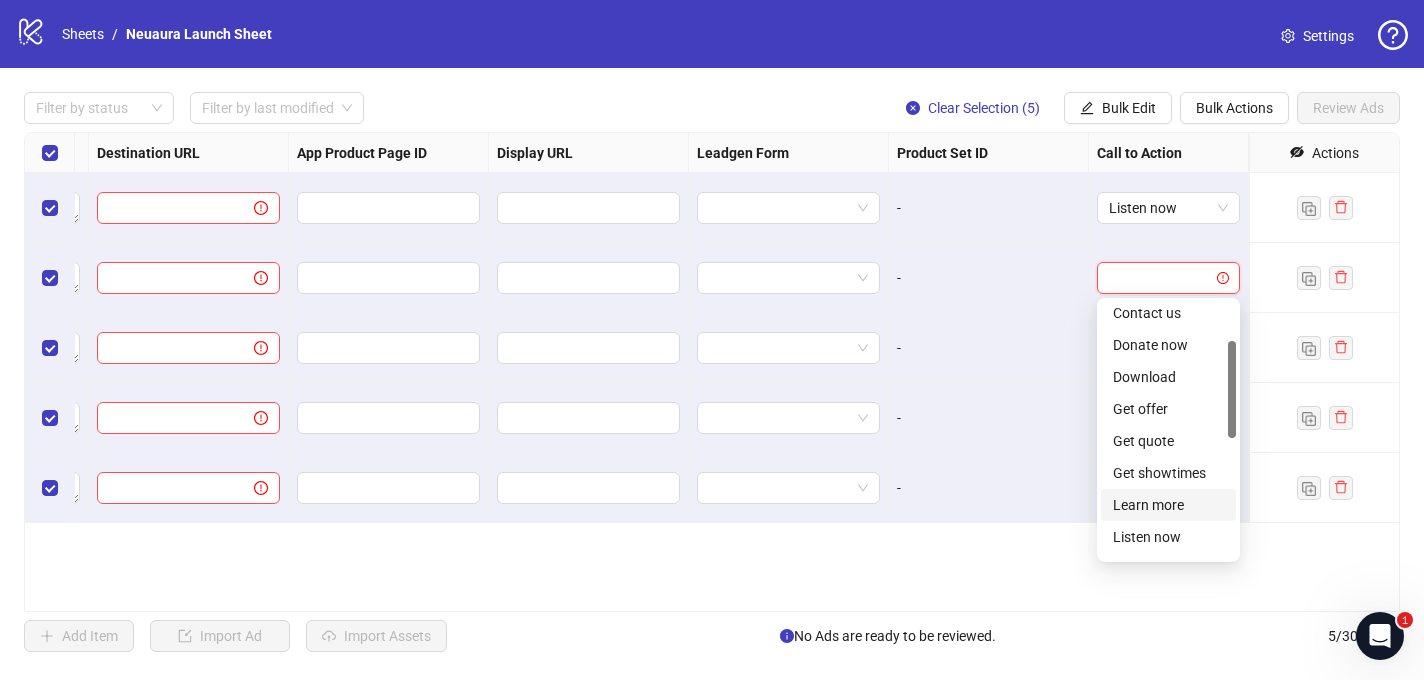 click on "Learn more" at bounding box center [1168, 505] 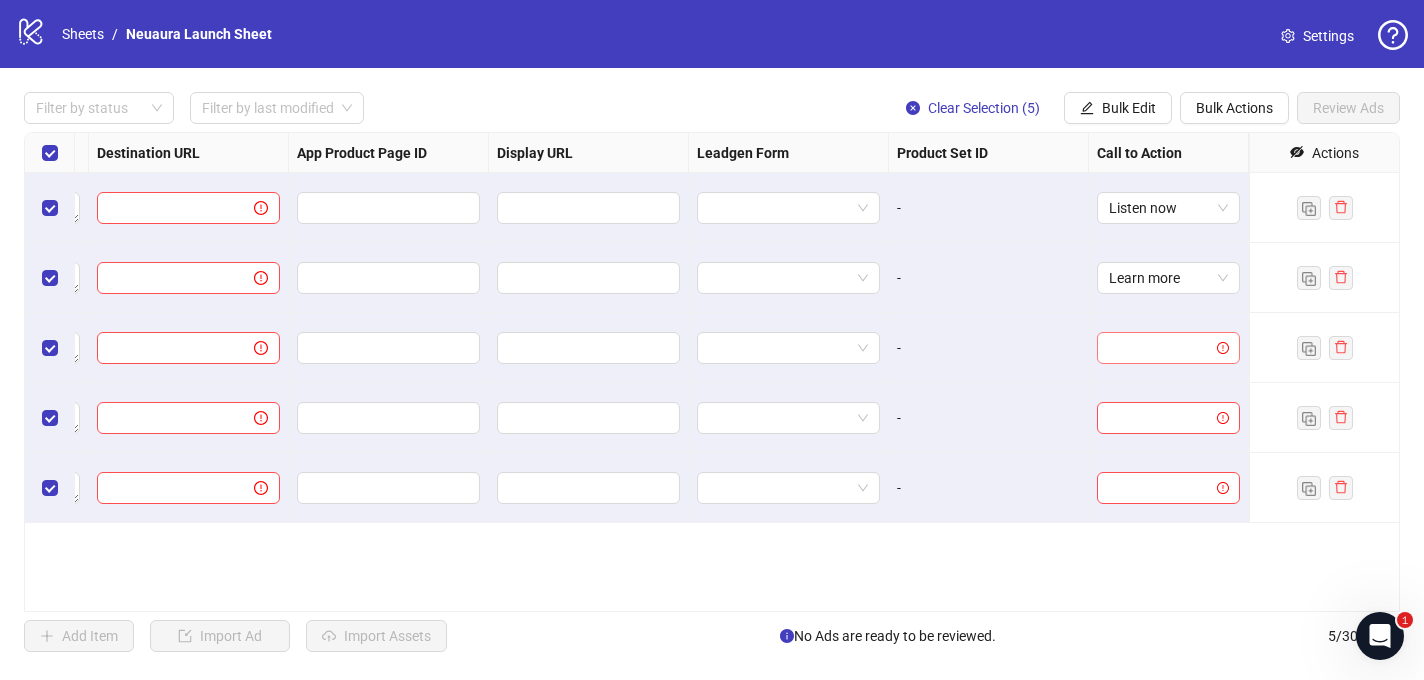 click at bounding box center (1159, 348) 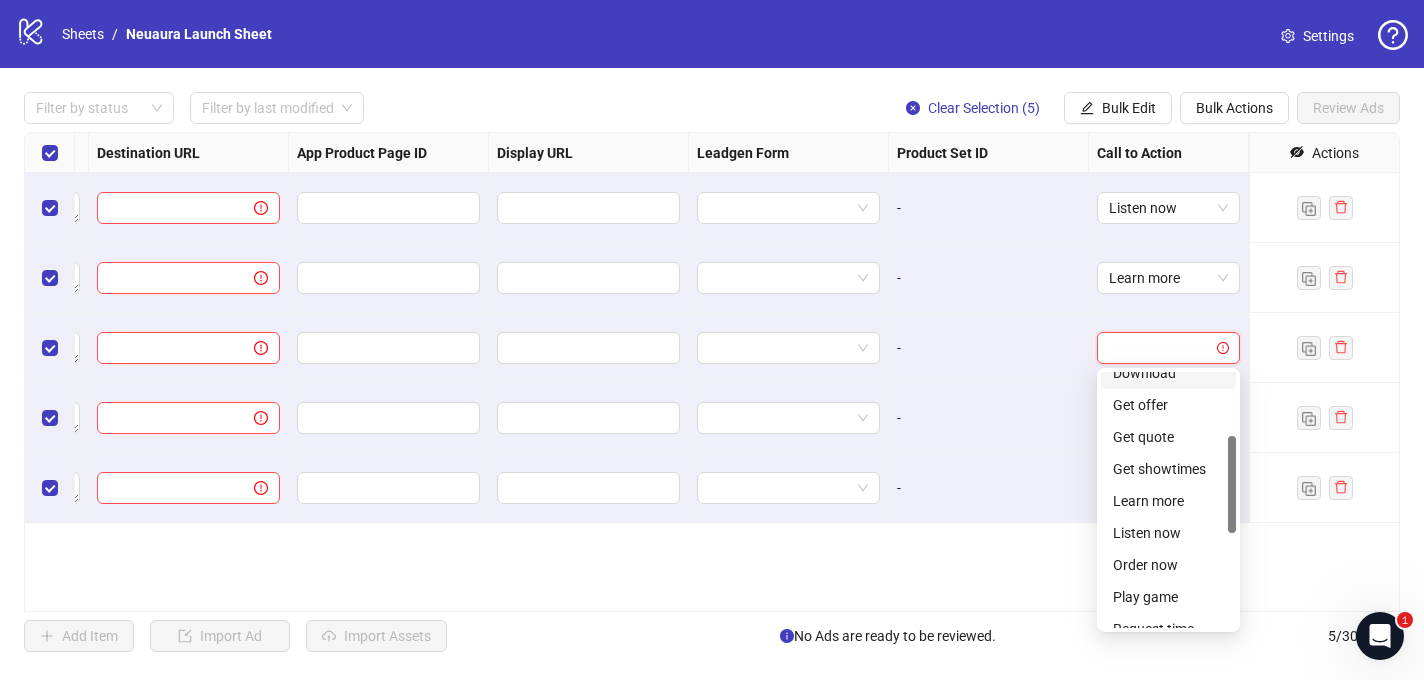 scroll, scrollTop: 199, scrollLeft: 0, axis: vertical 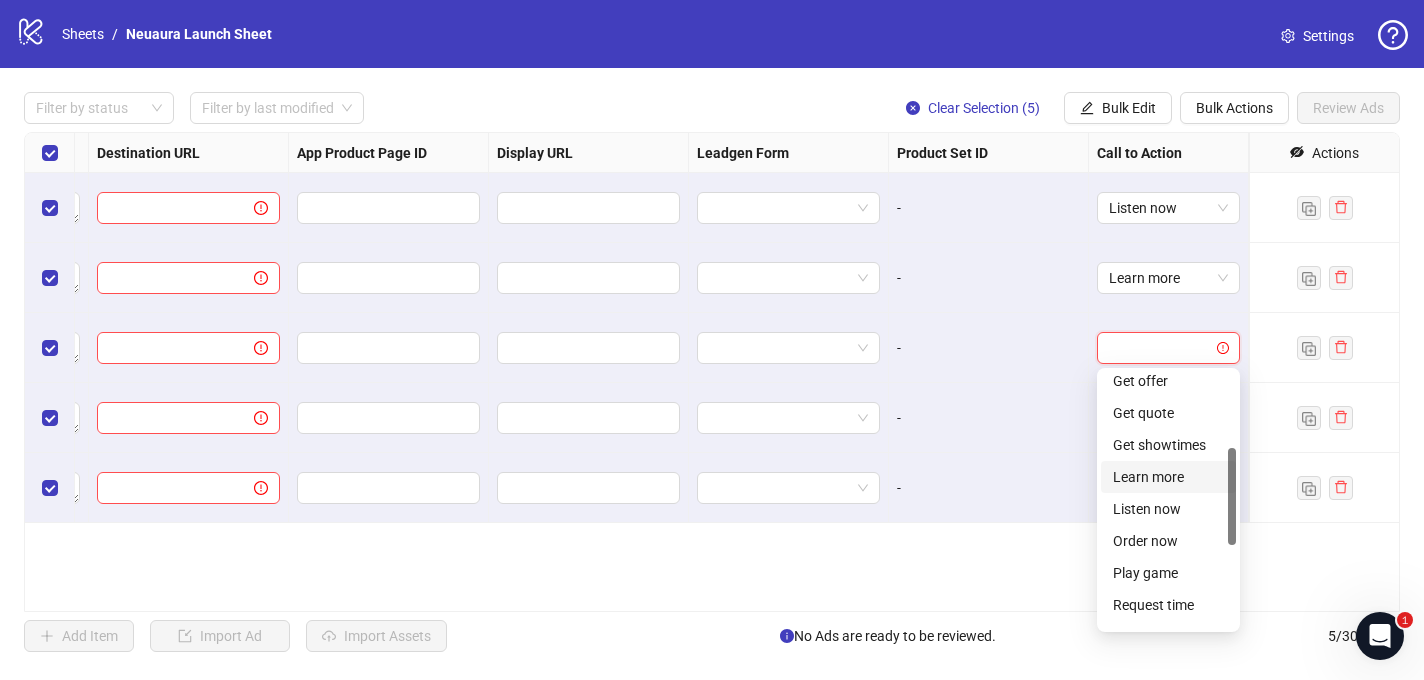 click on "Learn more" at bounding box center [1168, 477] 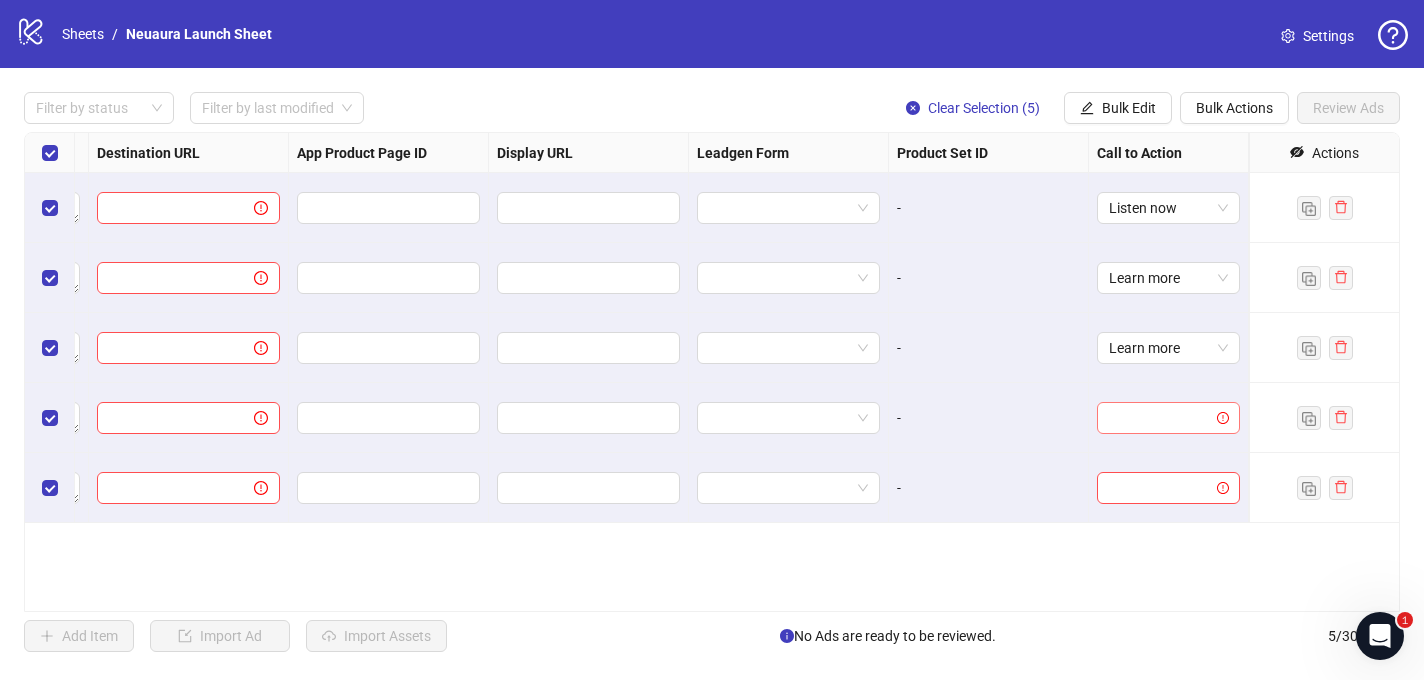 click at bounding box center (1159, 418) 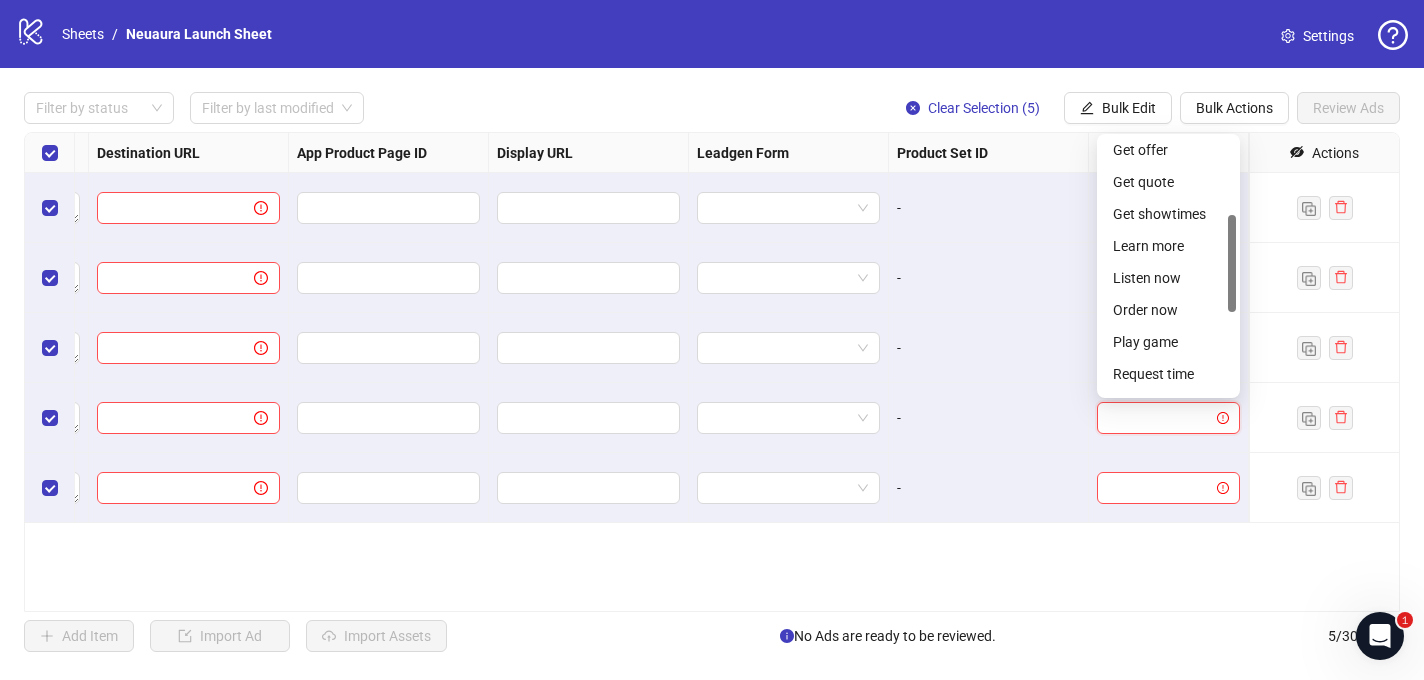 scroll, scrollTop: 205, scrollLeft: 0, axis: vertical 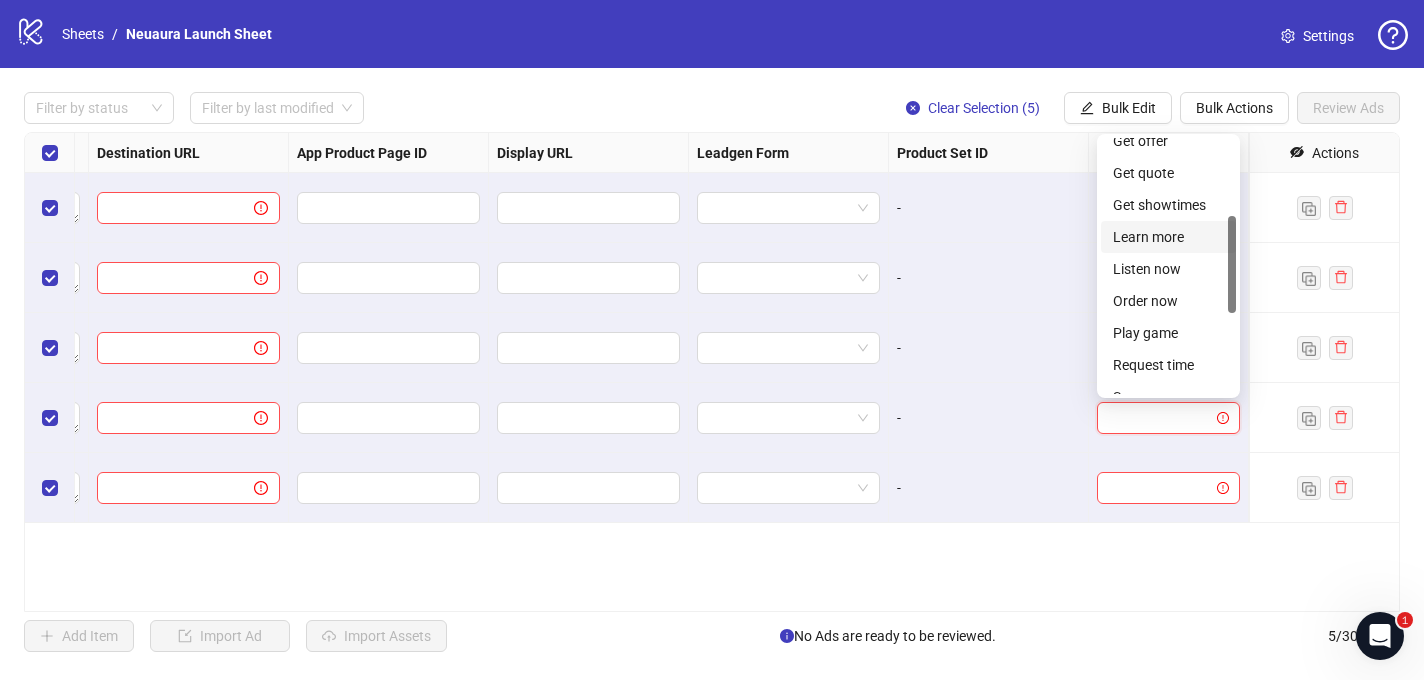 click on "Learn more" at bounding box center [1168, 237] 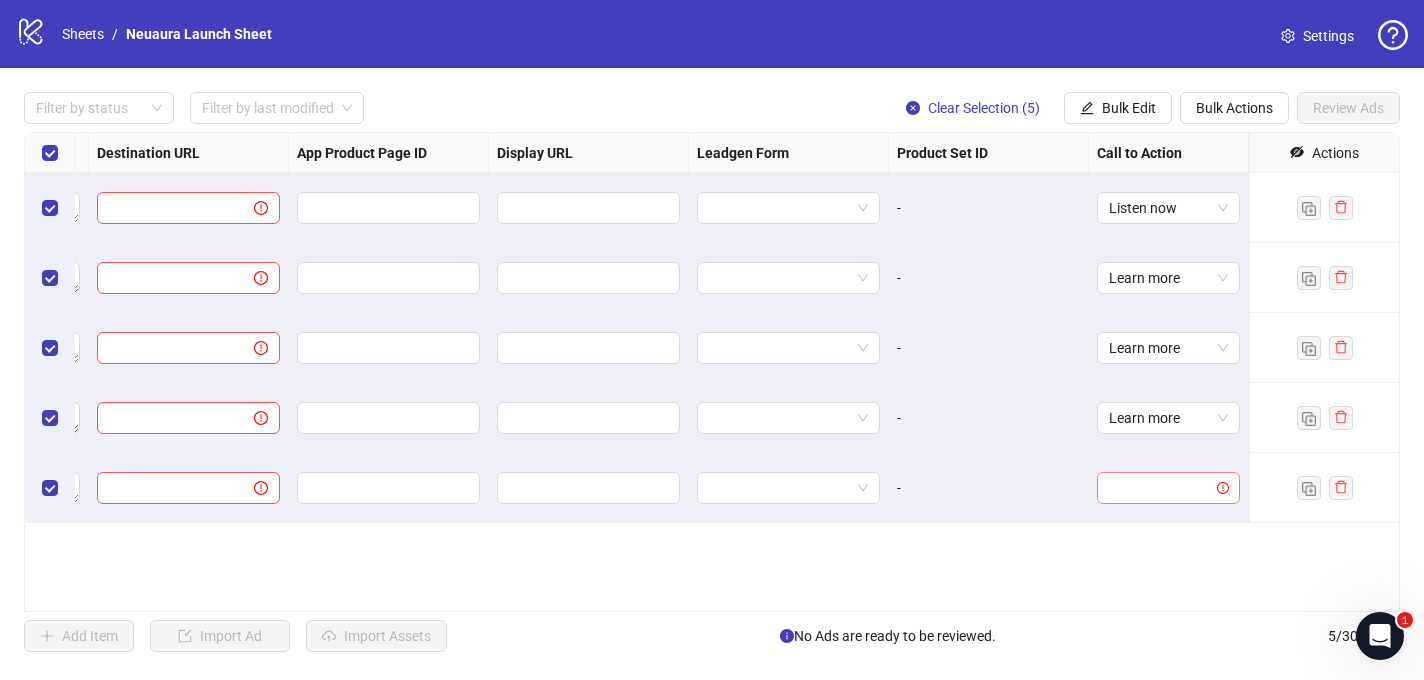 click at bounding box center [1159, 488] 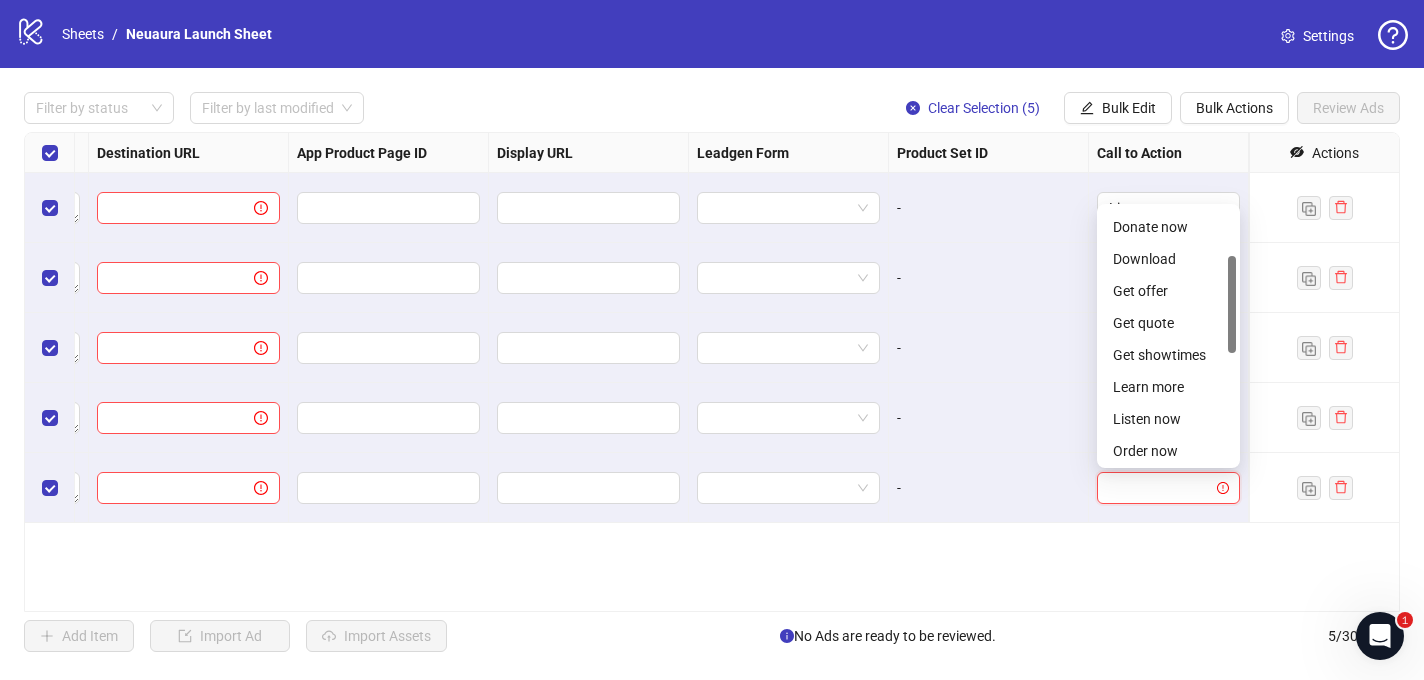 scroll, scrollTop: 104, scrollLeft: 0, axis: vertical 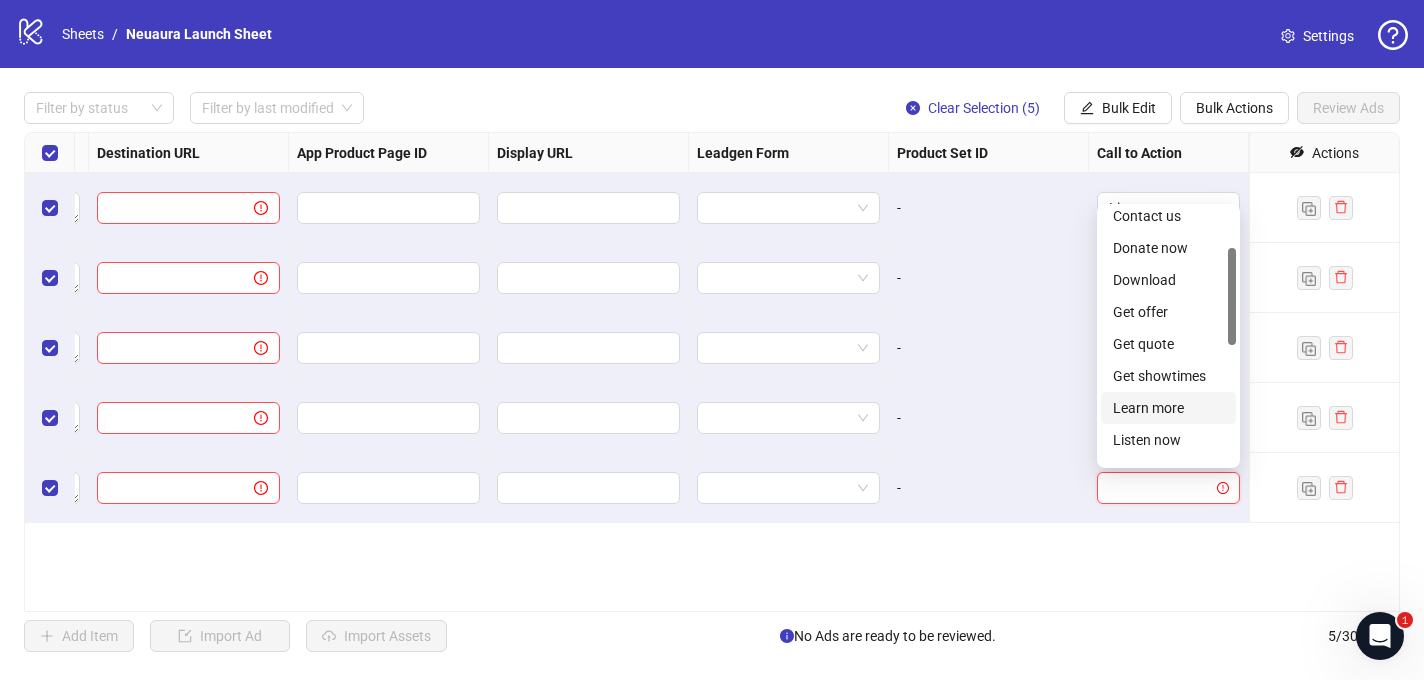 click on "Learn more" at bounding box center [1168, 408] 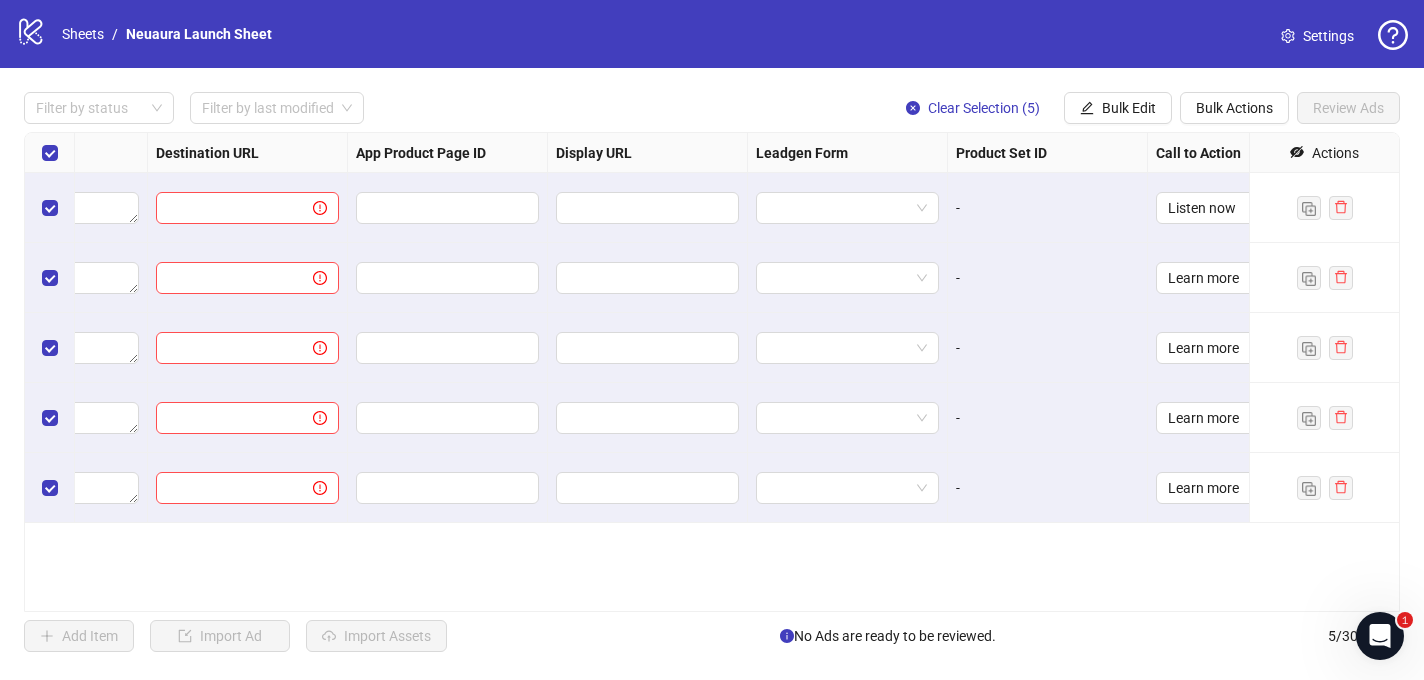 scroll, scrollTop: 0, scrollLeft: 1833, axis: horizontal 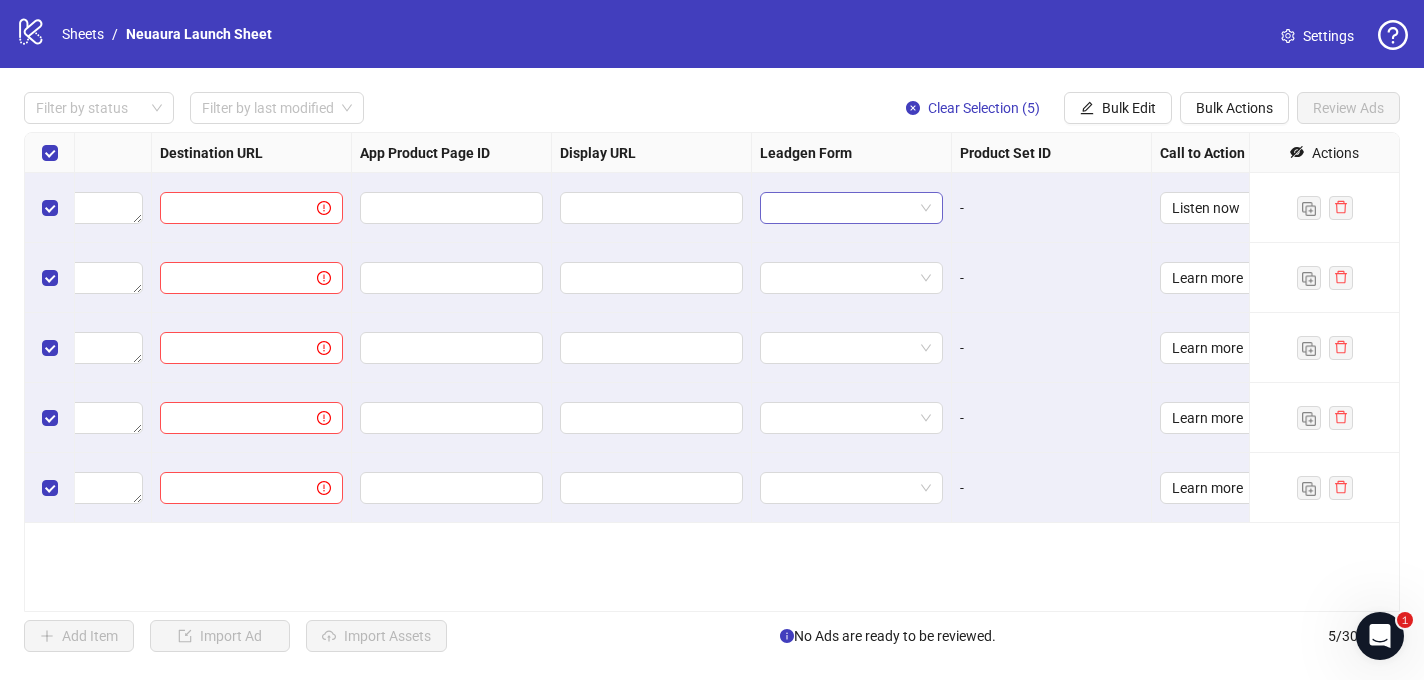 click at bounding box center (842, 208) 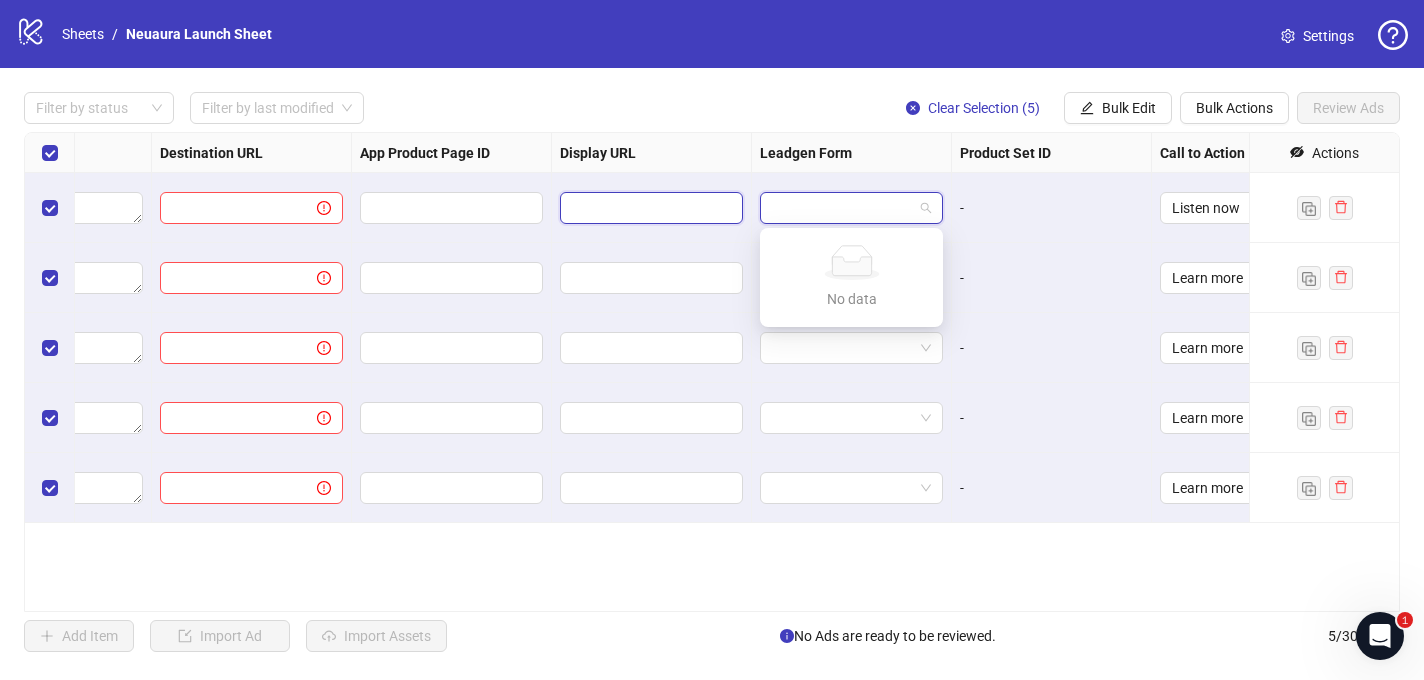 click at bounding box center [649, 208] 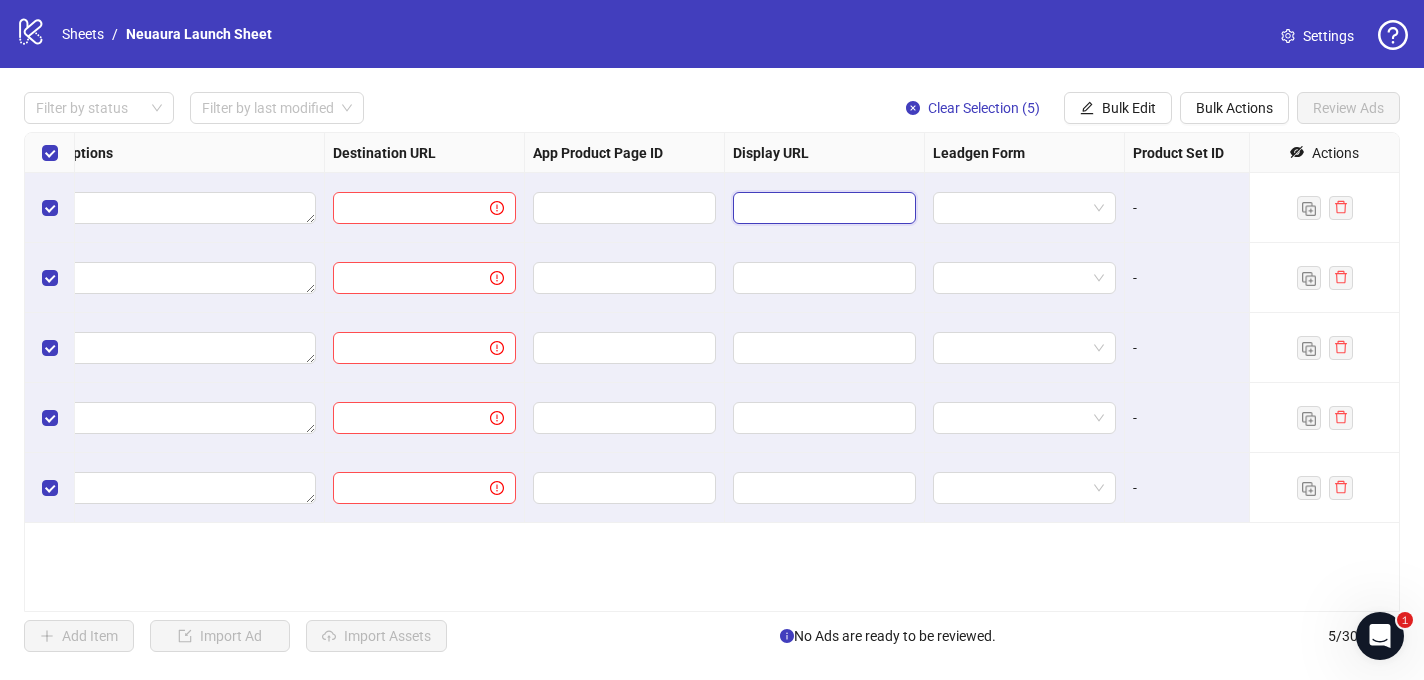 scroll, scrollTop: 0, scrollLeft: 1618, axis: horizontal 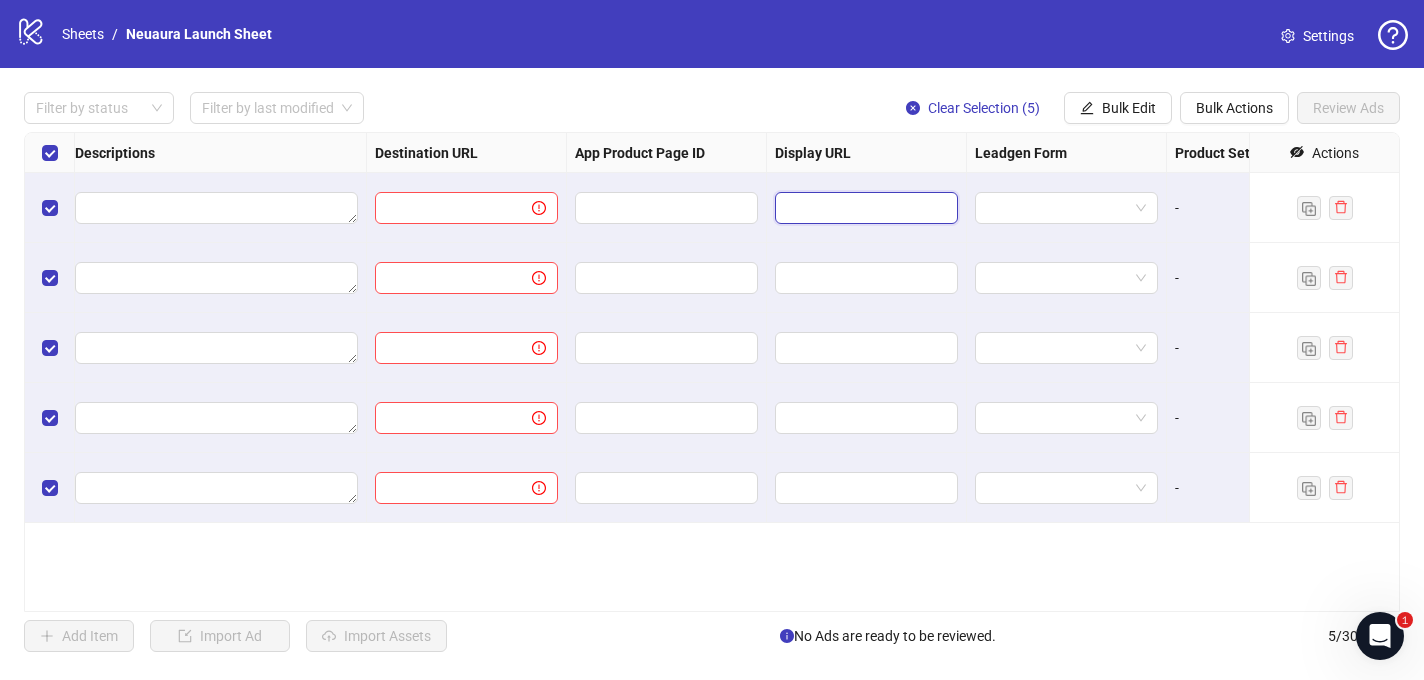 type on "*" 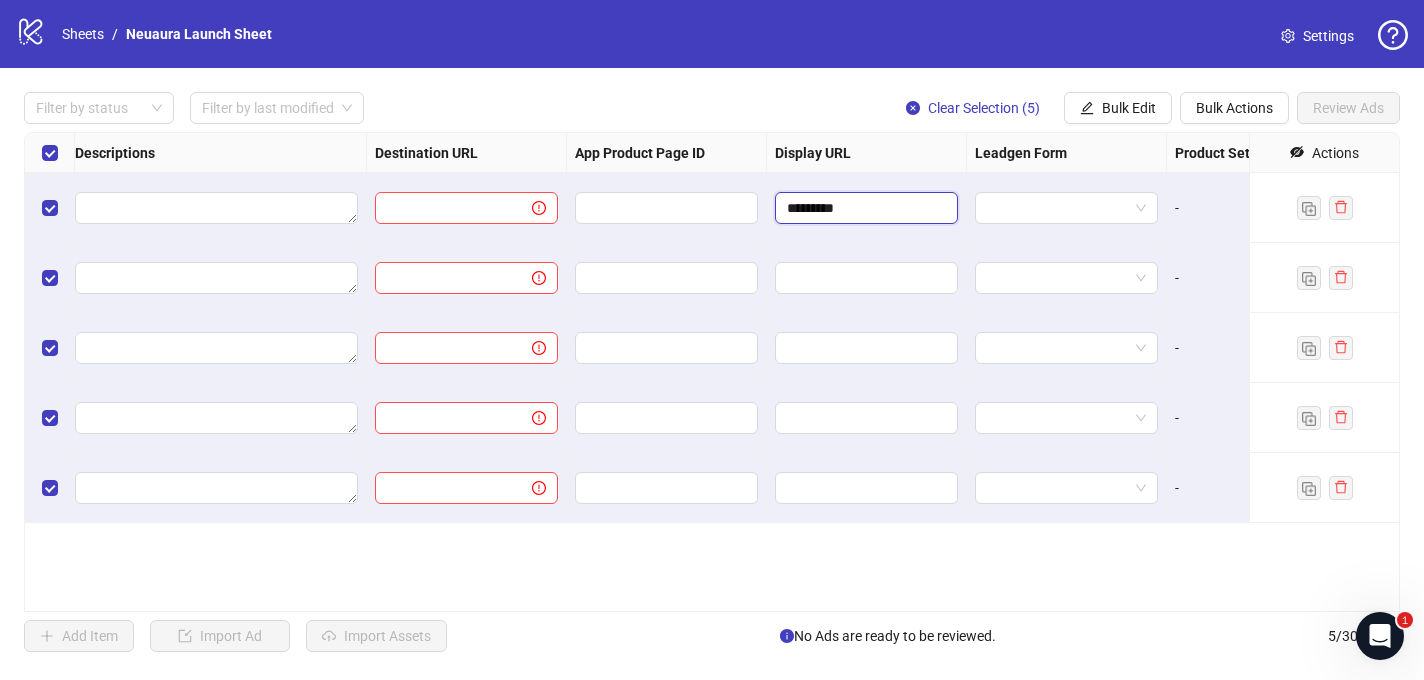 type on "**********" 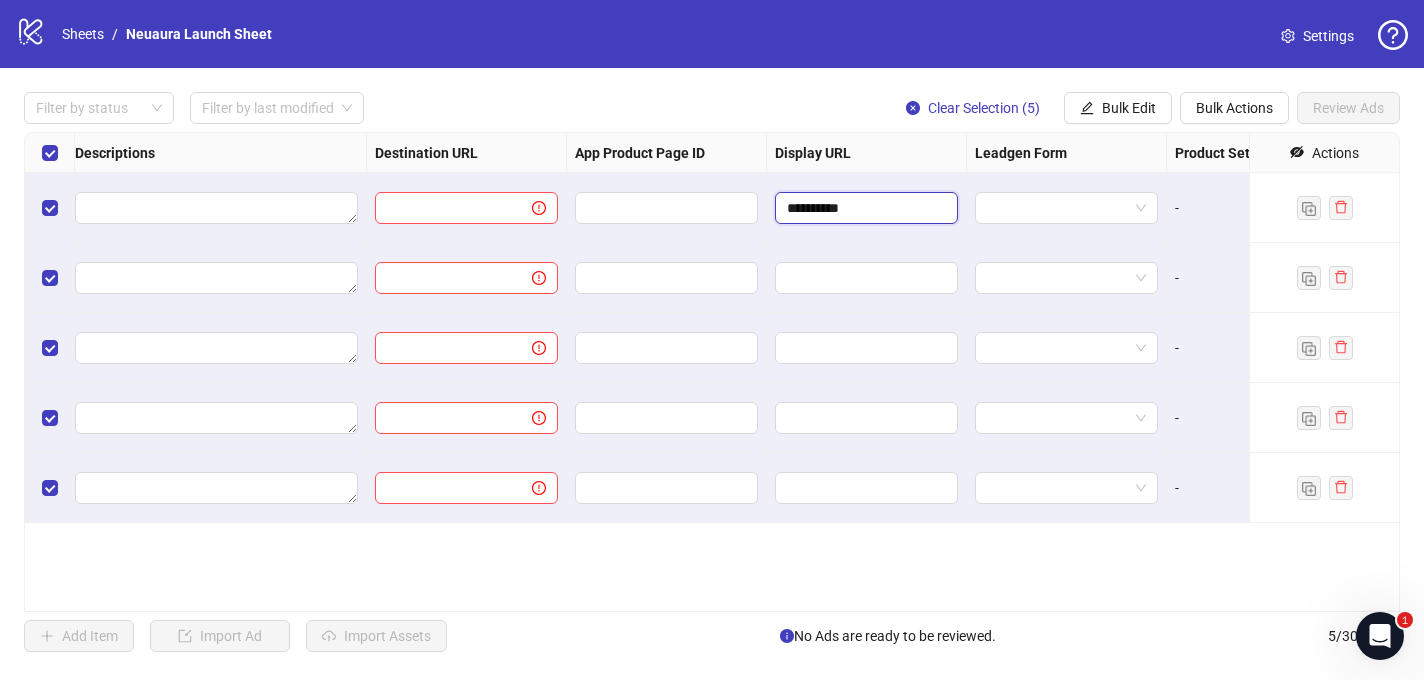 click on "**********" at bounding box center (864, 208) 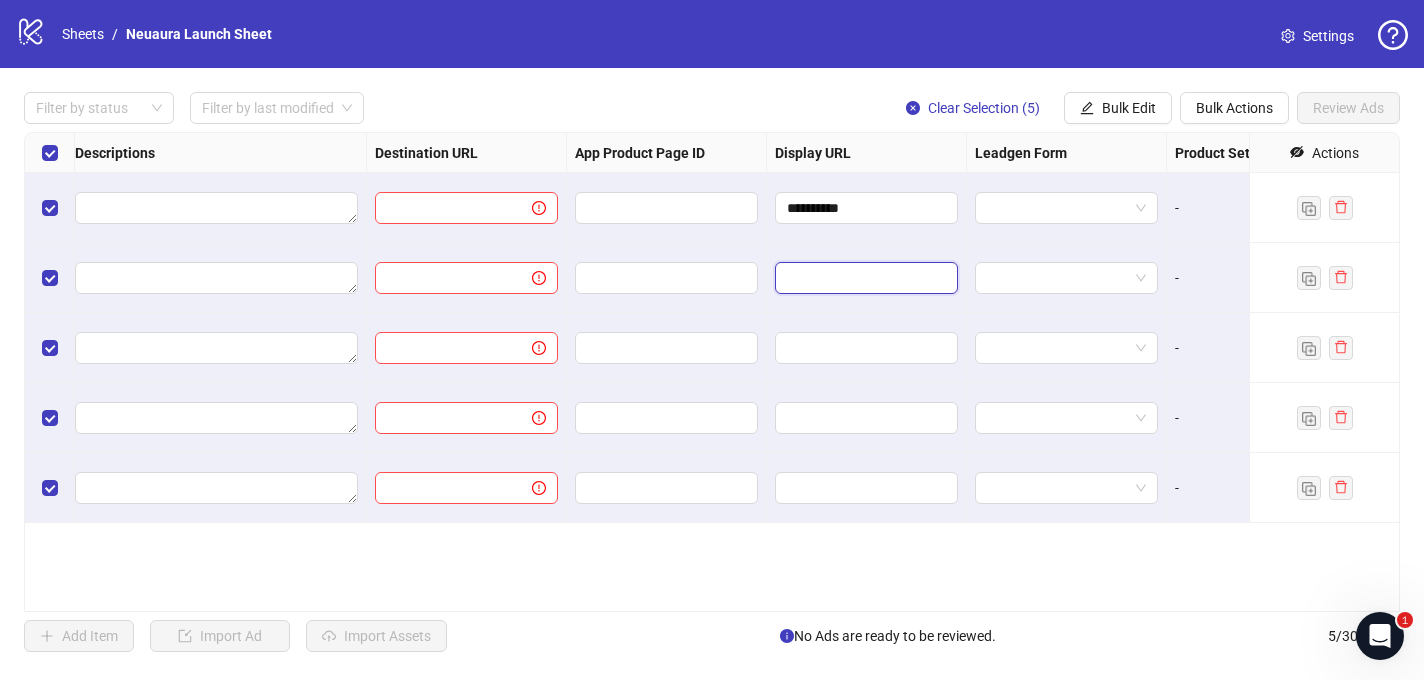 click at bounding box center [864, 278] 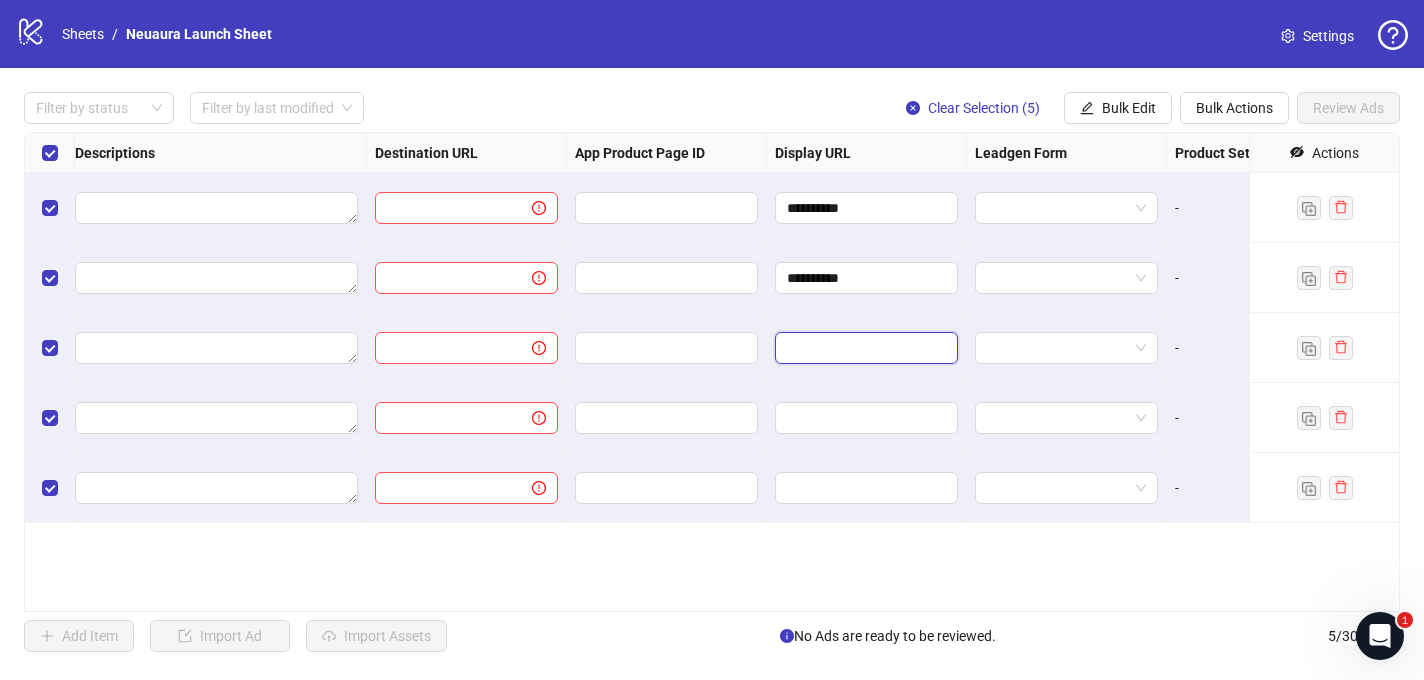 click at bounding box center (864, 348) 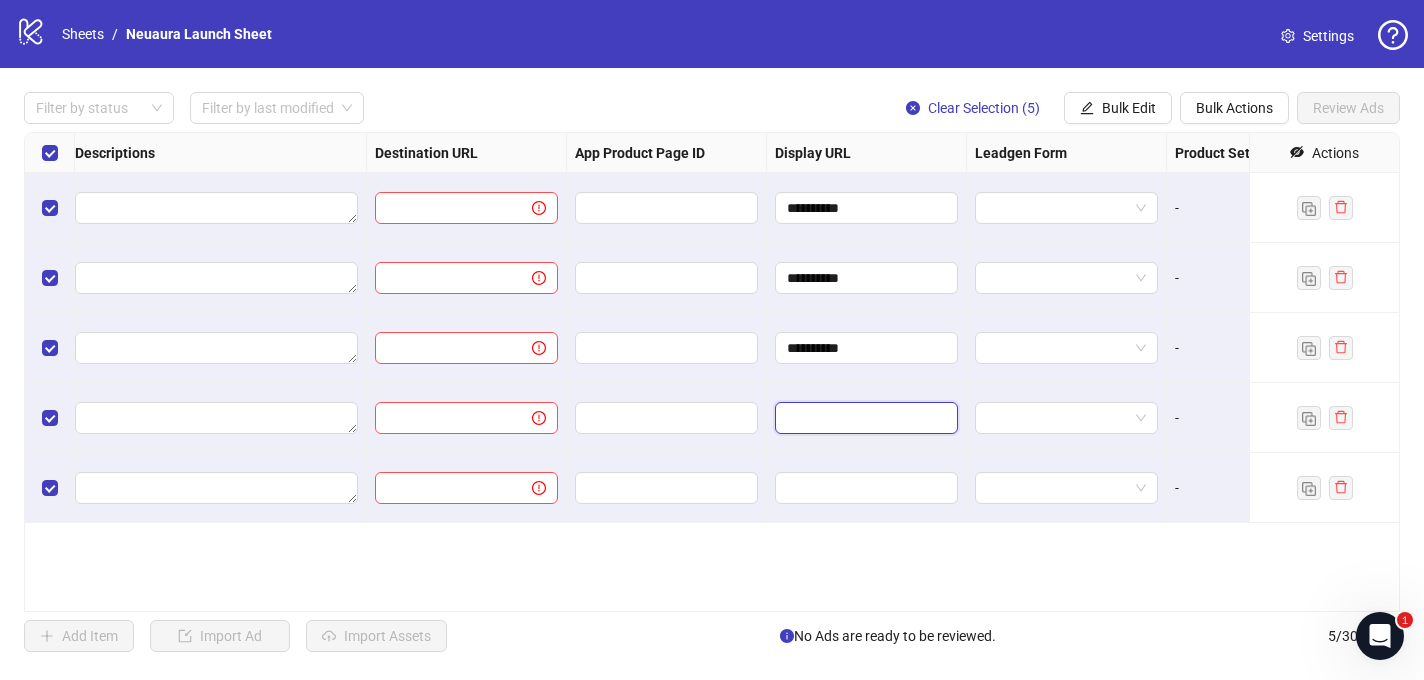 click at bounding box center (864, 418) 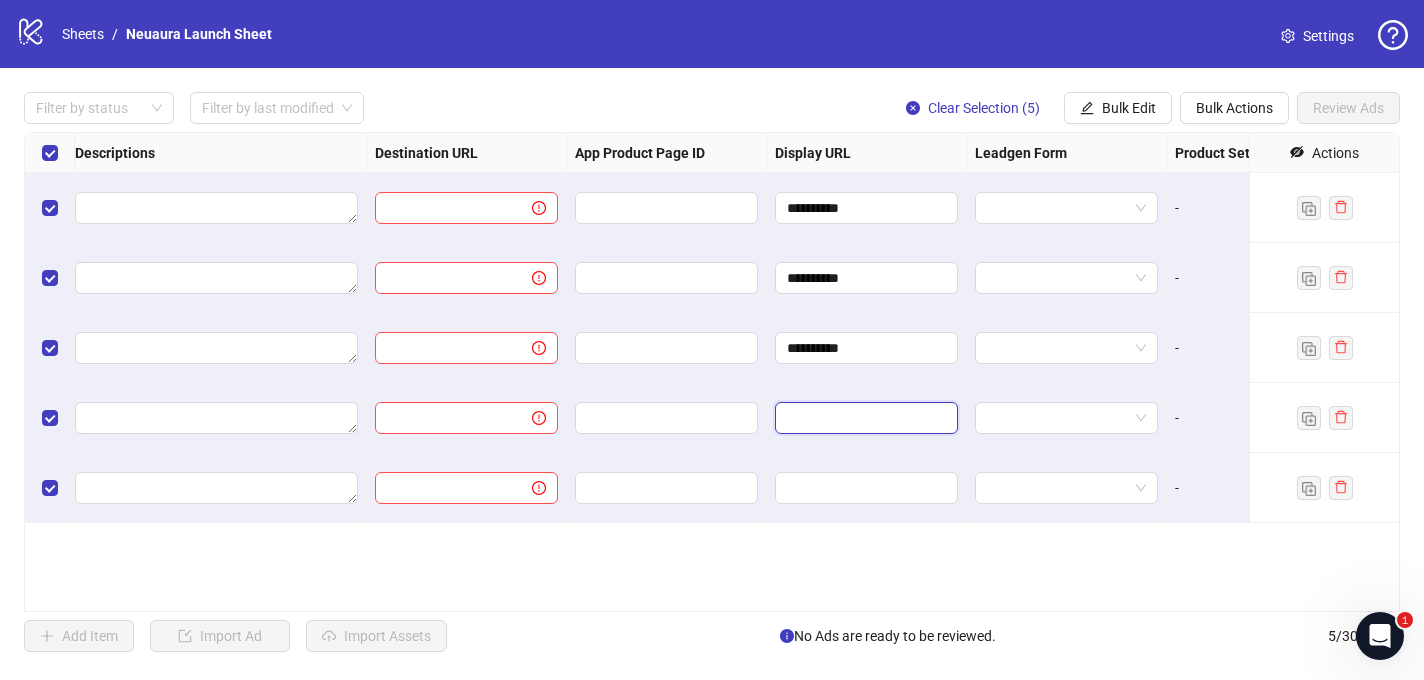 paste on "**********" 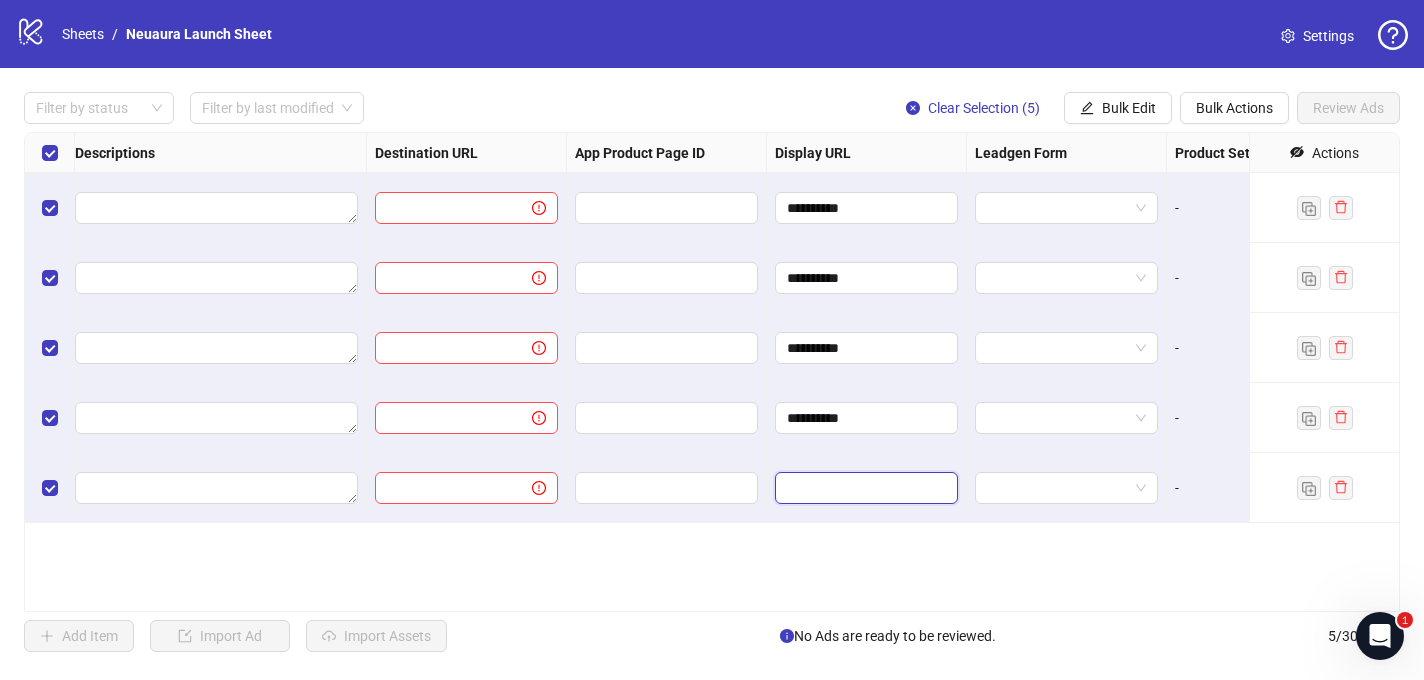 click at bounding box center [864, 488] 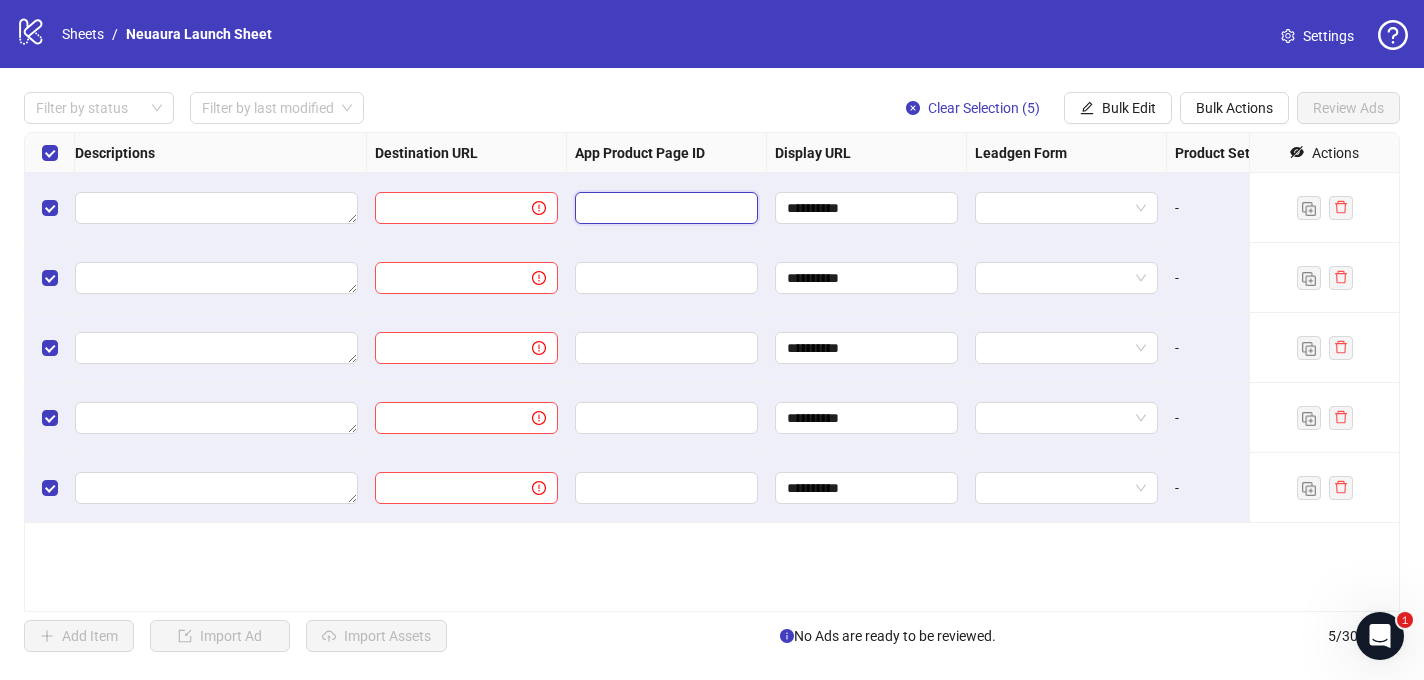 click at bounding box center (652, 208) 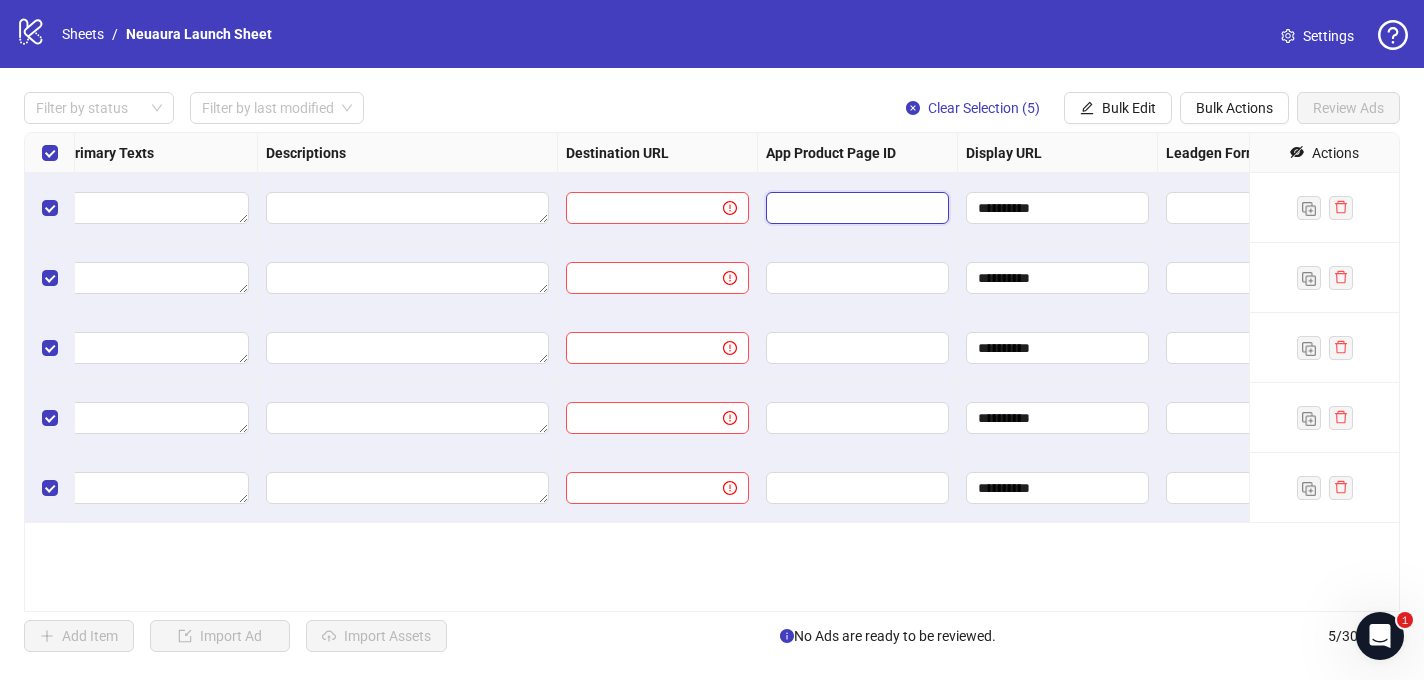 scroll, scrollTop: 0, scrollLeft: 1412, axis: horizontal 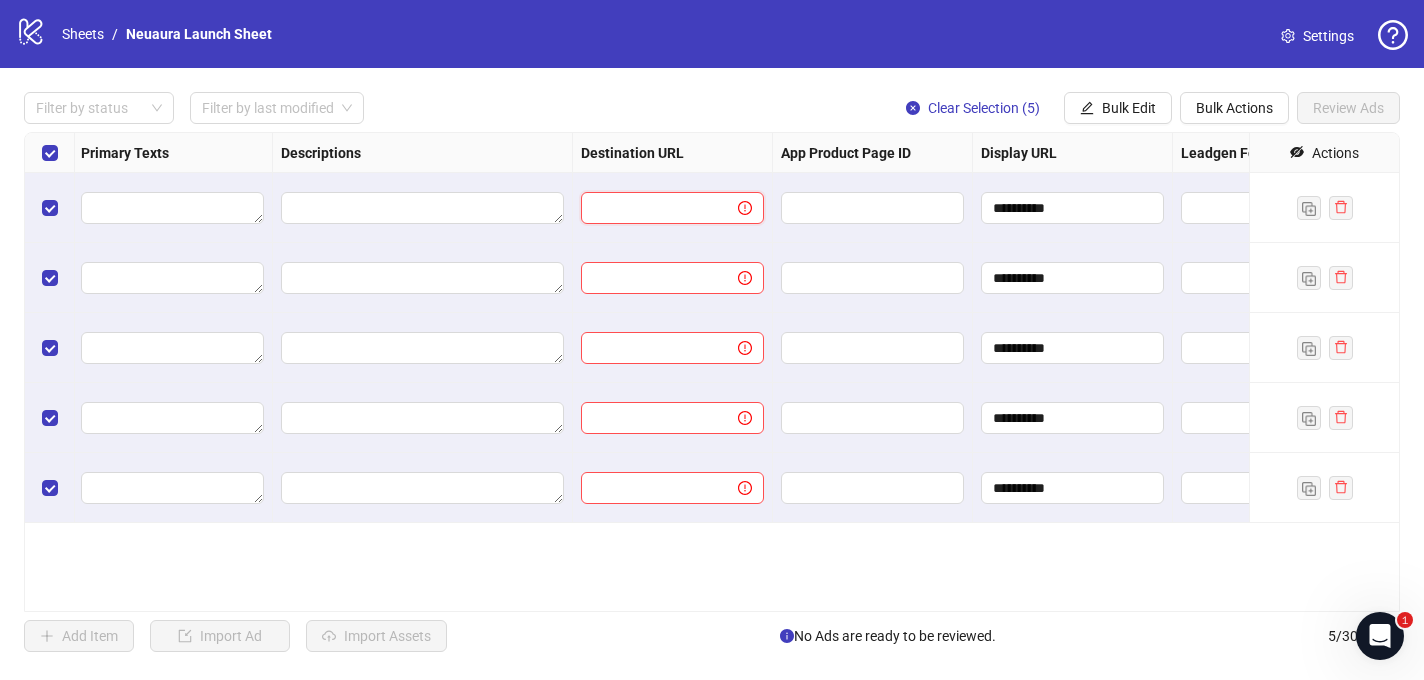 click at bounding box center [651, 208] 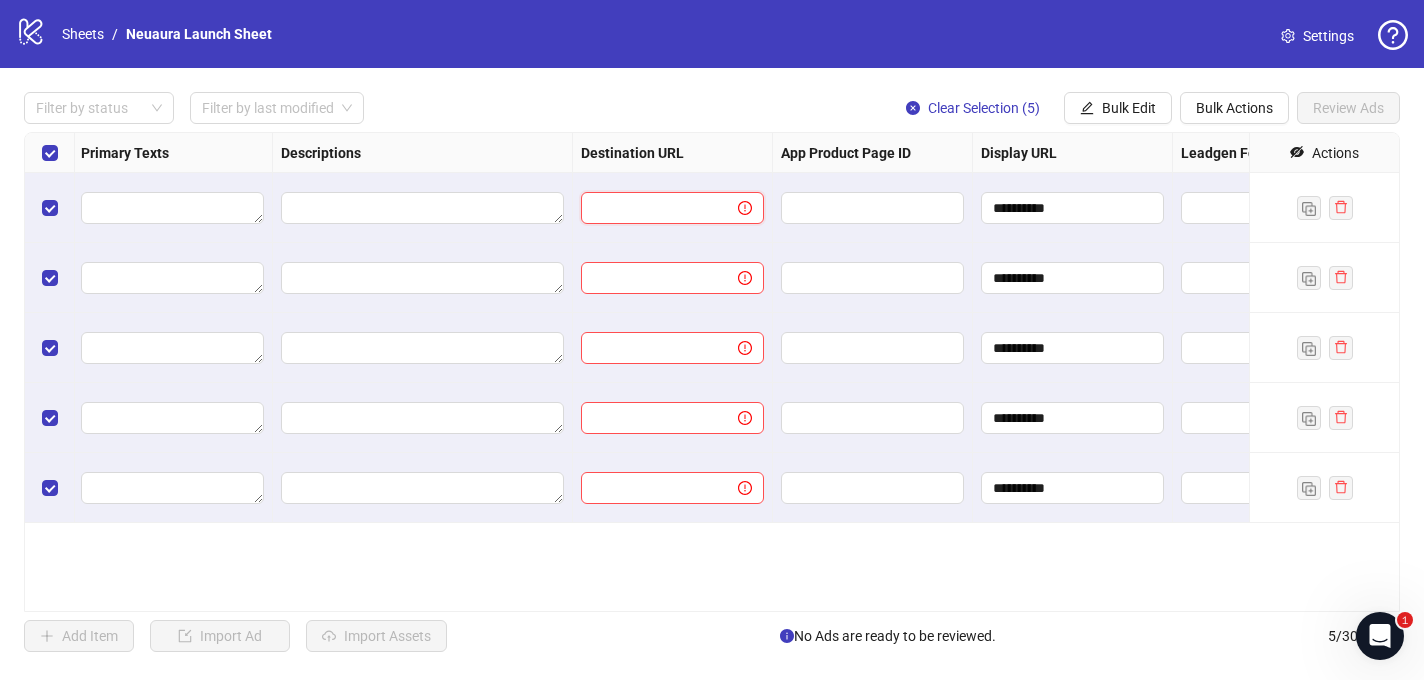 click at bounding box center [651, 208] 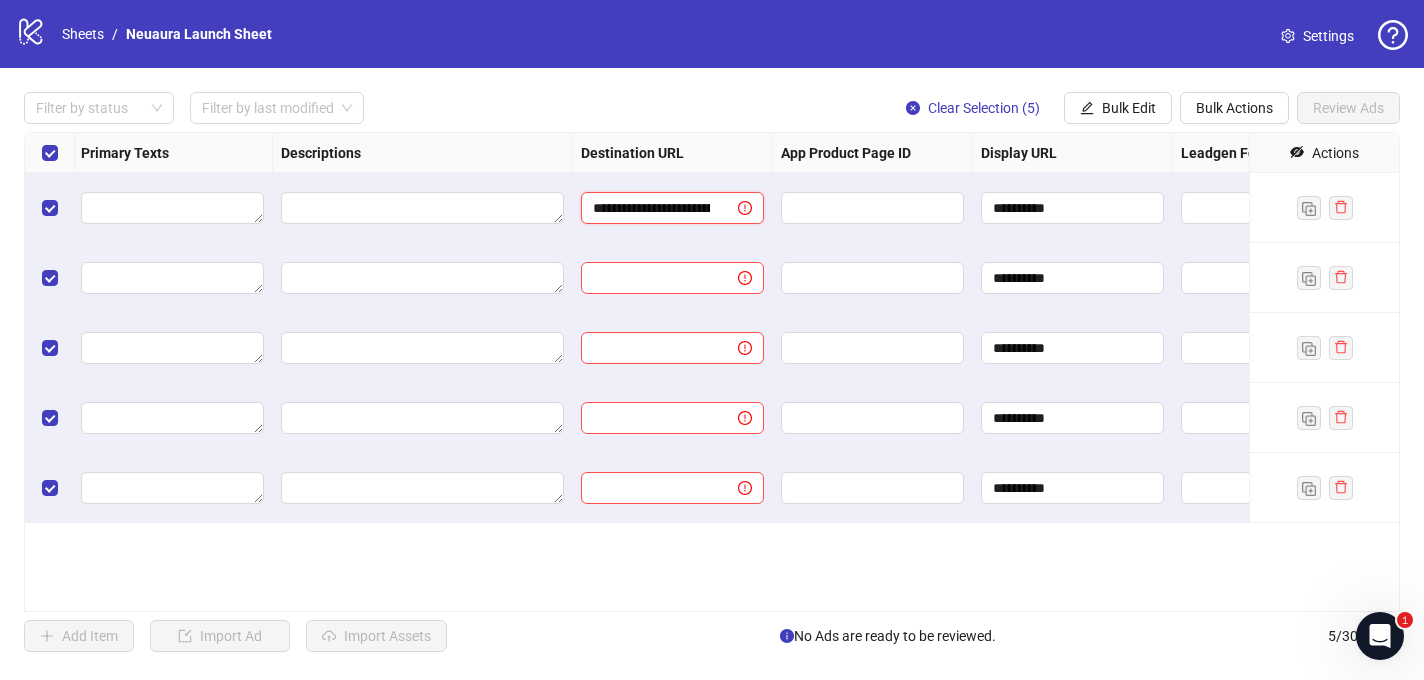 scroll, scrollTop: 0, scrollLeft: 160, axis: horizontal 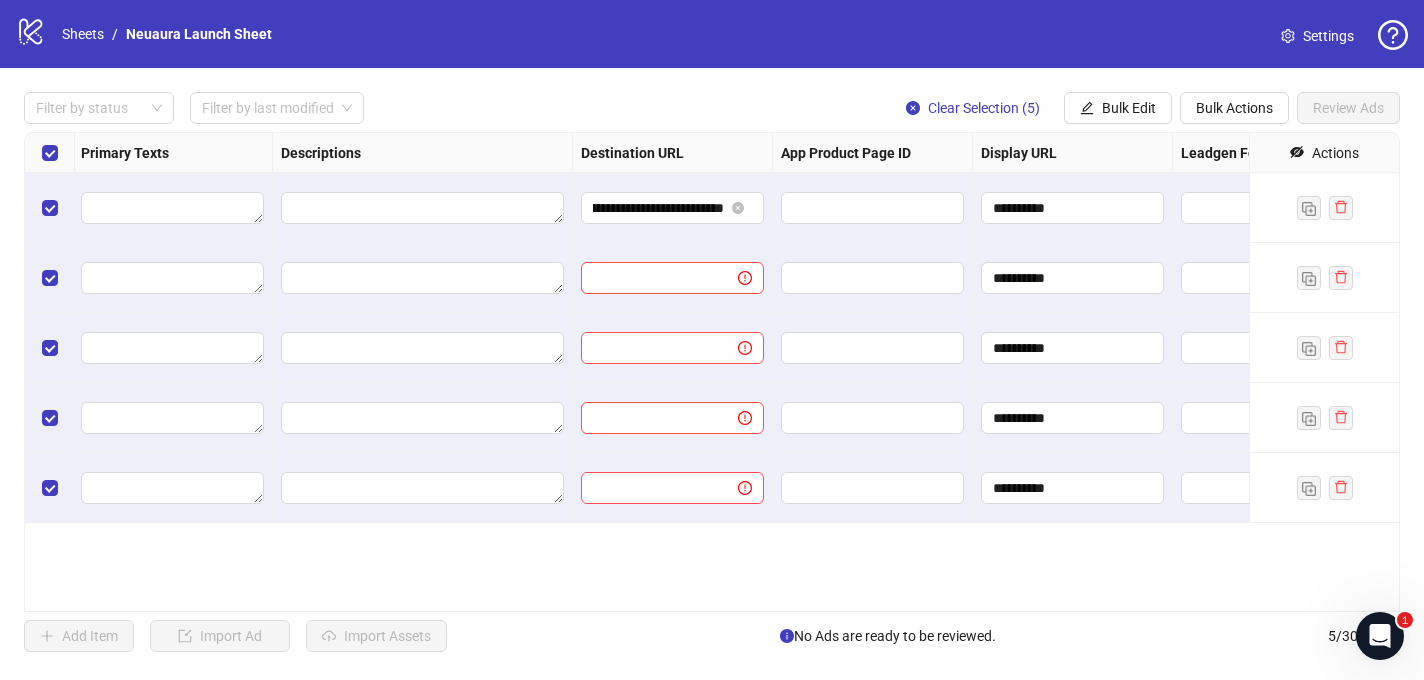 click at bounding box center [673, 278] 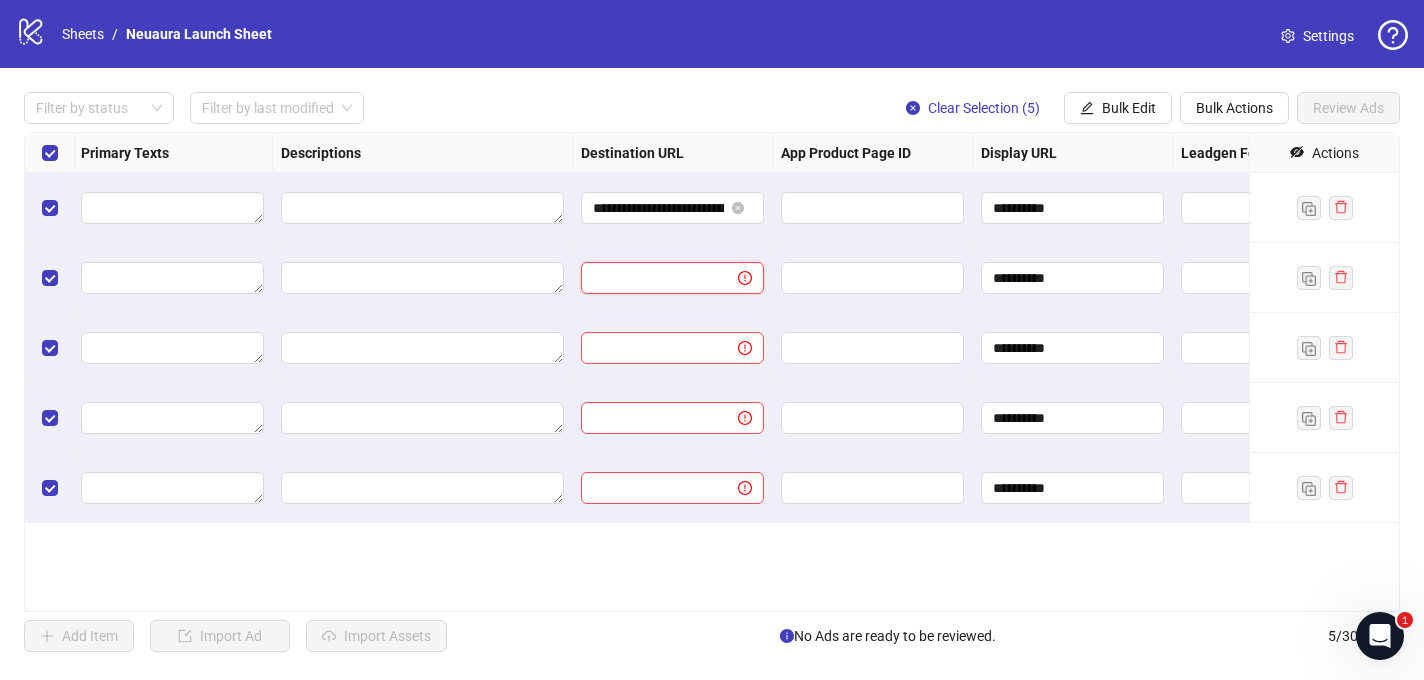 click at bounding box center (651, 278) 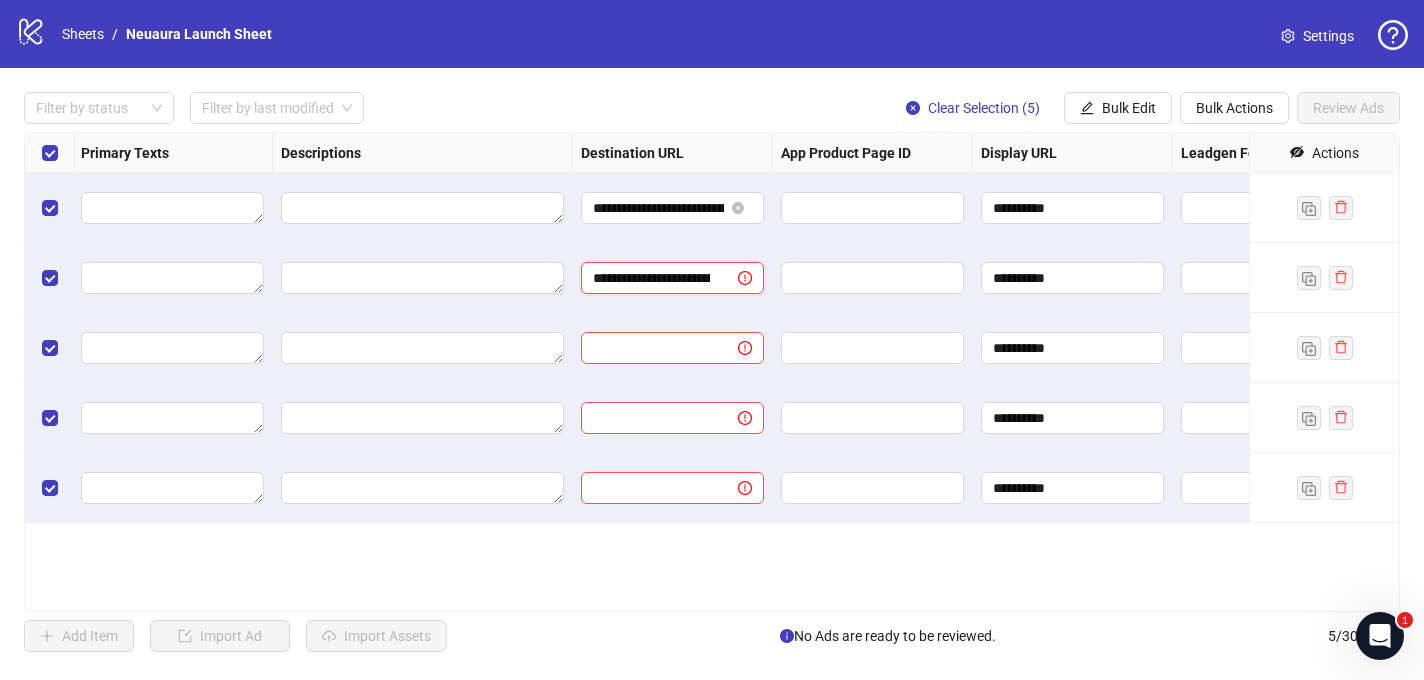 scroll, scrollTop: 0, scrollLeft: 160, axis: horizontal 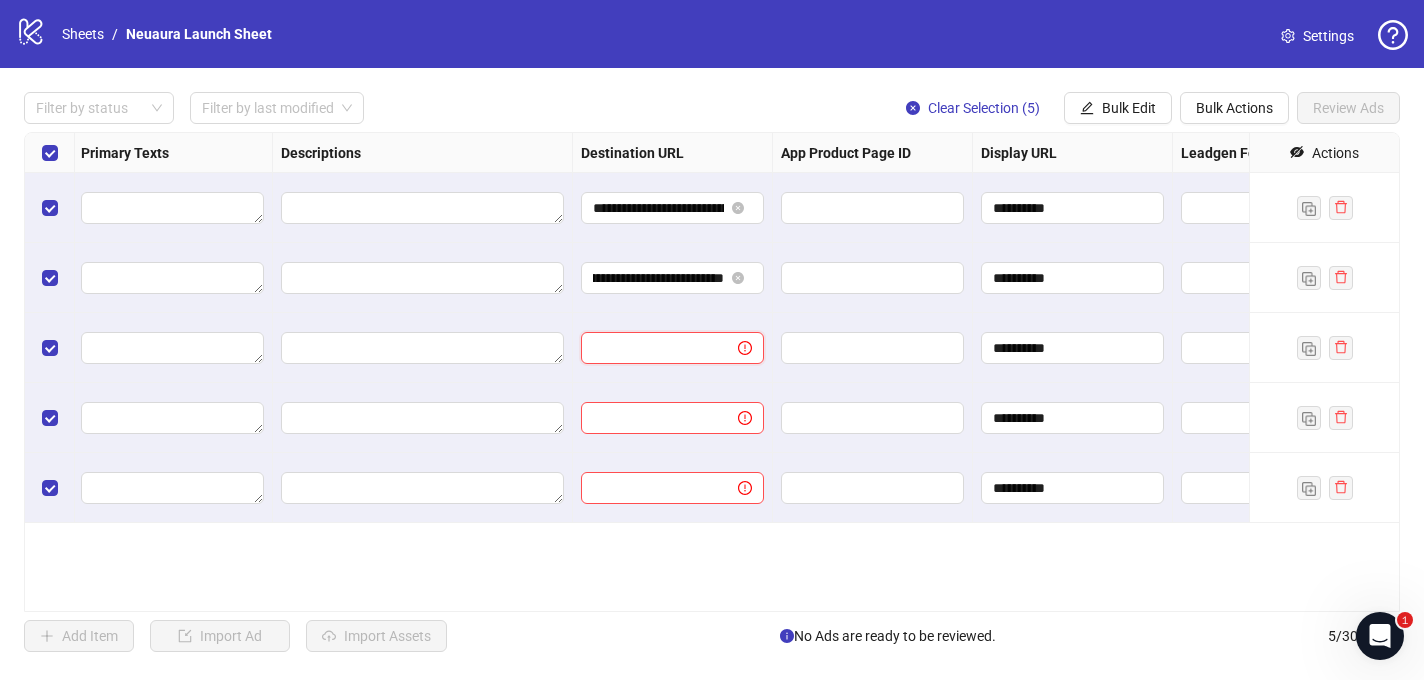 click at bounding box center (651, 348) 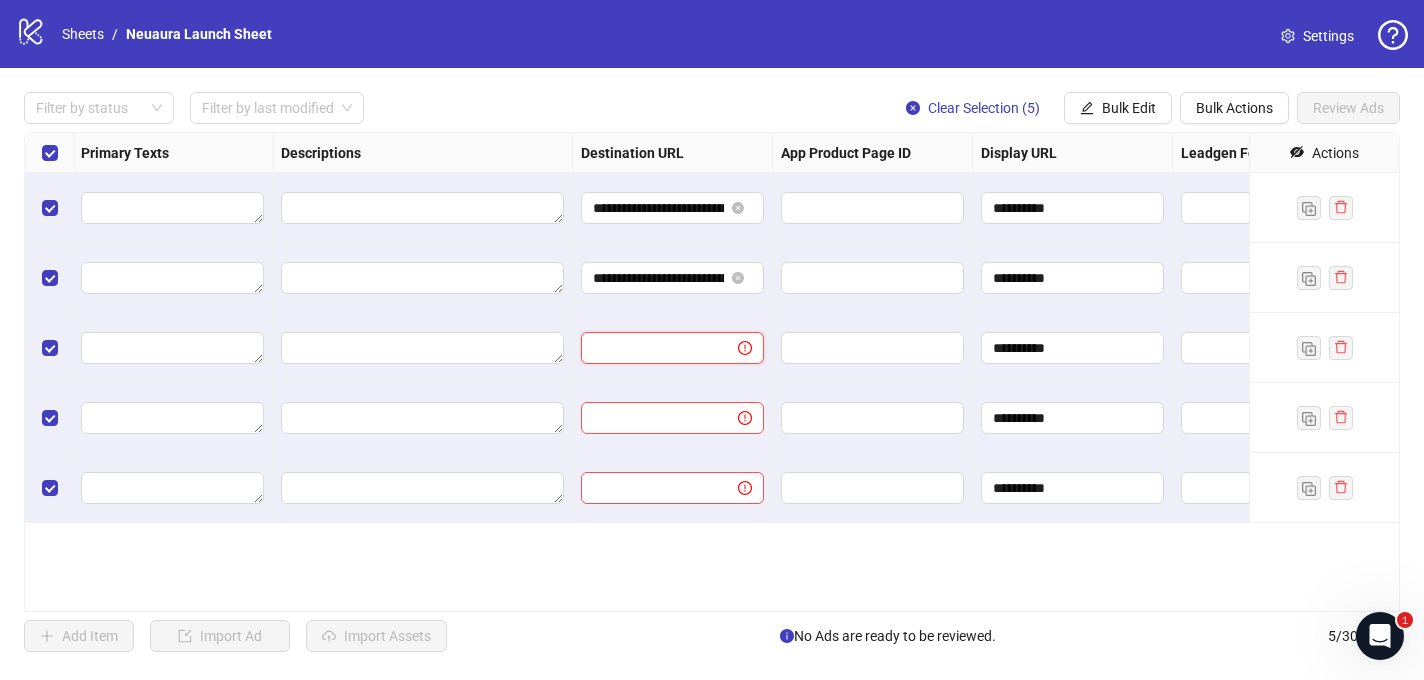 paste on "**********" 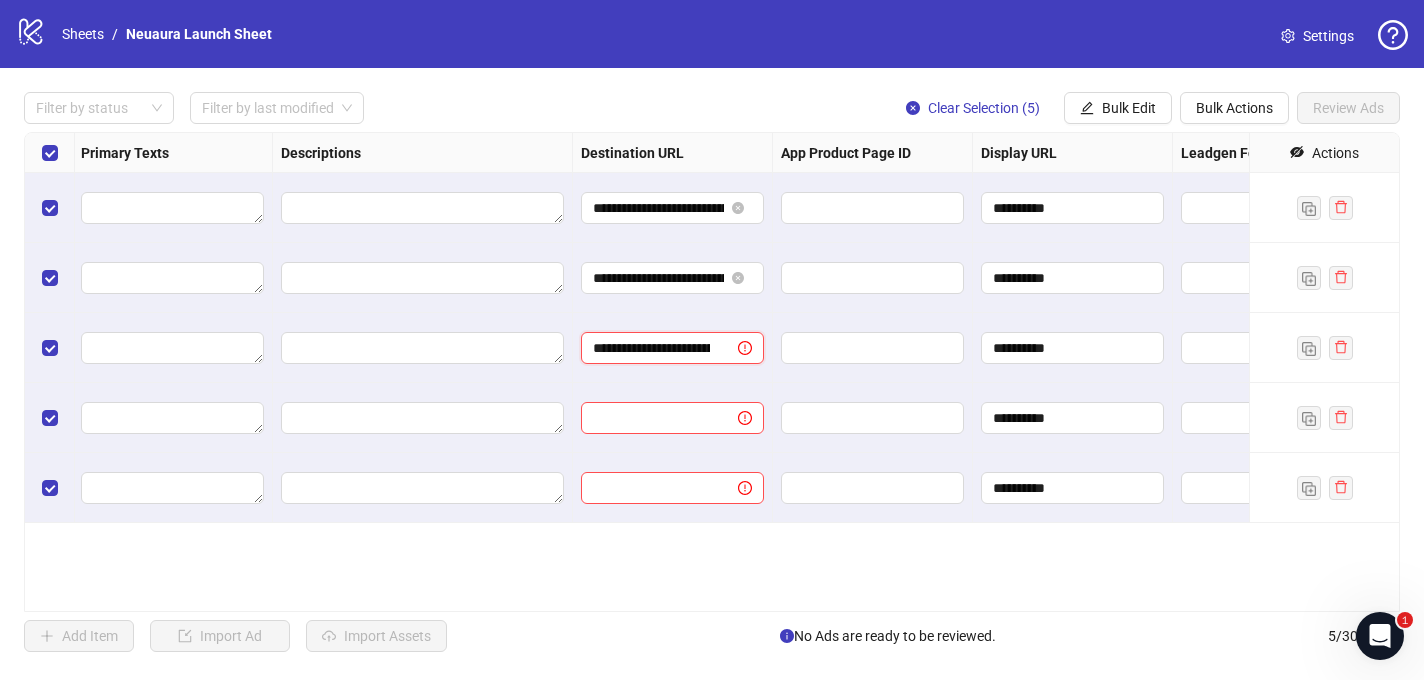 scroll, scrollTop: 0, scrollLeft: 160, axis: horizontal 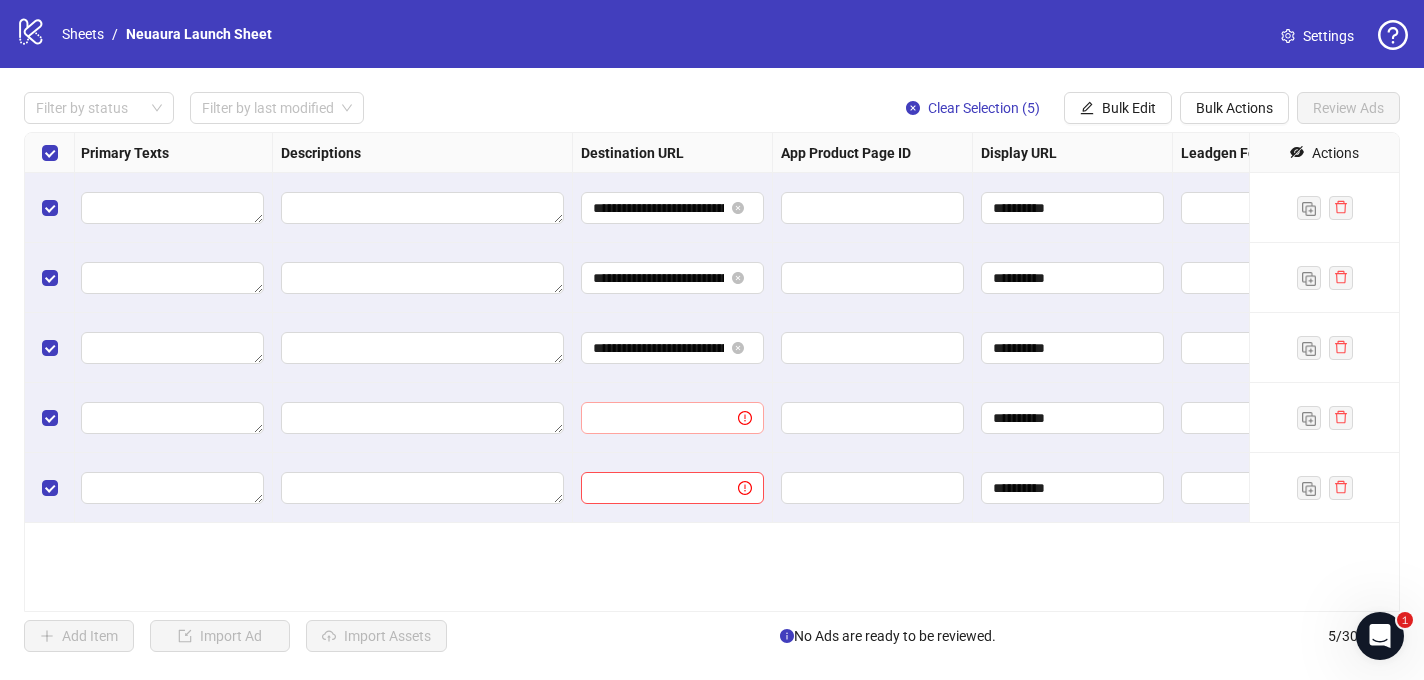 click at bounding box center [672, 418] 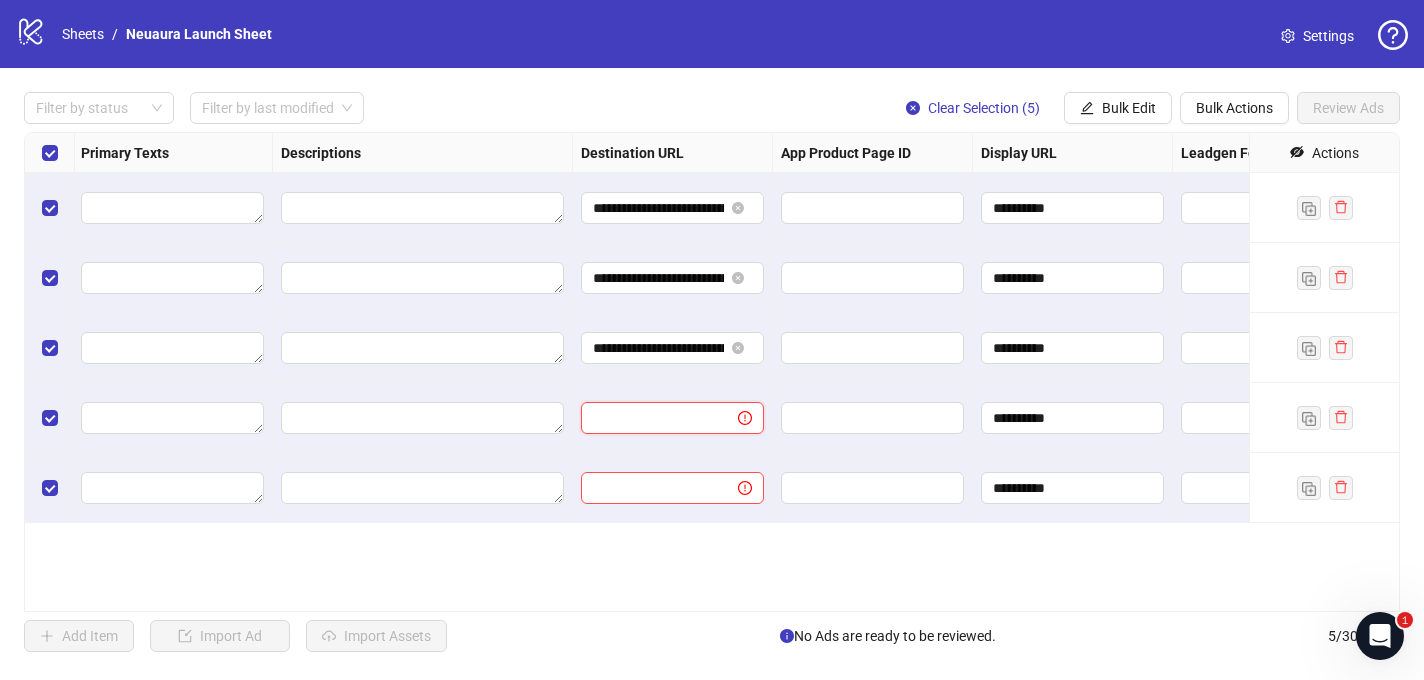paste on "**********" 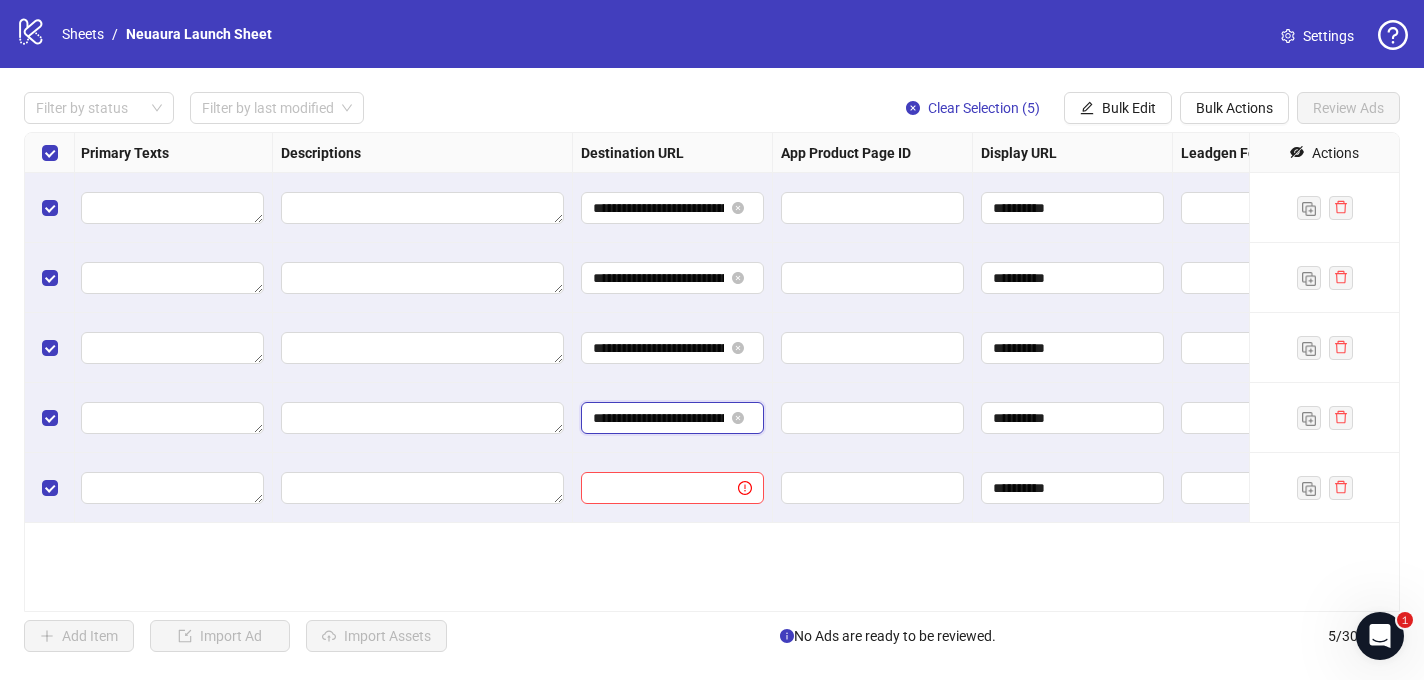 scroll, scrollTop: 0, scrollLeft: 160, axis: horizontal 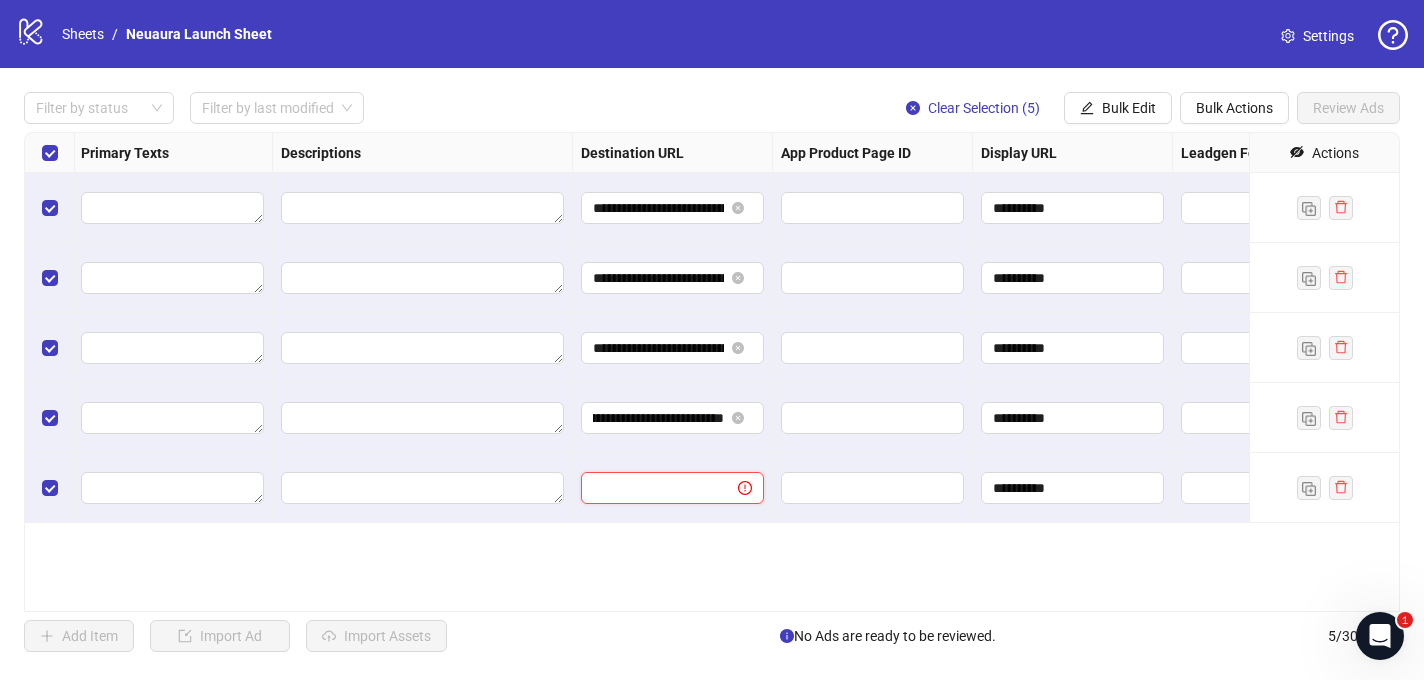 click at bounding box center [651, 488] 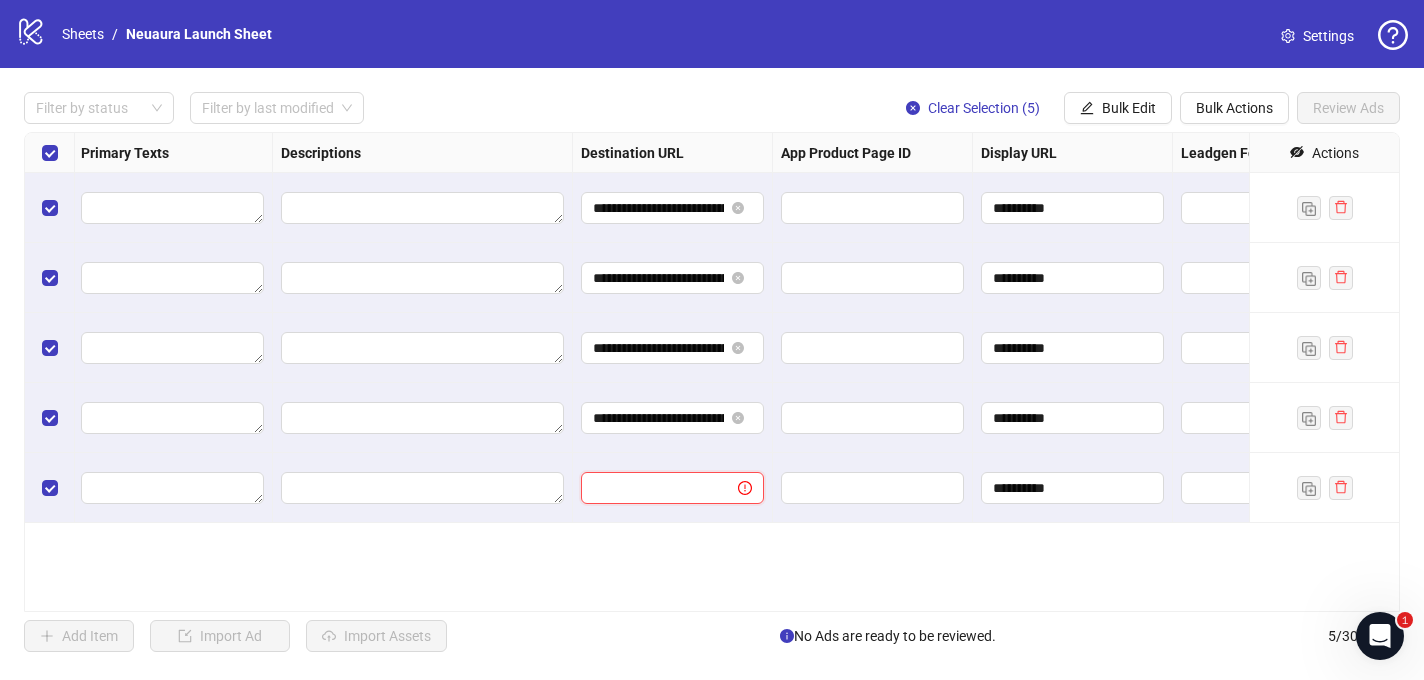 paste on "**********" 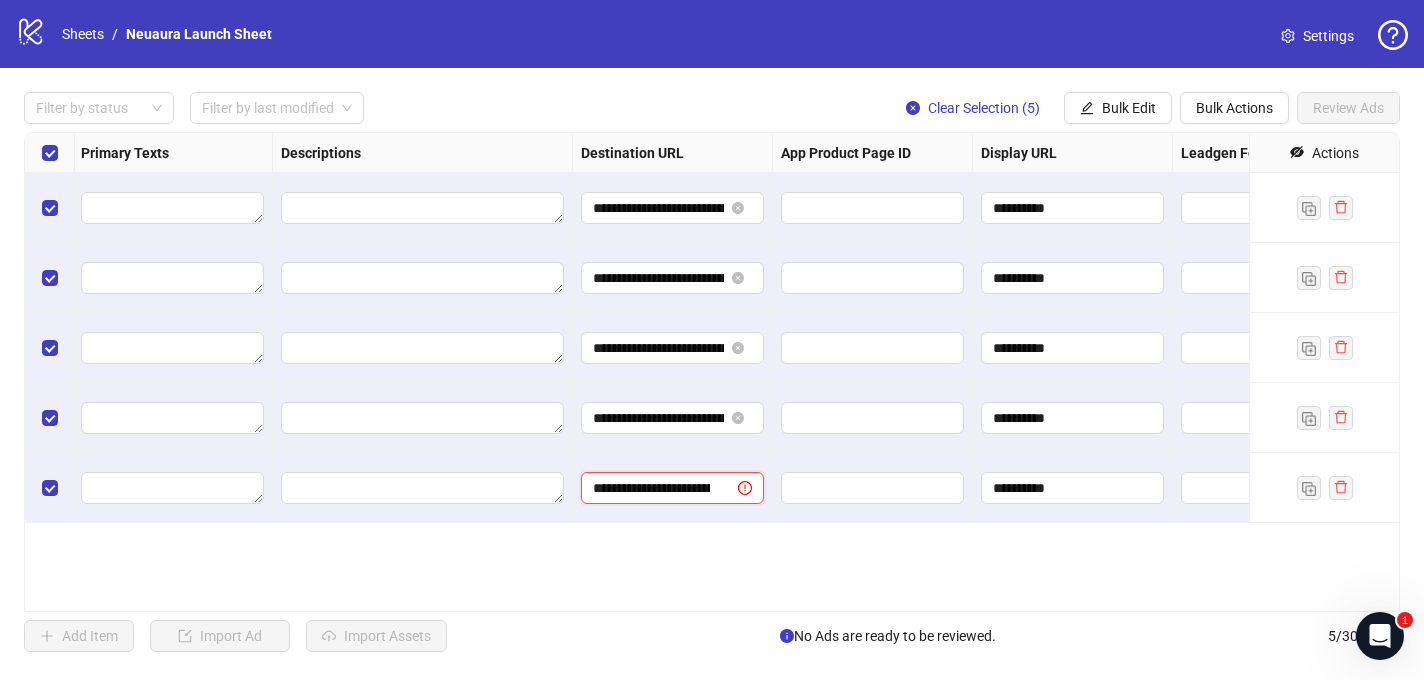 scroll, scrollTop: 0, scrollLeft: 160, axis: horizontal 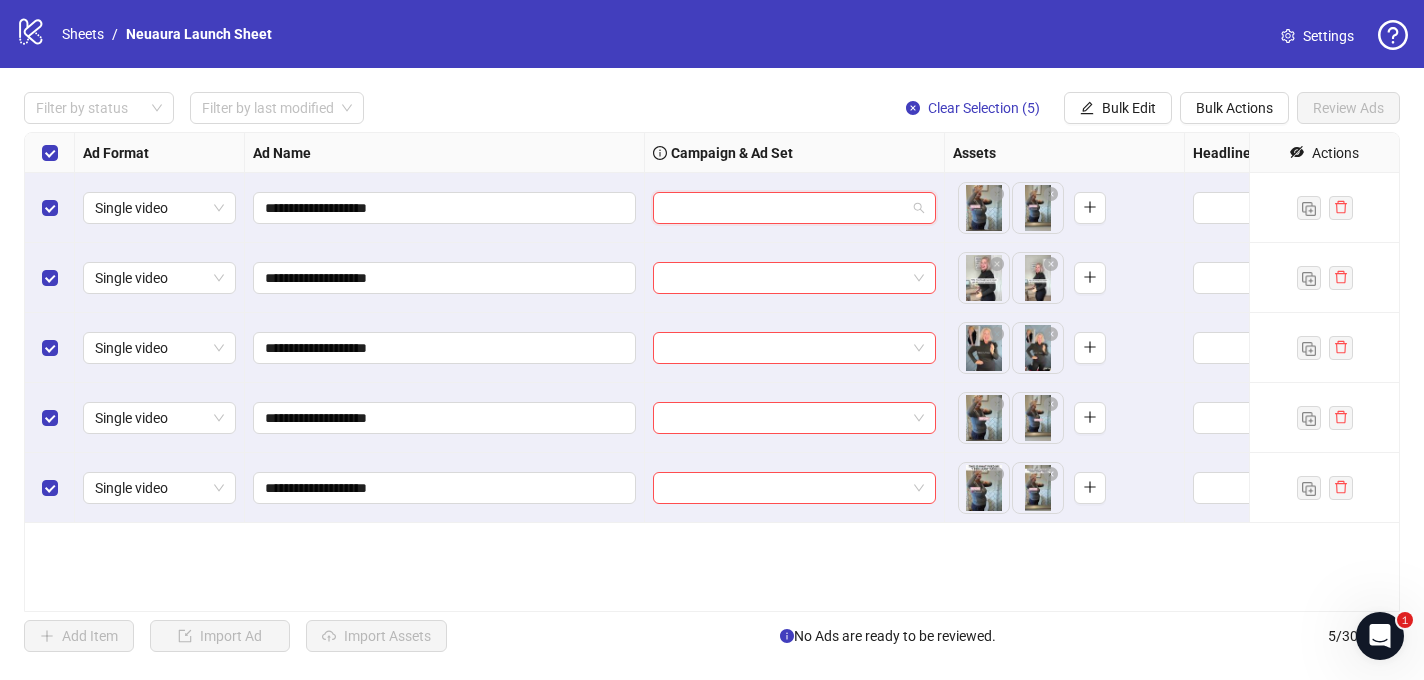 click at bounding box center (785, 208) 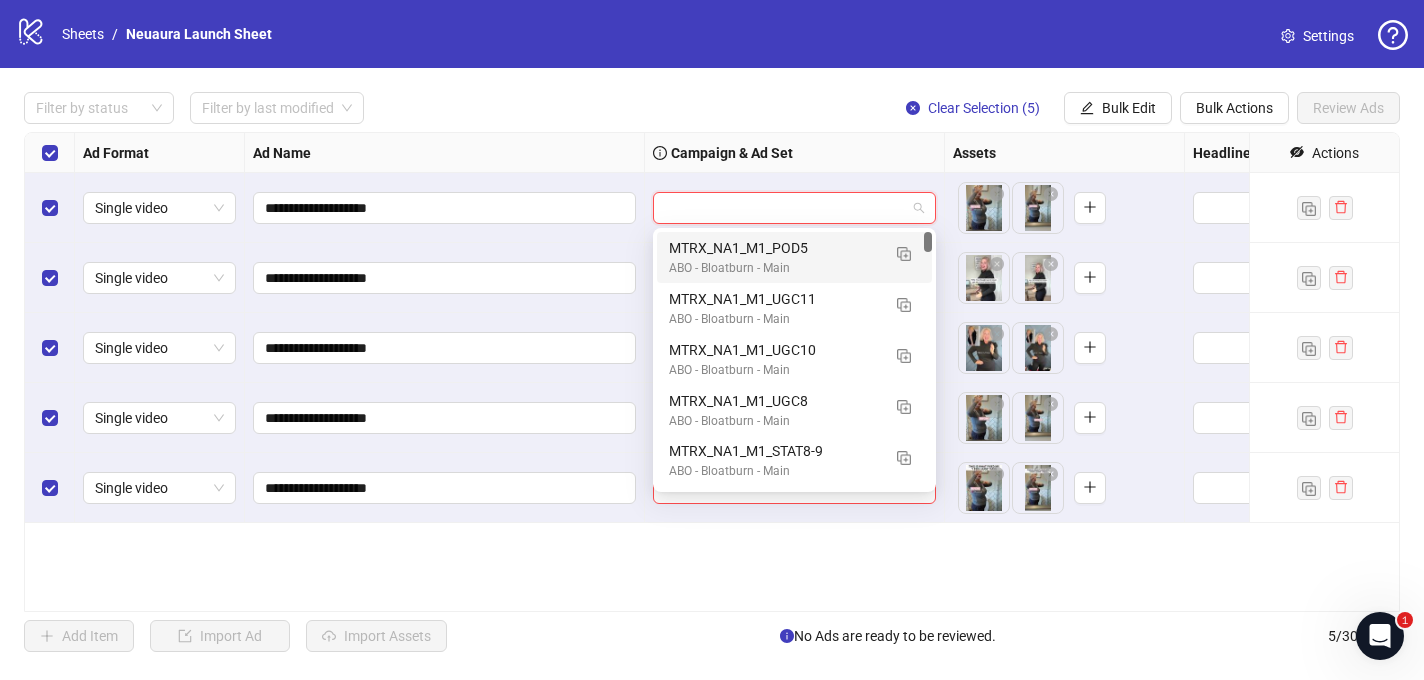 click at bounding box center (785, 208) 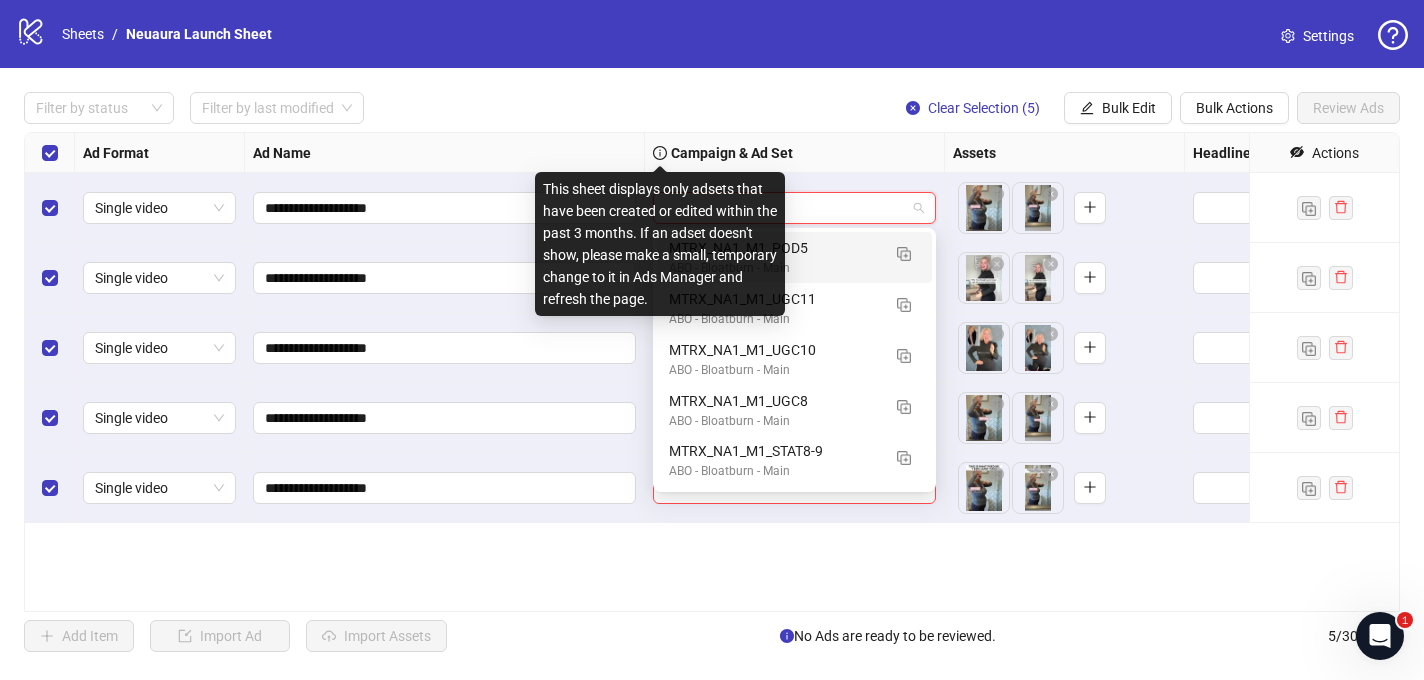 click on "**********" at bounding box center (712, 372) 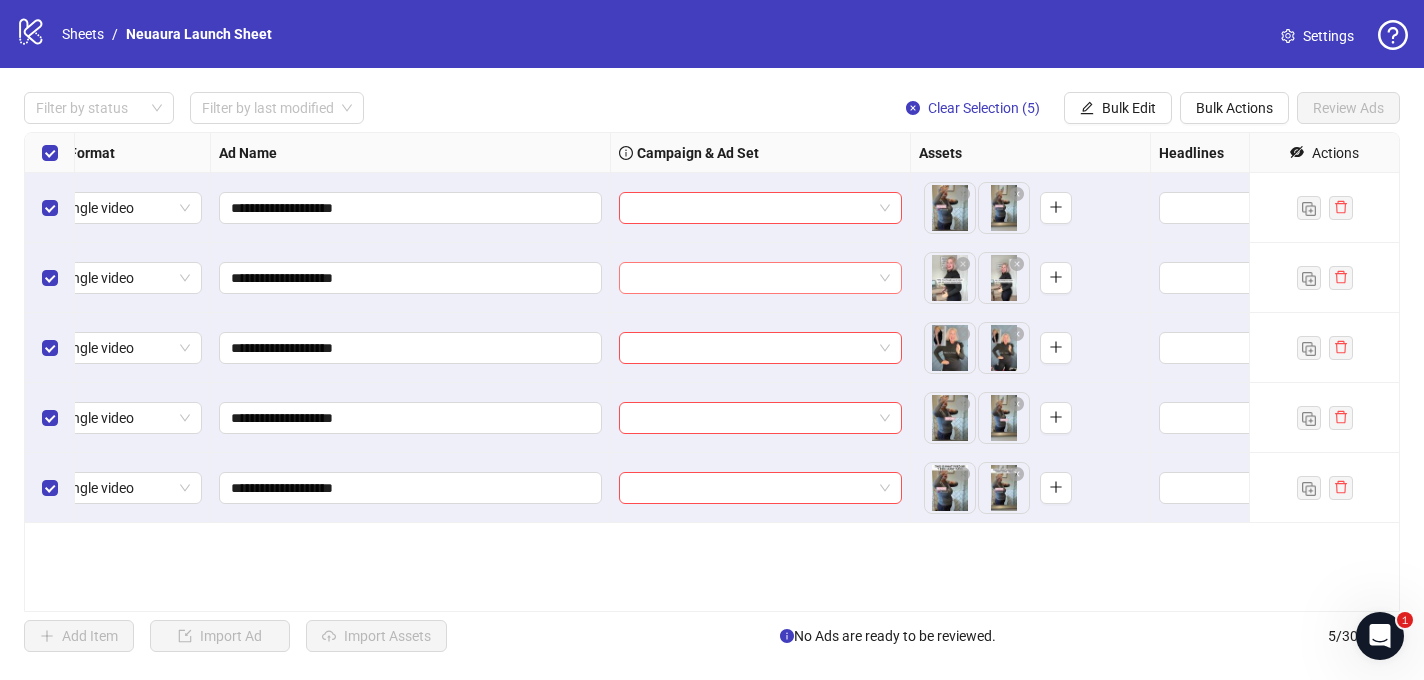 scroll, scrollTop: 0, scrollLeft: 38, axis: horizontal 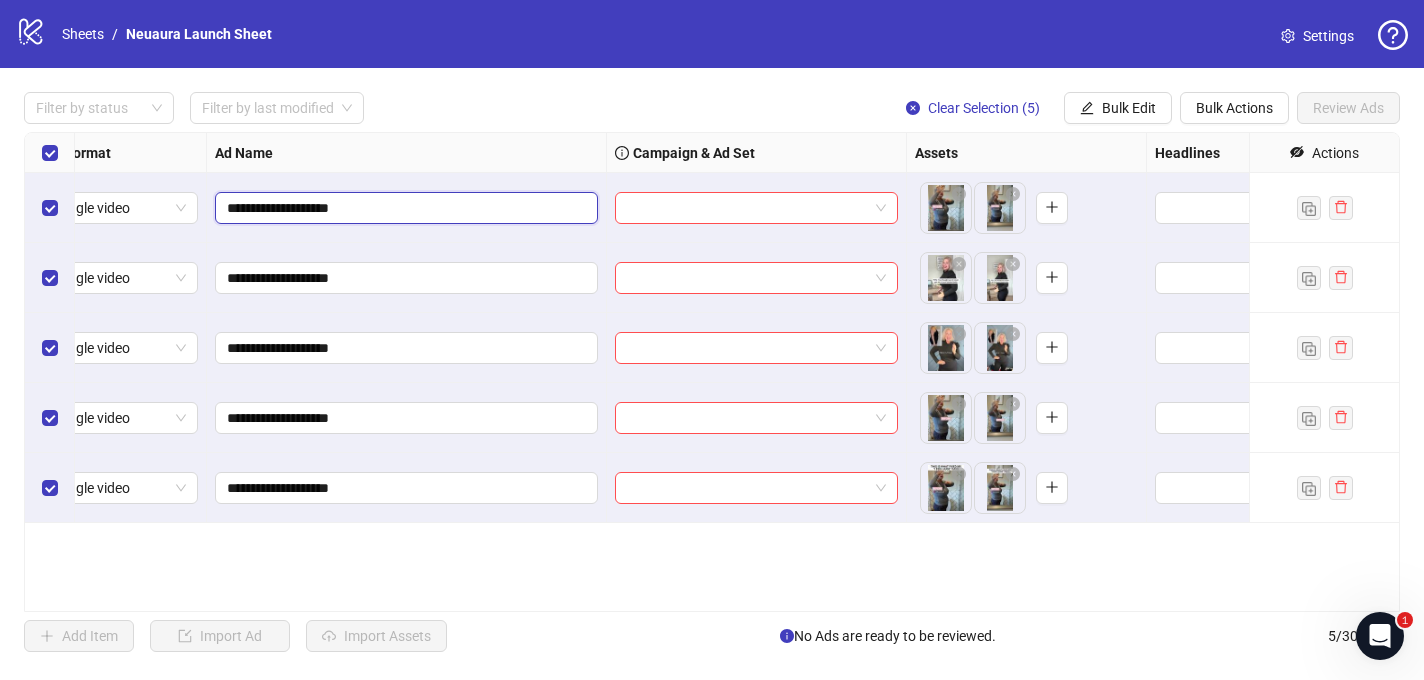 click on "**********" at bounding box center (404, 208) 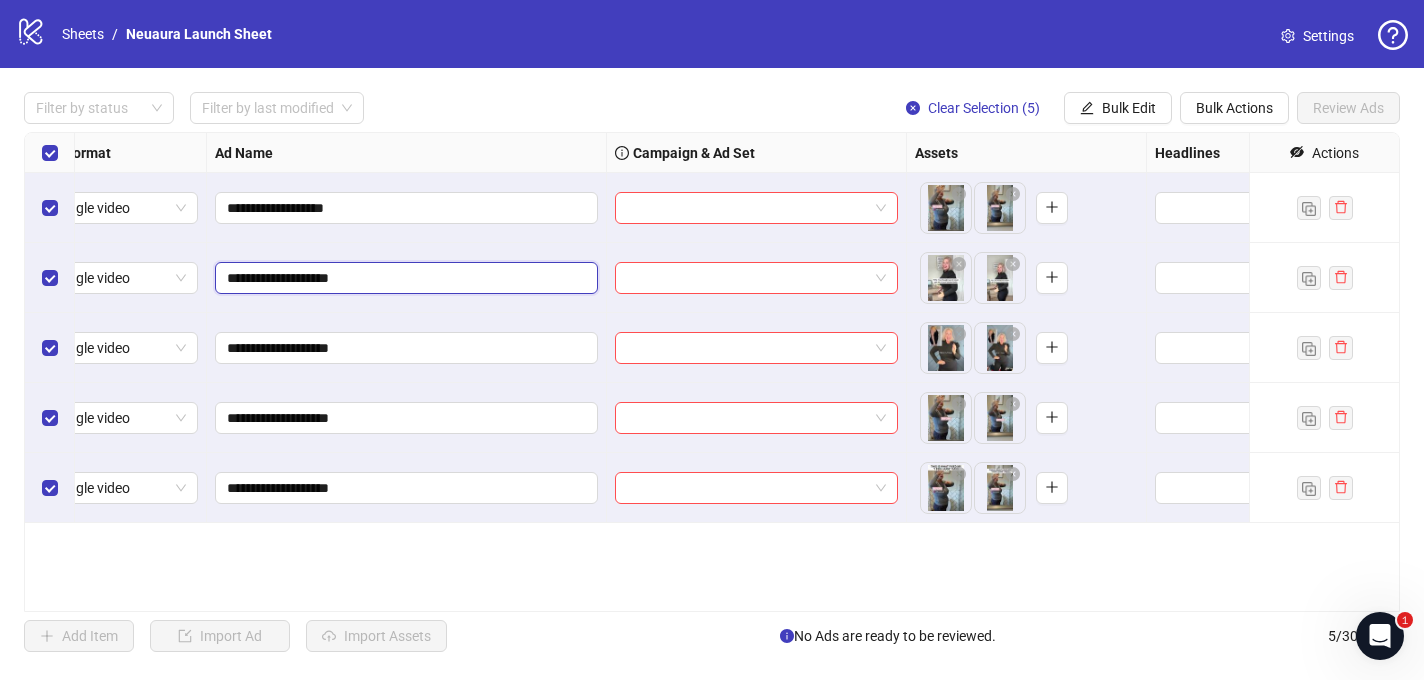 click on "**********" at bounding box center (404, 278) 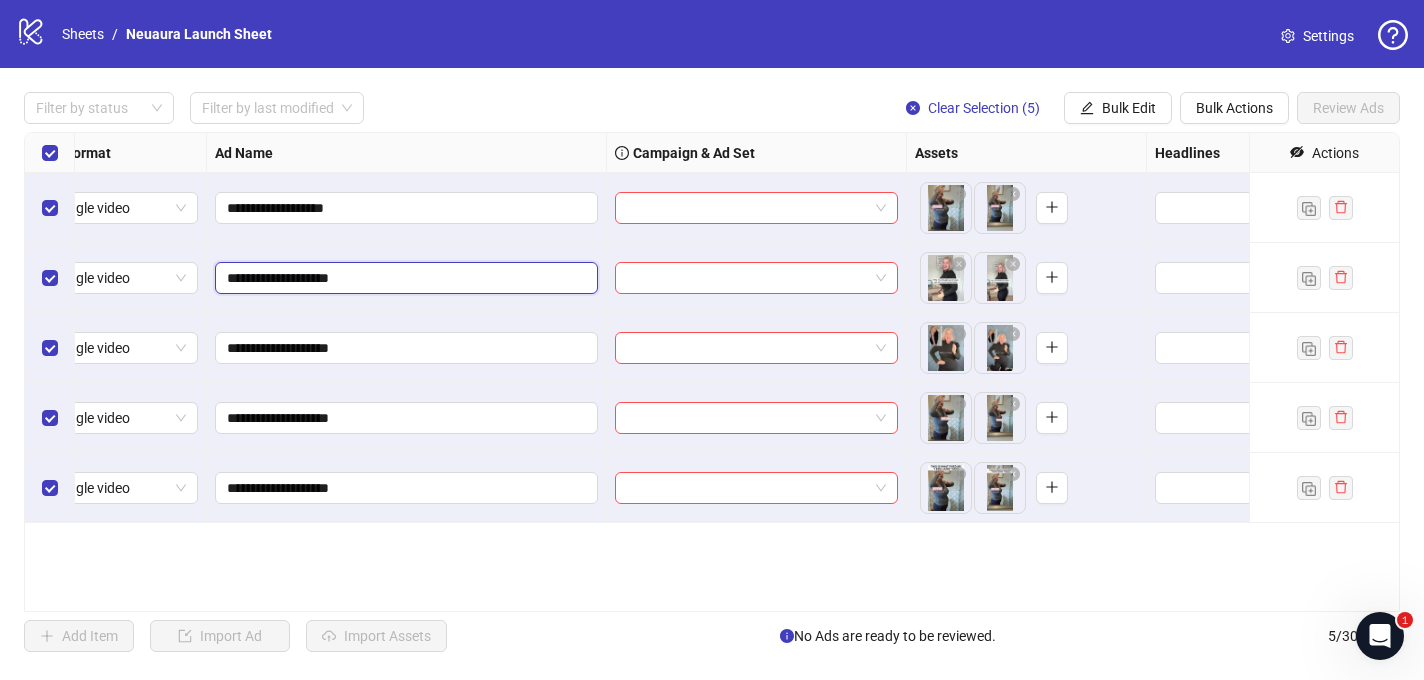 type on "**********" 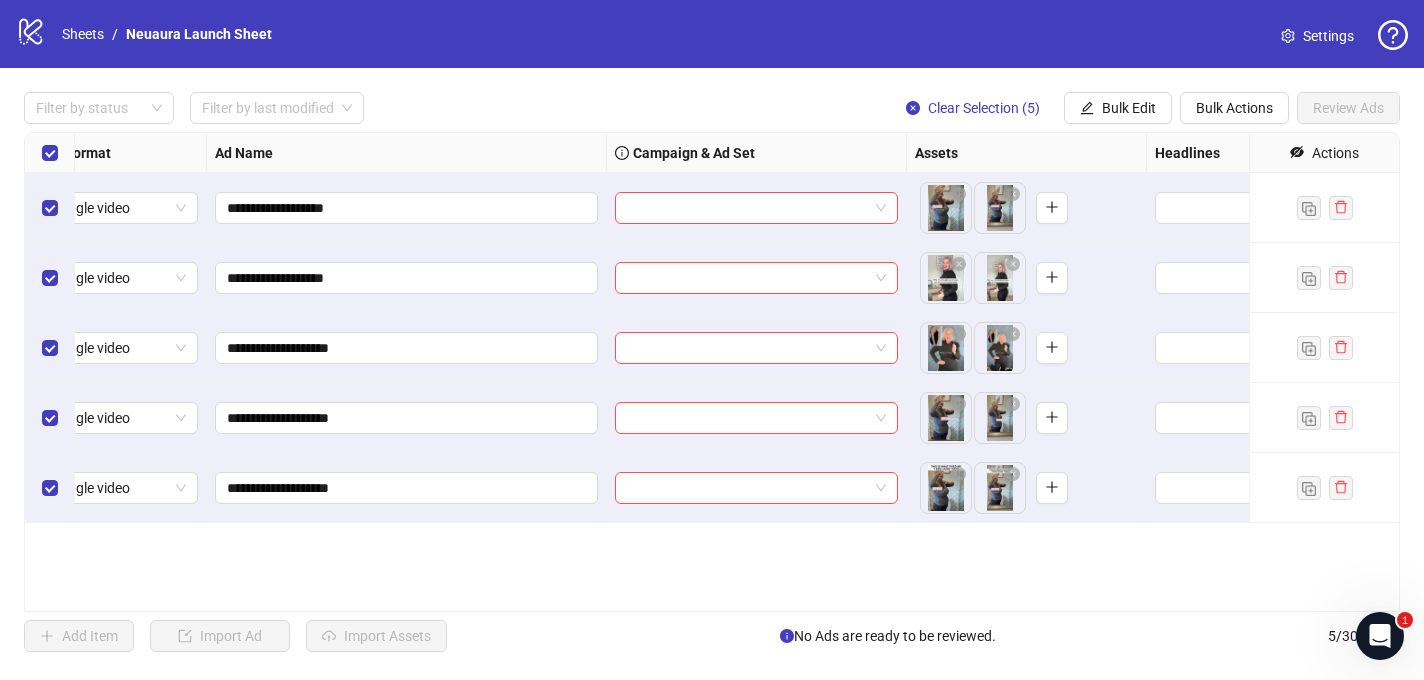 click on "**********" at bounding box center [407, 348] 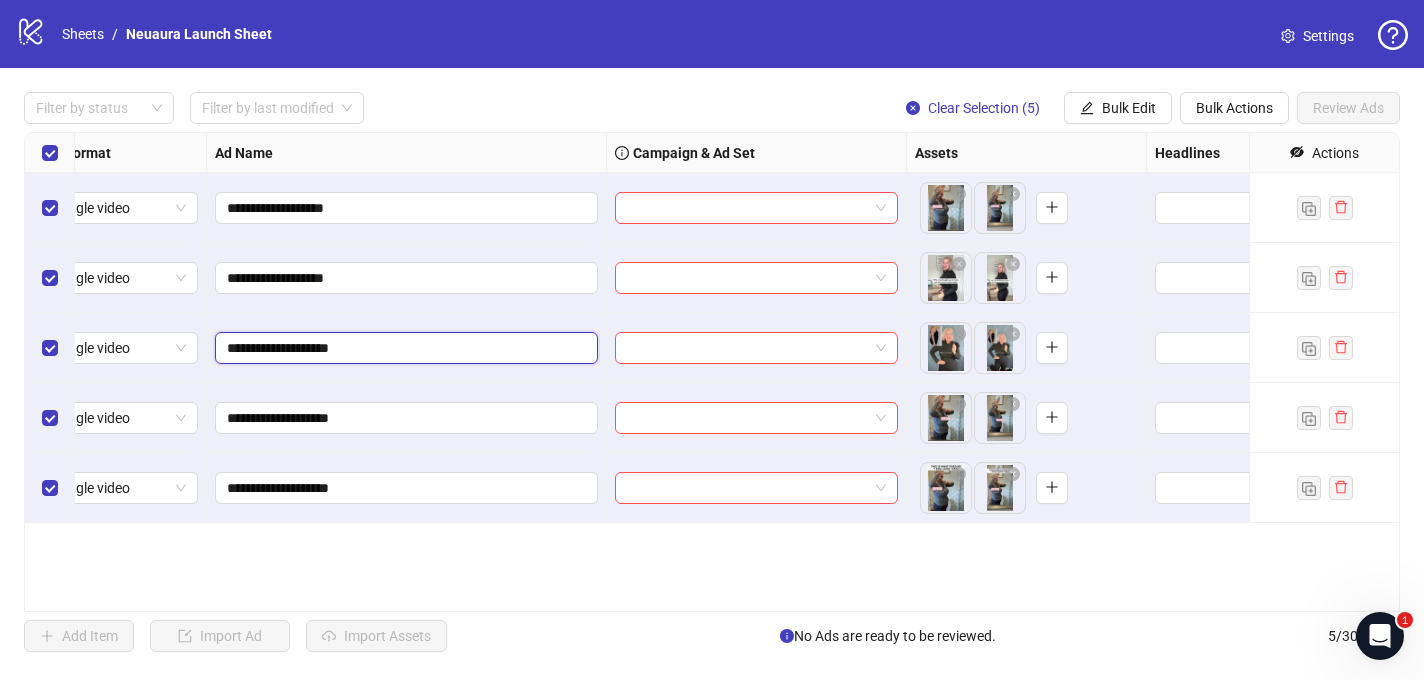 click on "**********" at bounding box center (404, 348) 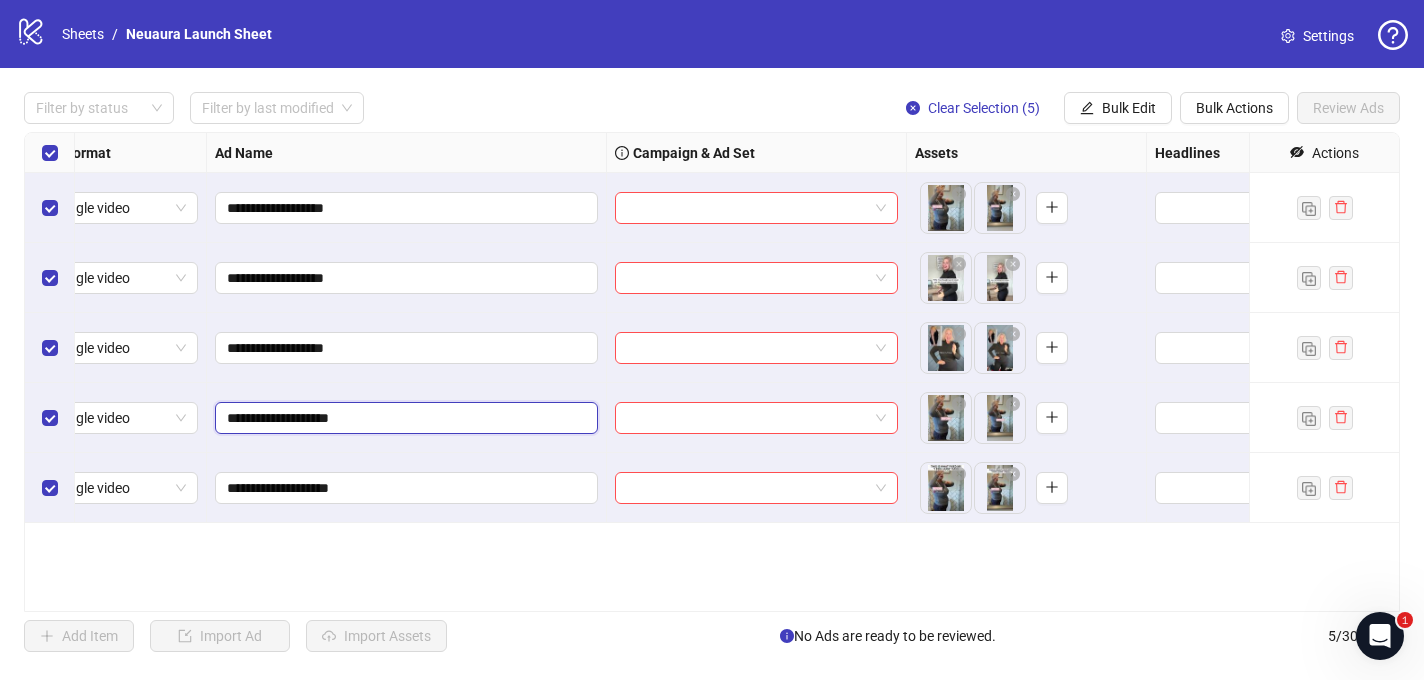 click on "**********" at bounding box center [404, 418] 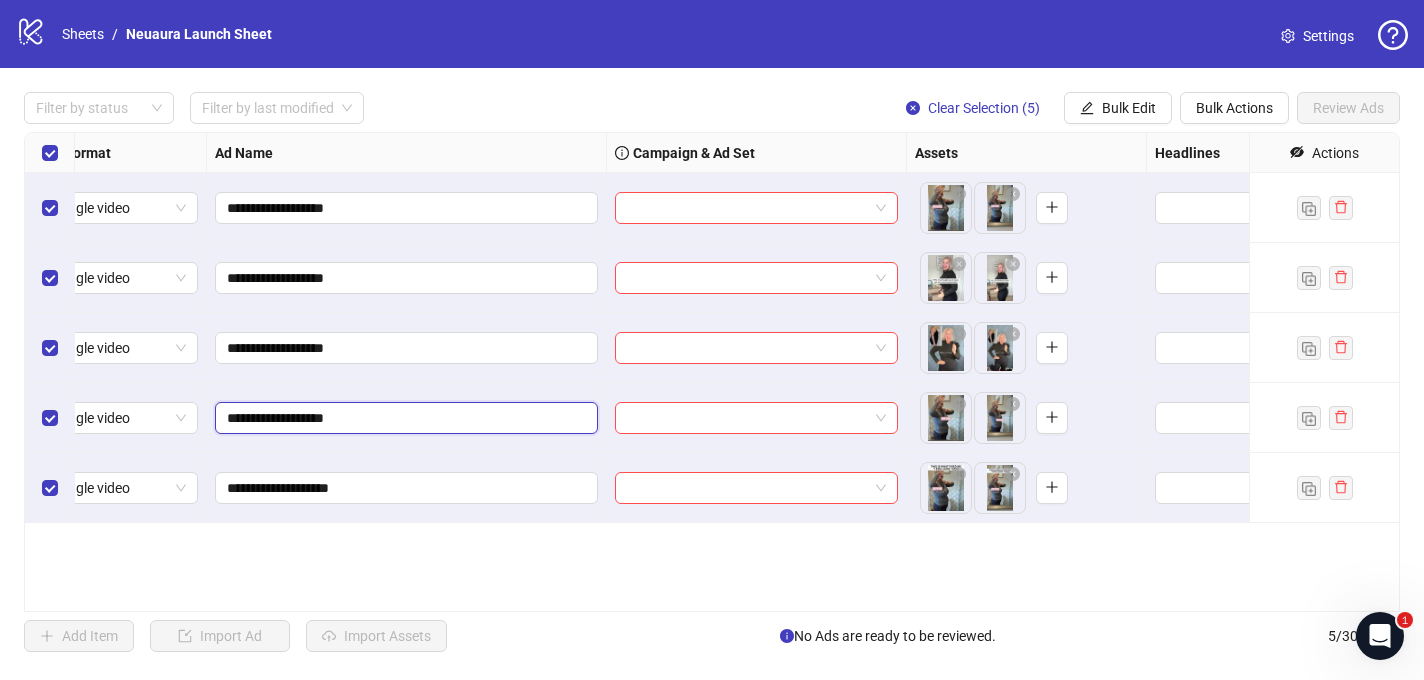 type on "**********" 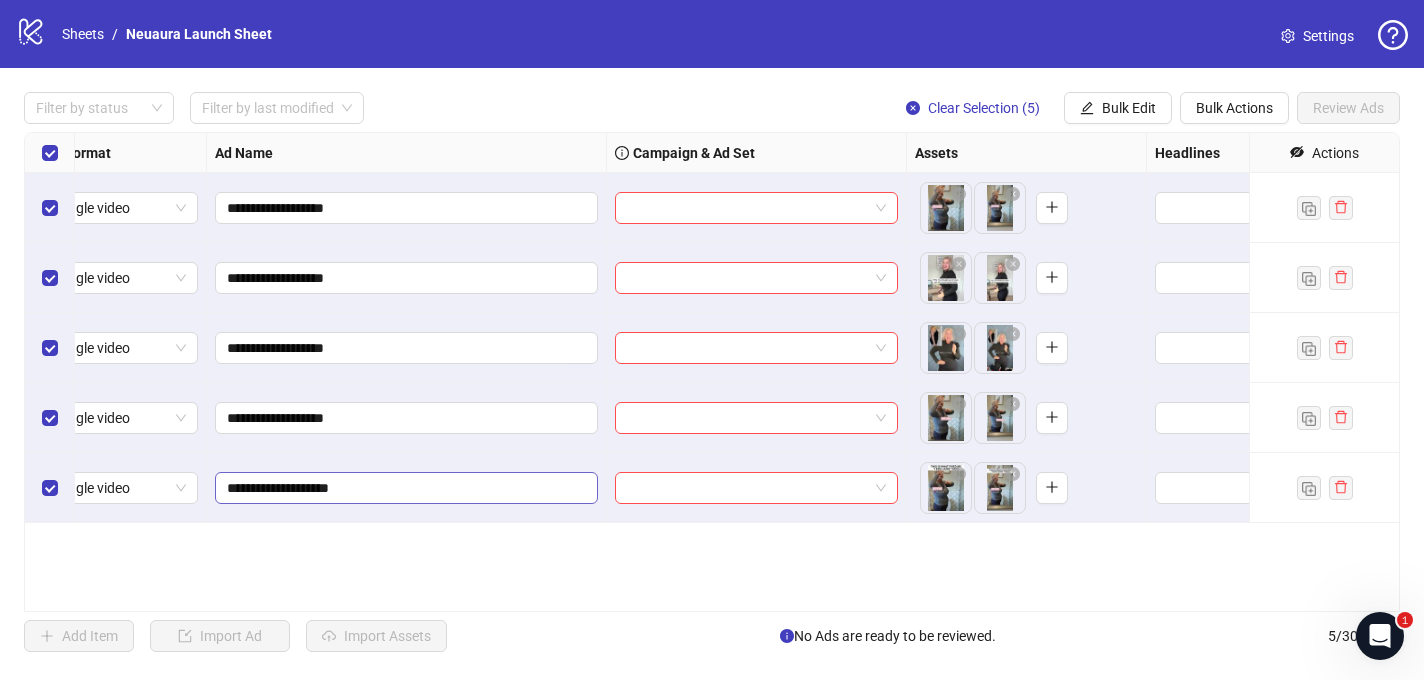 click on "**********" at bounding box center [406, 488] 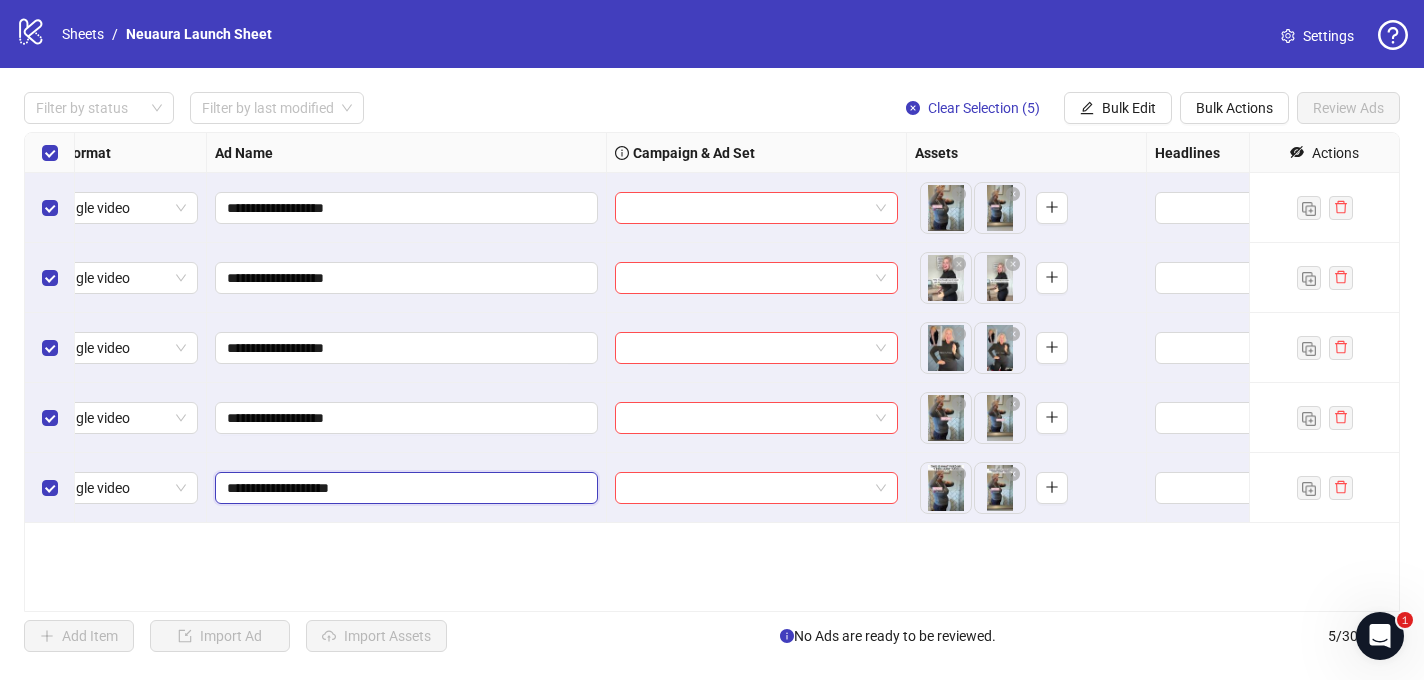type on "**********" 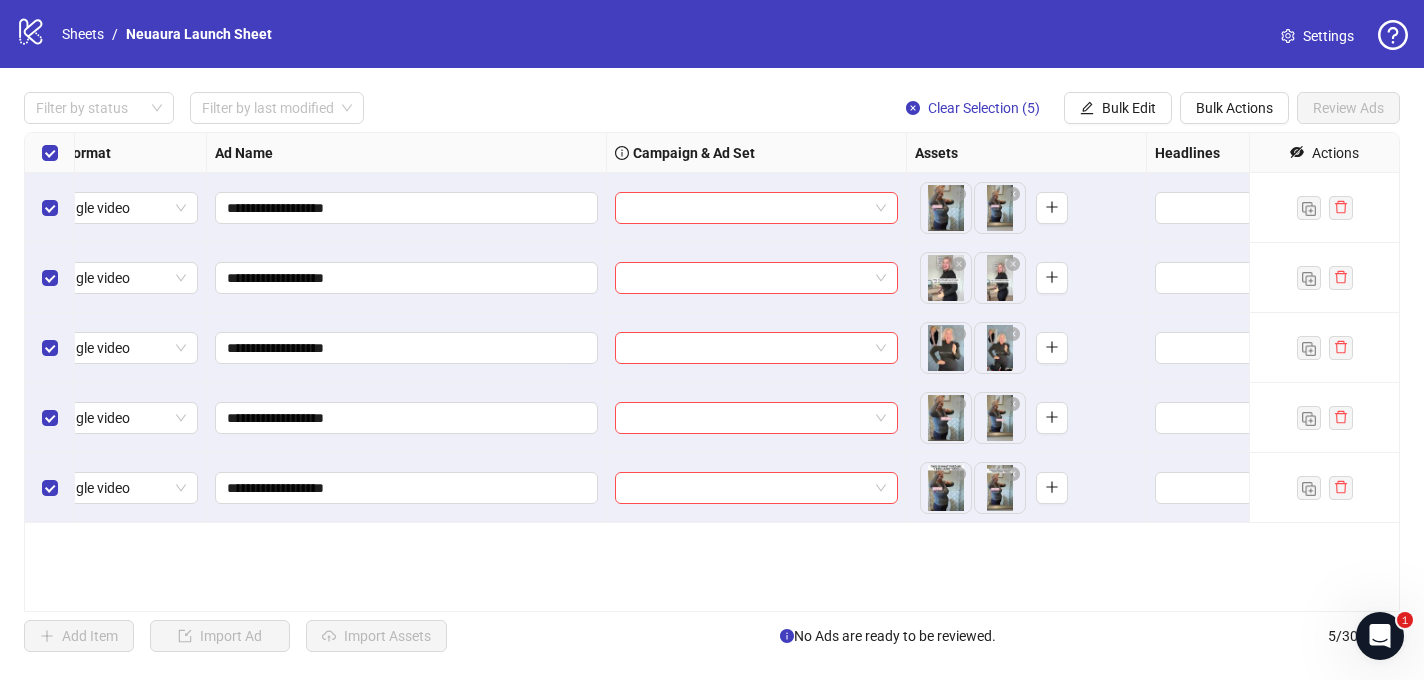click on "**********" at bounding box center (712, 372) 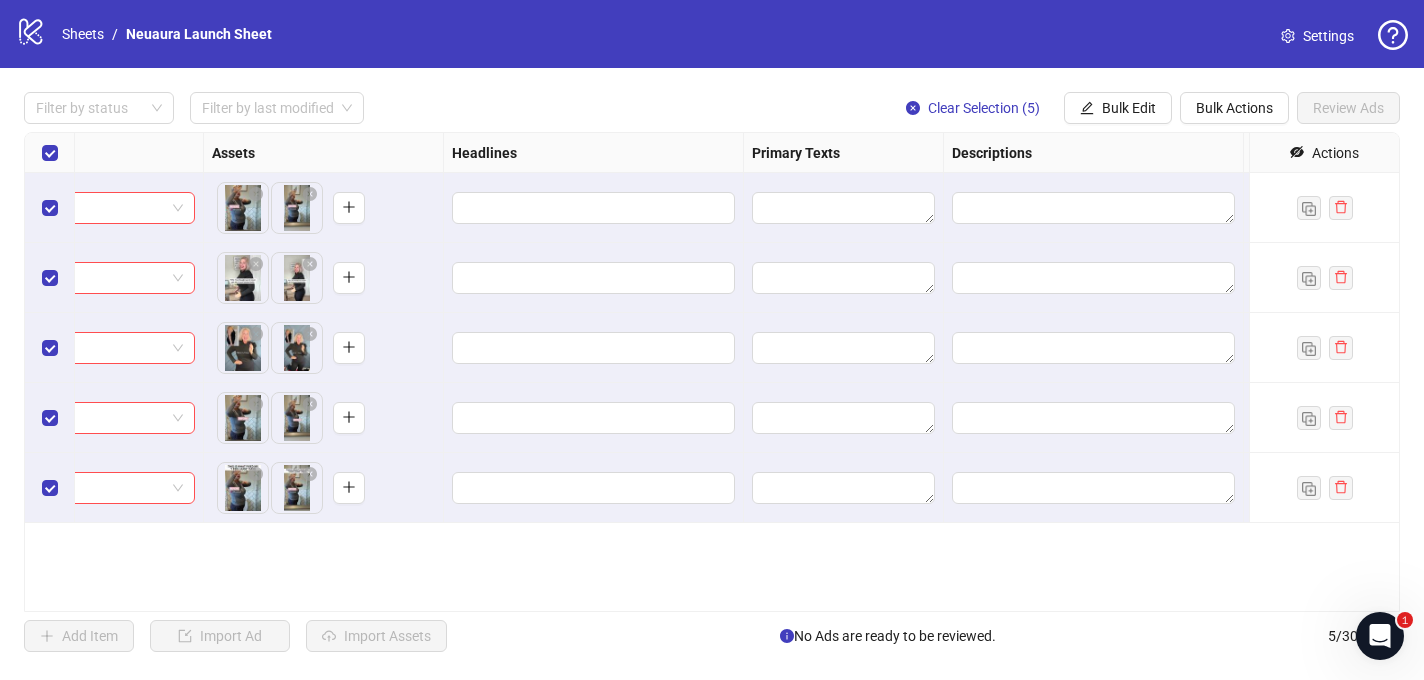 scroll, scrollTop: 0, scrollLeft: 759, axis: horizontal 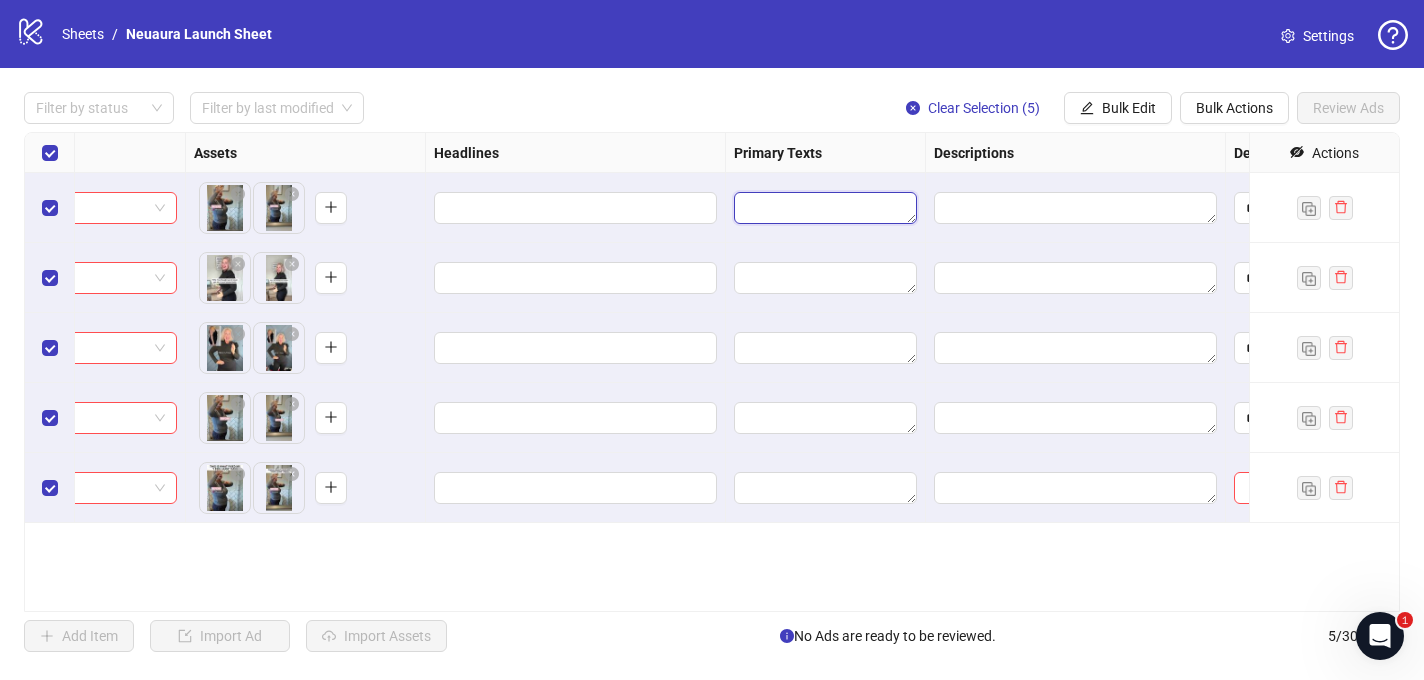 click at bounding box center [825, 208] 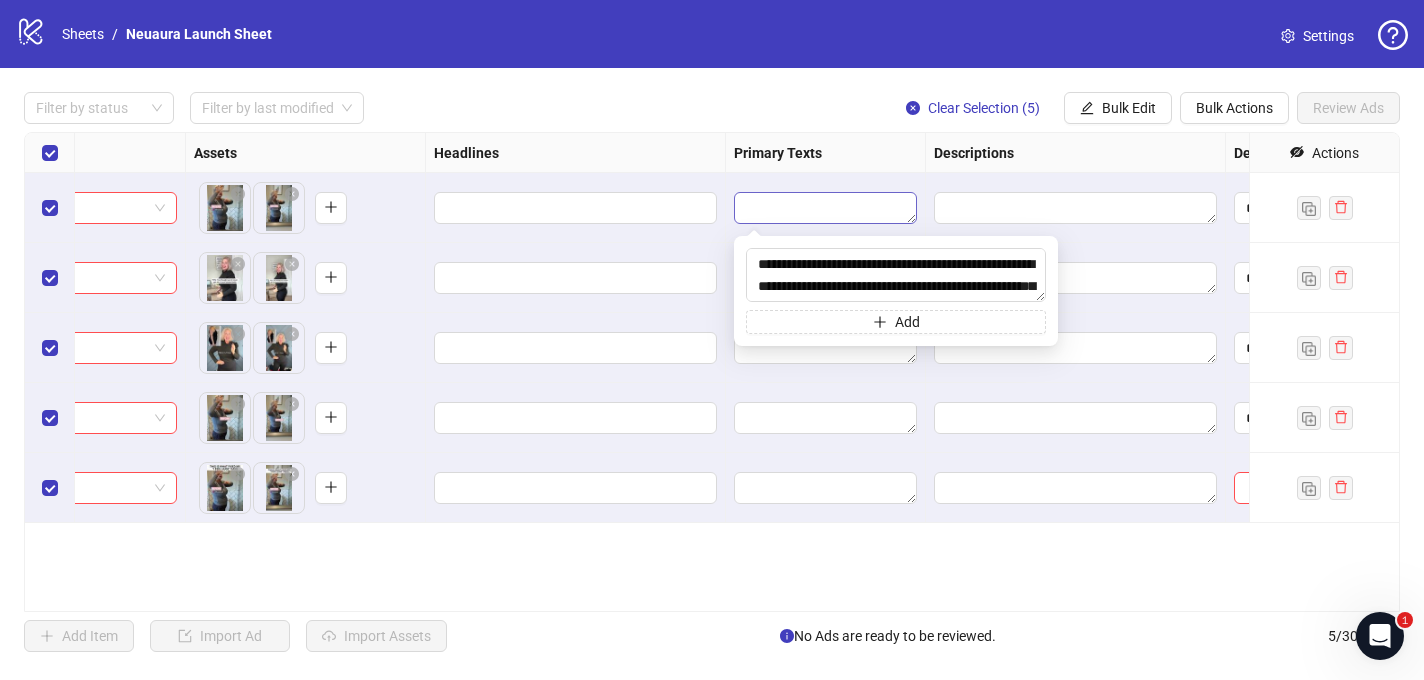 scroll, scrollTop: 807, scrollLeft: 0, axis: vertical 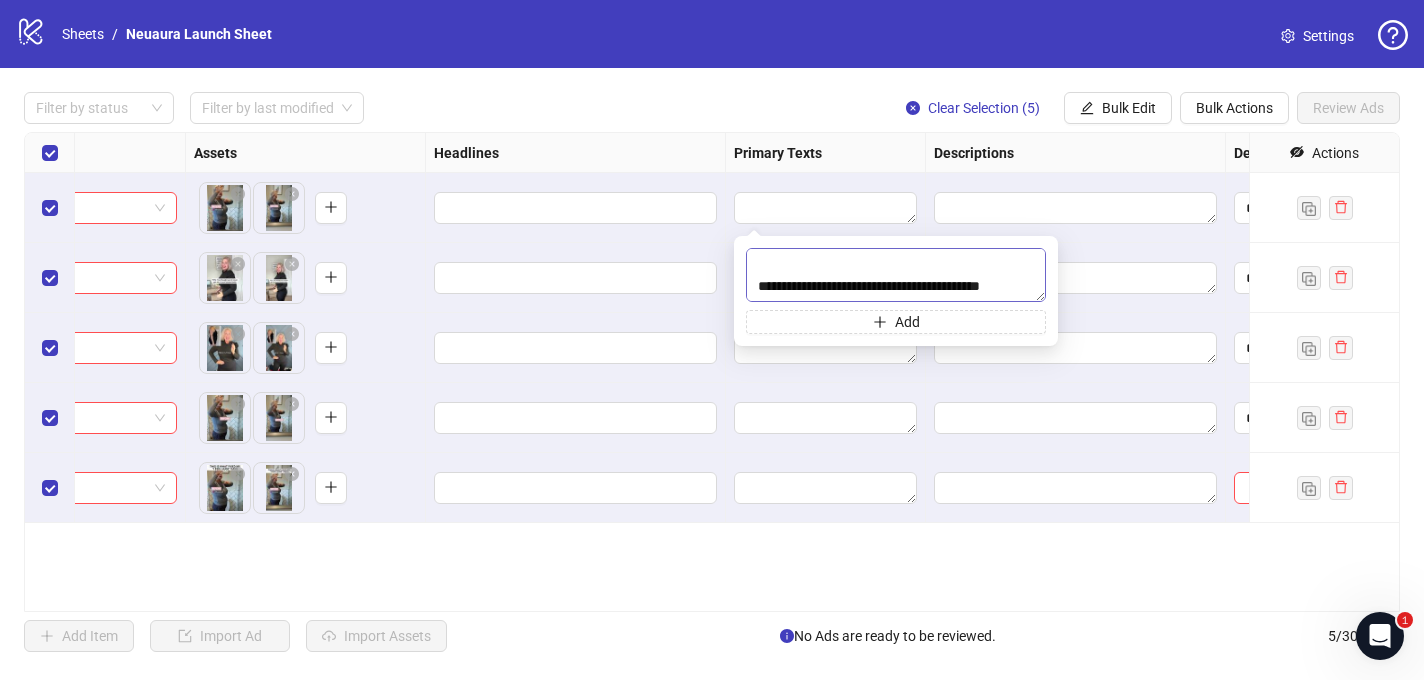 click at bounding box center (896, 275) 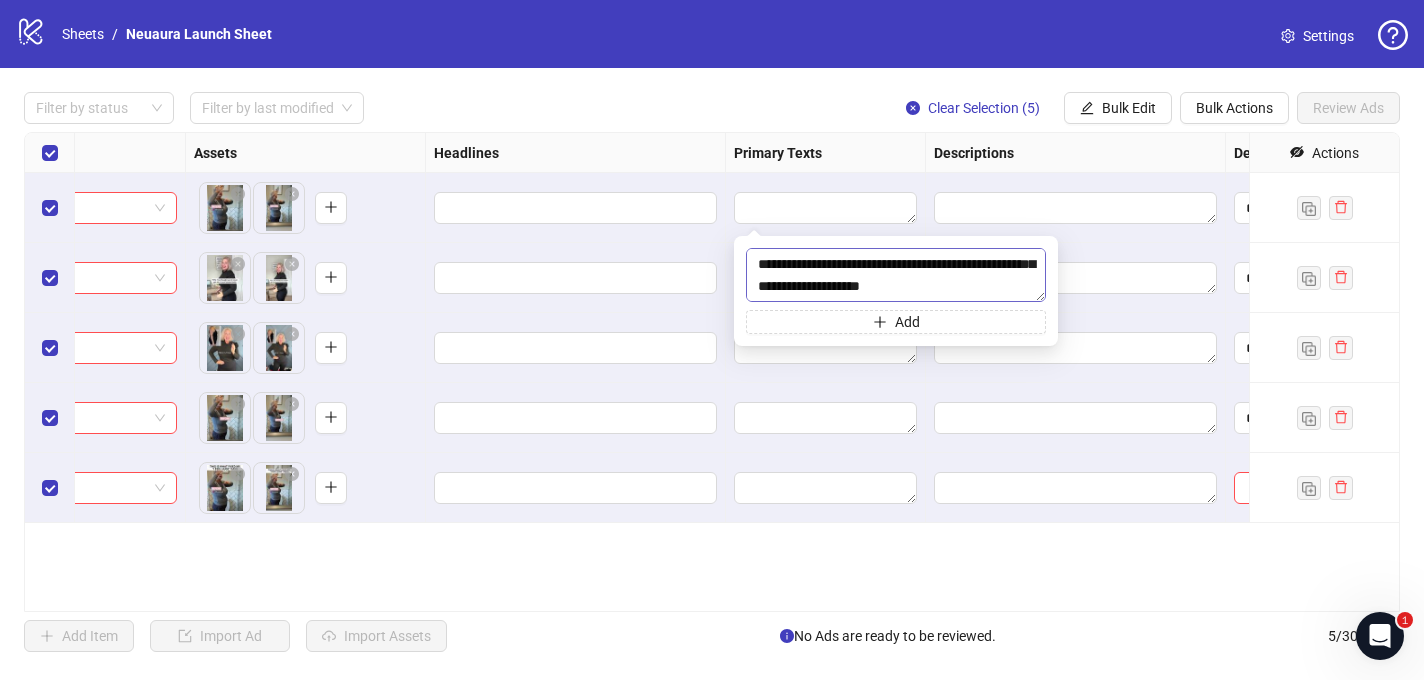 scroll, scrollTop: 792, scrollLeft: 0, axis: vertical 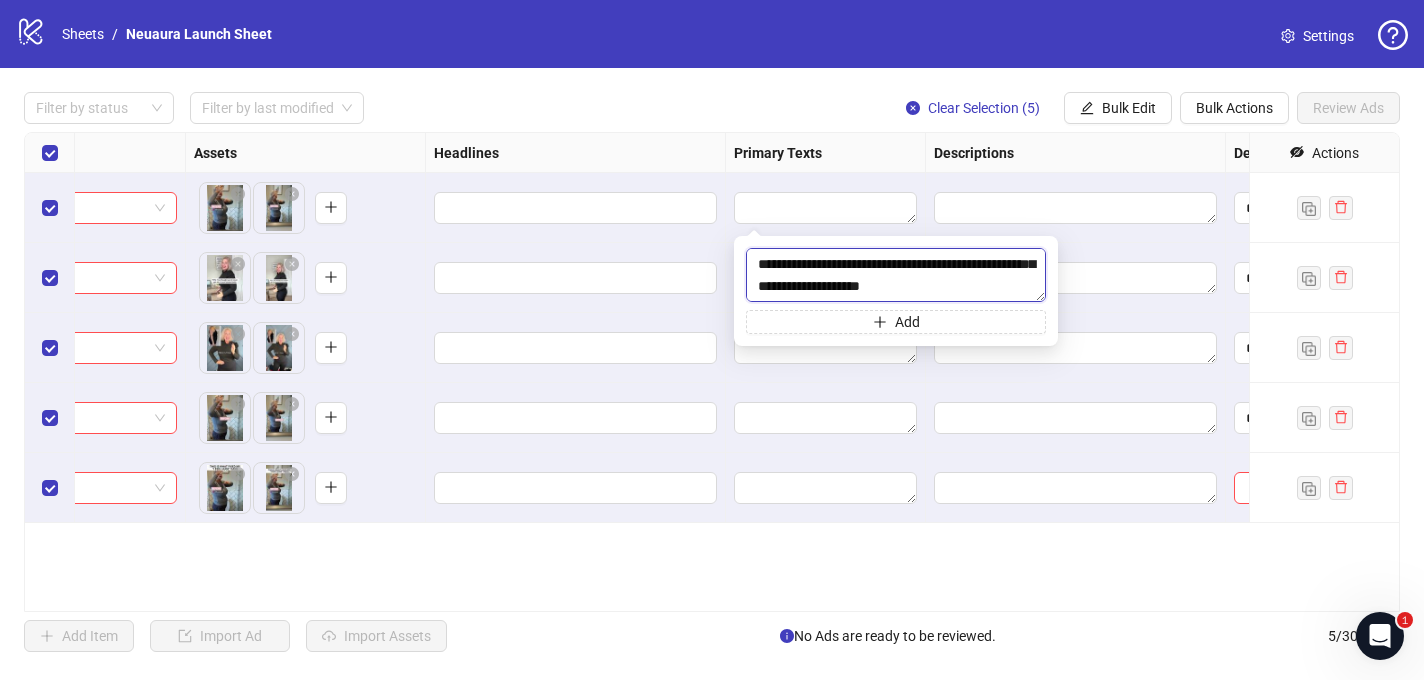 click on "**********" at bounding box center (896, 275) 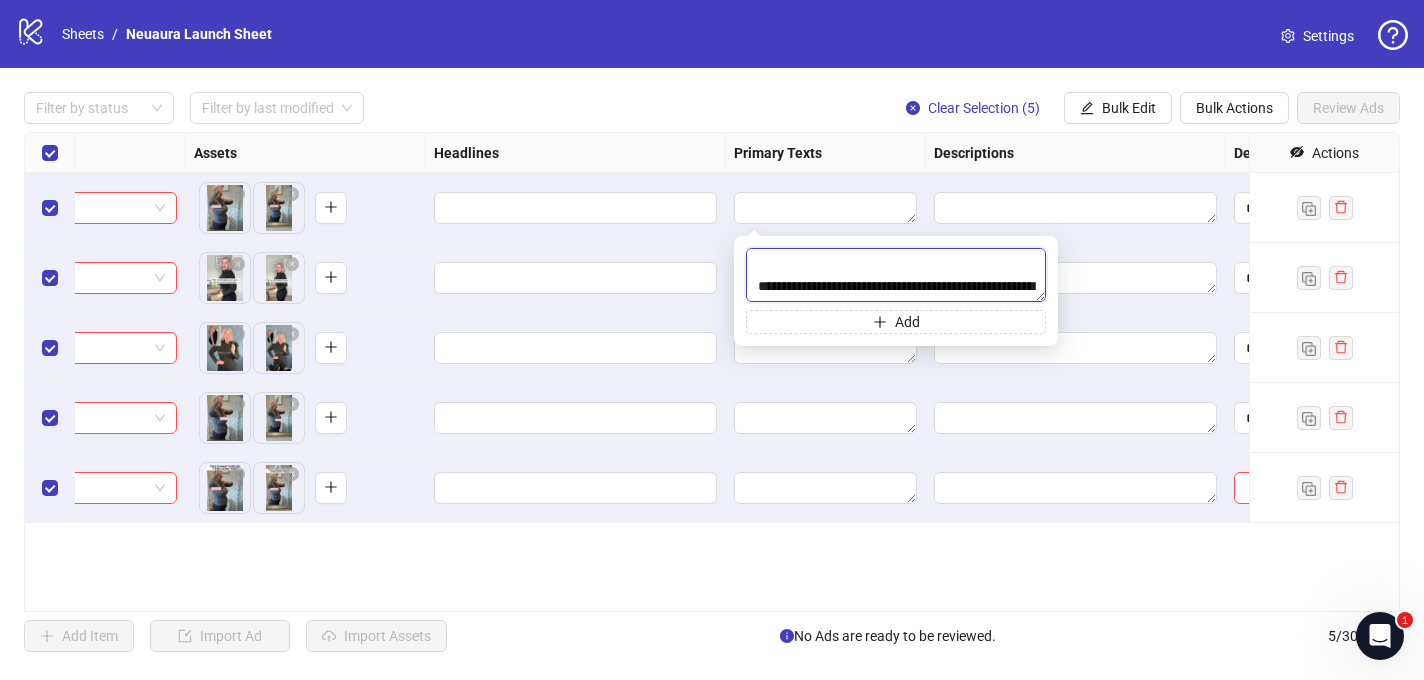 scroll, scrollTop: 1599, scrollLeft: 0, axis: vertical 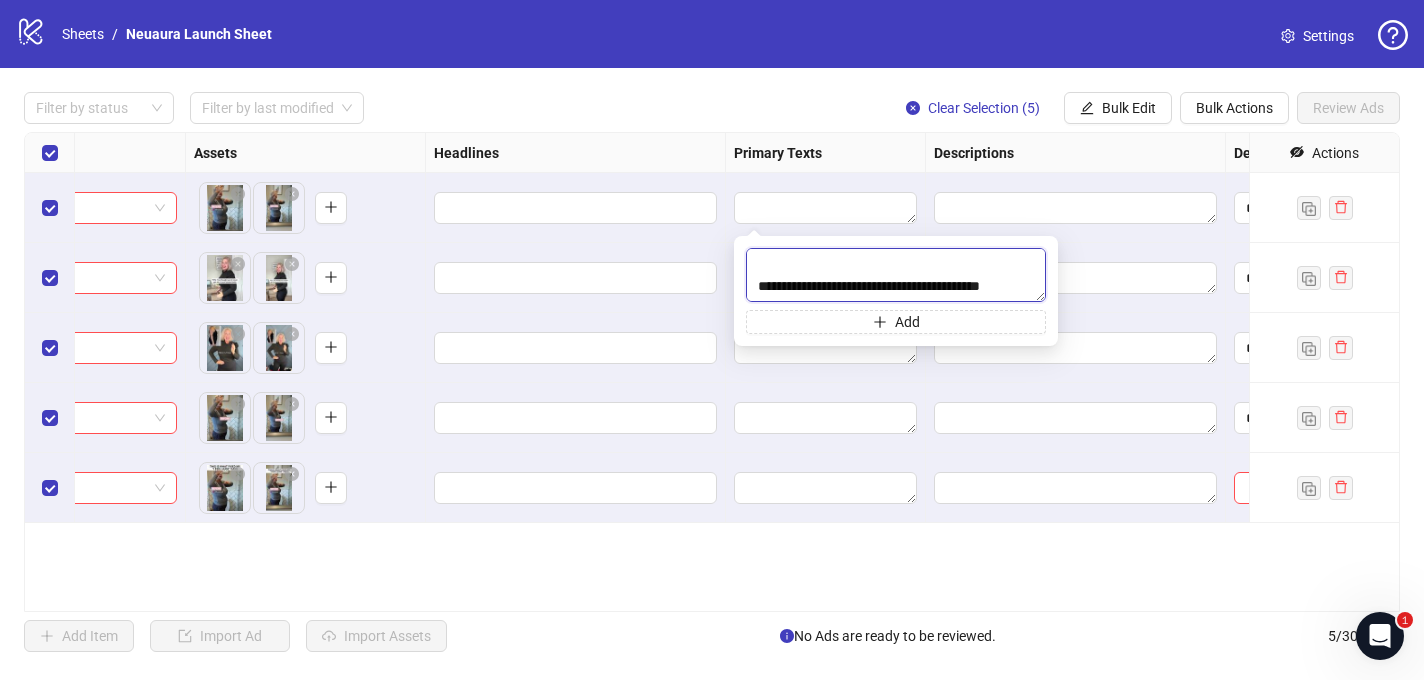 click at bounding box center (896, 275) 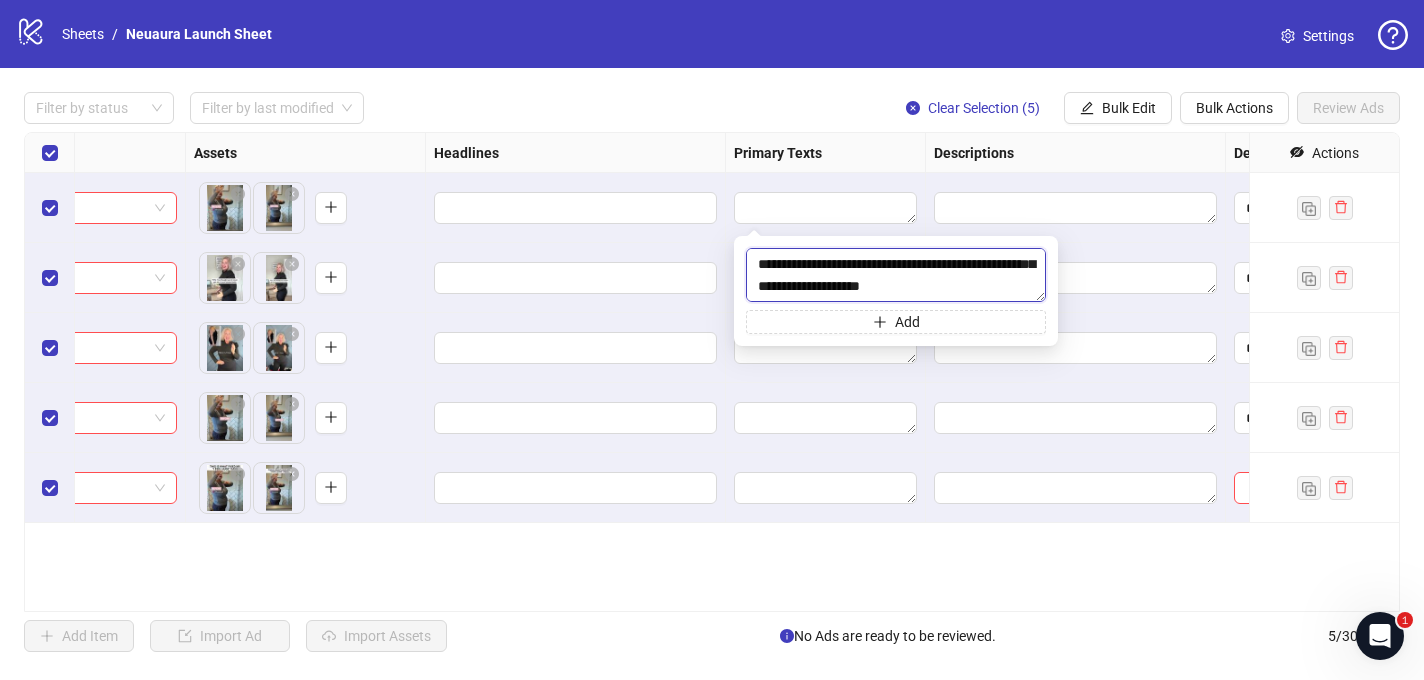 scroll, scrollTop: 1584, scrollLeft: 0, axis: vertical 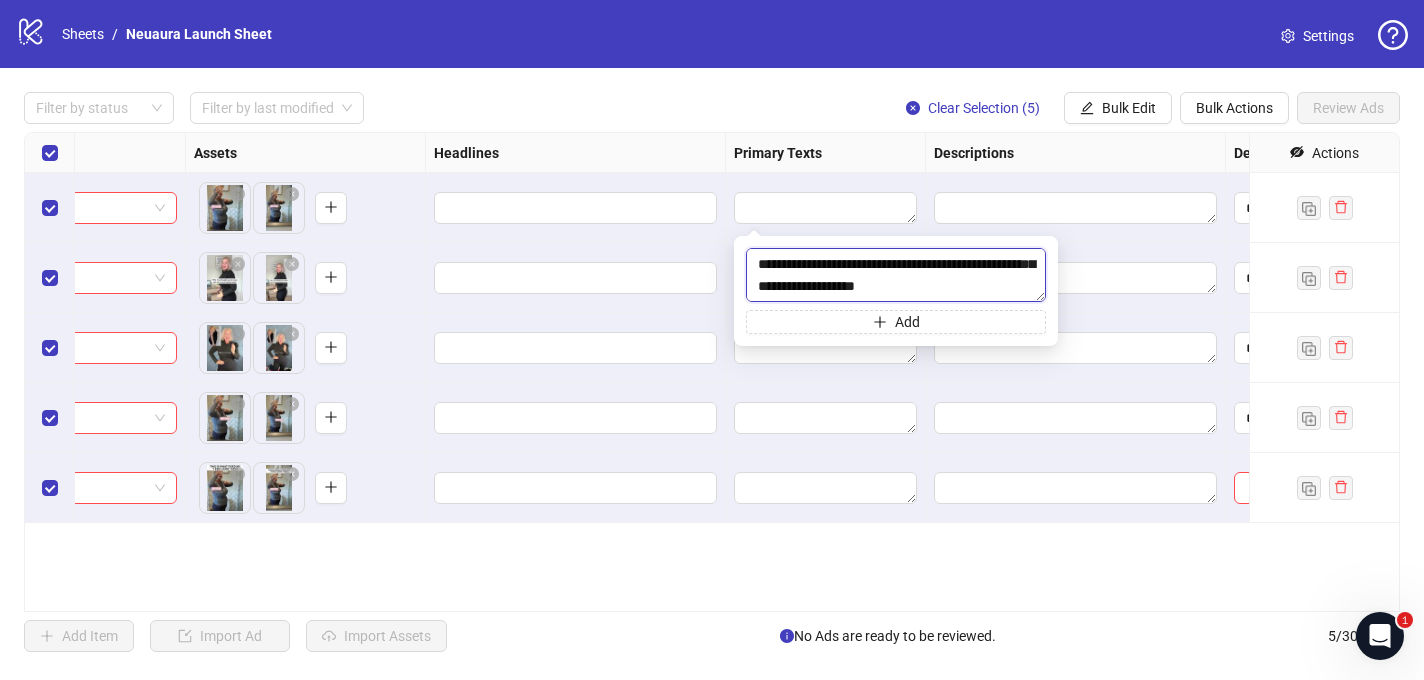 type on "**********" 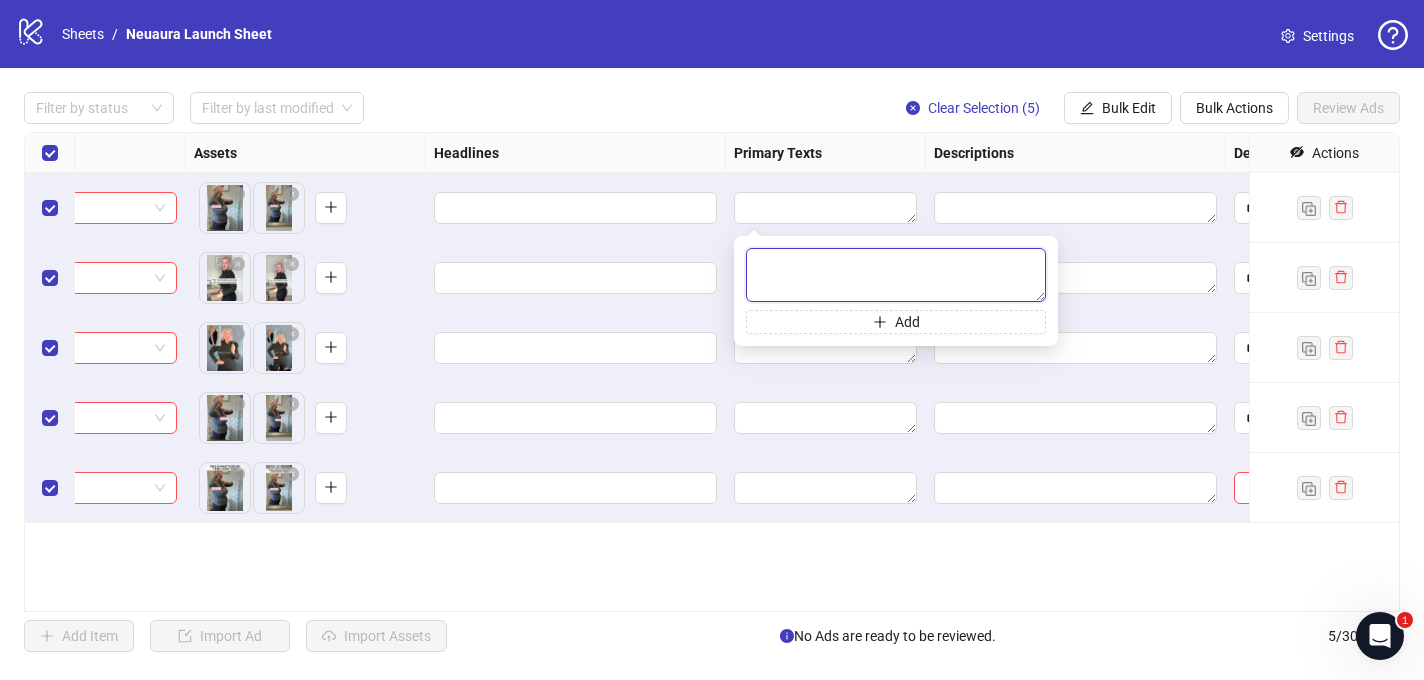scroll, scrollTop: 0, scrollLeft: 0, axis: both 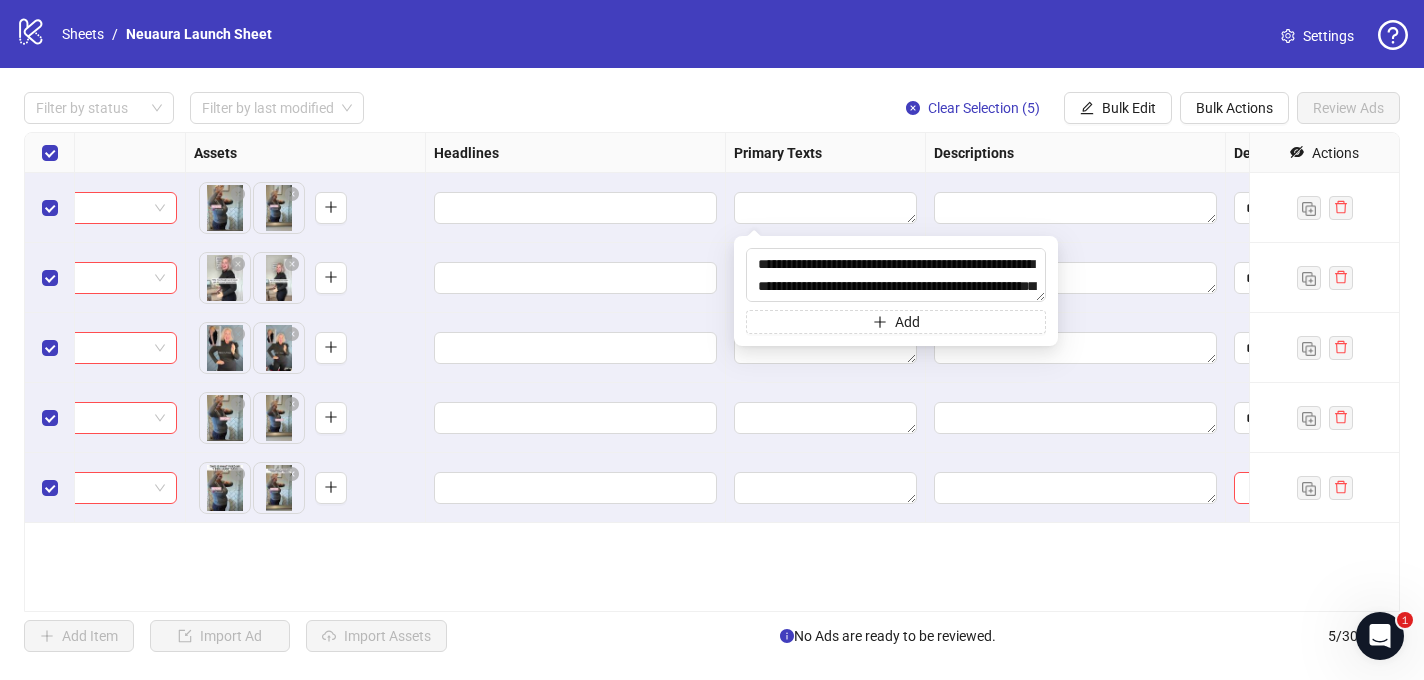 click at bounding box center [826, 208] 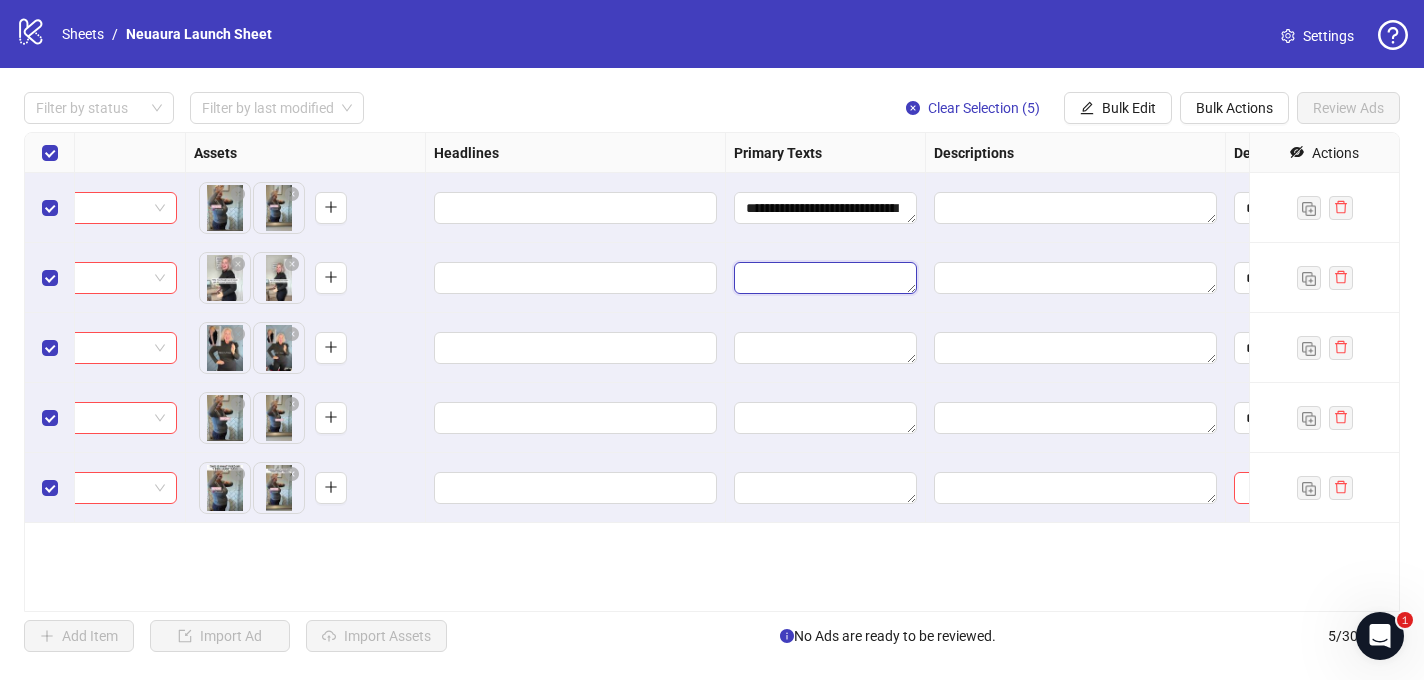 click at bounding box center (825, 278) 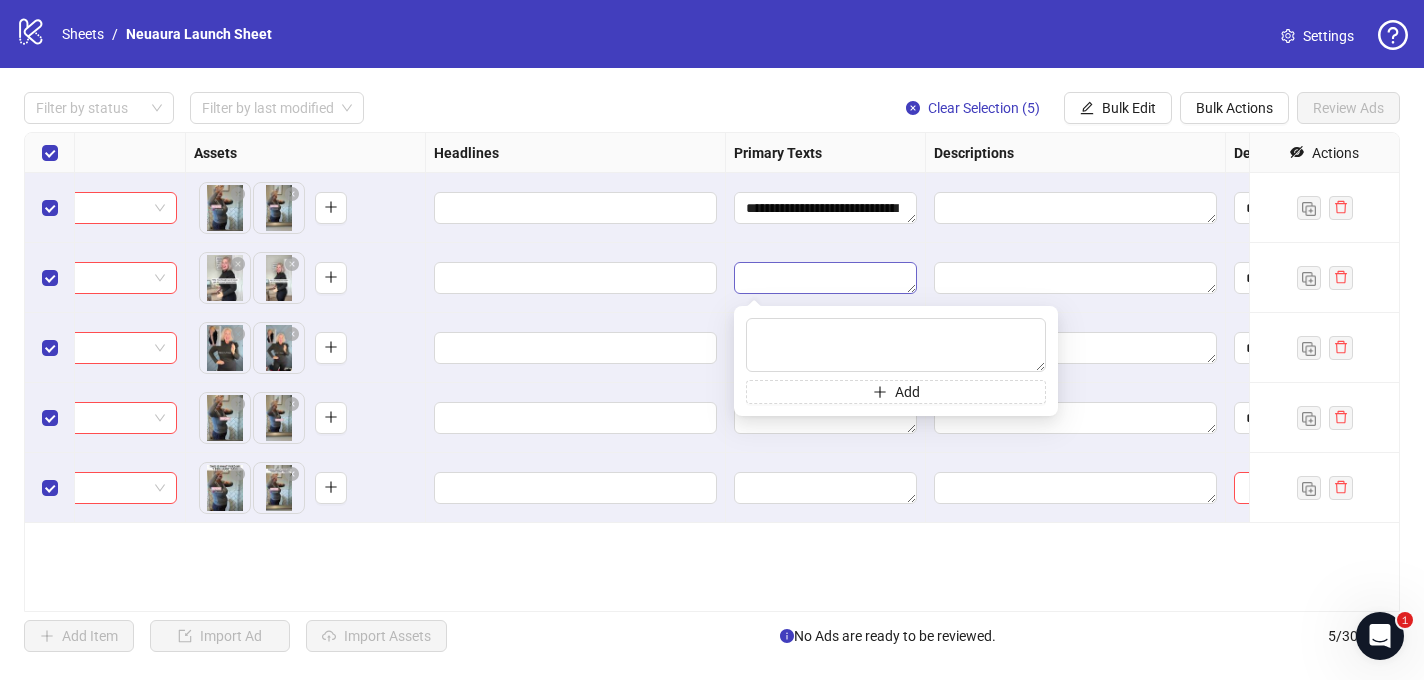 type on "**********" 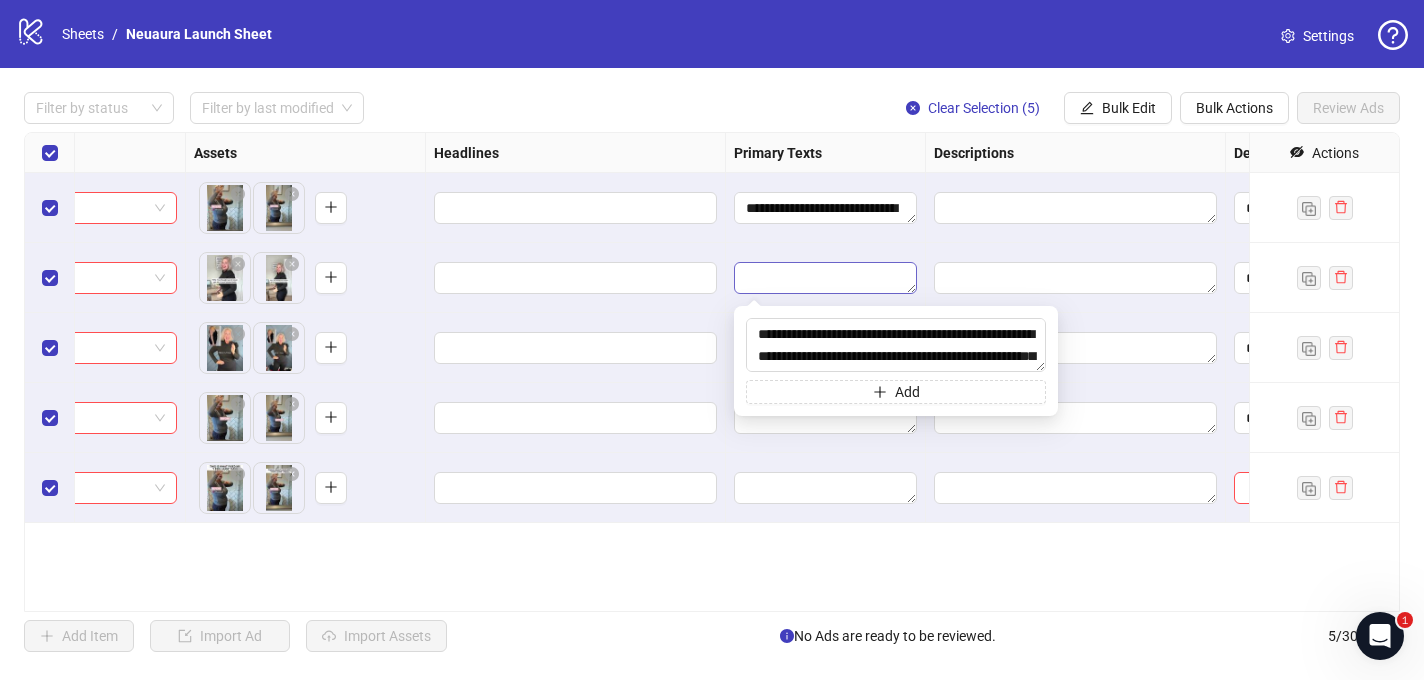 scroll, scrollTop: 807, scrollLeft: 0, axis: vertical 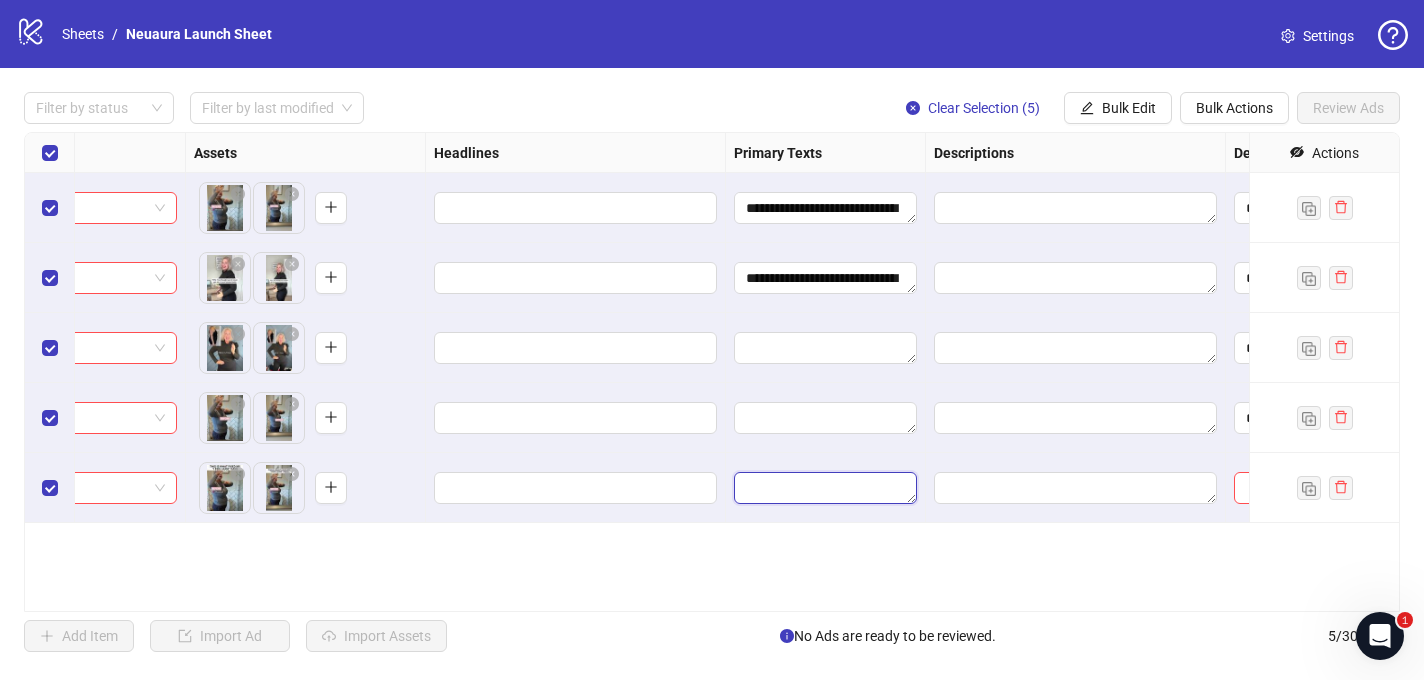 click at bounding box center [825, 488] 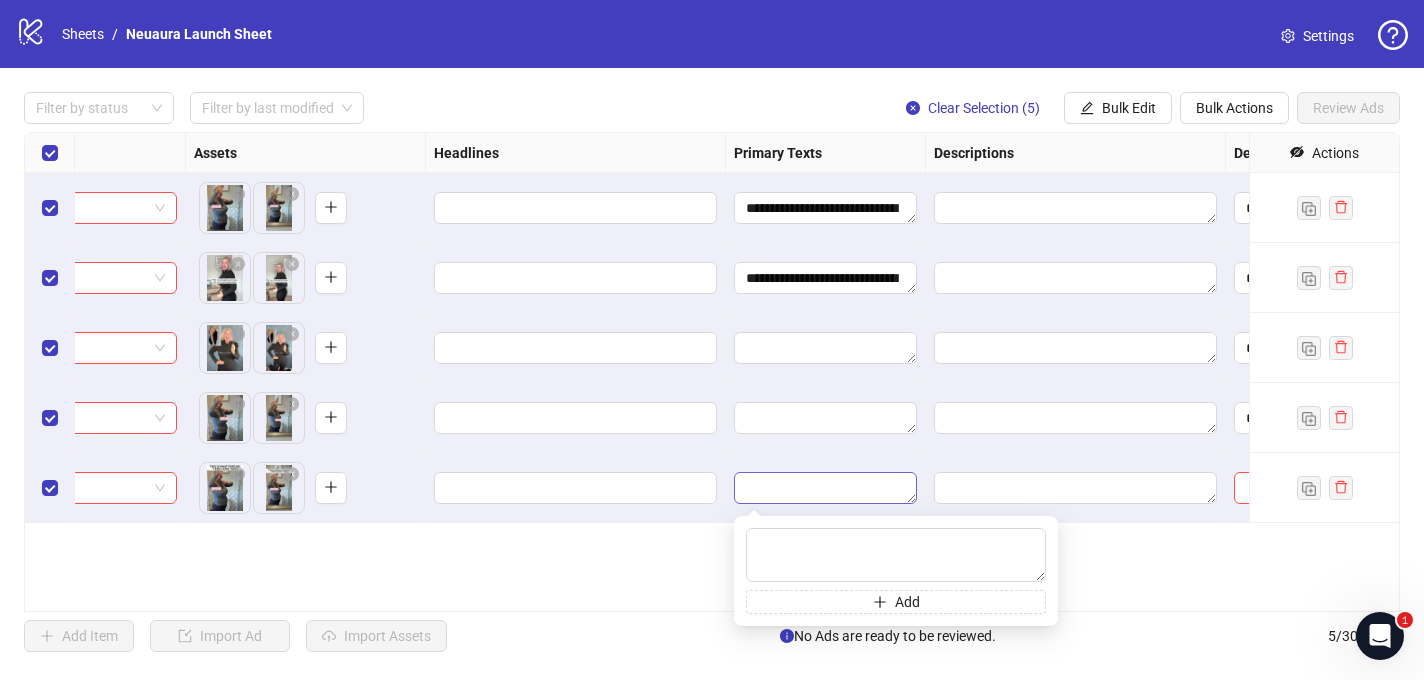 type on "**********" 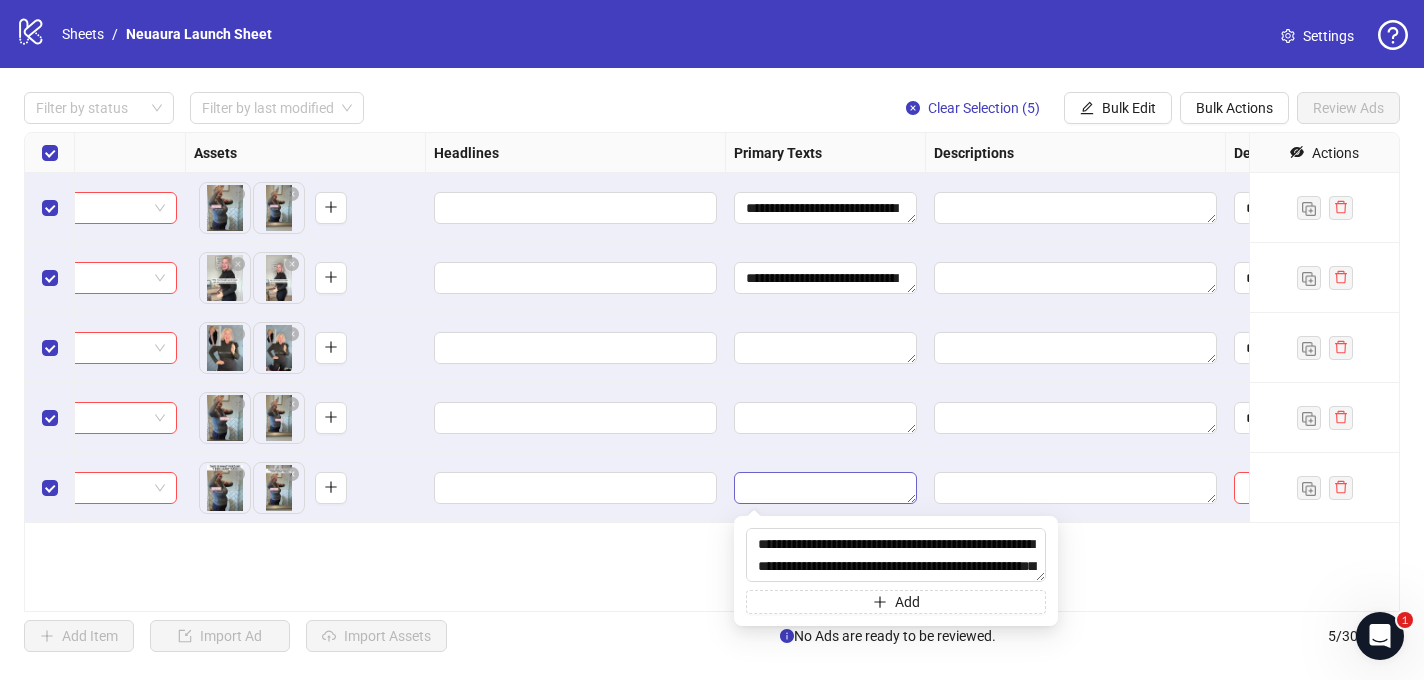 scroll, scrollTop: 807, scrollLeft: 0, axis: vertical 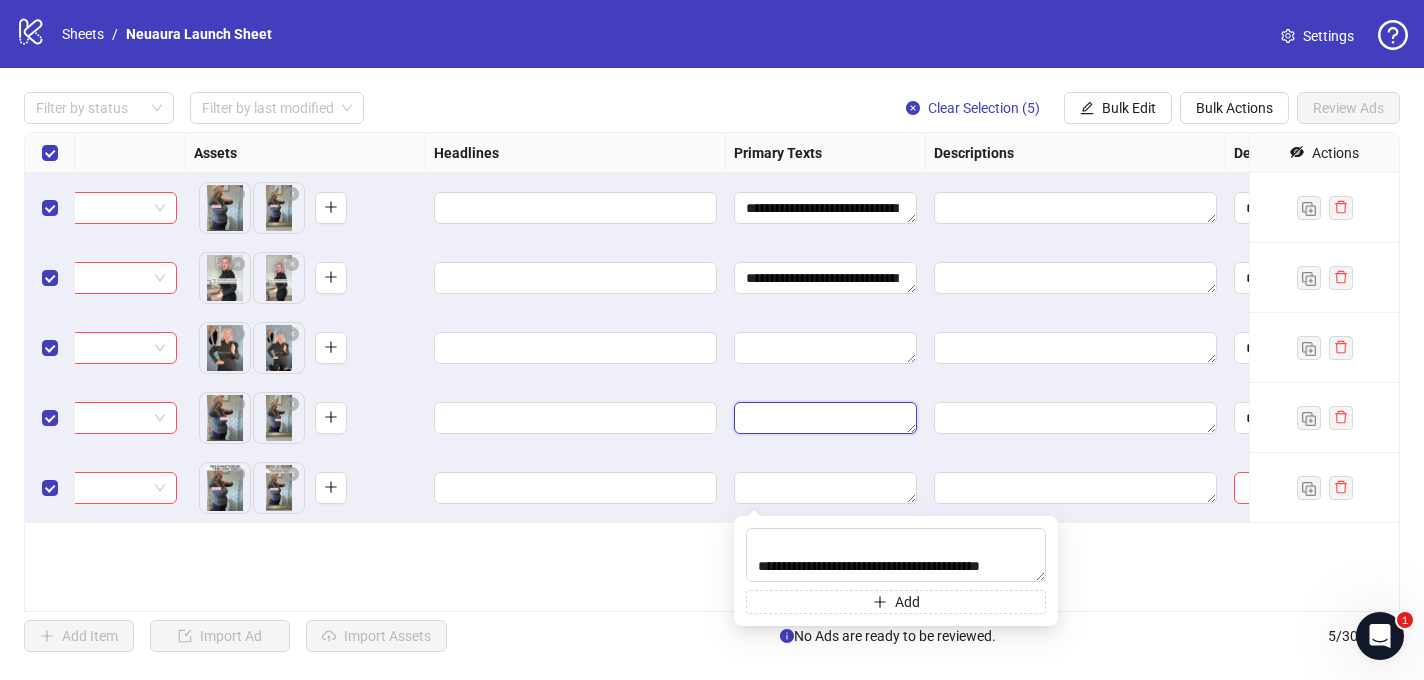 click at bounding box center (825, 418) 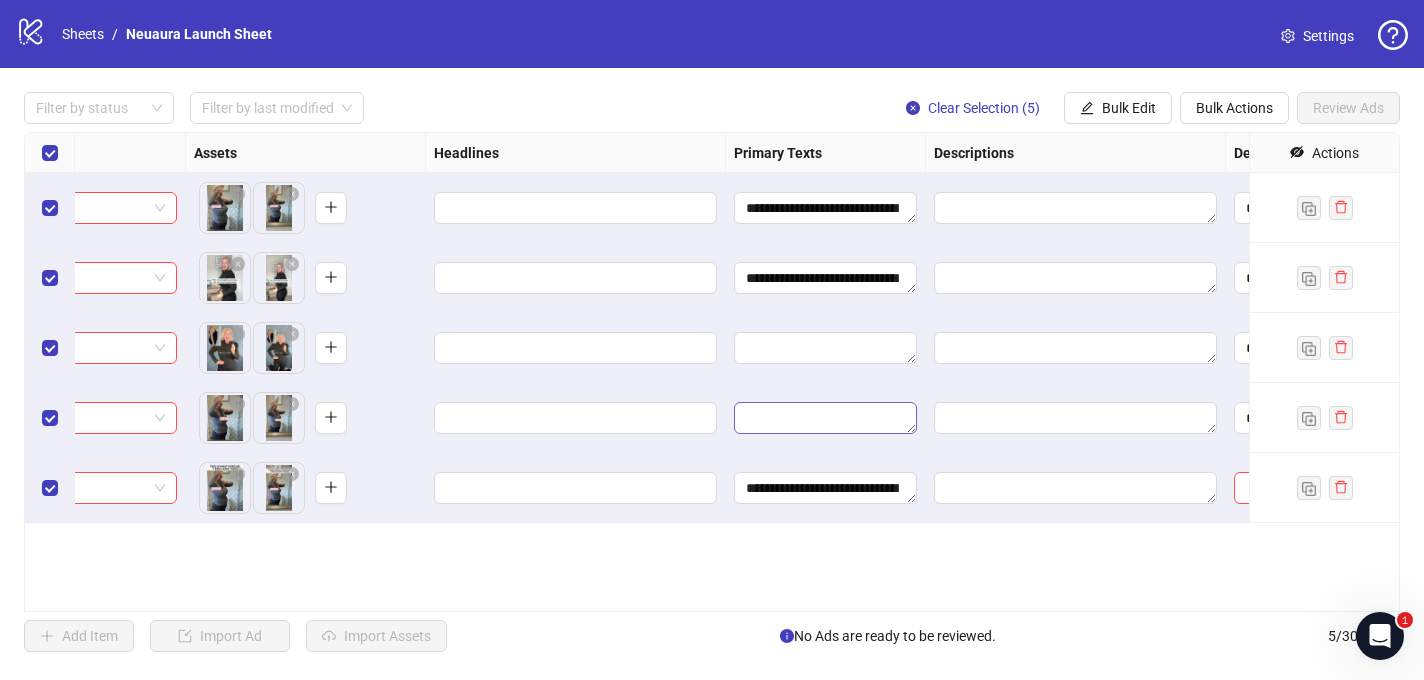type on "**********" 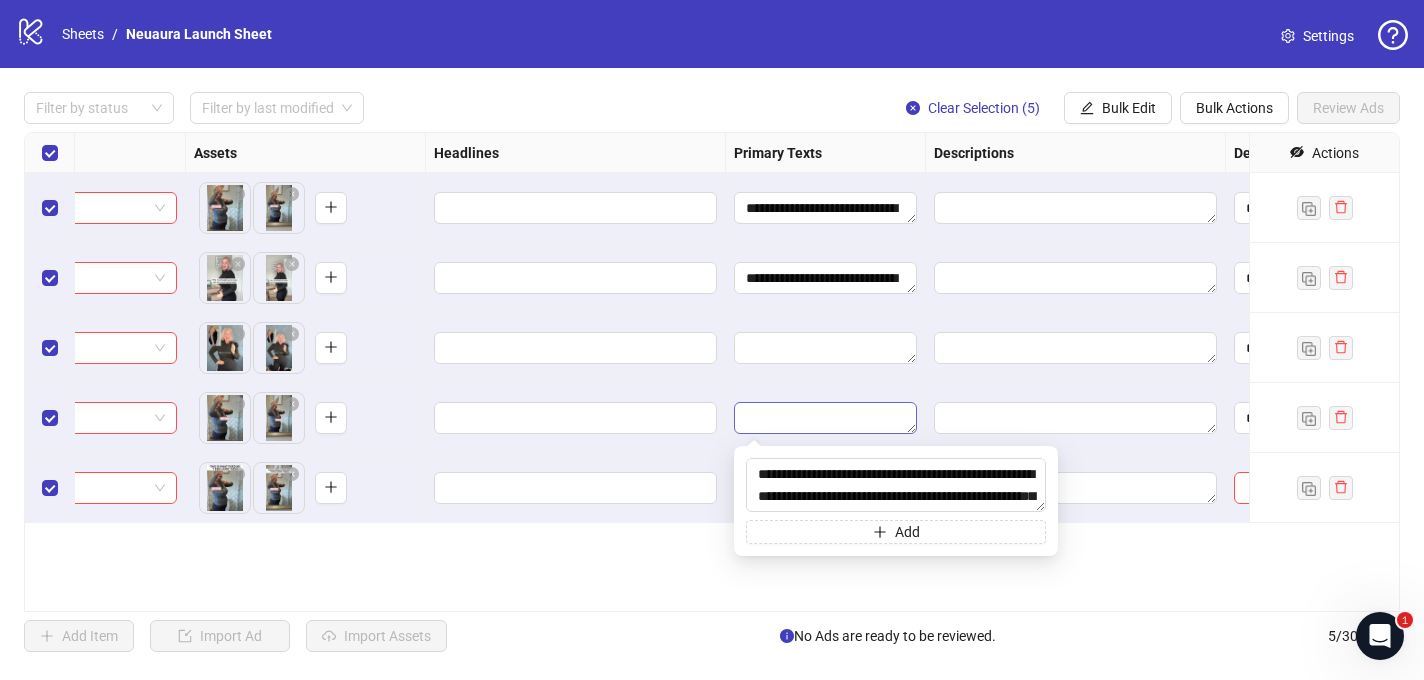 scroll, scrollTop: 807, scrollLeft: 0, axis: vertical 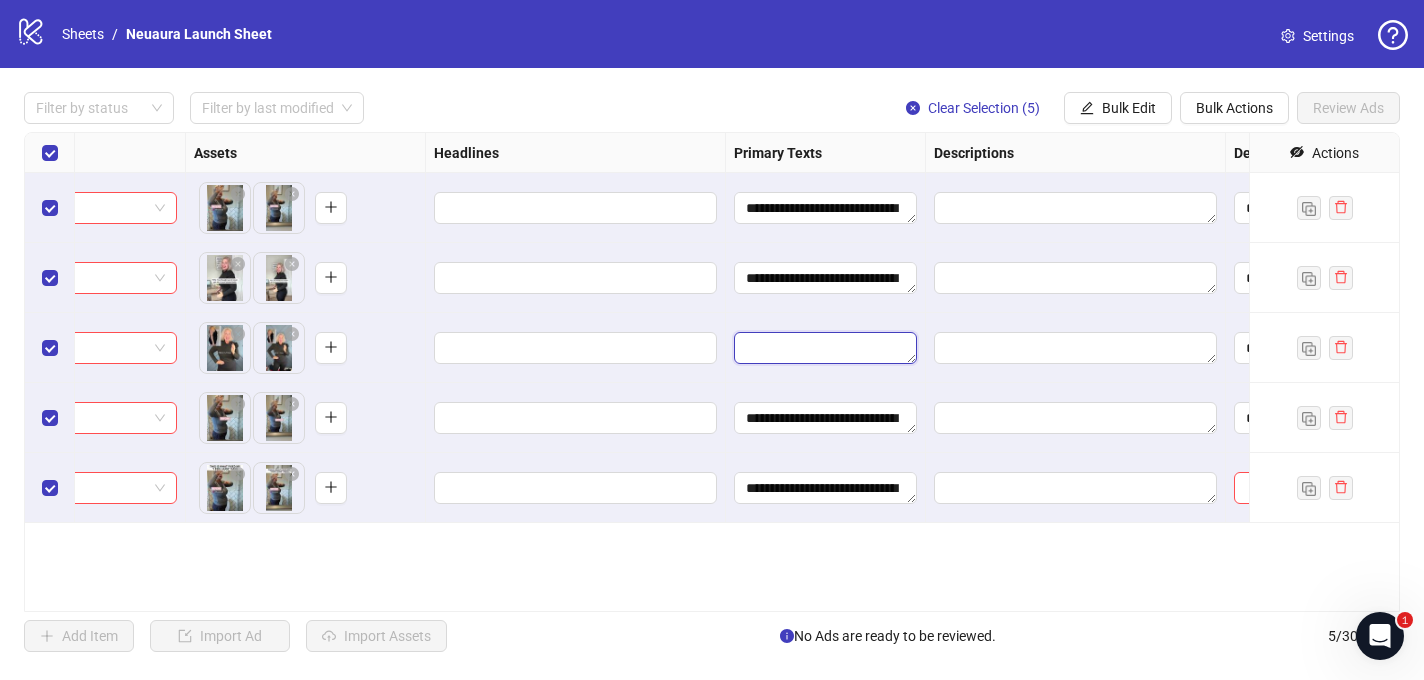 click at bounding box center [825, 348] 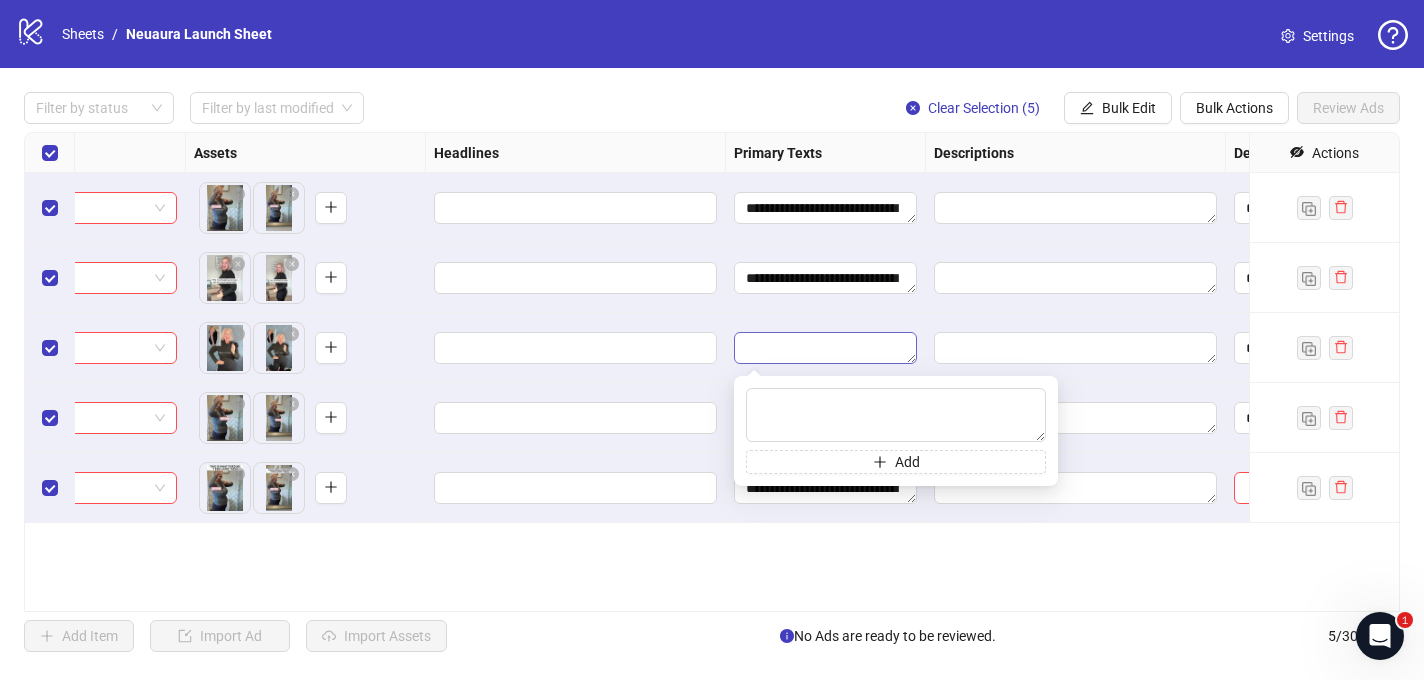 type on "**********" 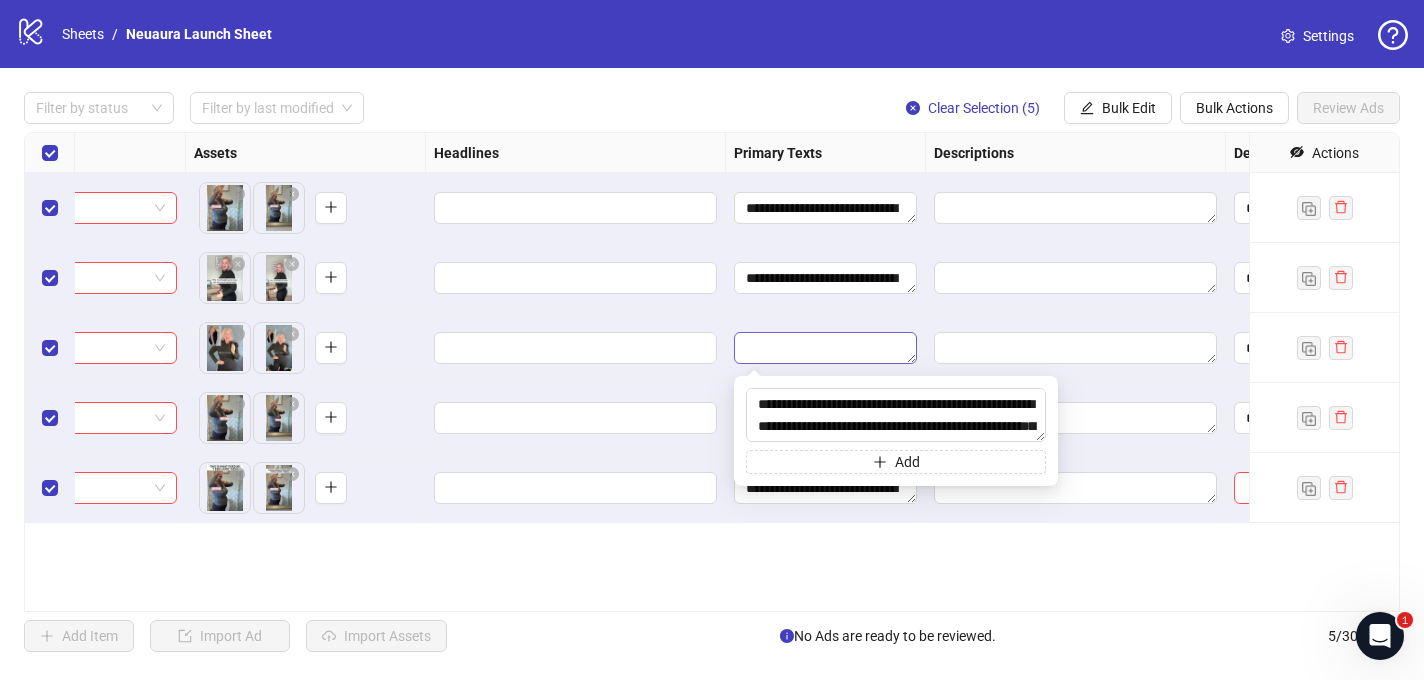 scroll, scrollTop: 807, scrollLeft: 0, axis: vertical 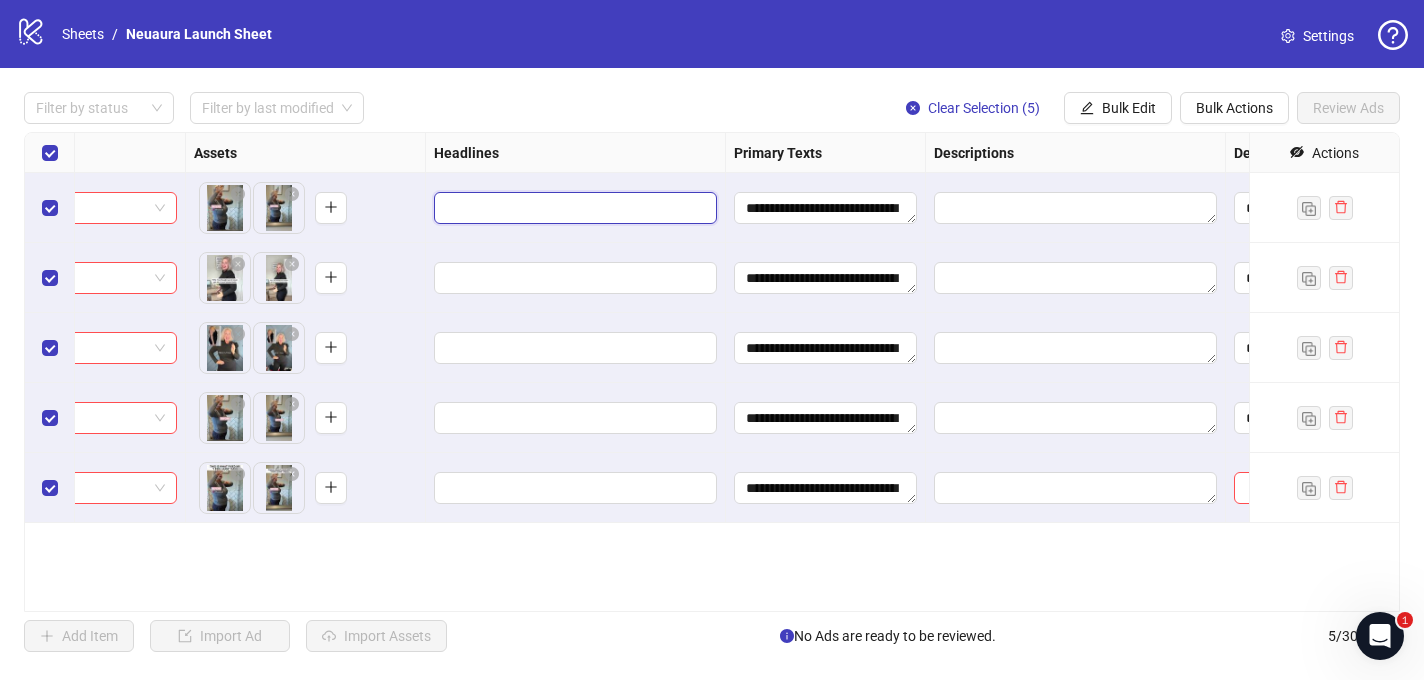 click at bounding box center (573, 208) 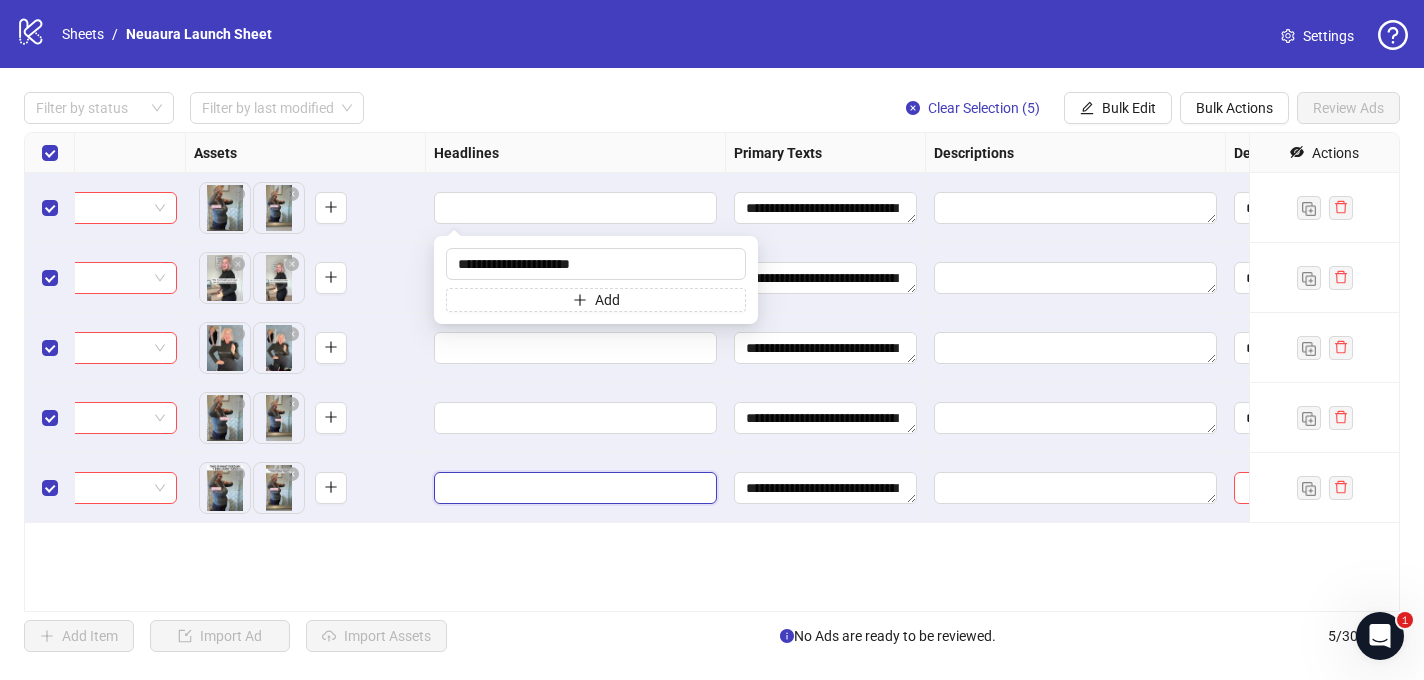 click at bounding box center (573, 488) 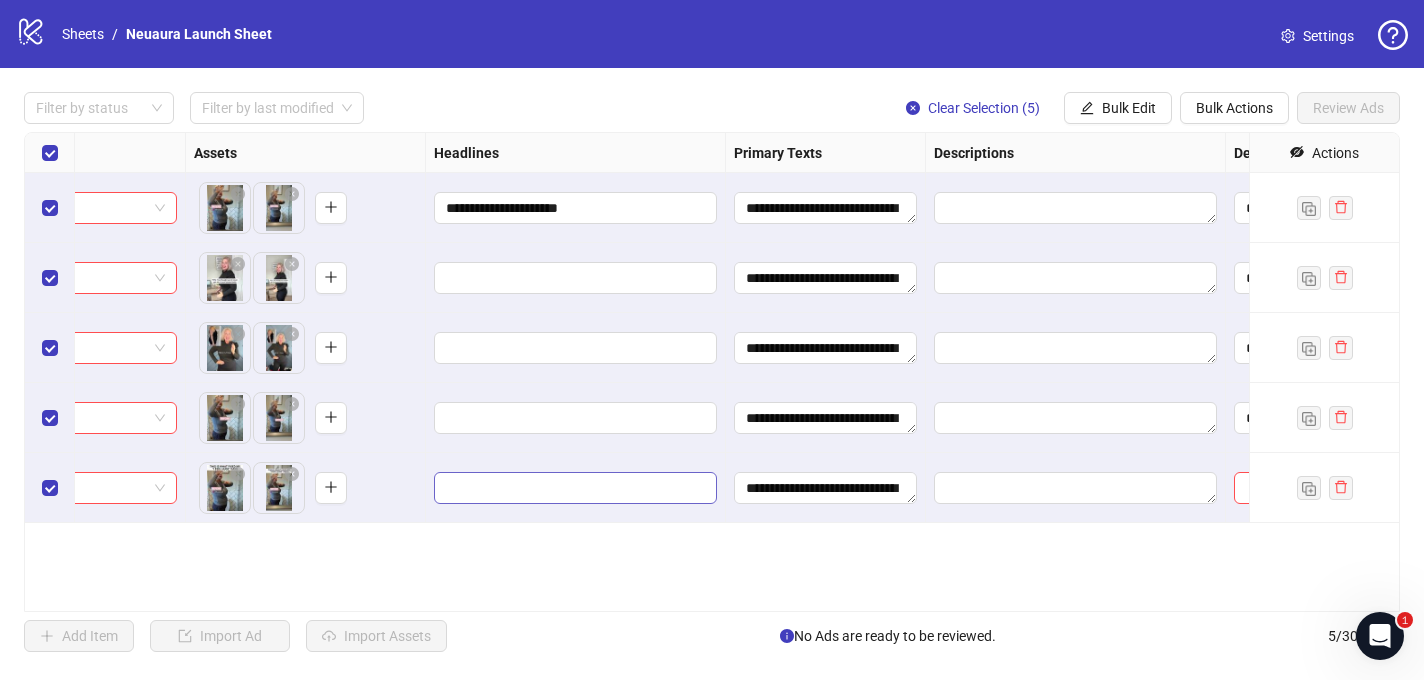 type on "**********" 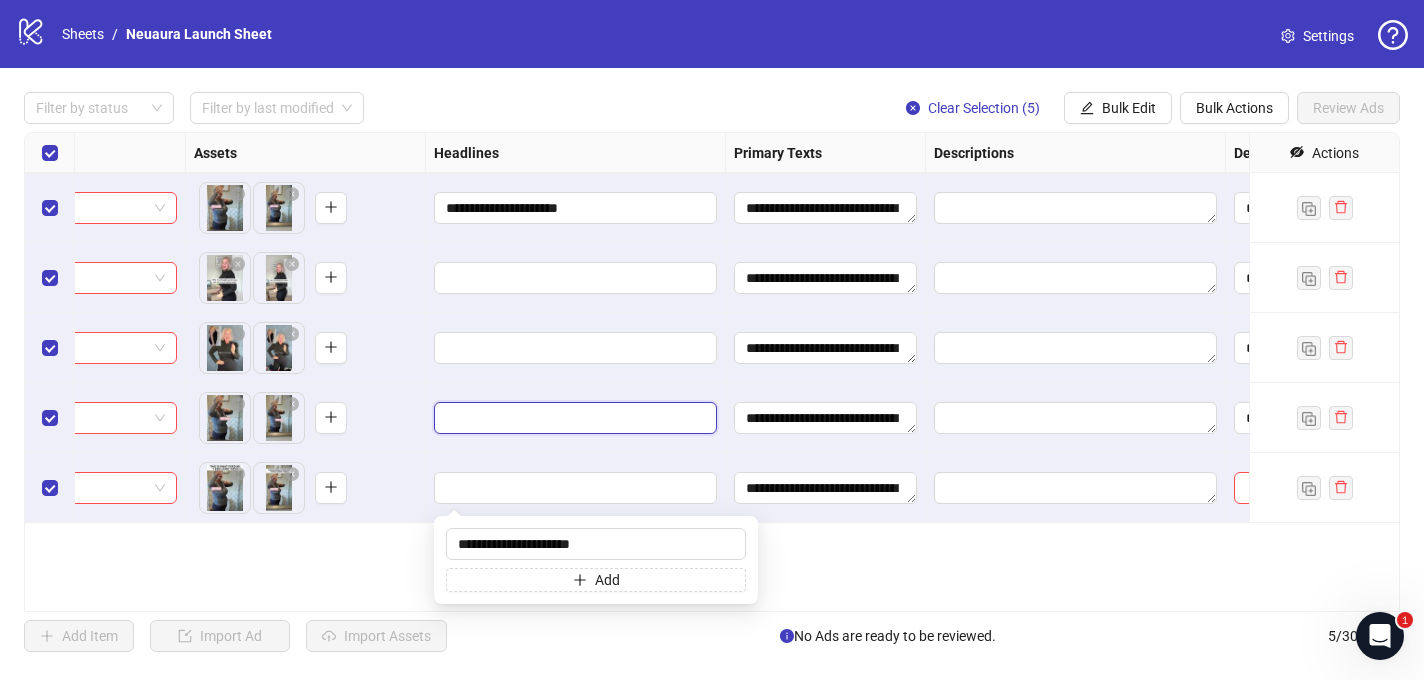 click at bounding box center [573, 418] 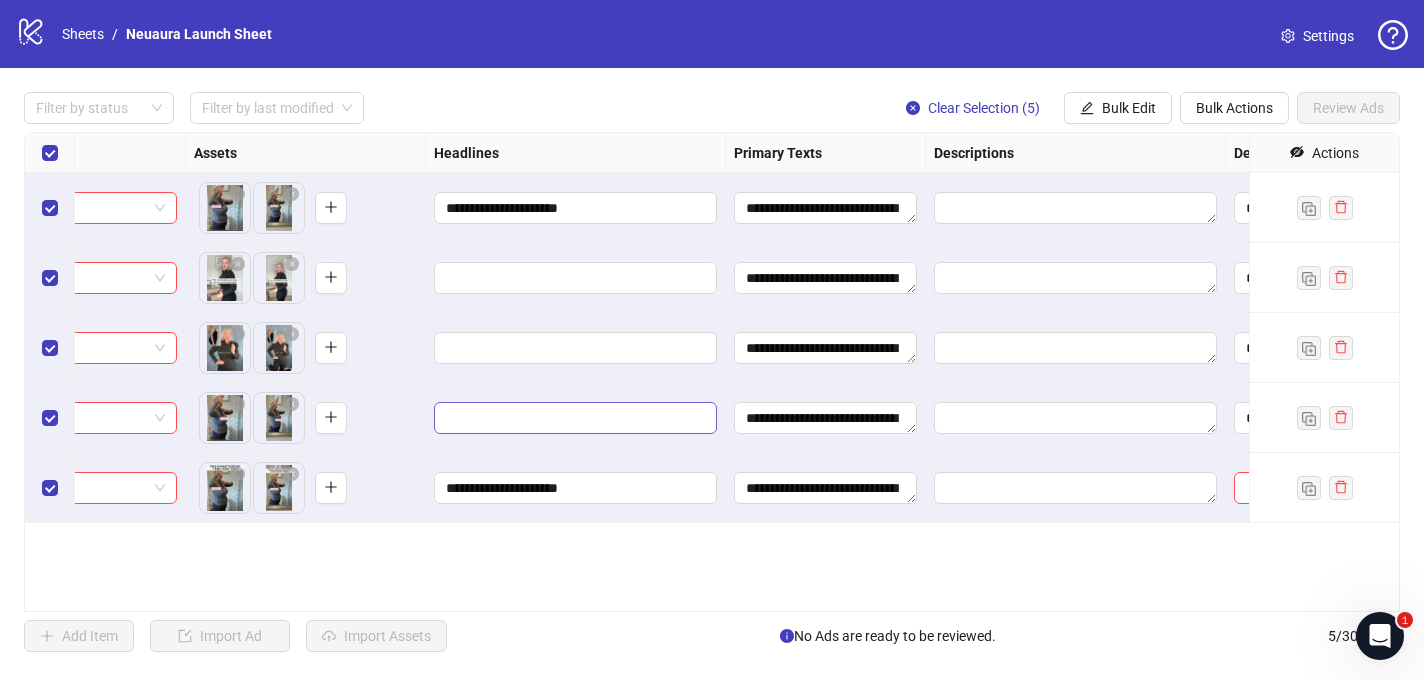 type on "**********" 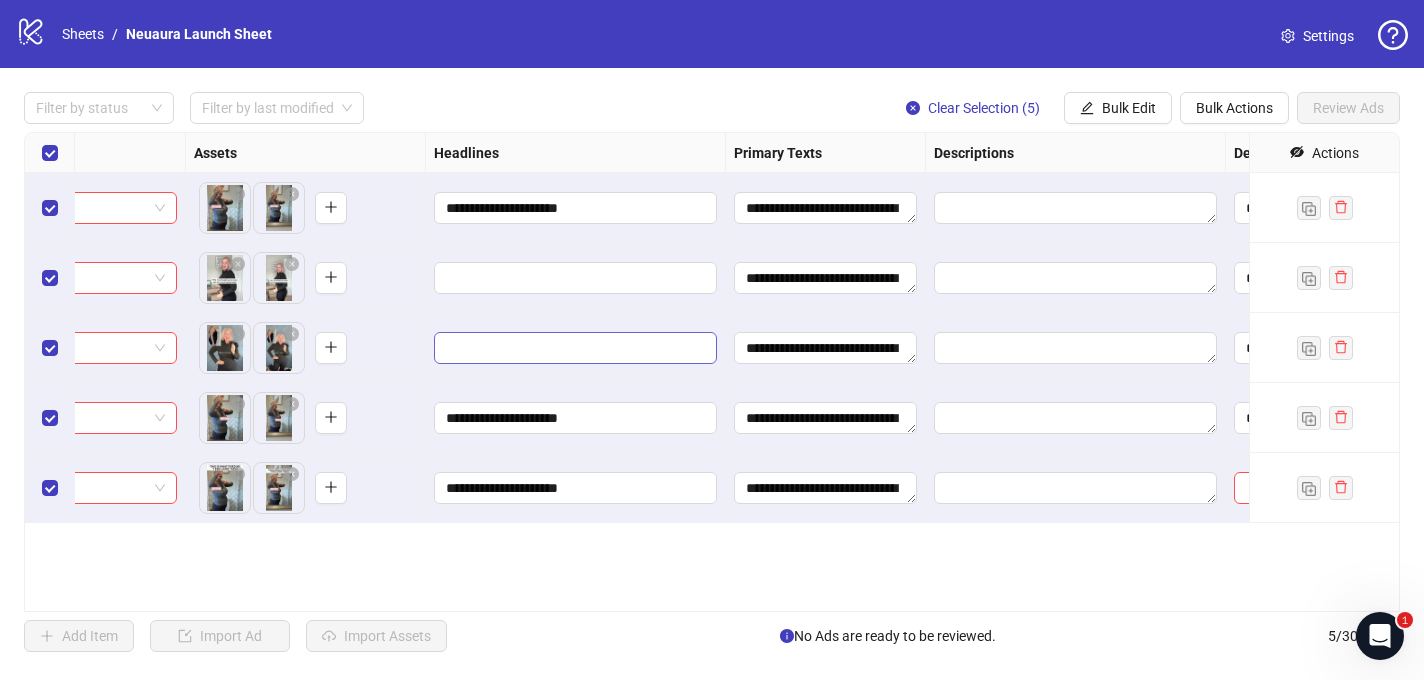 click at bounding box center [575, 348] 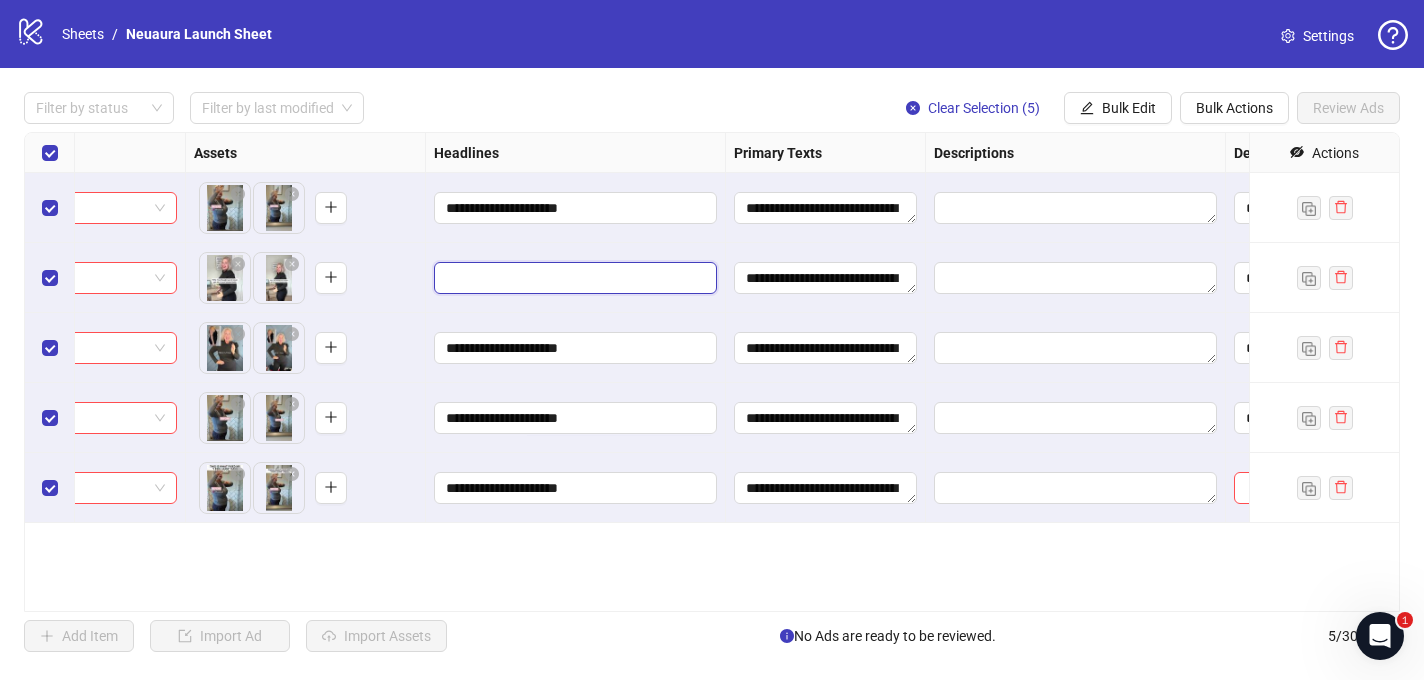 click at bounding box center (573, 278) 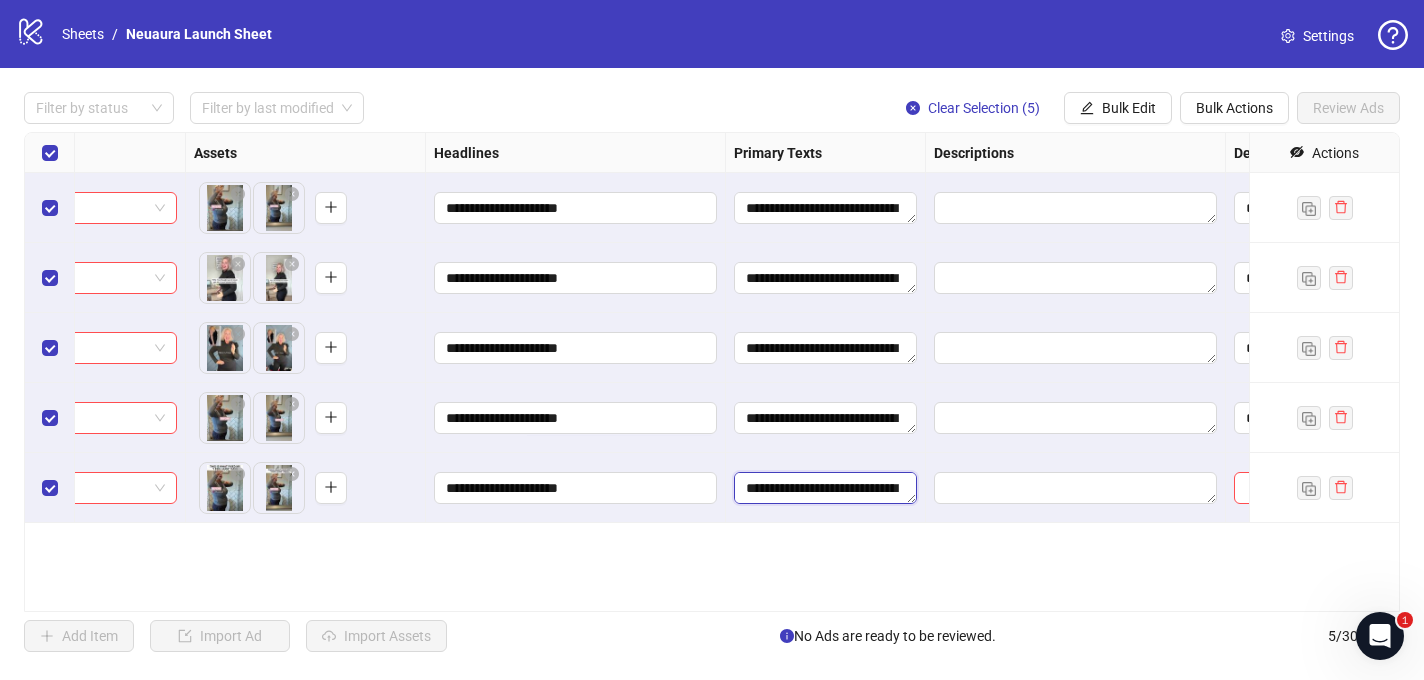 click at bounding box center (825, 488) 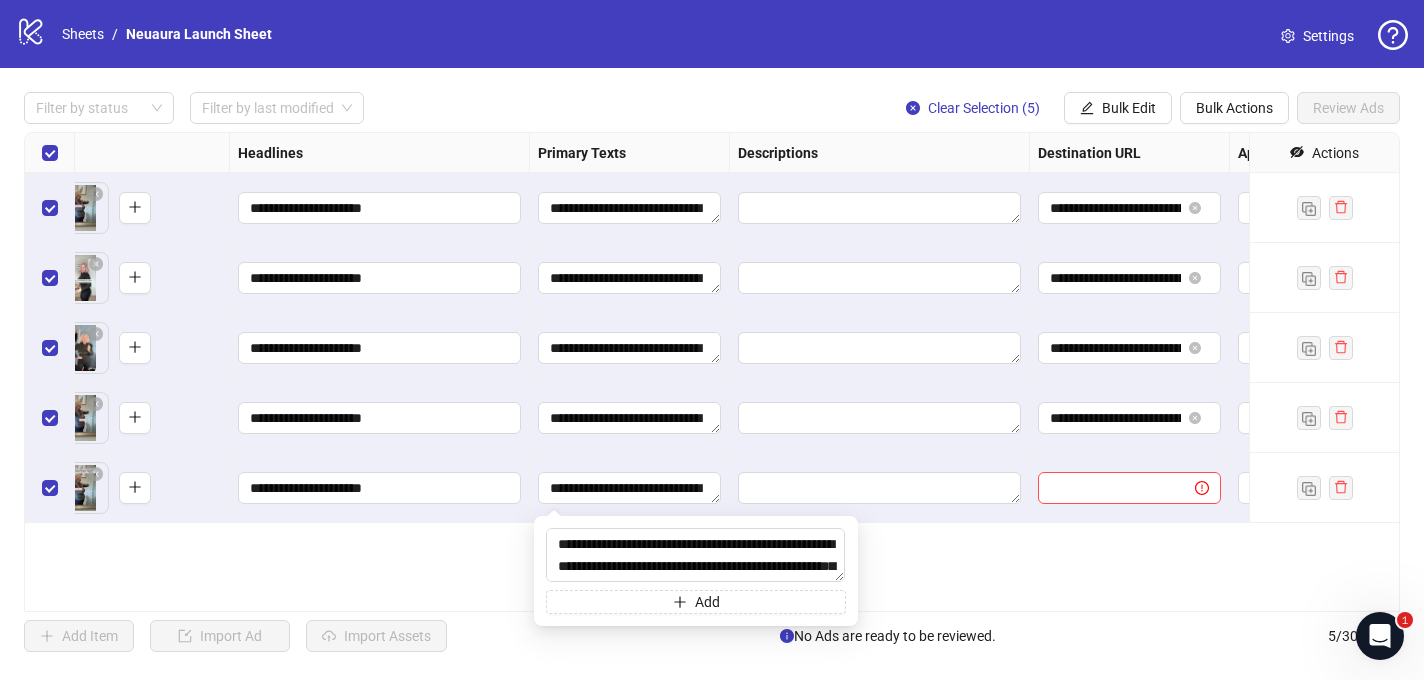 scroll, scrollTop: 0, scrollLeft: 969, axis: horizontal 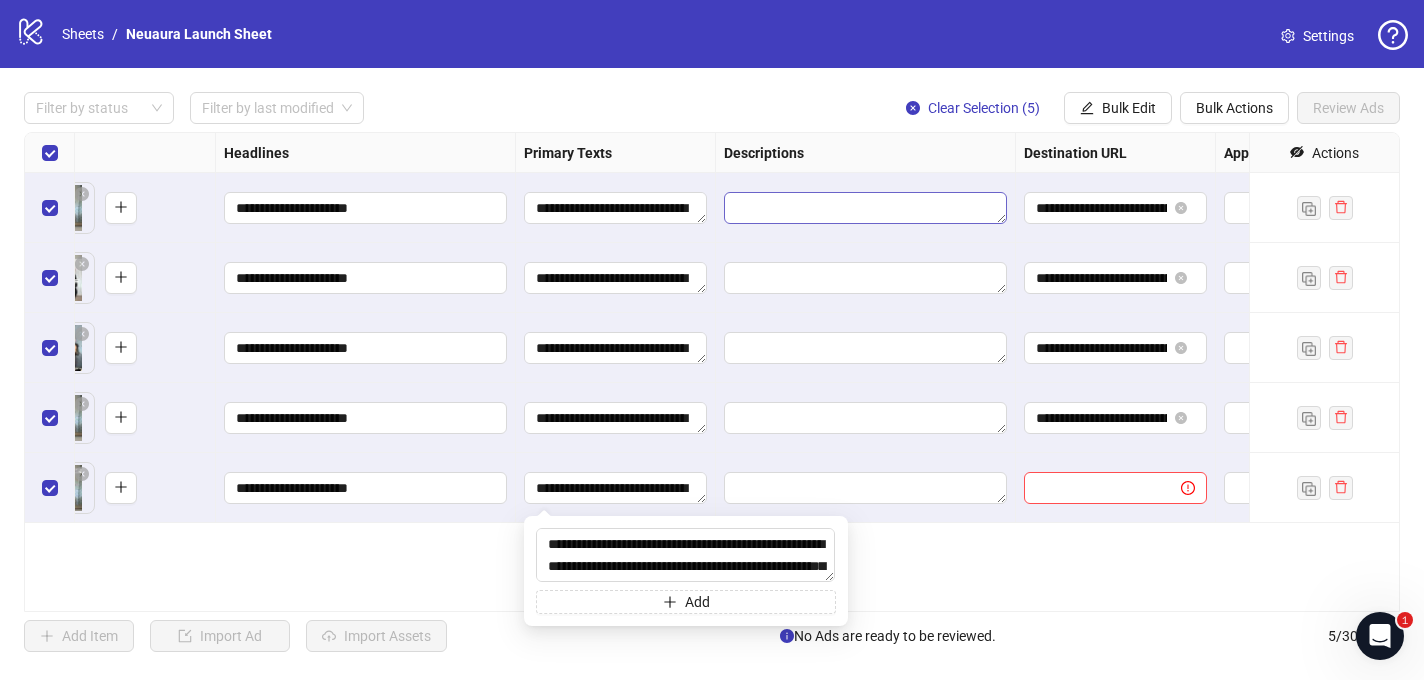 click at bounding box center [865, 208] 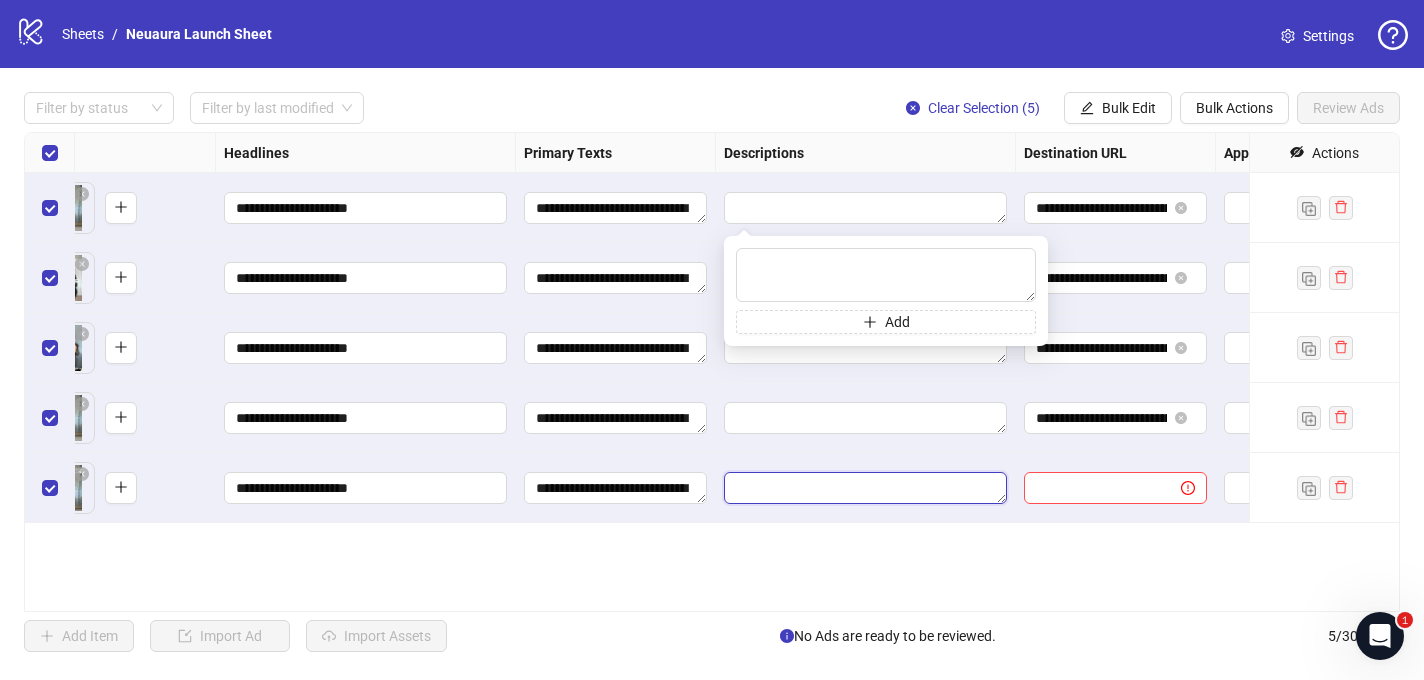 click at bounding box center (865, 488) 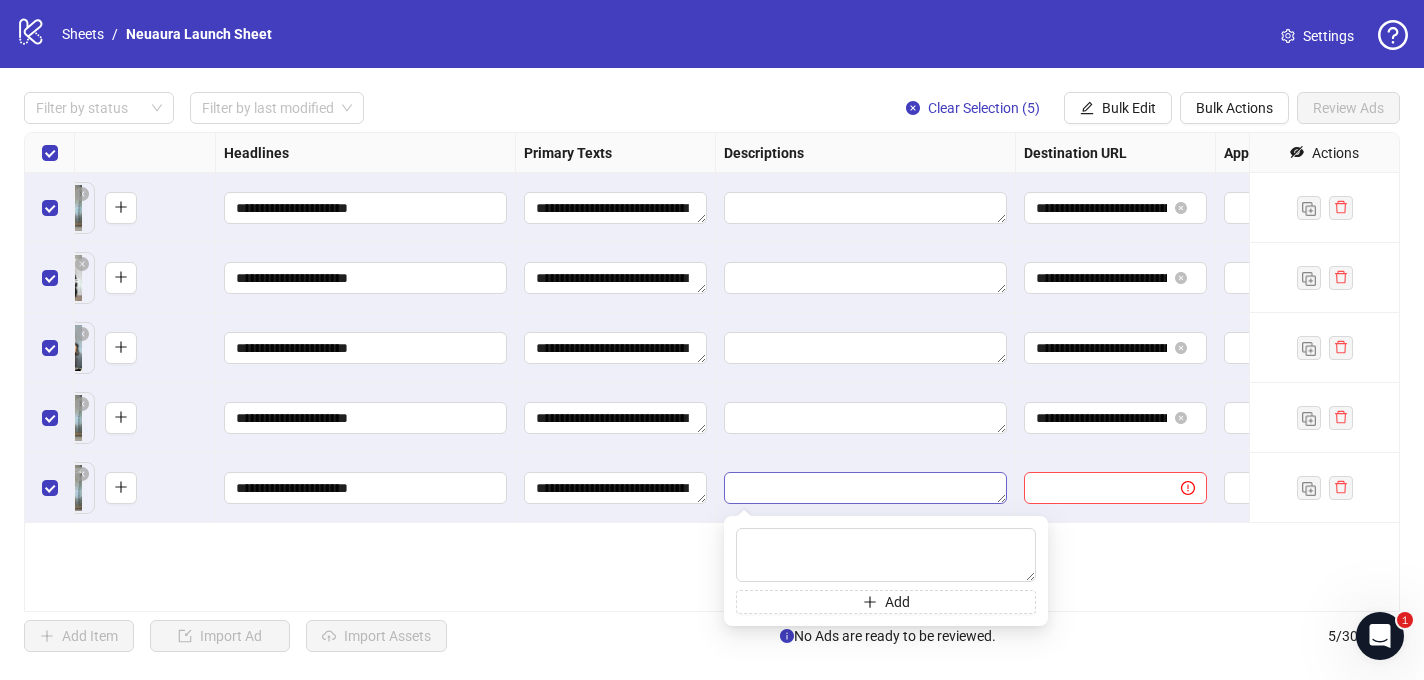 type on "**********" 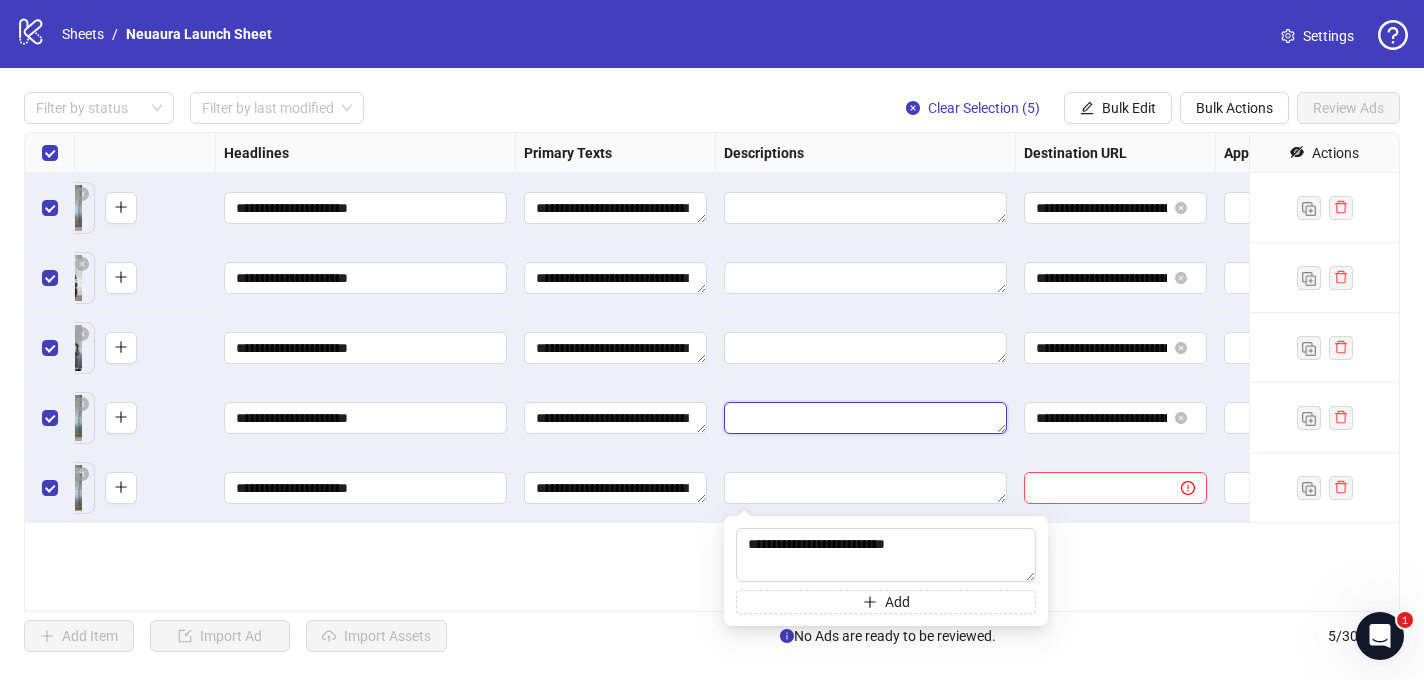 click at bounding box center (865, 418) 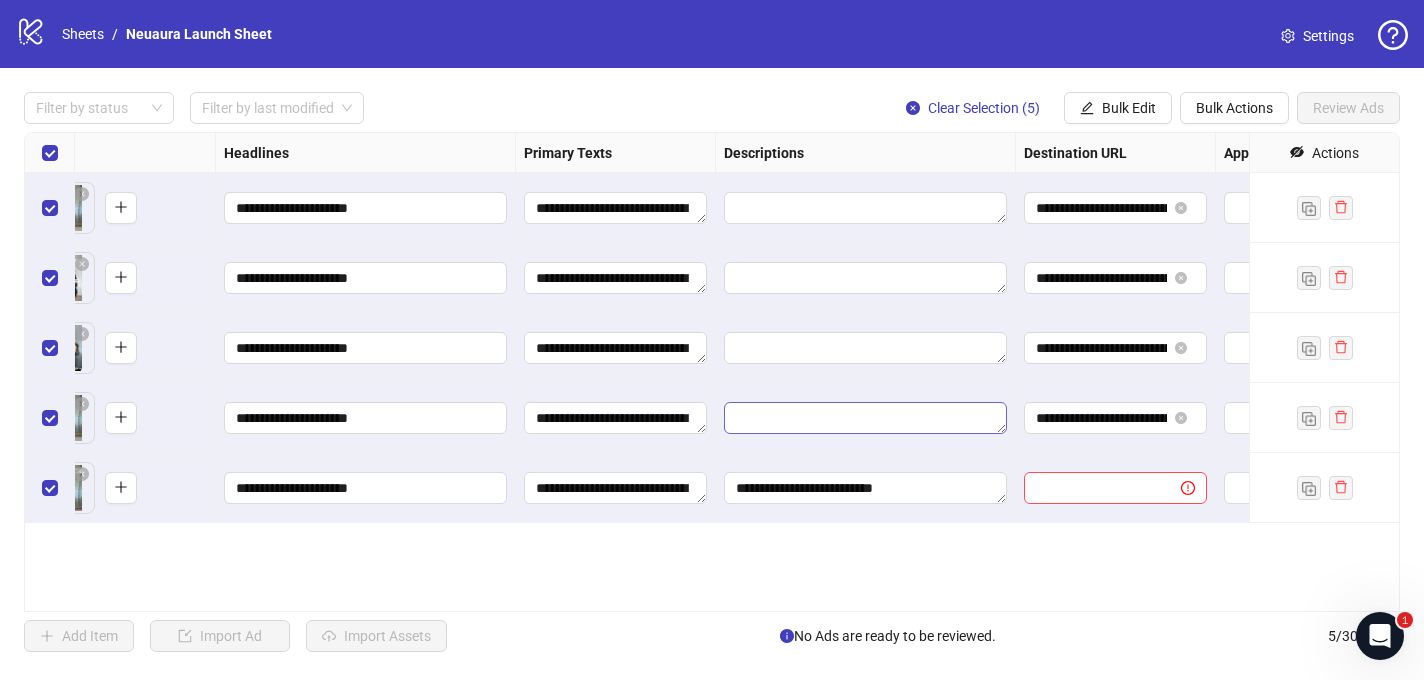 type on "**********" 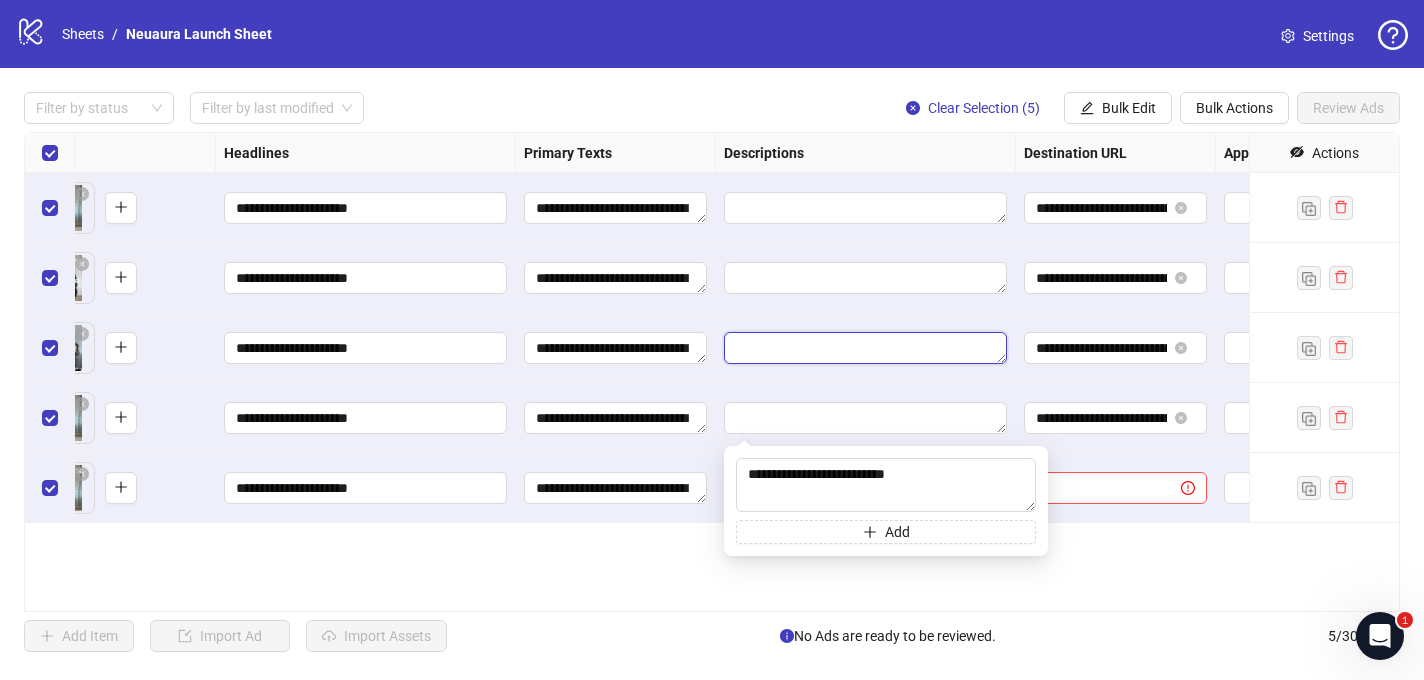 click at bounding box center [865, 348] 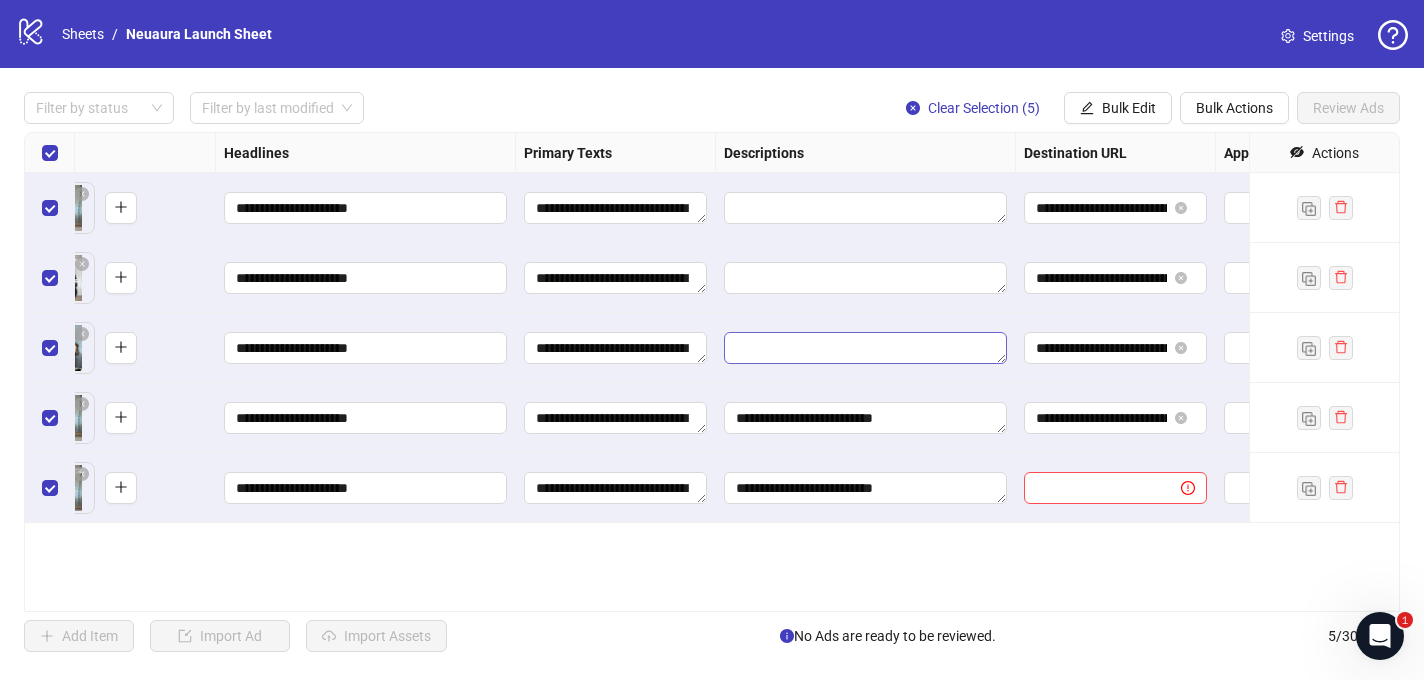 type on "**********" 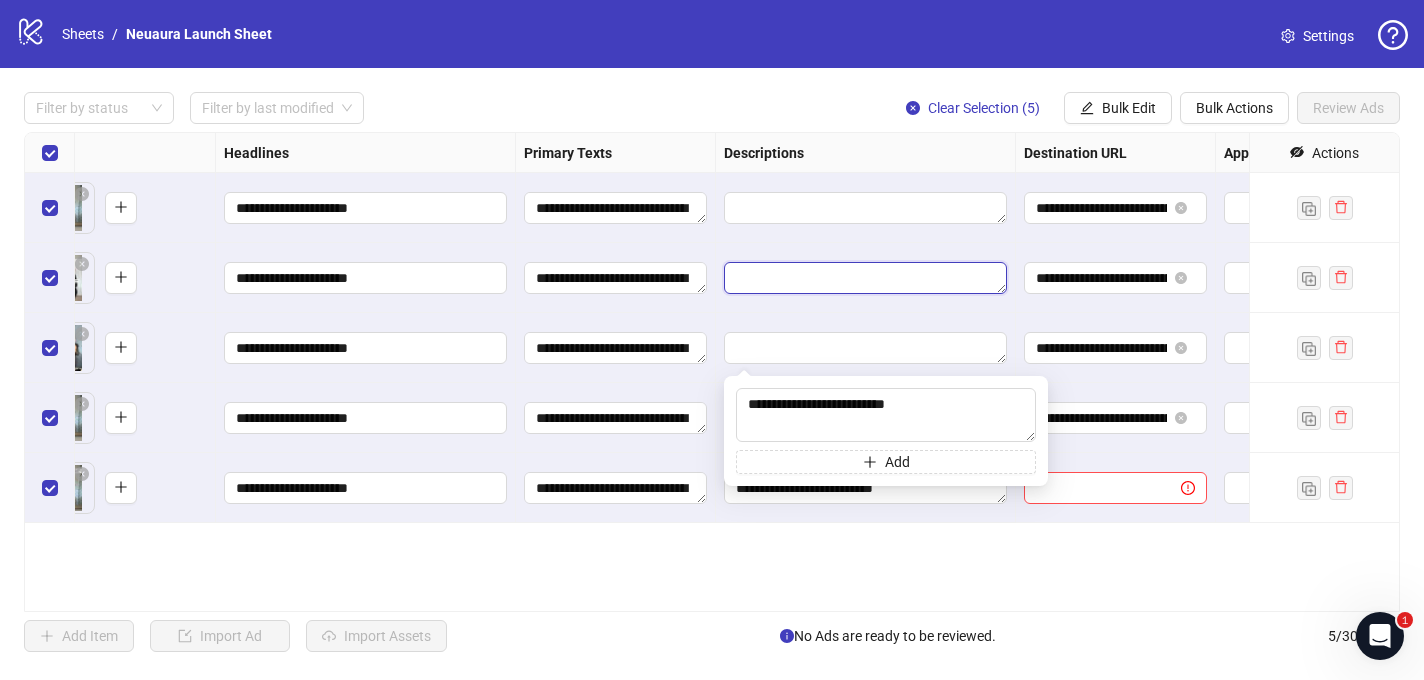 click at bounding box center [865, 278] 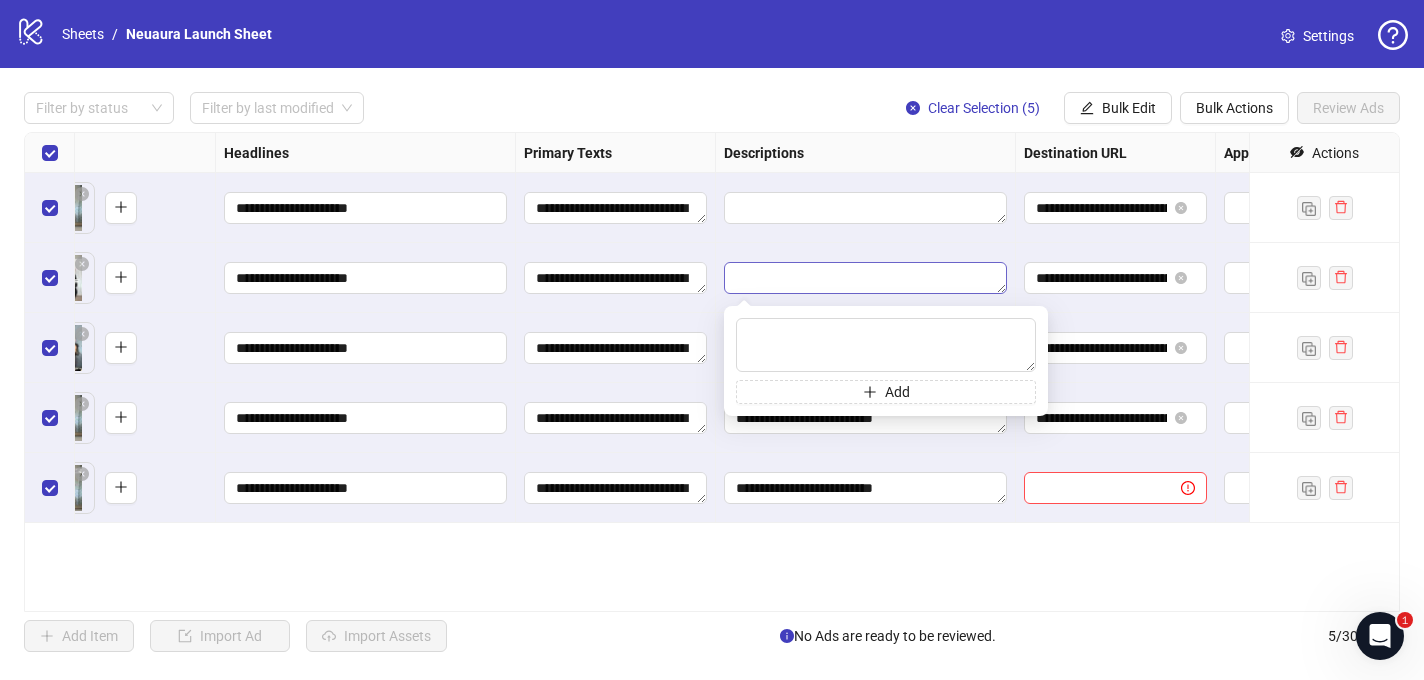 type on "**********" 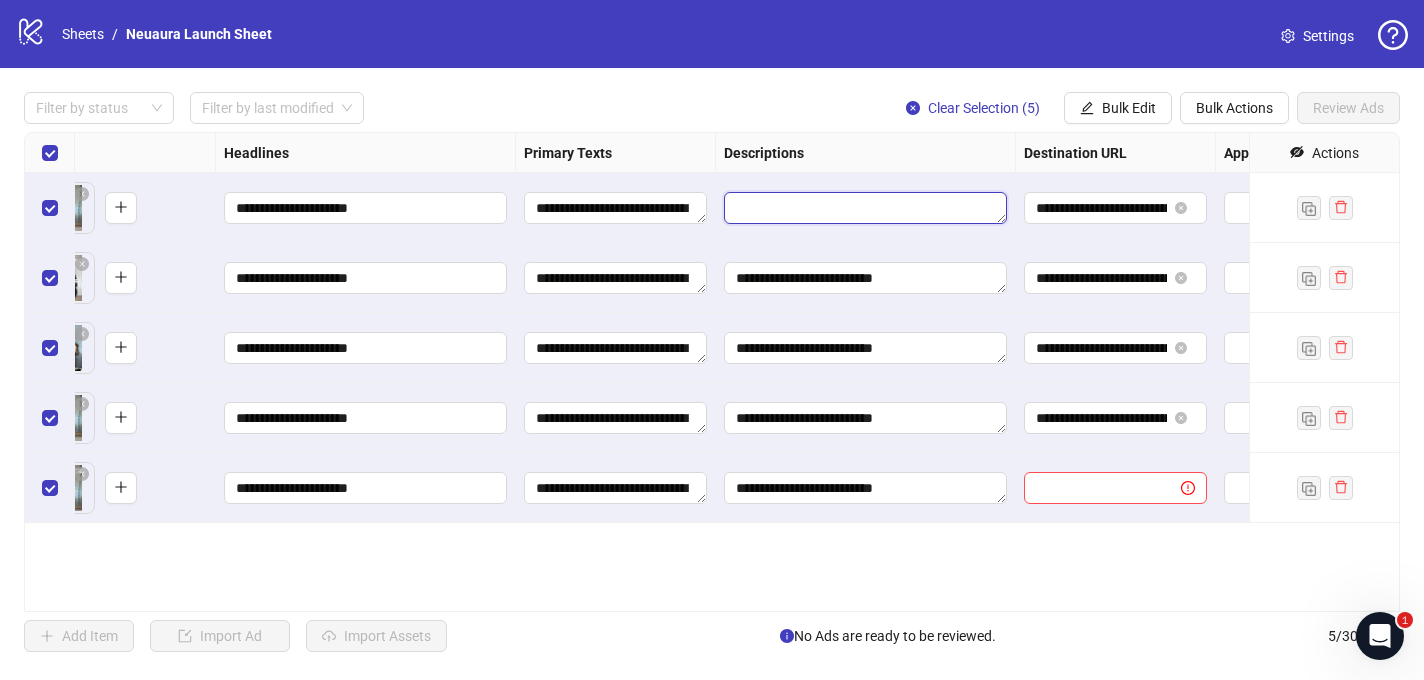 click at bounding box center (865, 208) 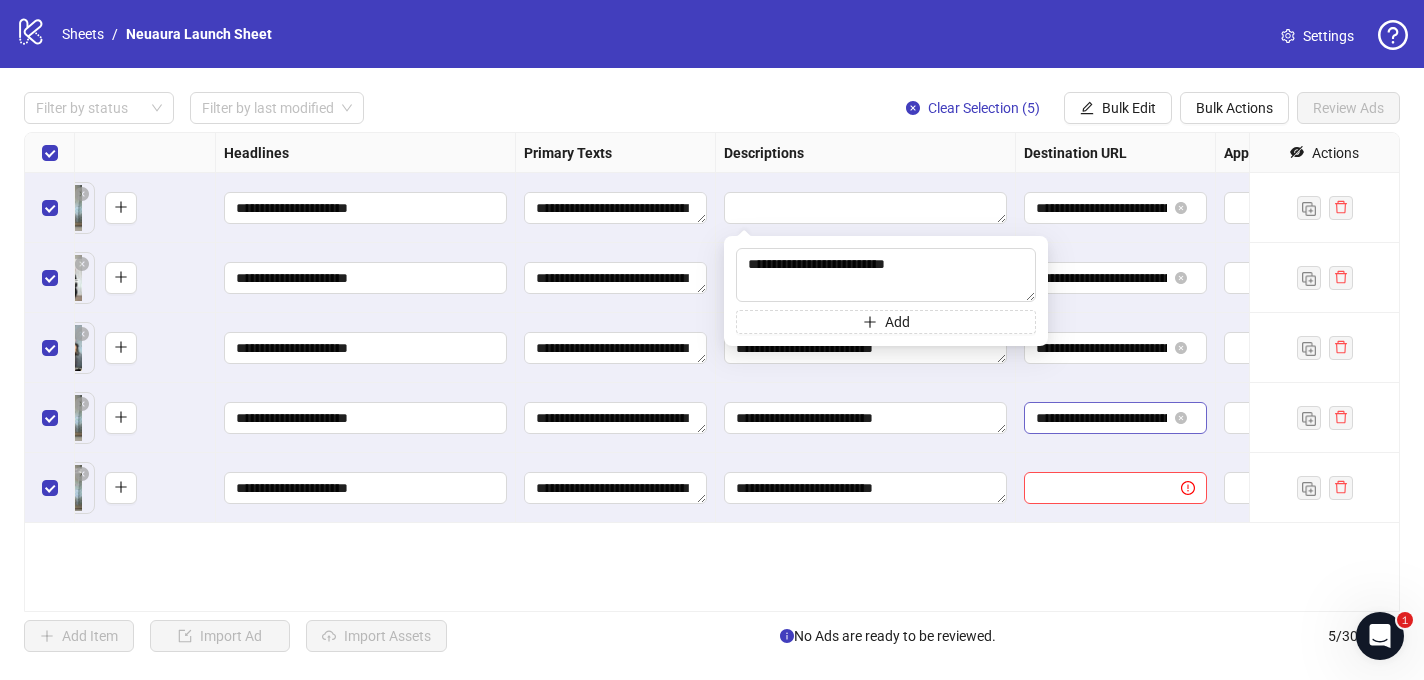 click on "**********" at bounding box center [1115, 418] 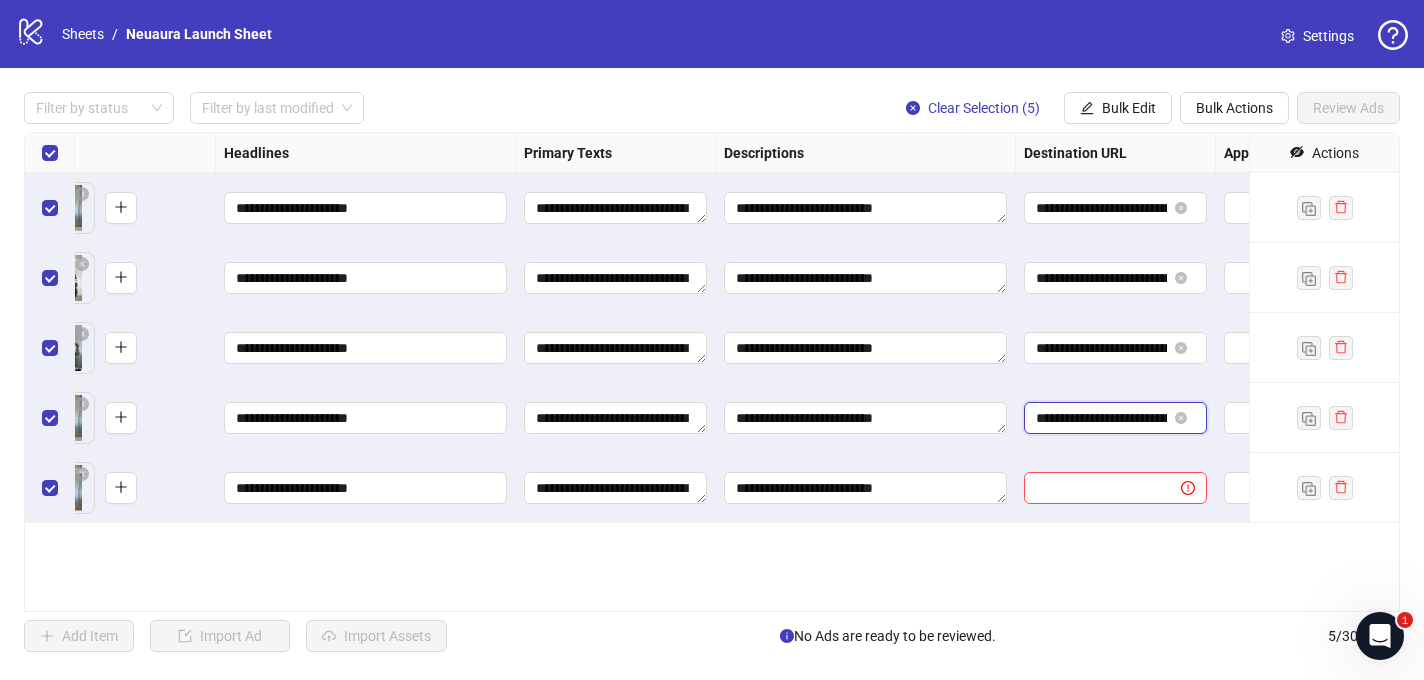 scroll, scrollTop: 0, scrollLeft: 160, axis: horizontal 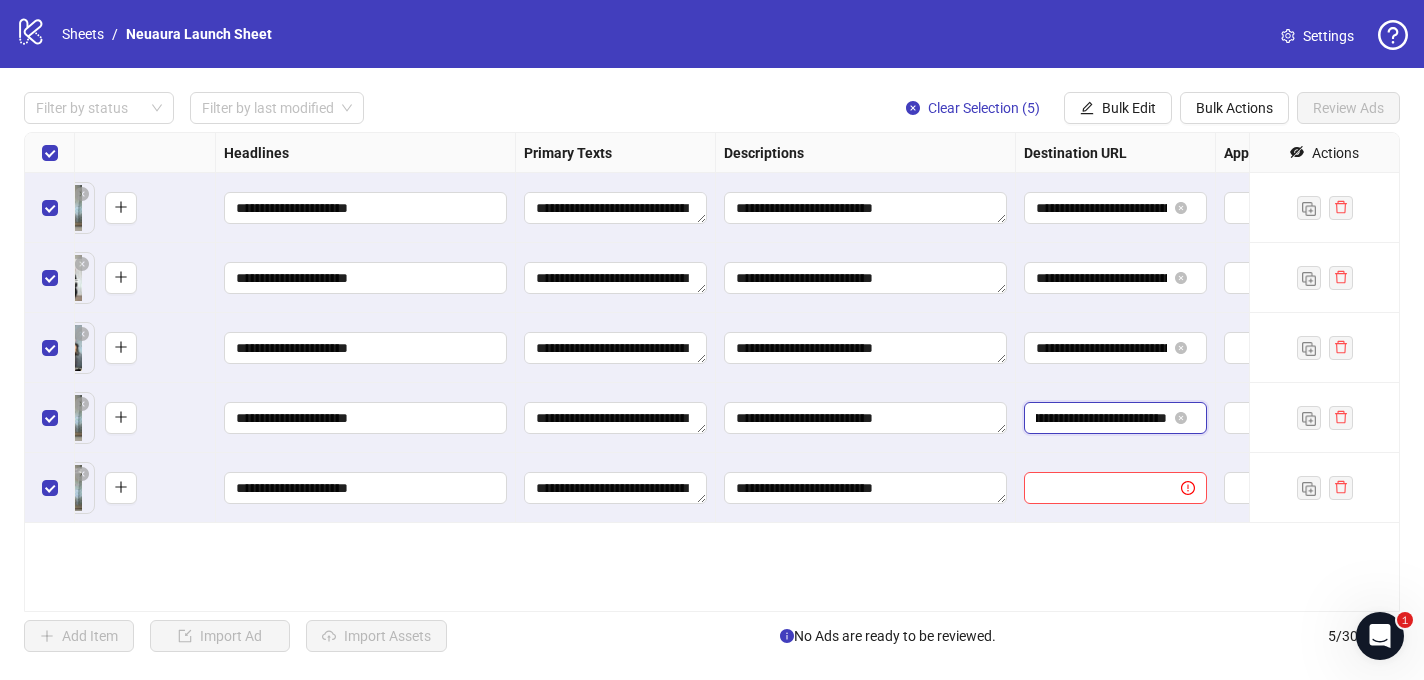 click on "**********" at bounding box center [1101, 418] 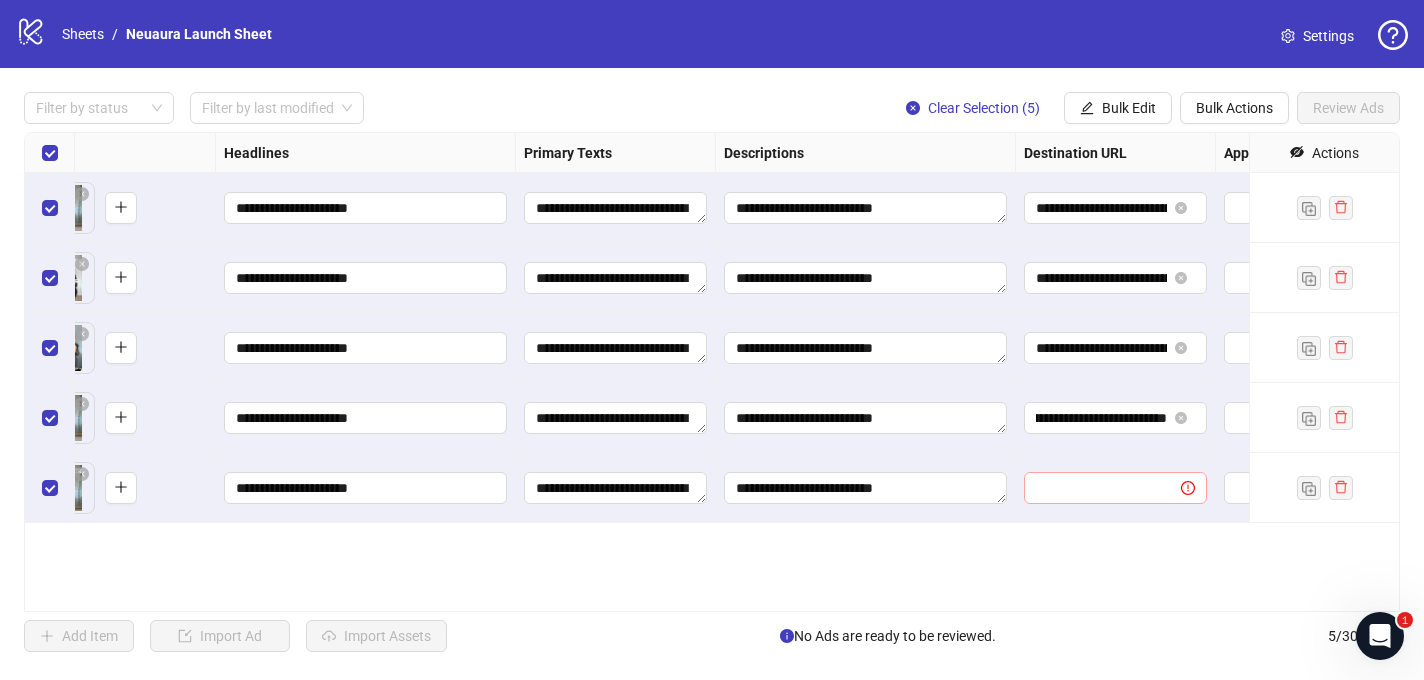 scroll, scrollTop: 0, scrollLeft: 0, axis: both 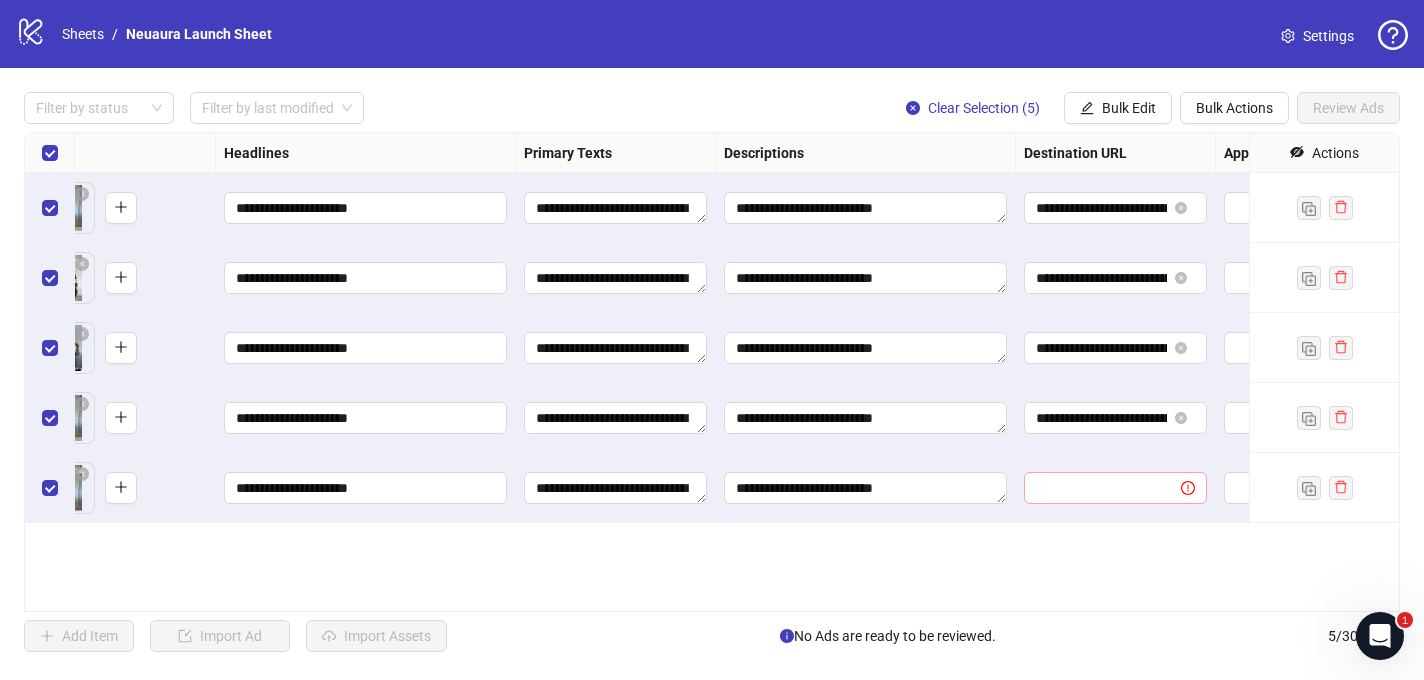 click at bounding box center [1115, 488] 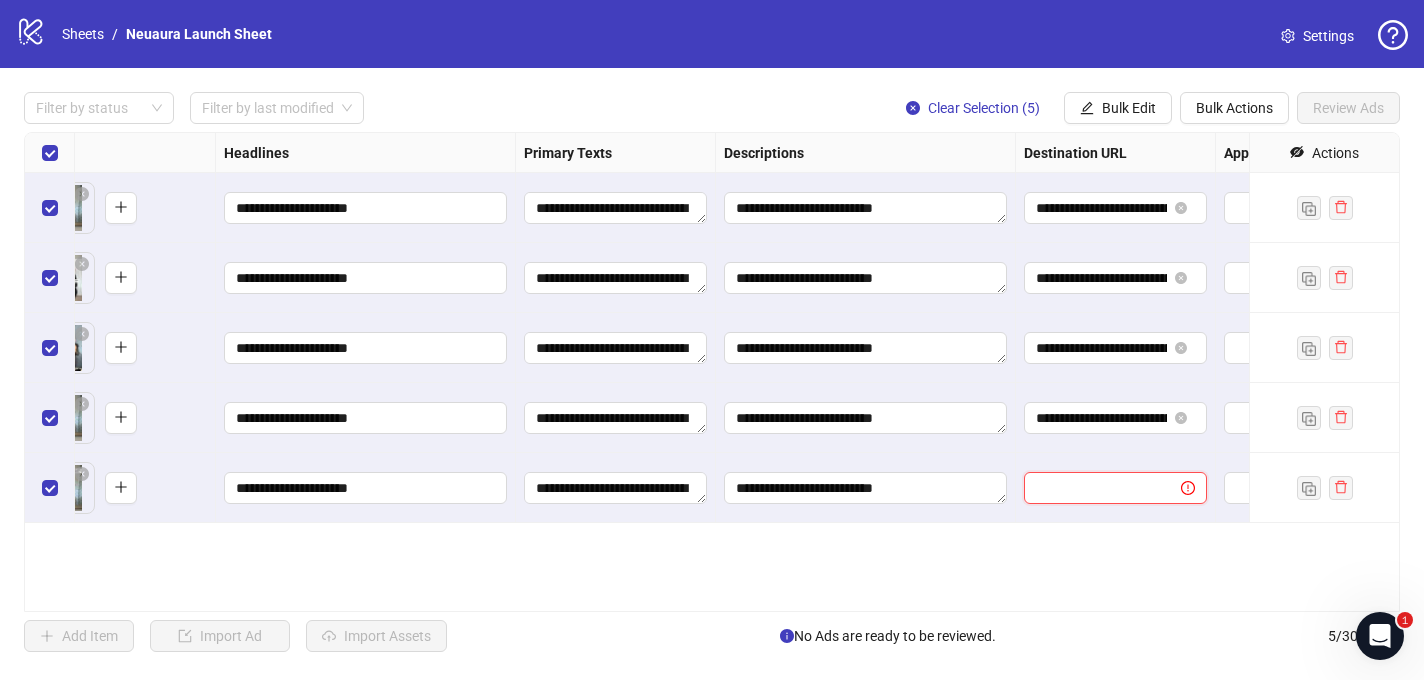 paste on "**********" 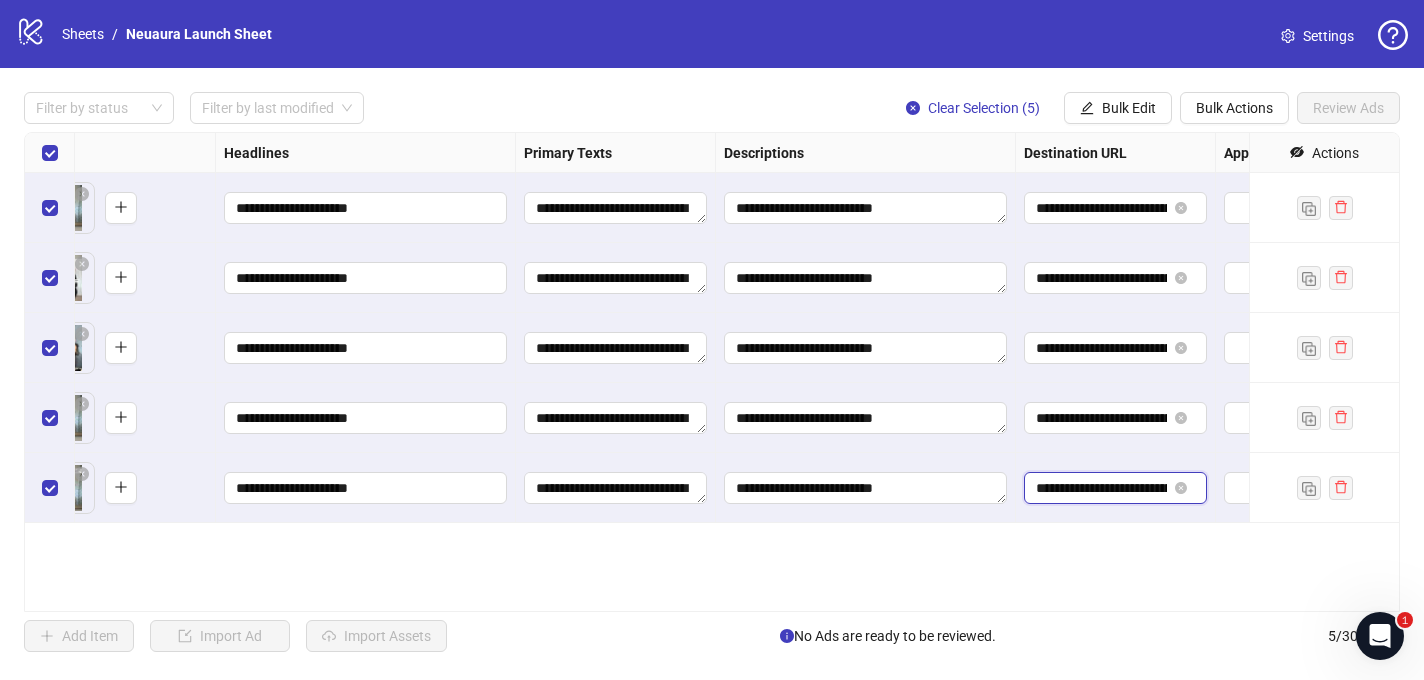 scroll, scrollTop: 0, scrollLeft: 160, axis: horizontal 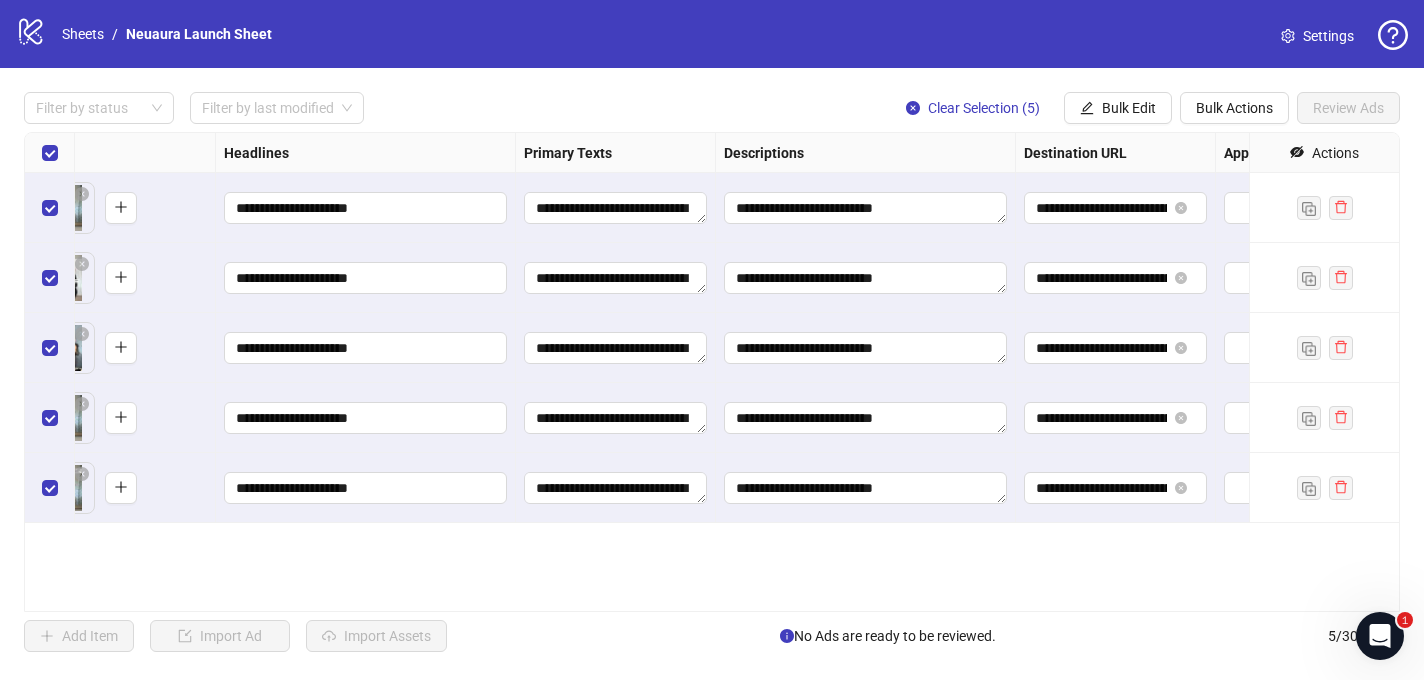 click on "**********" at bounding box center (712, 372) 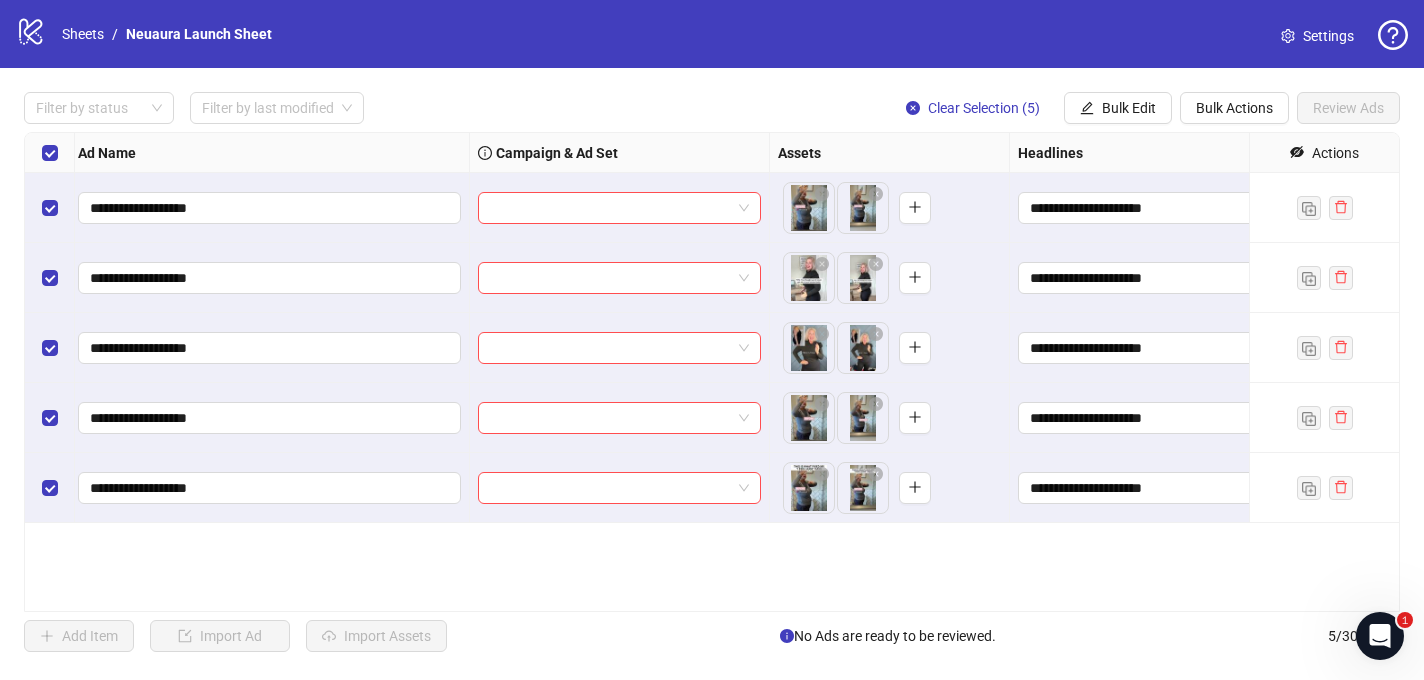 scroll, scrollTop: 0, scrollLeft: 172, axis: horizontal 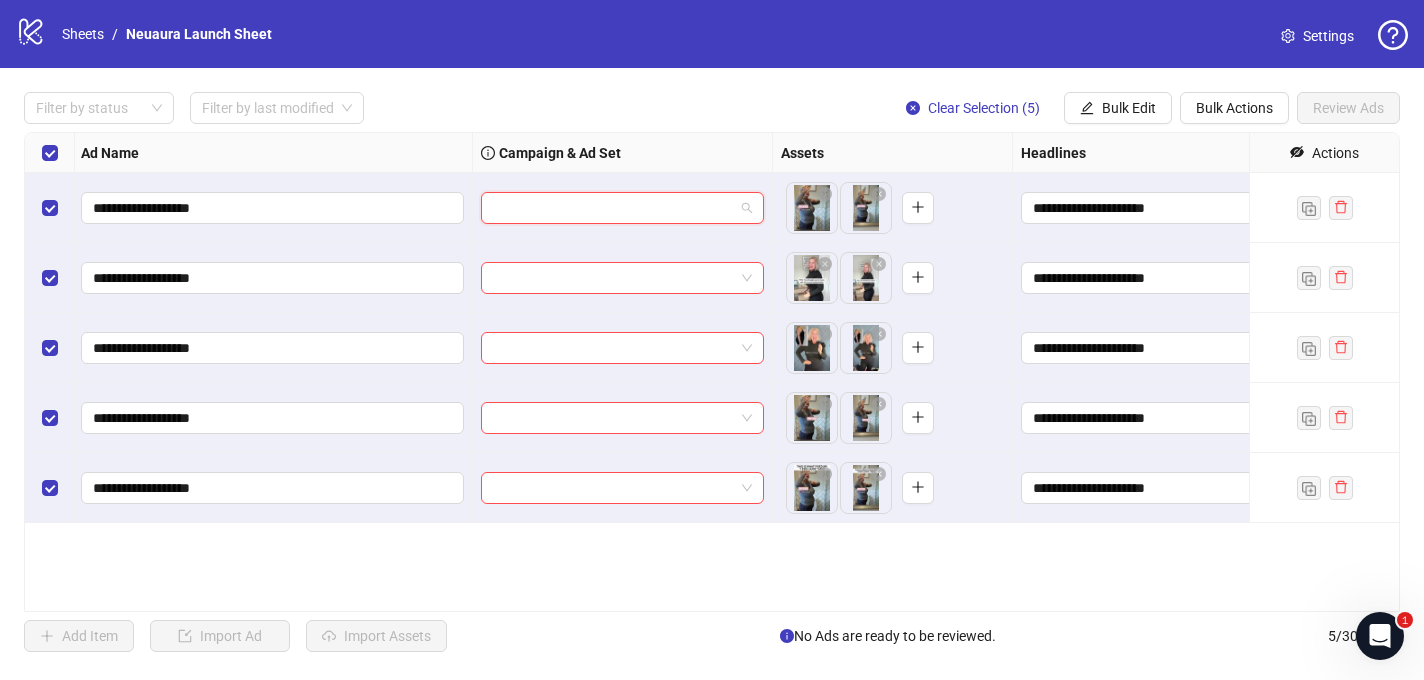 click at bounding box center [613, 208] 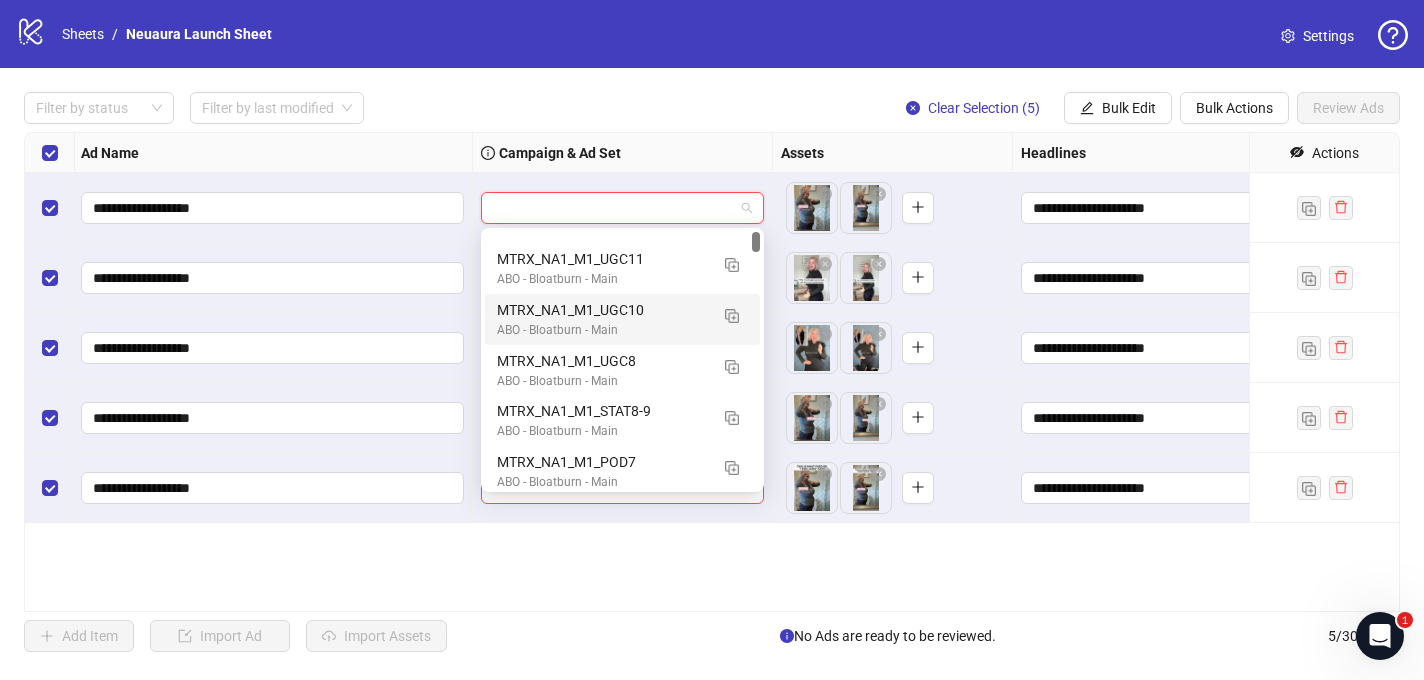 scroll, scrollTop: 0, scrollLeft: 0, axis: both 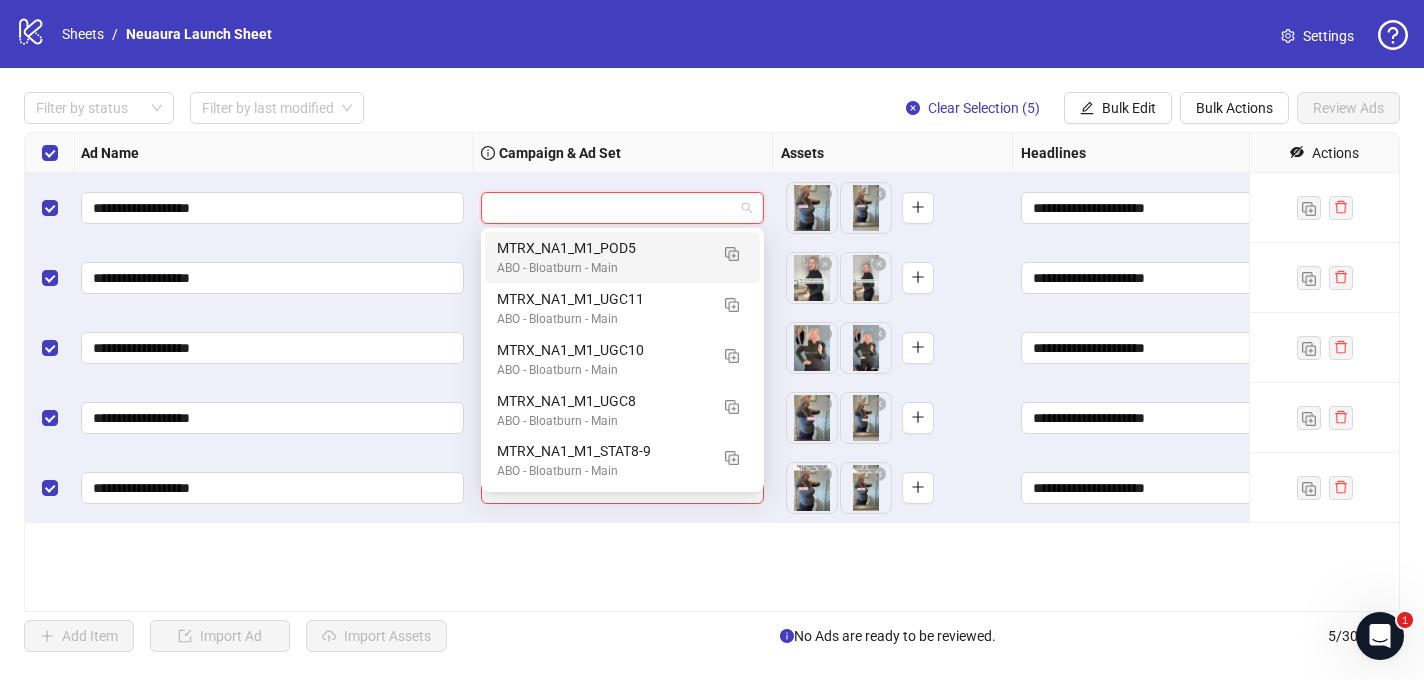 click on "Filter by status Filter by last modified Clear Selection (5) Bulk Edit Bulk Actions Review Ads" at bounding box center [712, 108] 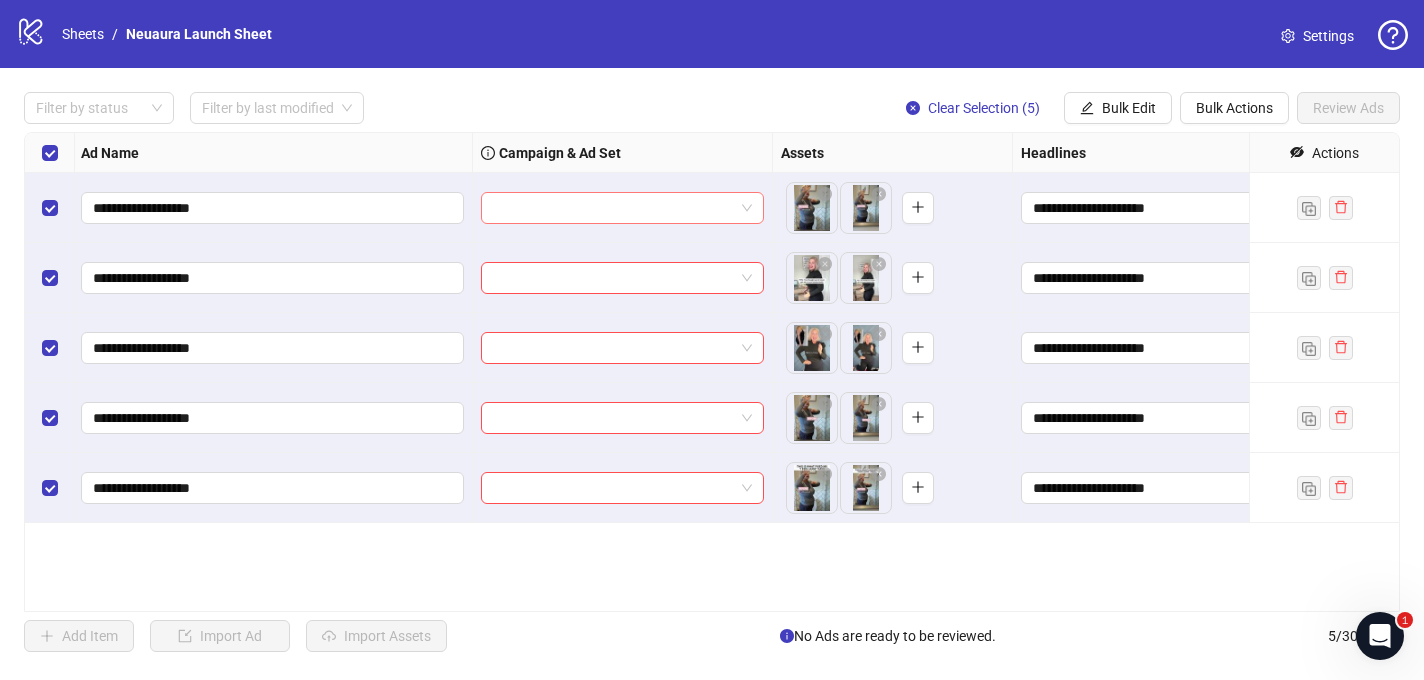 click at bounding box center (613, 208) 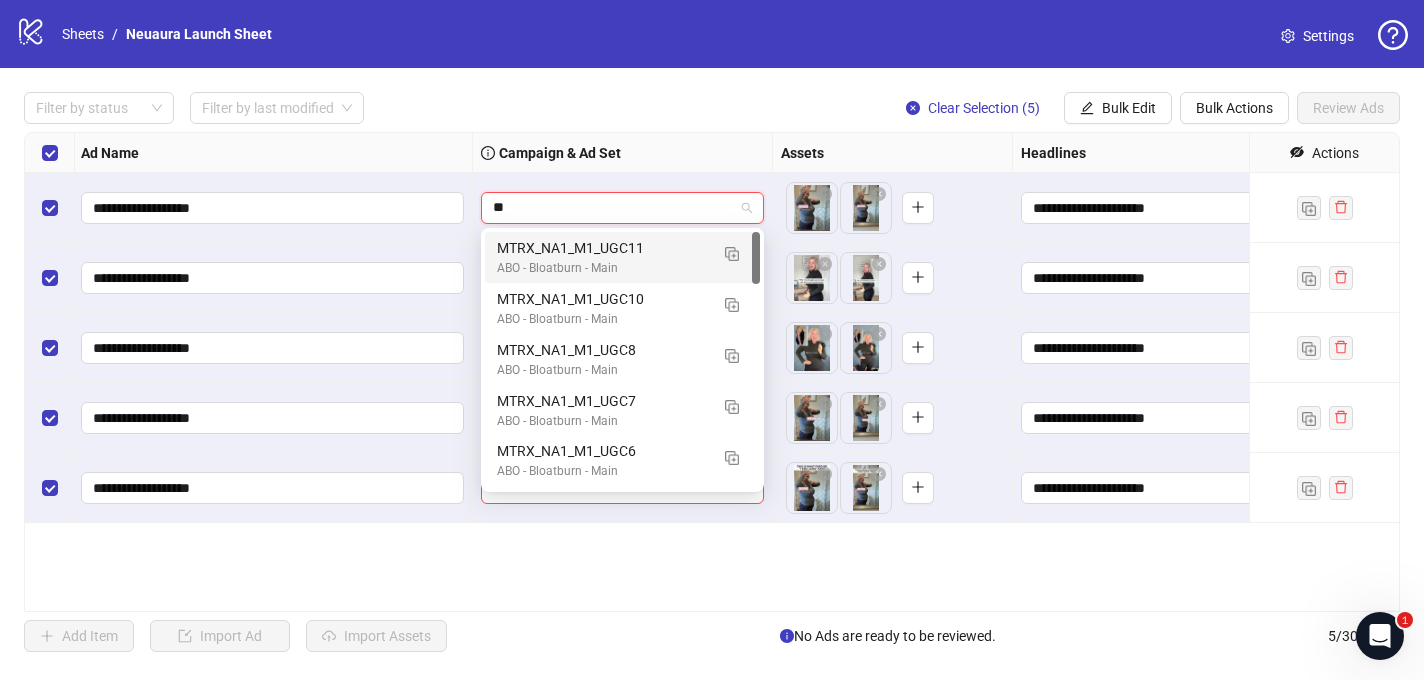 type on "*" 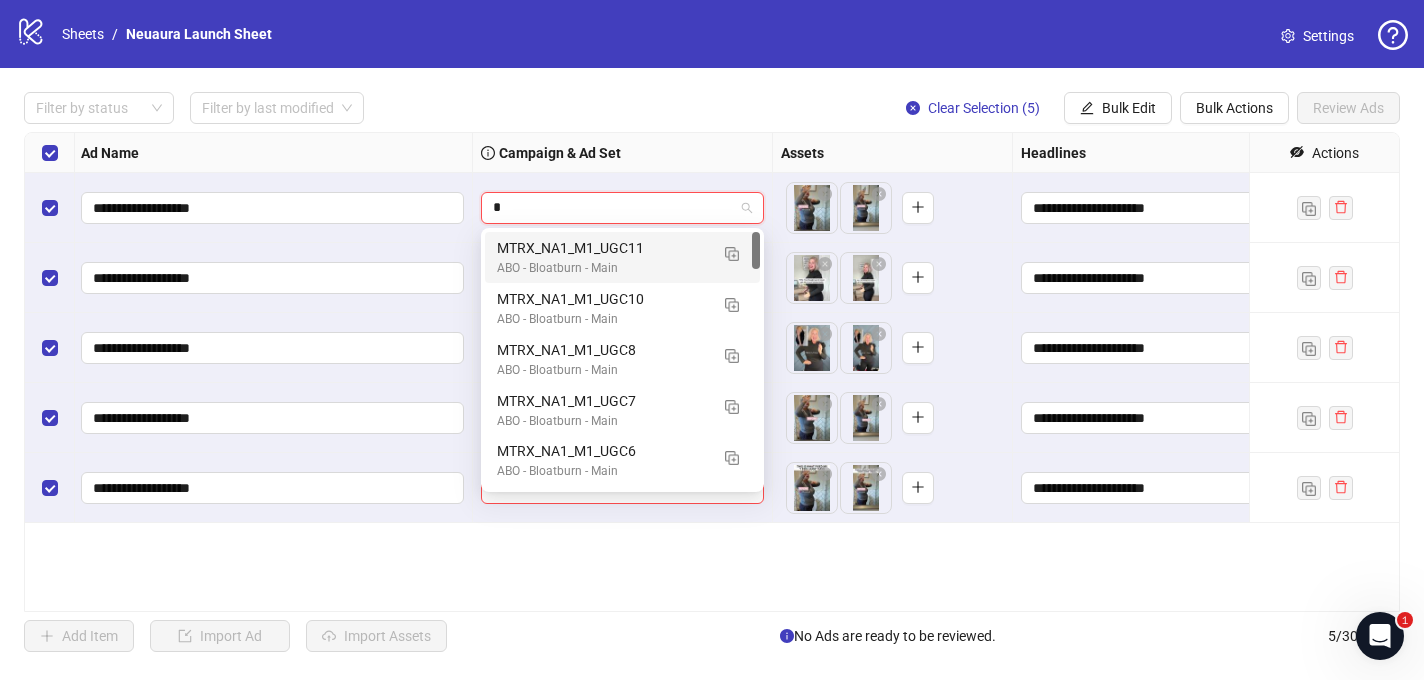 type 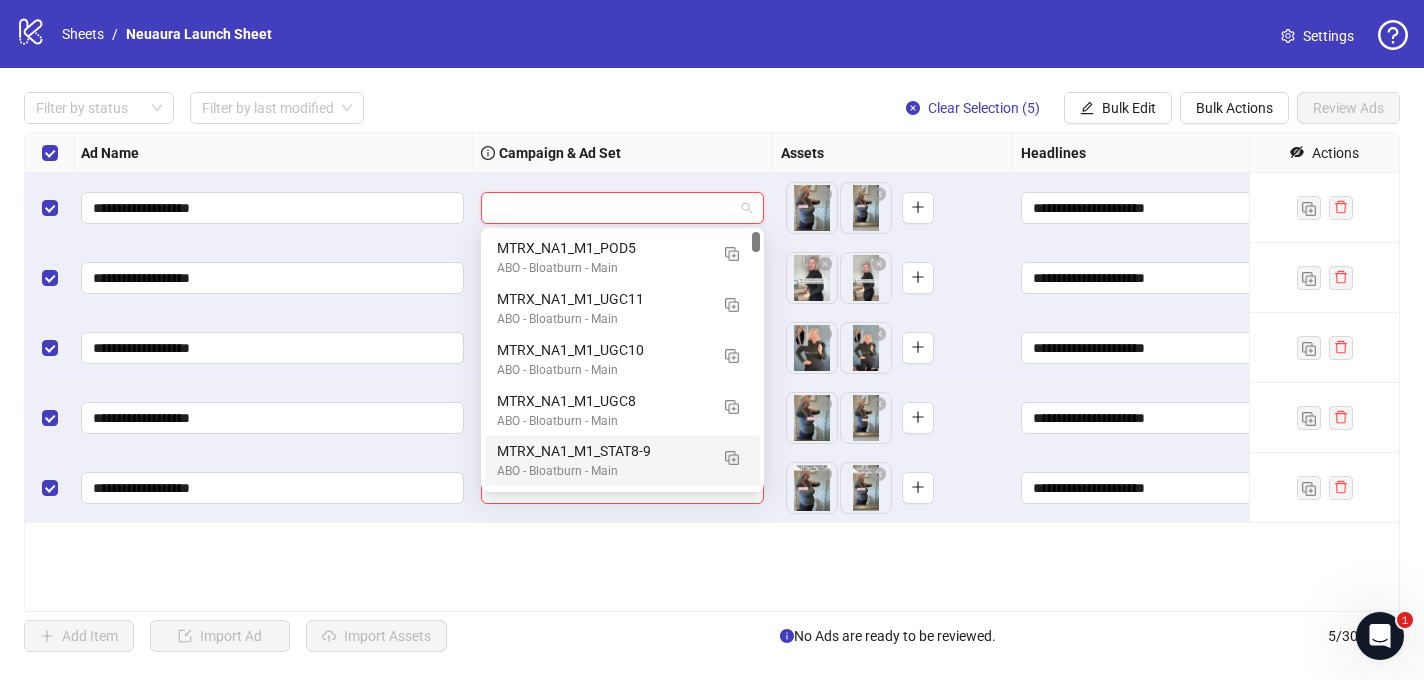 click on "**********" at bounding box center [712, 372] 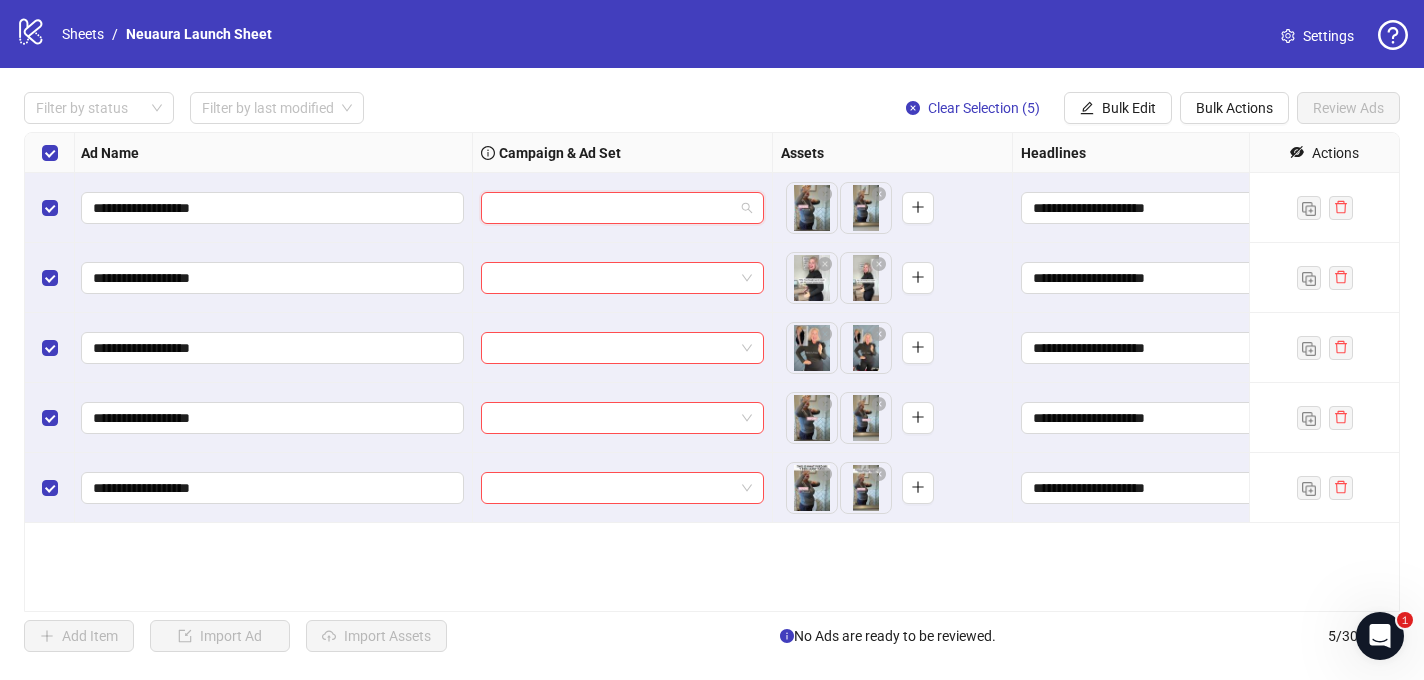 click at bounding box center [613, 208] 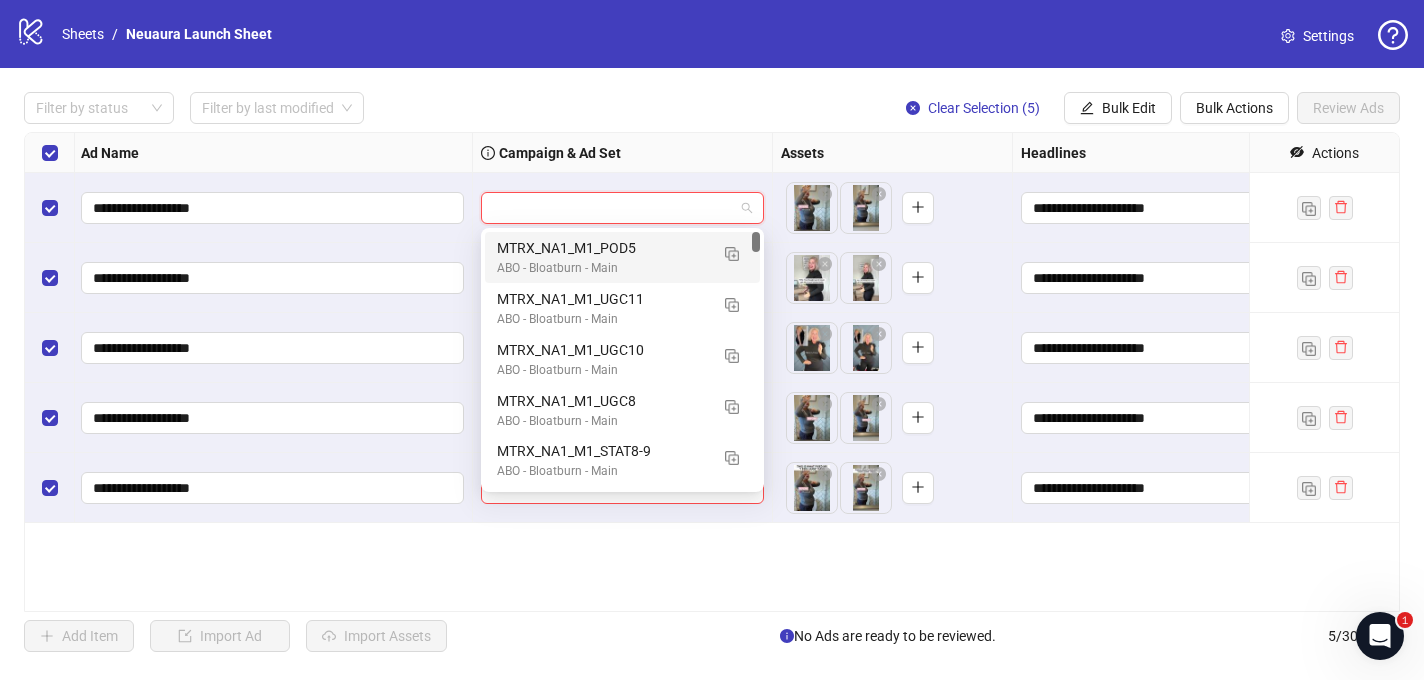 click on "MTRX_NA1_M1_POD5" at bounding box center [602, 248] 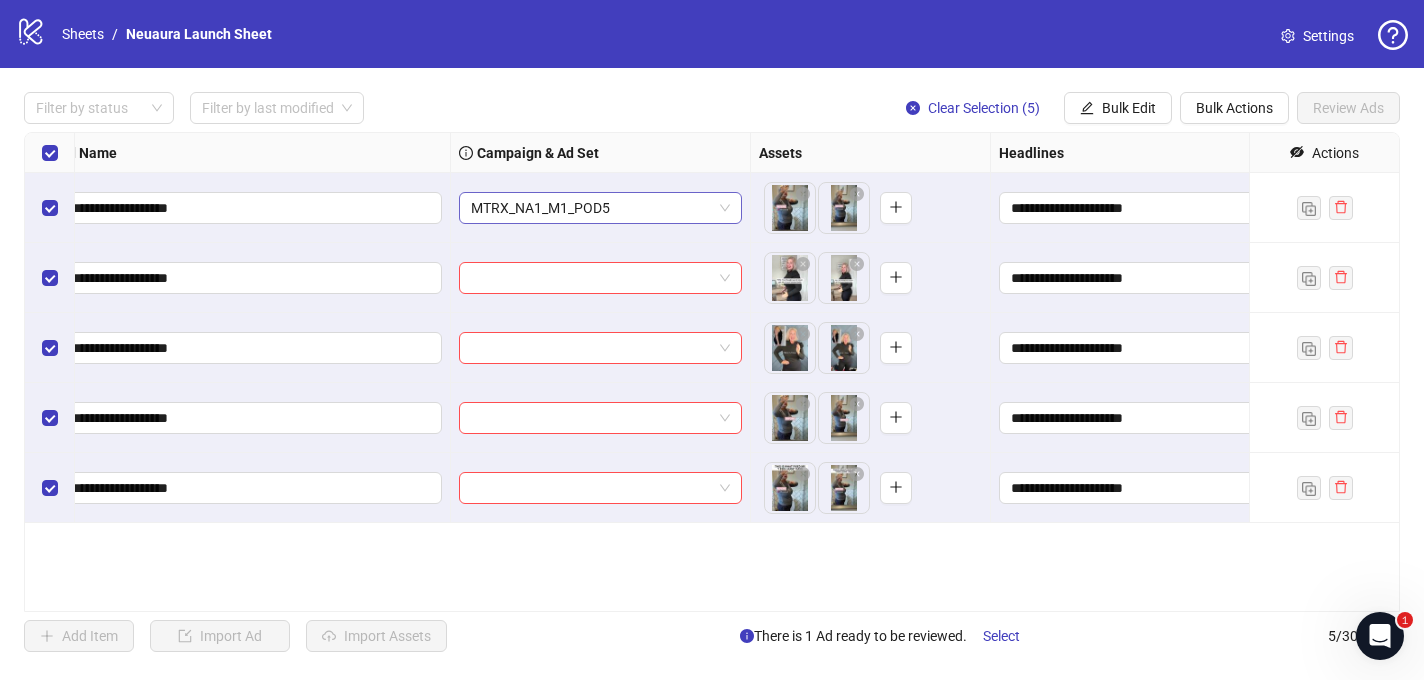 scroll, scrollTop: 0, scrollLeft: 42, axis: horizontal 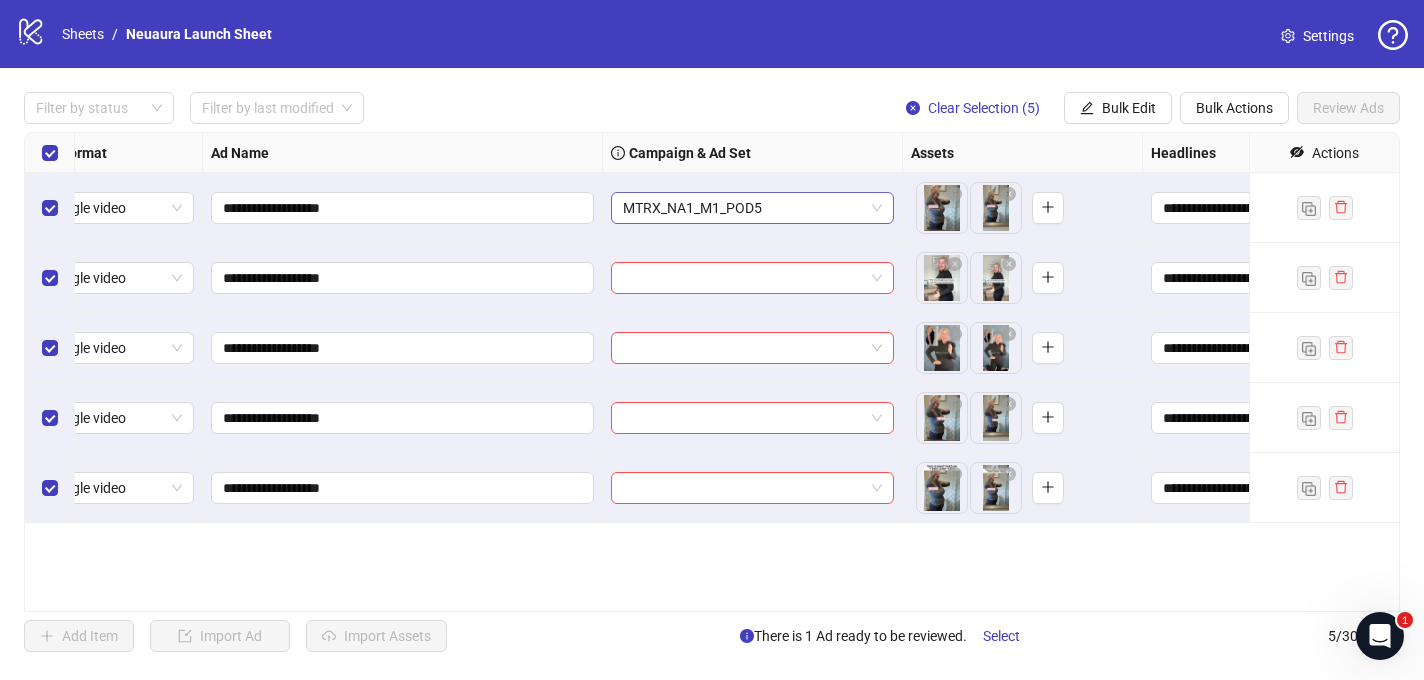 click on "MTRX_NA1_M1_POD5" at bounding box center [752, 208] 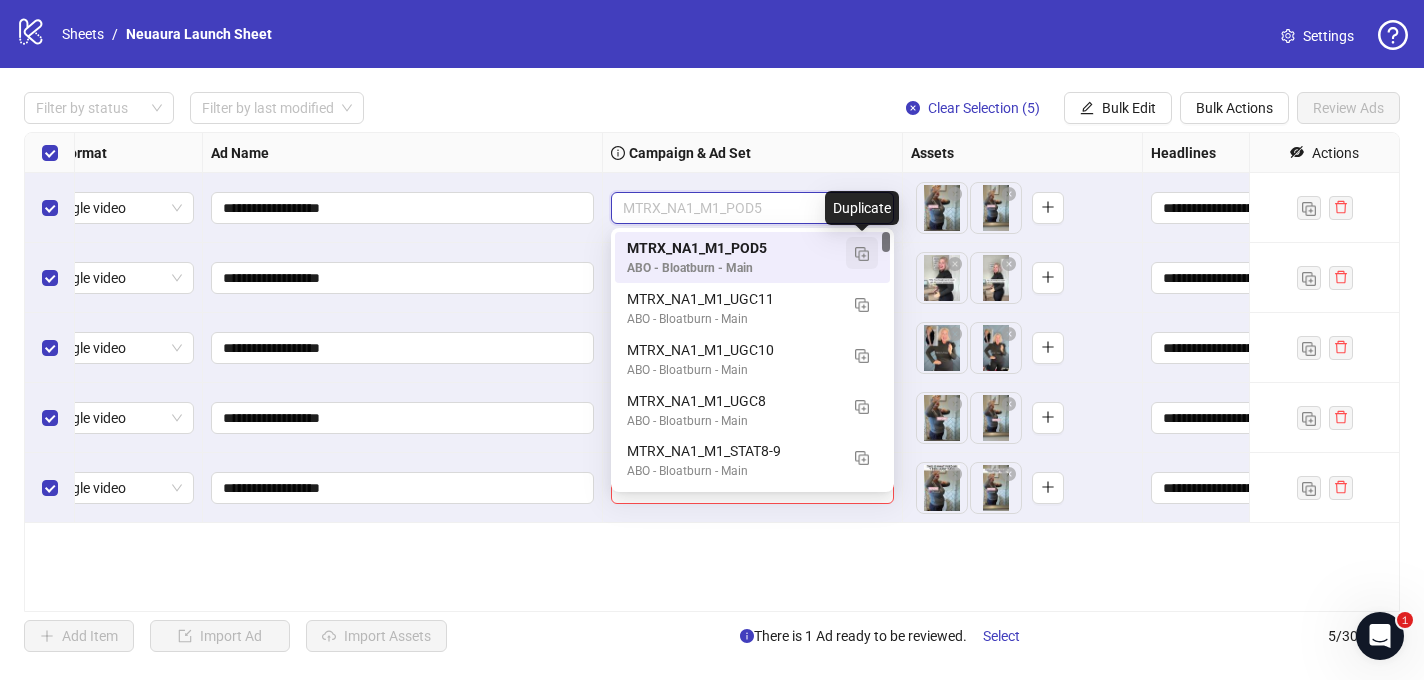 click at bounding box center [862, 254] 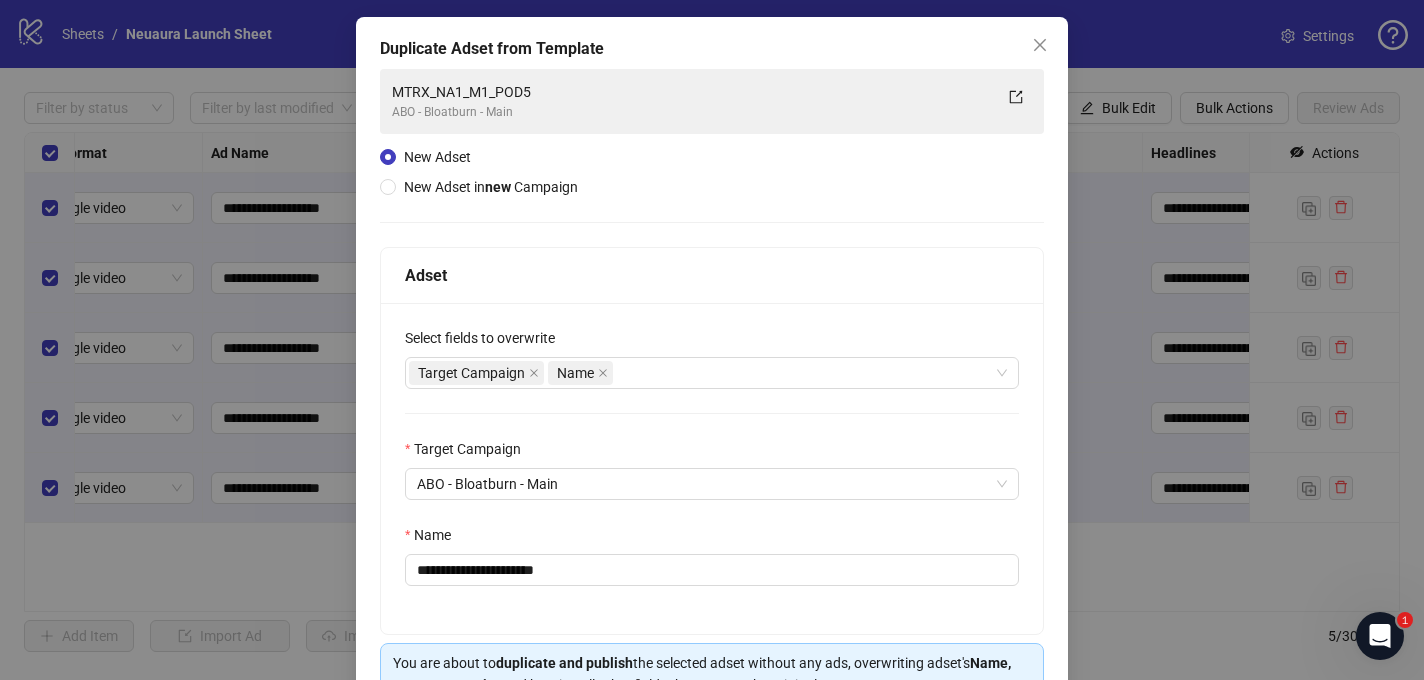 scroll, scrollTop: 107, scrollLeft: 0, axis: vertical 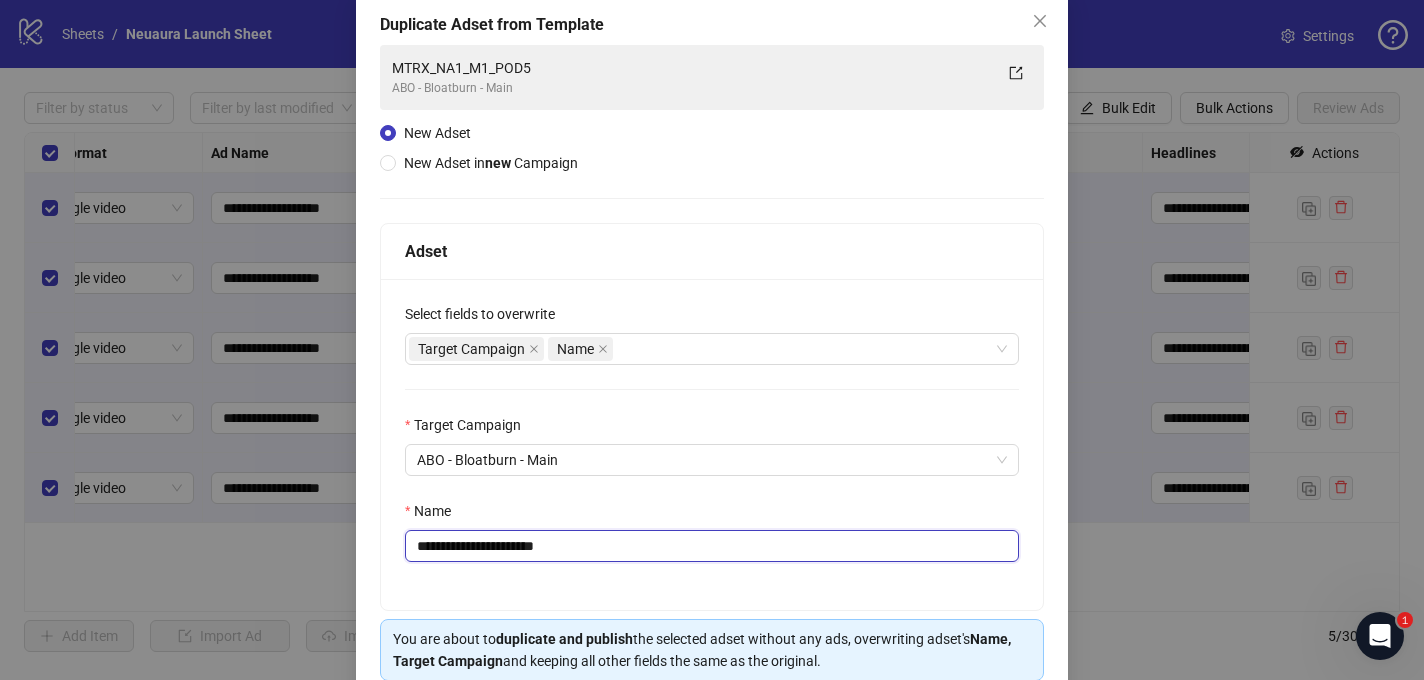 drag, startPoint x: 629, startPoint y: 548, endPoint x: 525, endPoint y: 550, distance: 104.019226 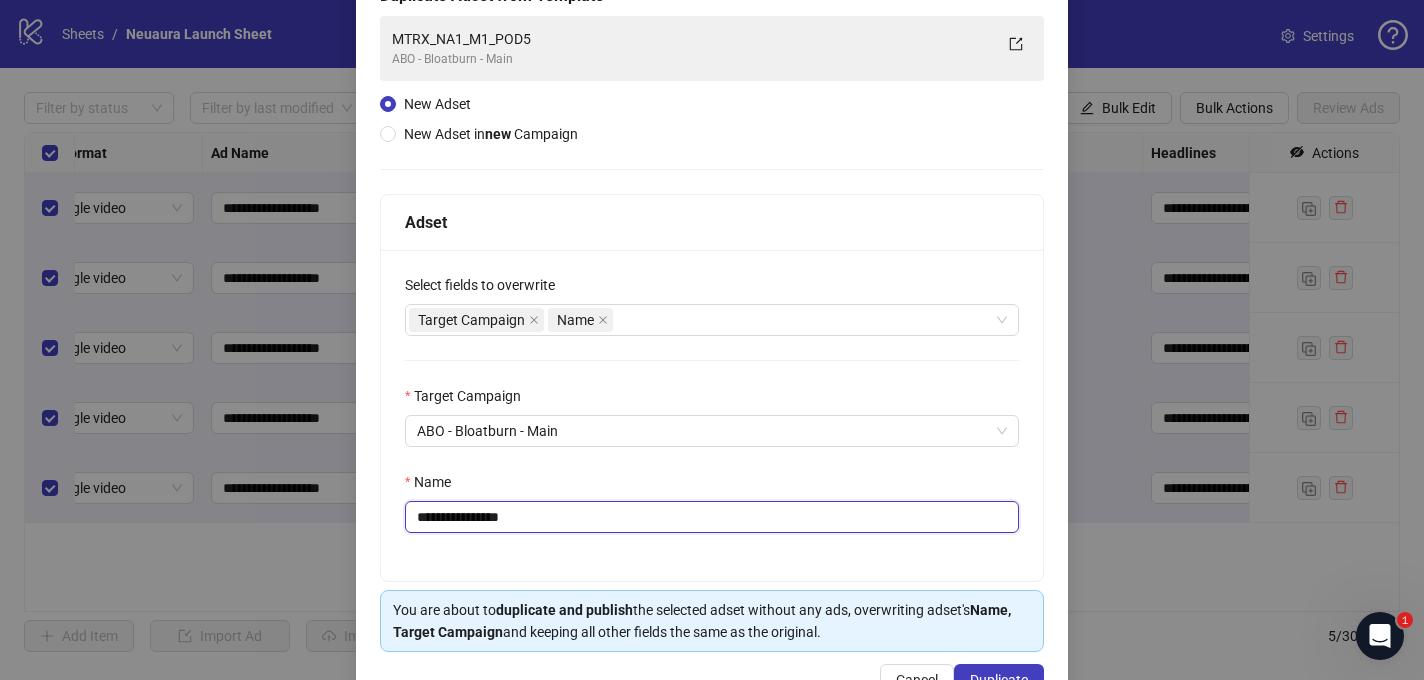 scroll, scrollTop: 197, scrollLeft: 0, axis: vertical 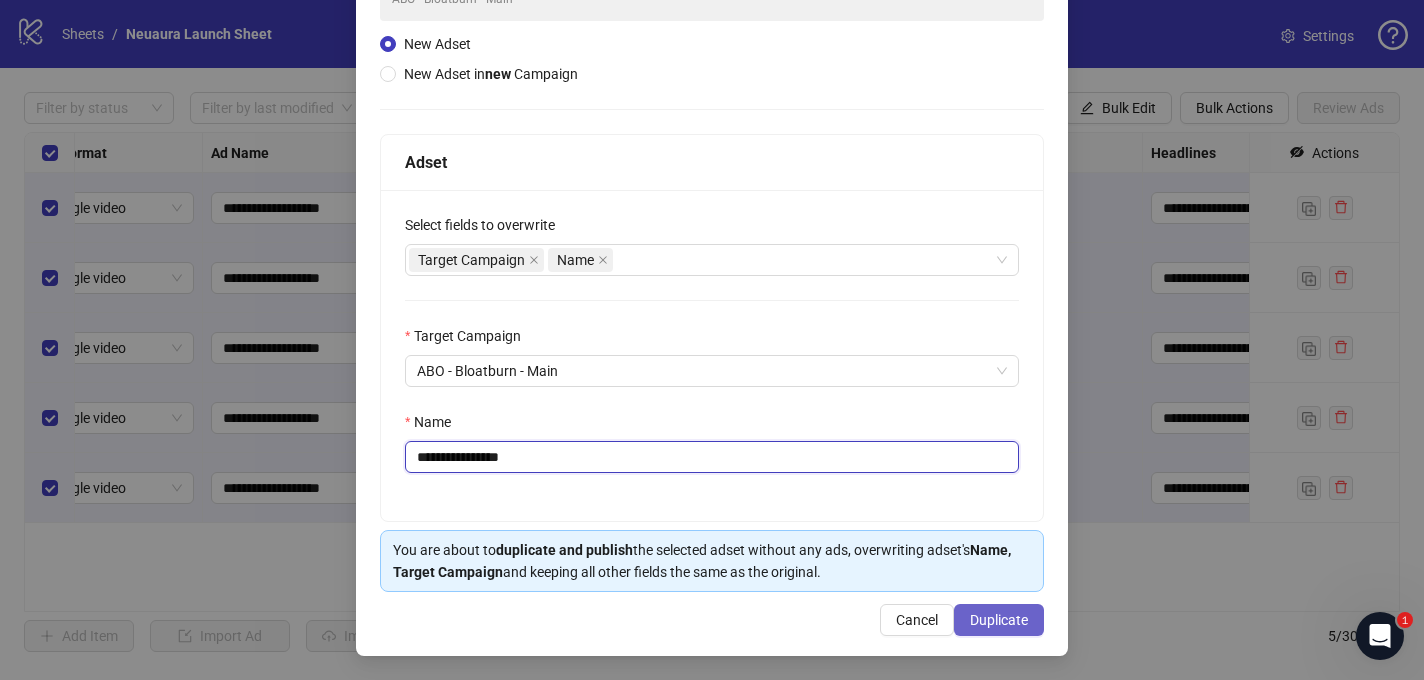 type on "**********" 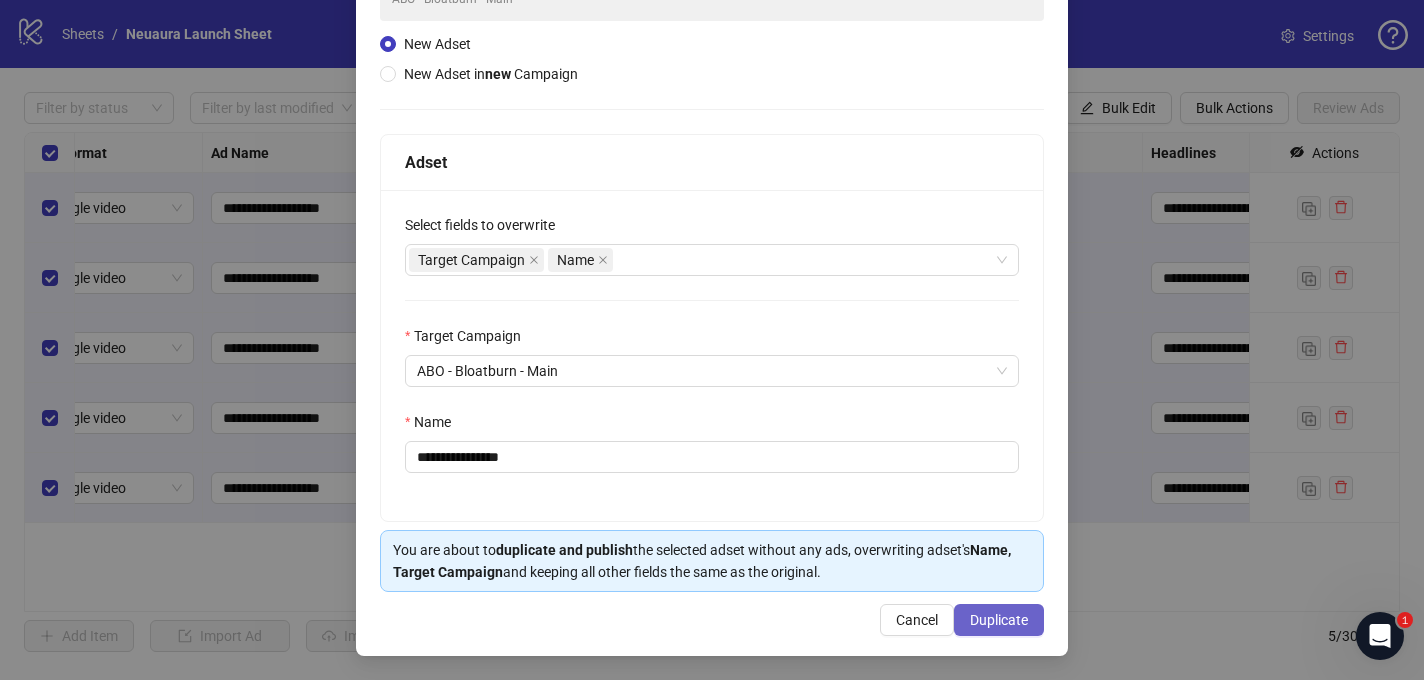 click on "Duplicate" at bounding box center [999, 620] 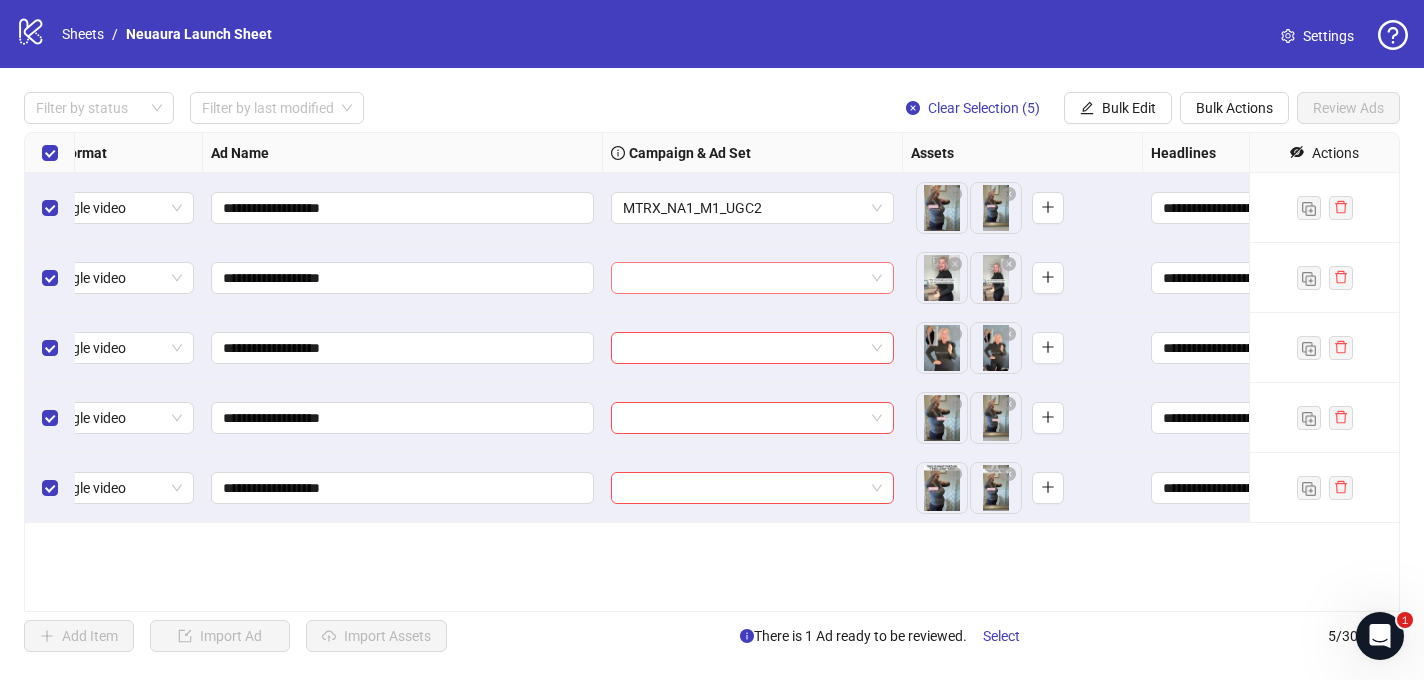 click at bounding box center (743, 278) 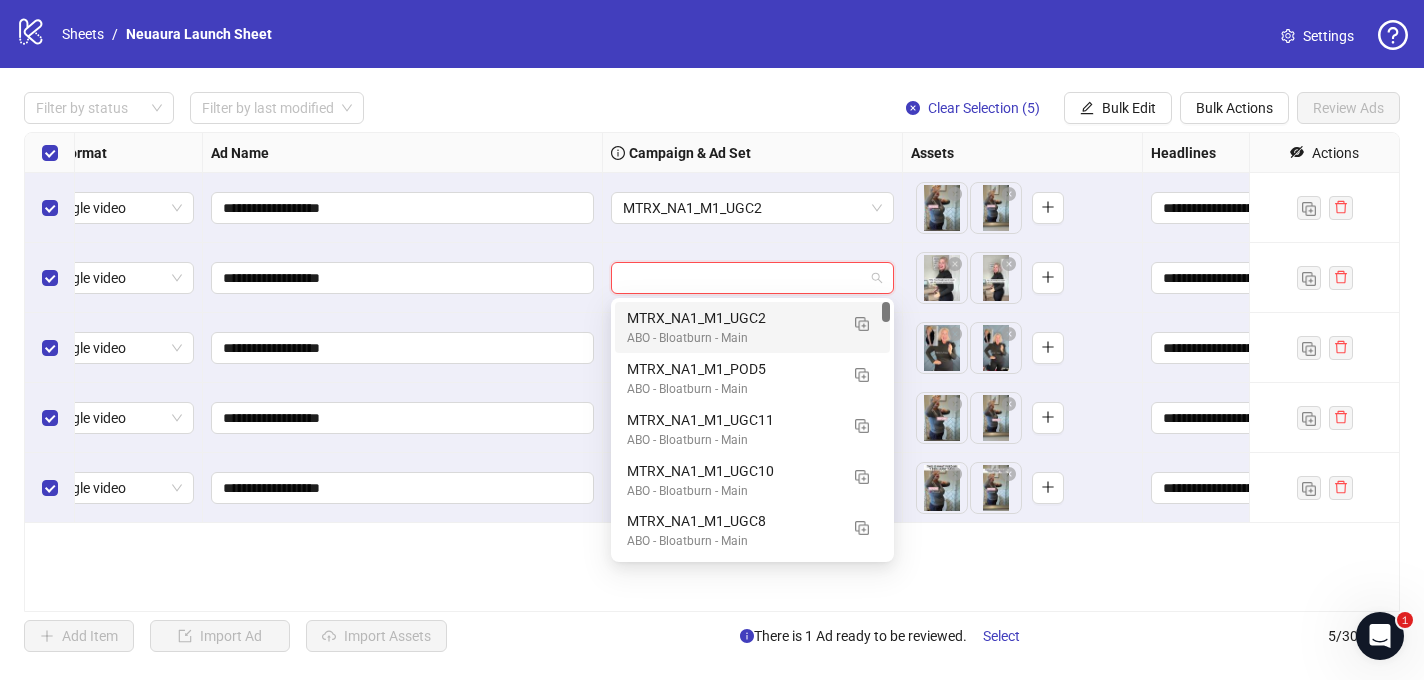 click on "MTRX_NA1_M1_UGC2" at bounding box center [732, 318] 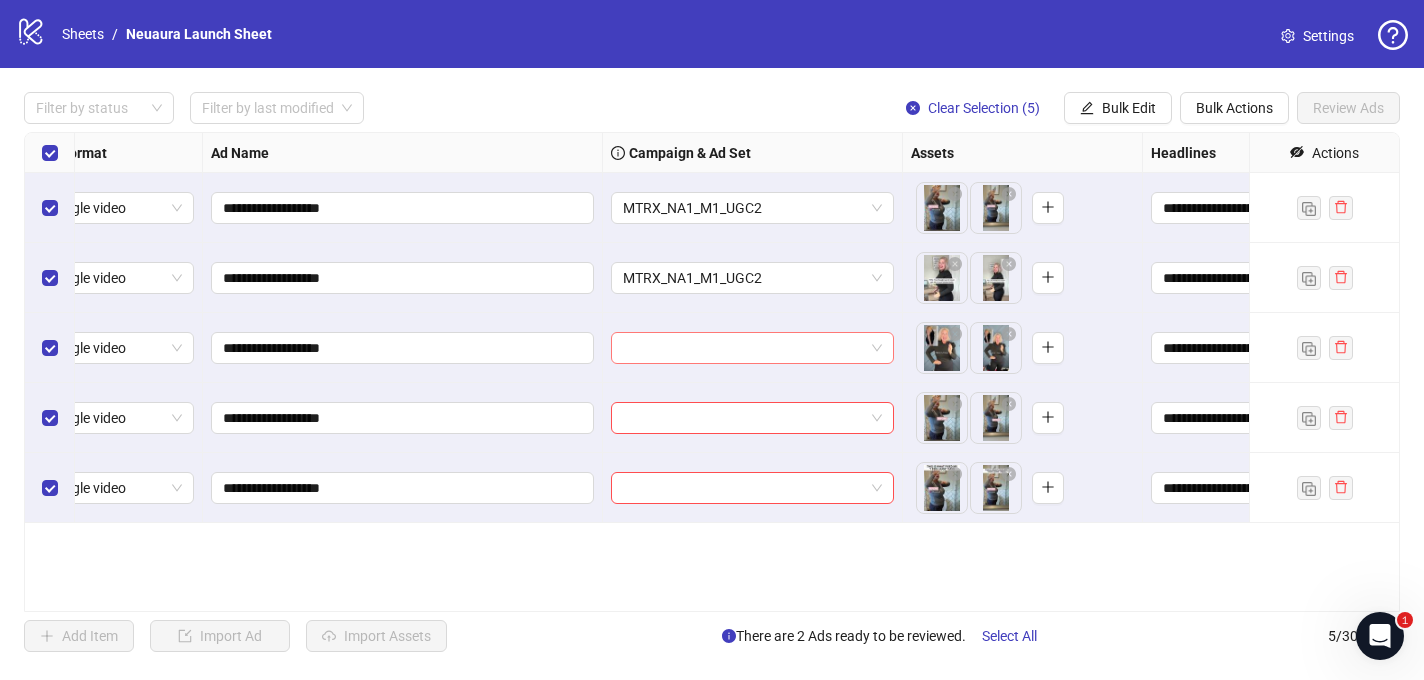 click at bounding box center [743, 348] 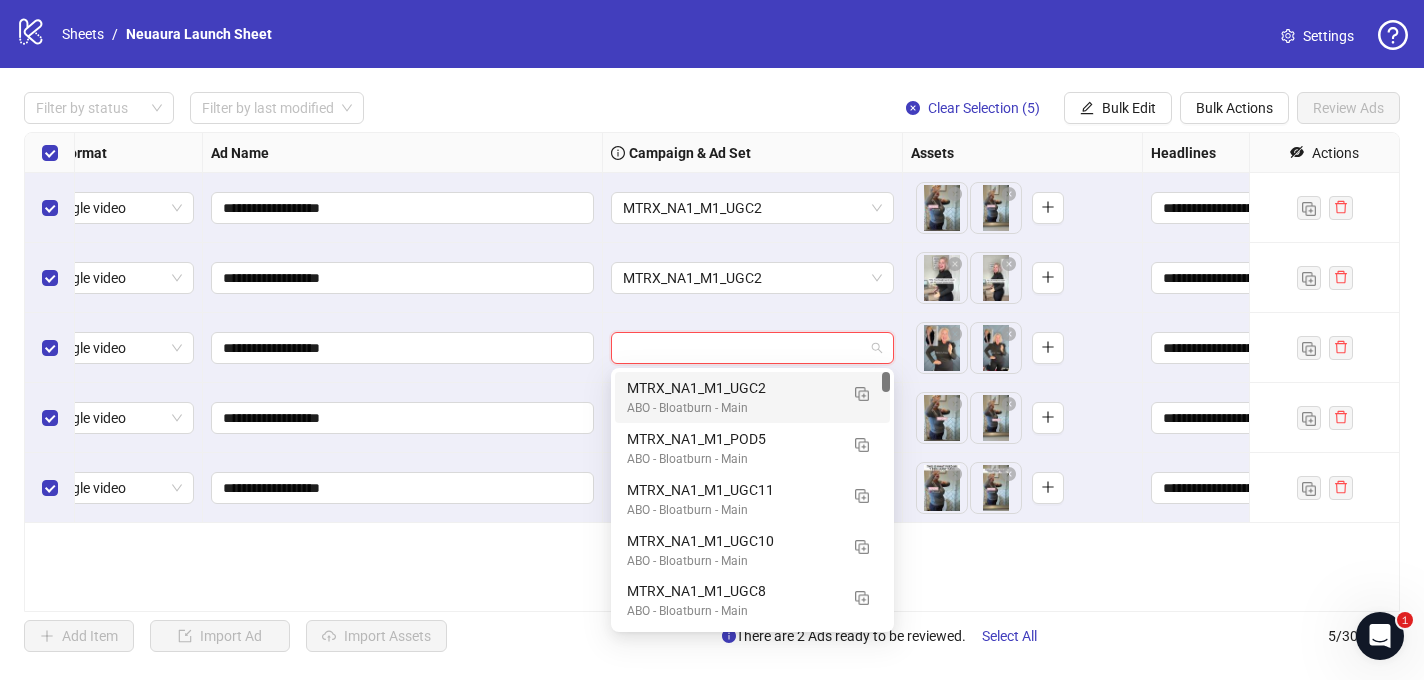click on "MTRX_NA1_M1_UGC2" at bounding box center [732, 388] 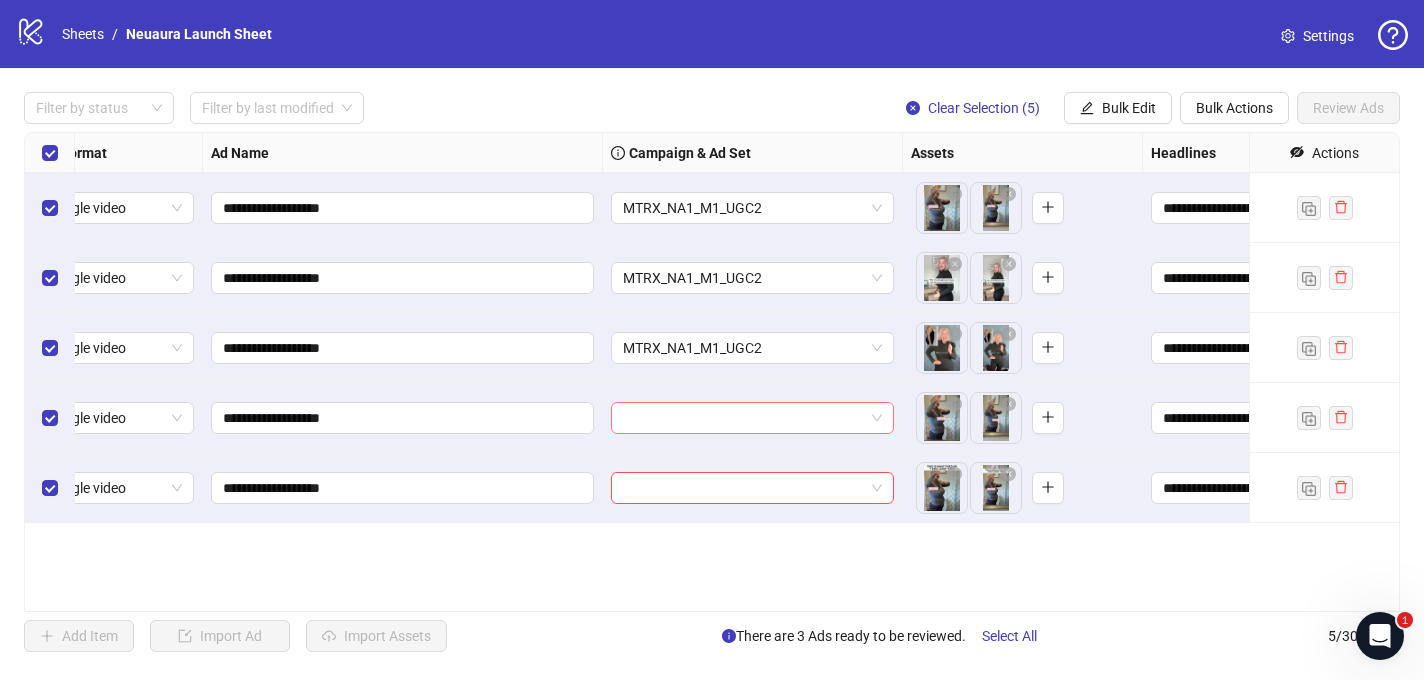 click at bounding box center (743, 418) 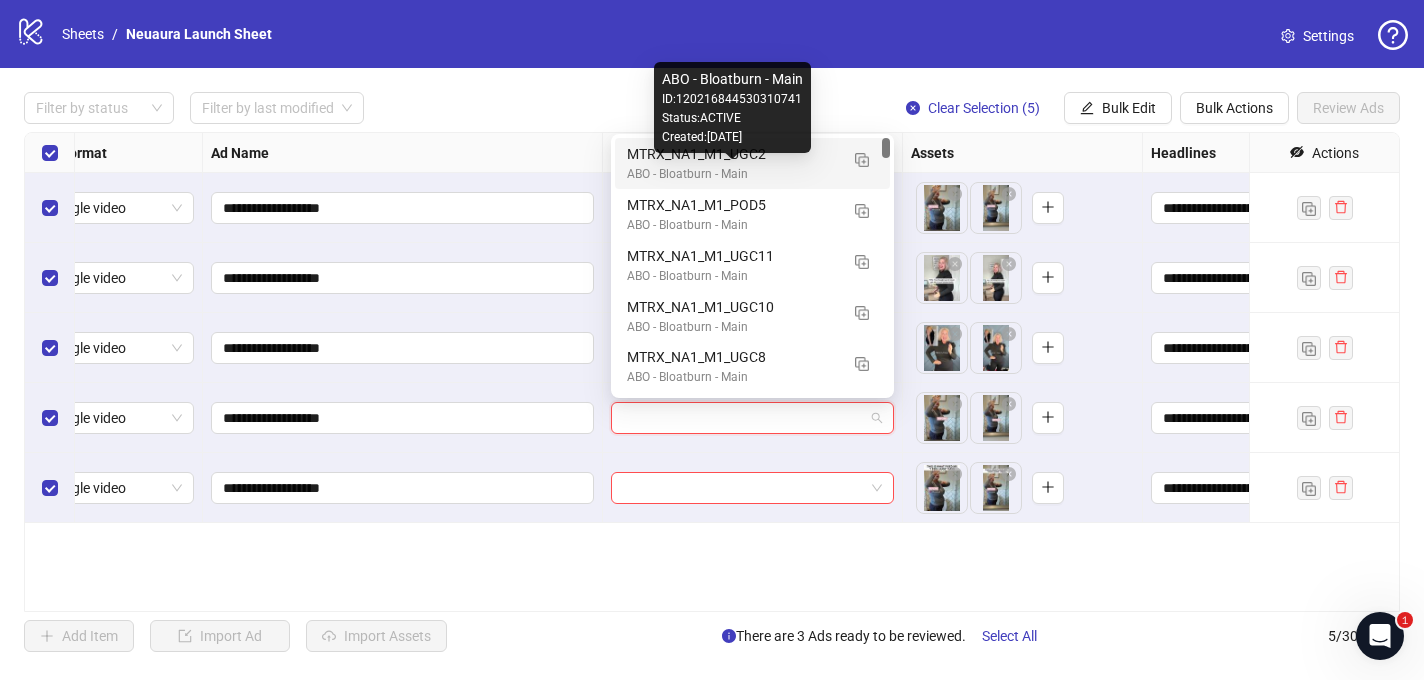 click on "ABO - Bloatburn - Main" at bounding box center [732, 174] 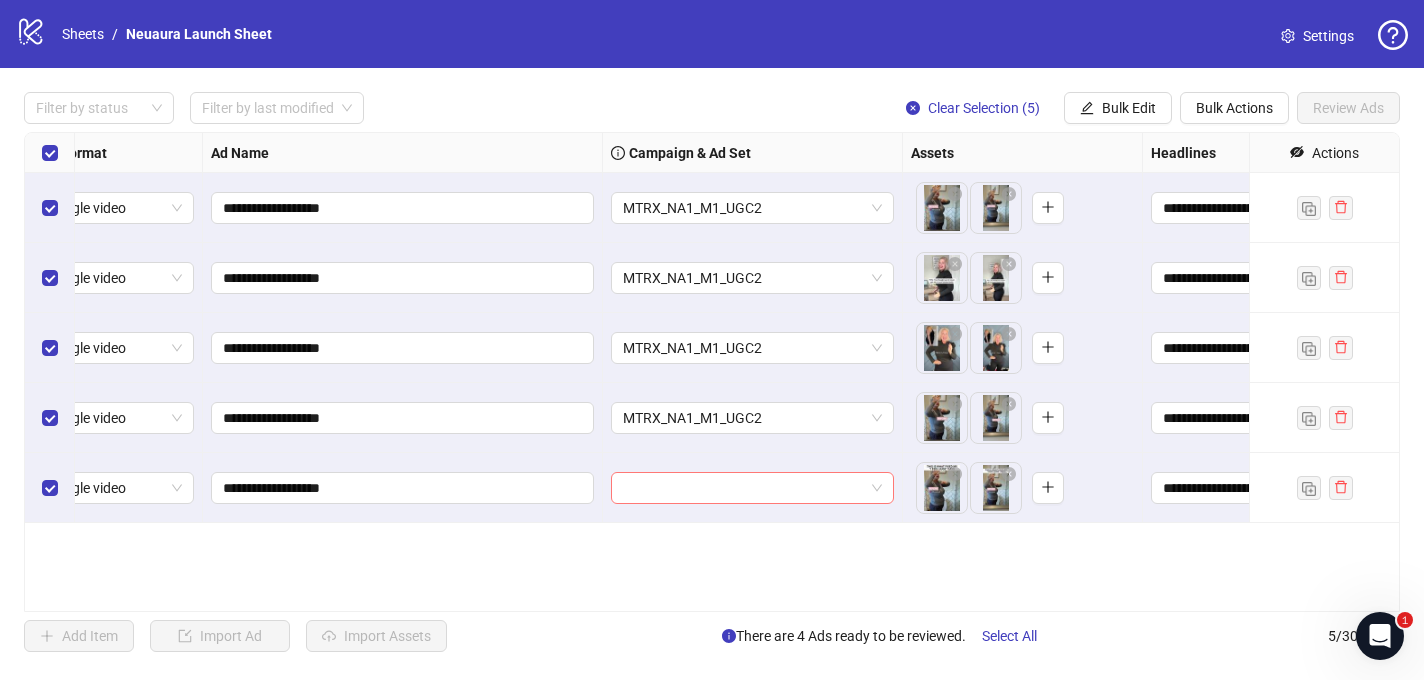 click at bounding box center [743, 488] 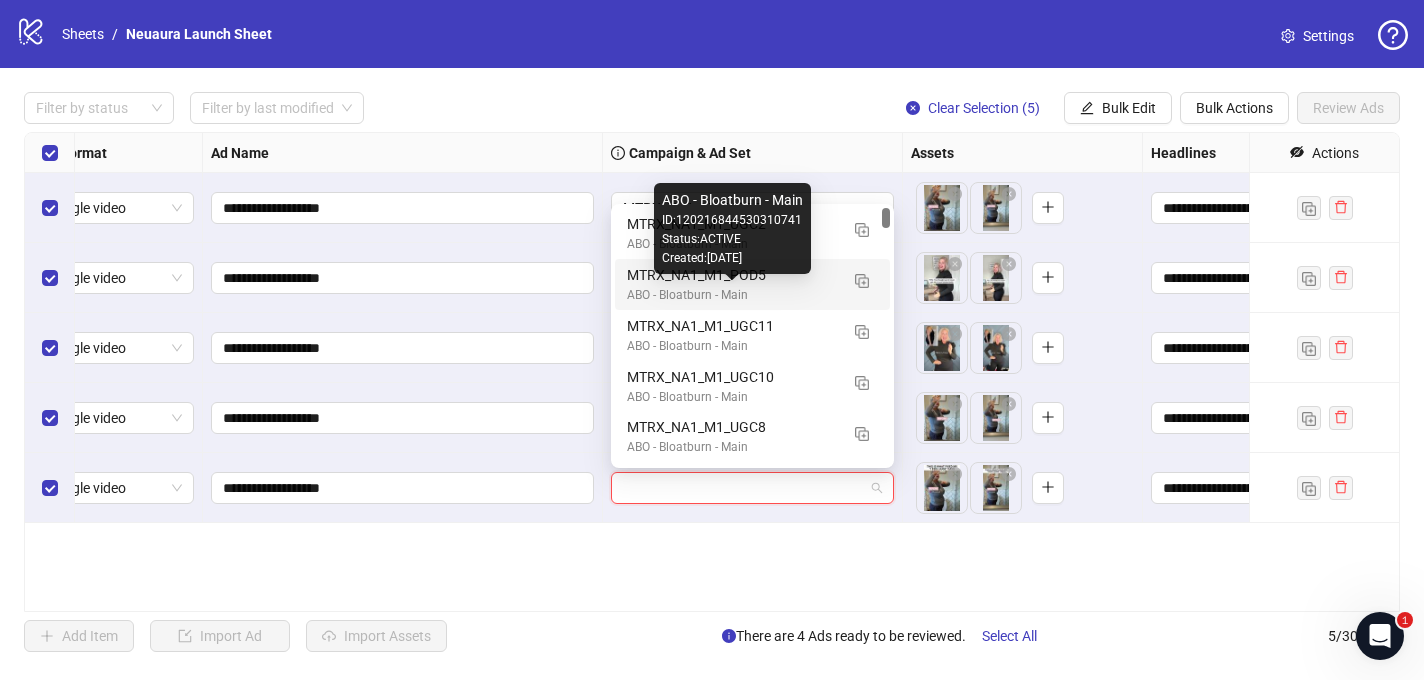 click on "Status:  ACTIVE" at bounding box center (732, 239) 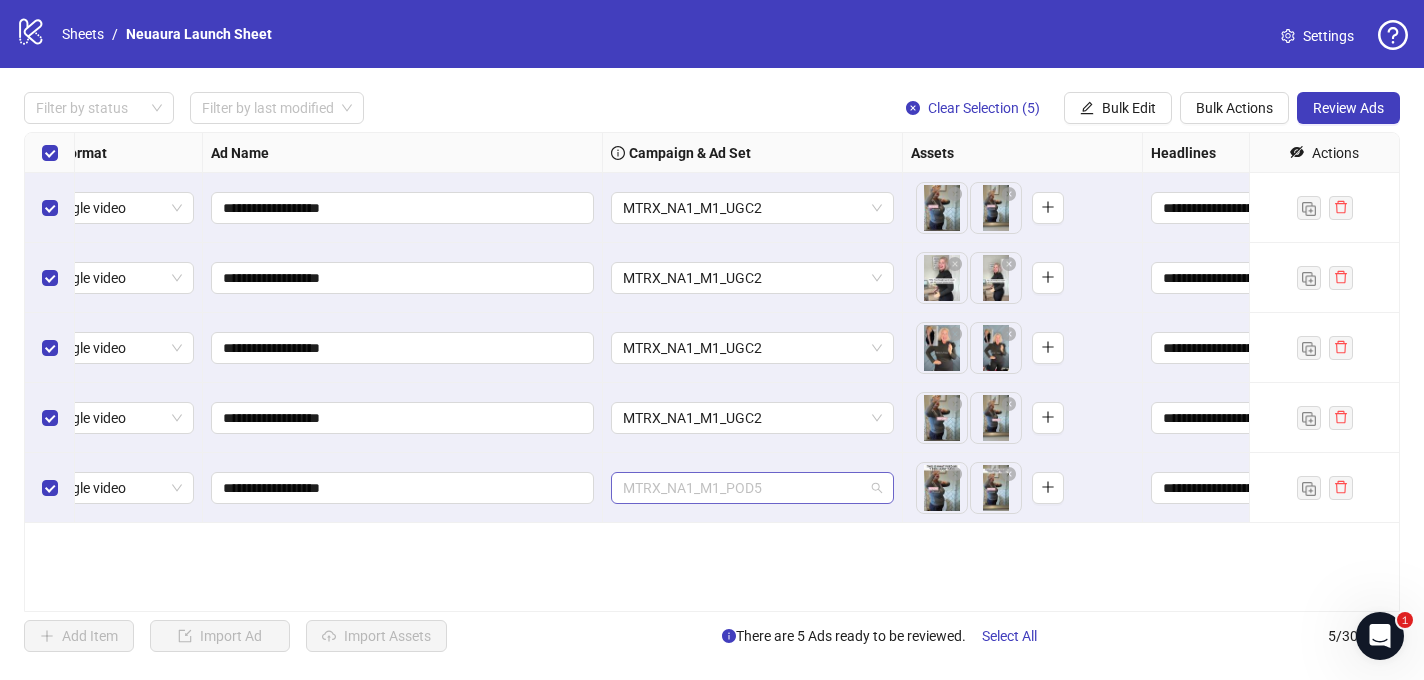 click on "MTRX_NA1_M1_POD5" at bounding box center (752, 488) 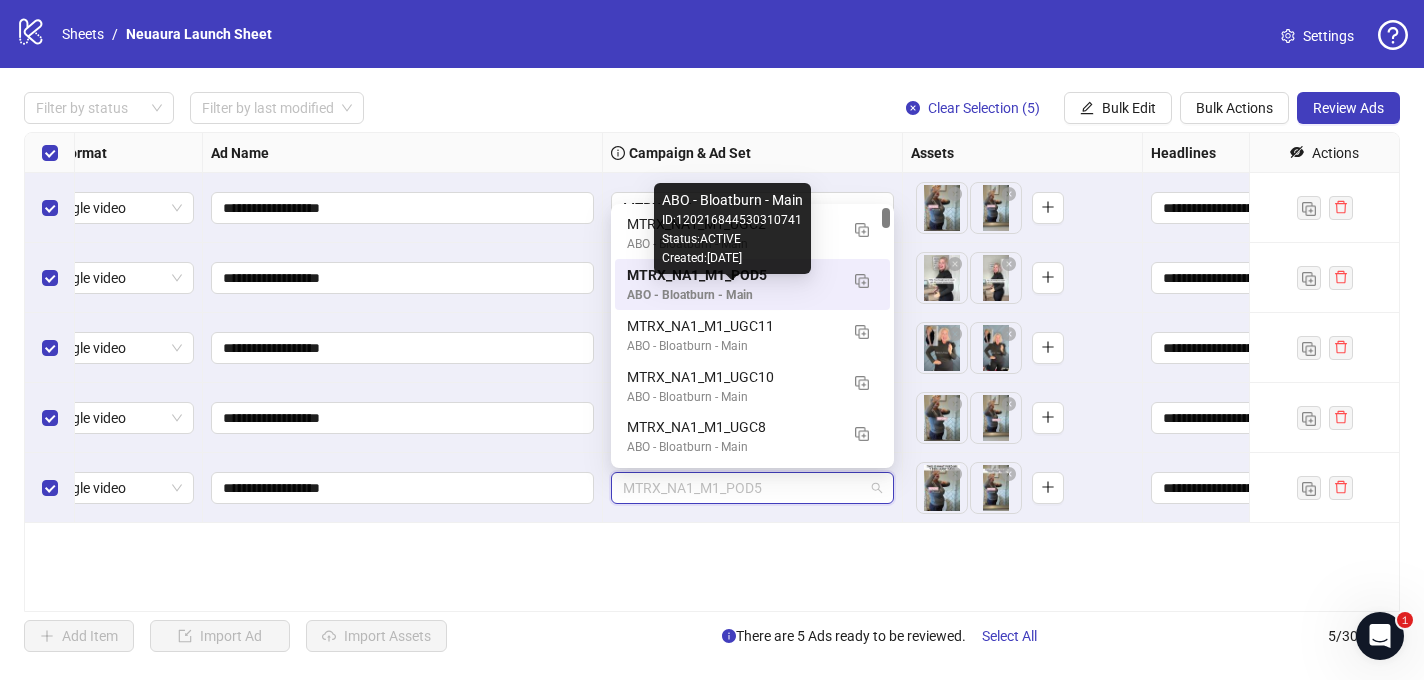 click on "Status:  ACTIVE" at bounding box center (732, 239) 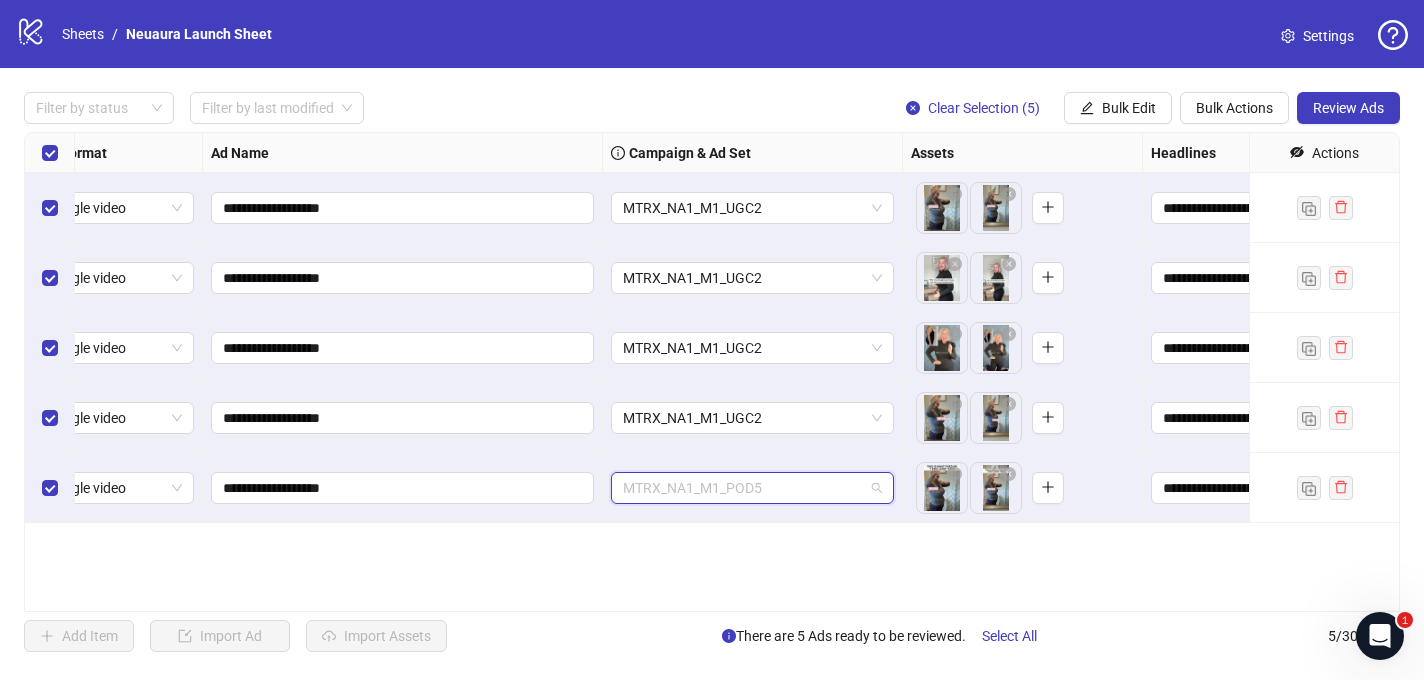 click on "MTRX_NA1_M1_POD5" at bounding box center [752, 488] 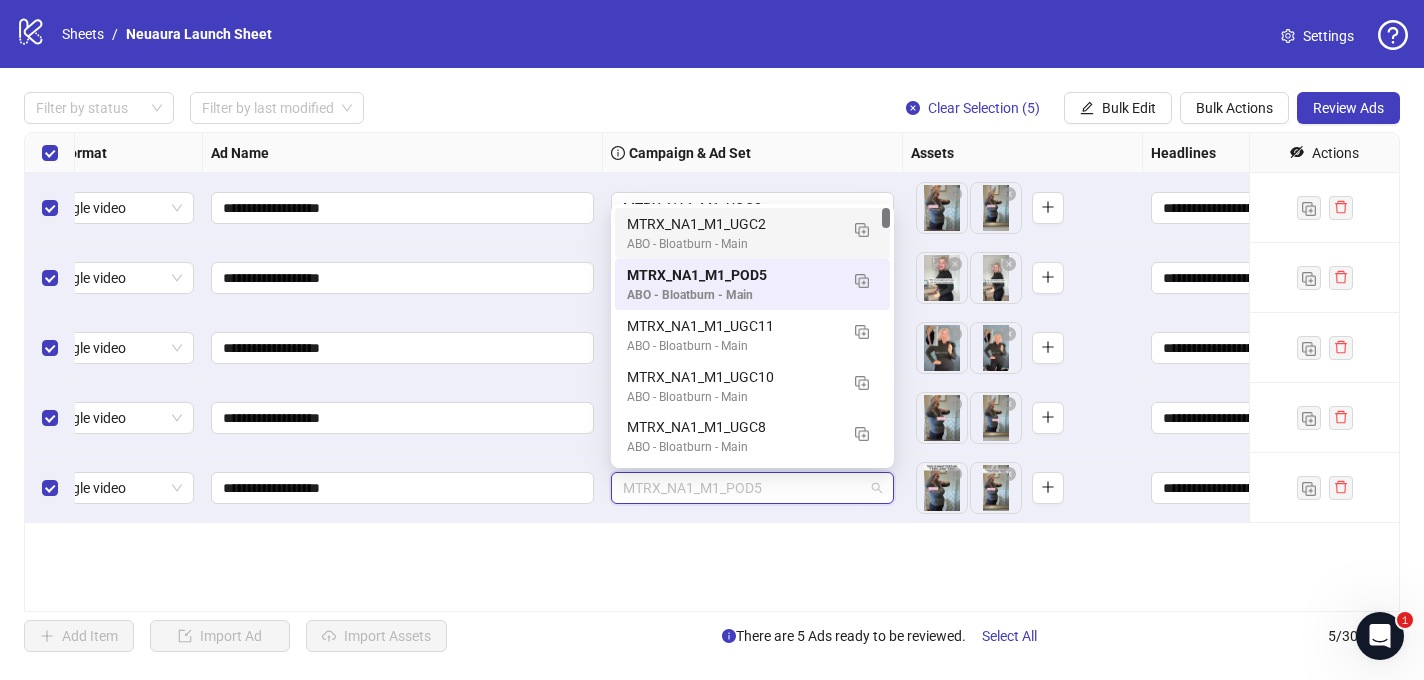 click on "MTRX_NA1_M1_UGC2" at bounding box center (732, 224) 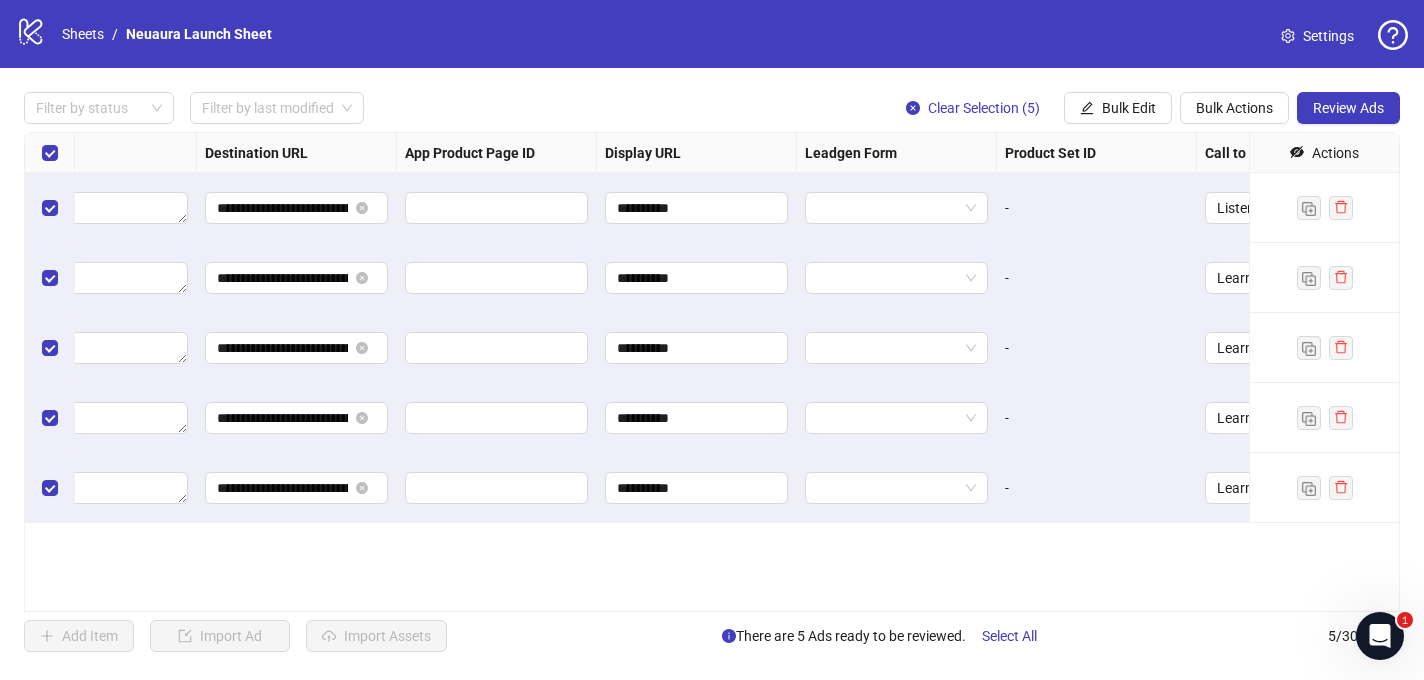 scroll, scrollTop: 0, scrollLeft: 1896, axis: horizontal 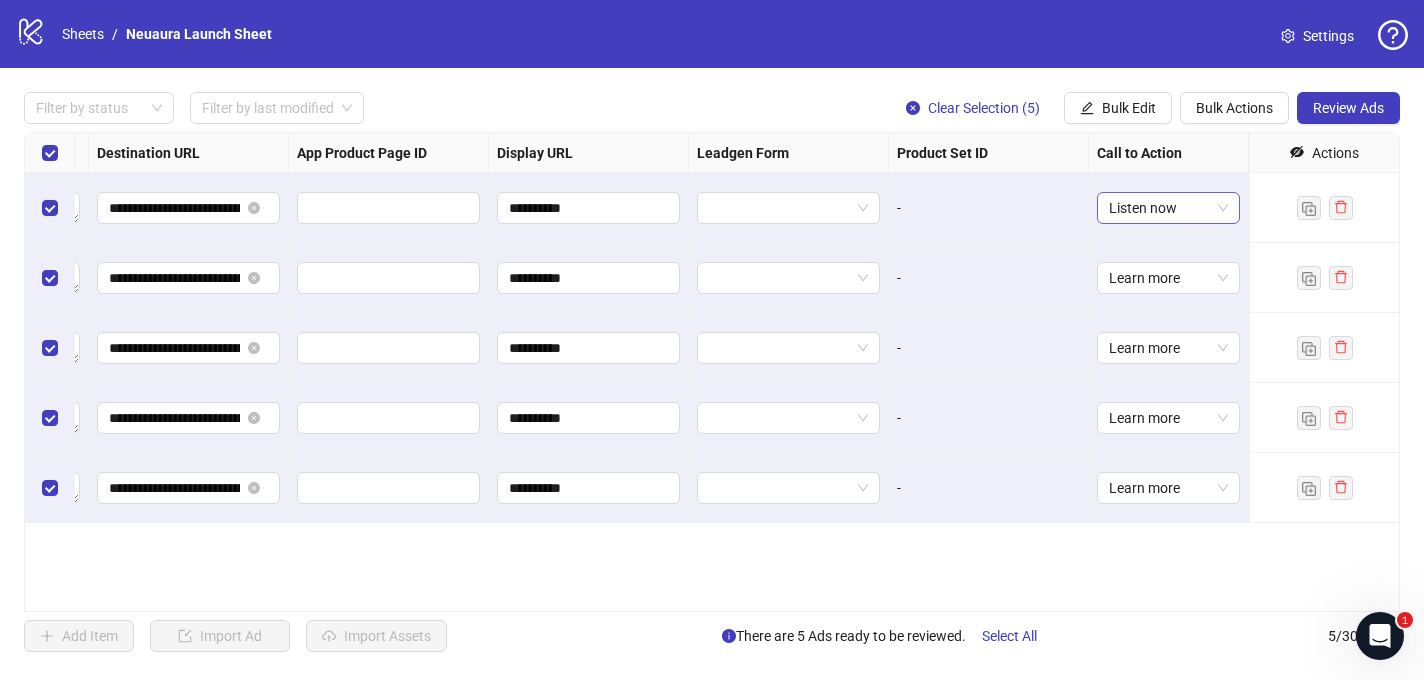 click on "Listen now" at bounding box center (1168, 208) 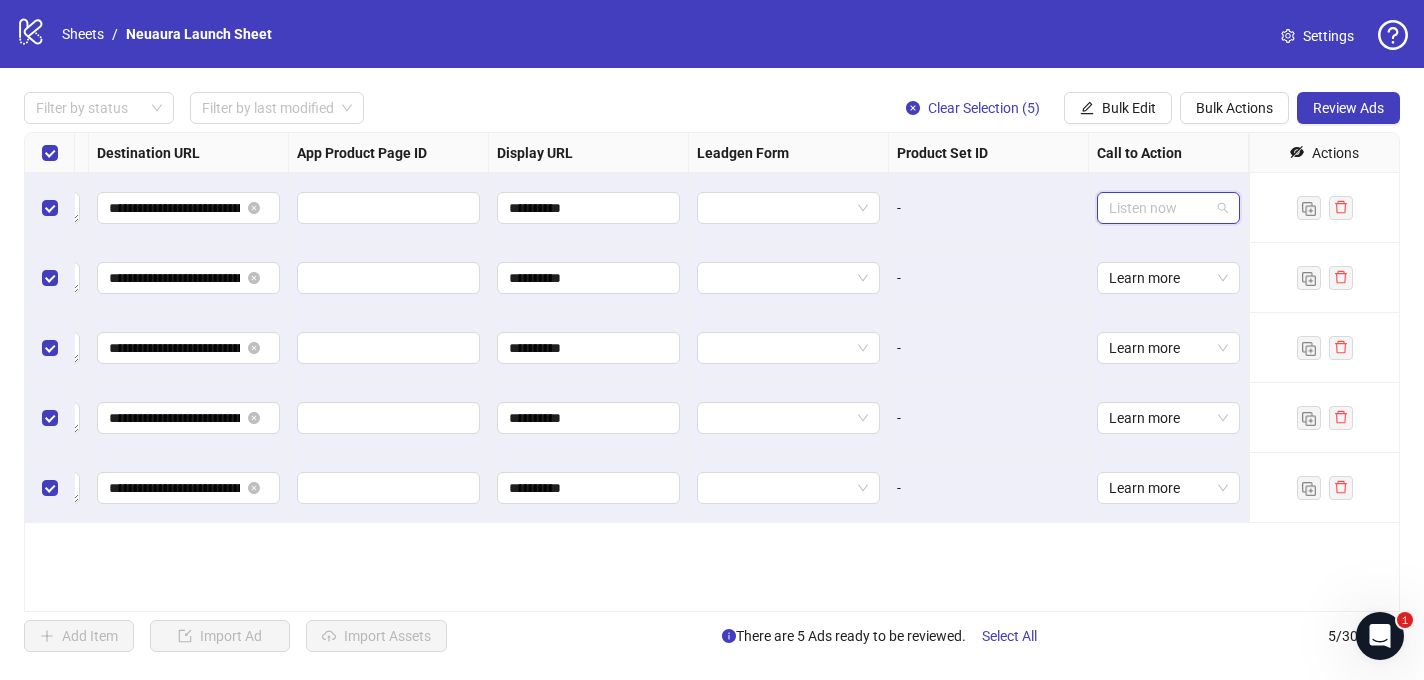 scroll, scrollTop: 96, scrollLeft: 0, axis: vertical 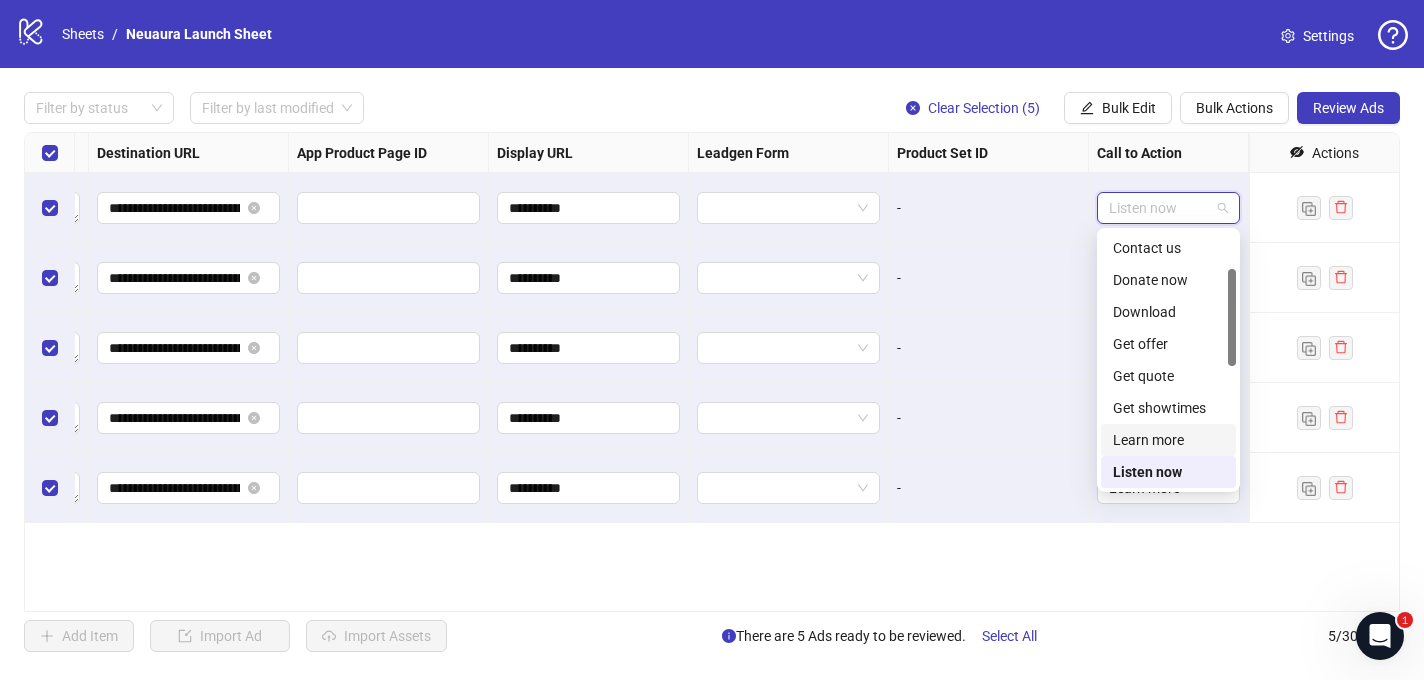 click on "Learn more" at bounding box center [1168, 440] 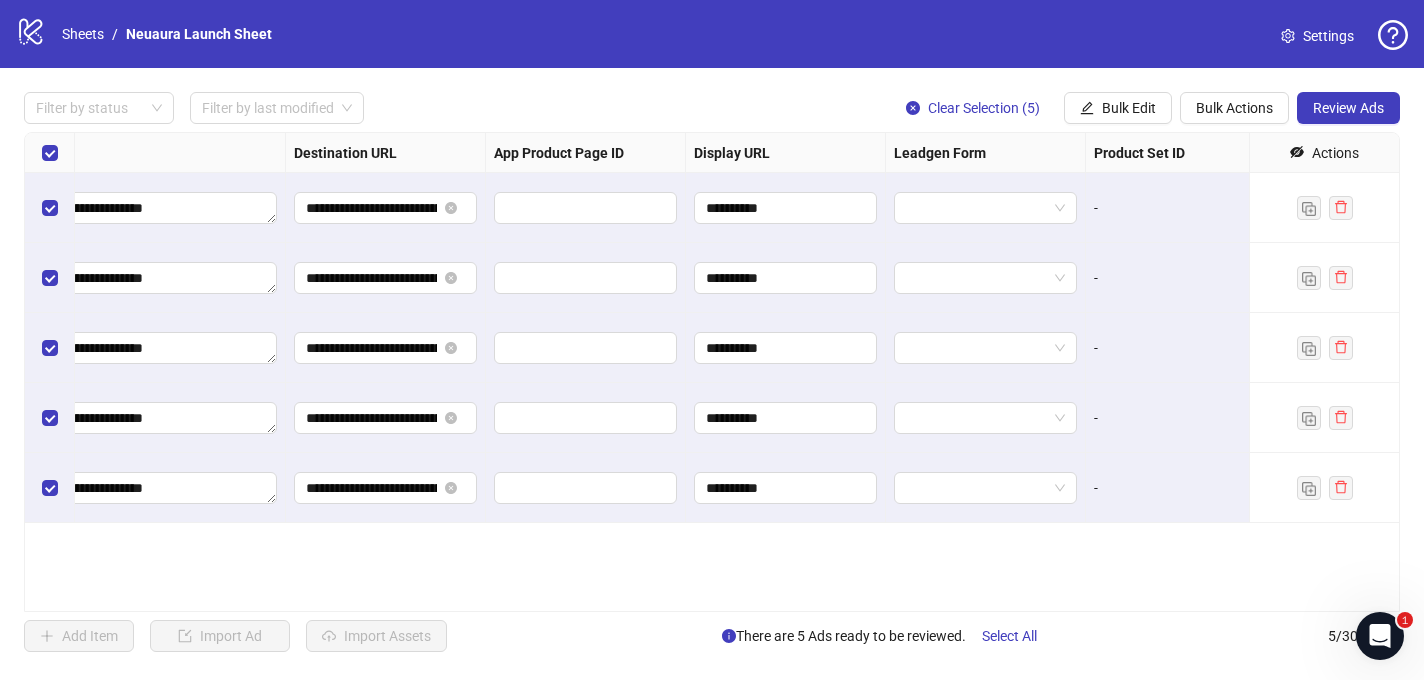 scroll, scrollTop: 0, scrollLeft: 1680, axis: horizontal 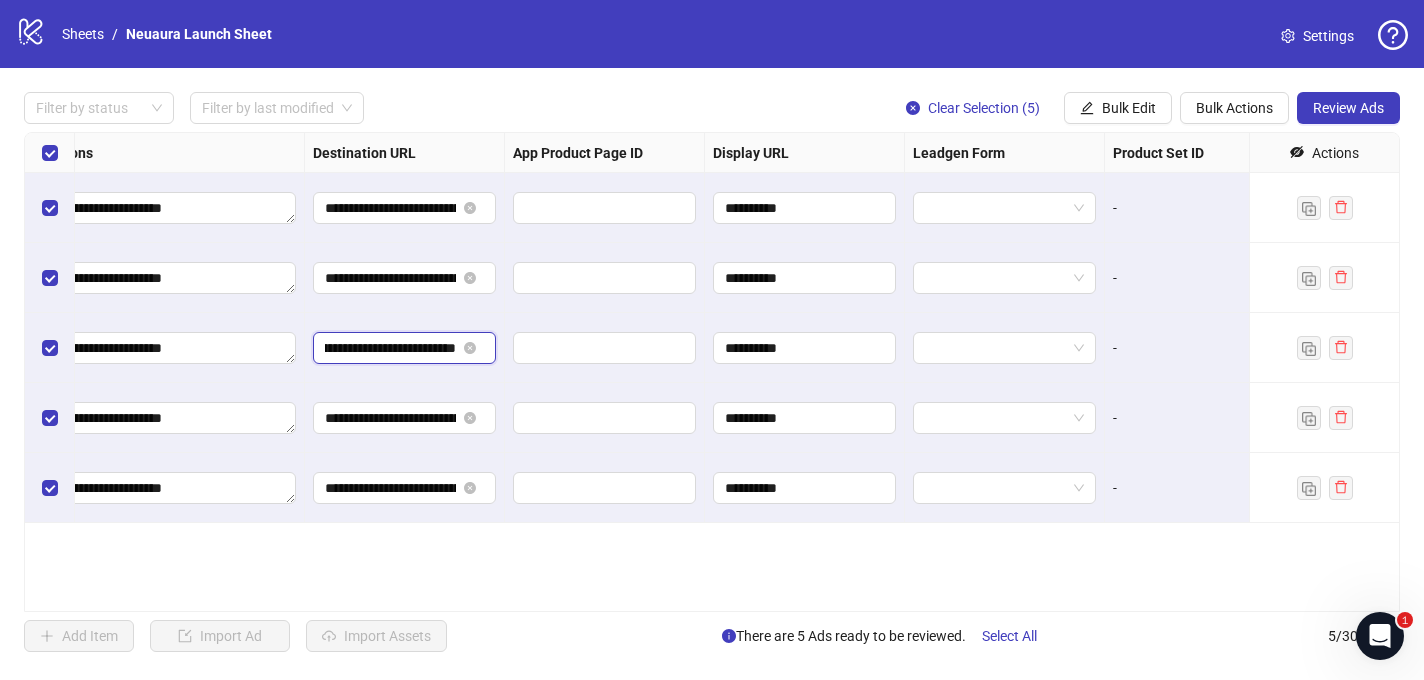 drag, startPoint x: 399, startPoint y: 349, endPoint x: 496, endPoint y: 361, distance: 97.73945 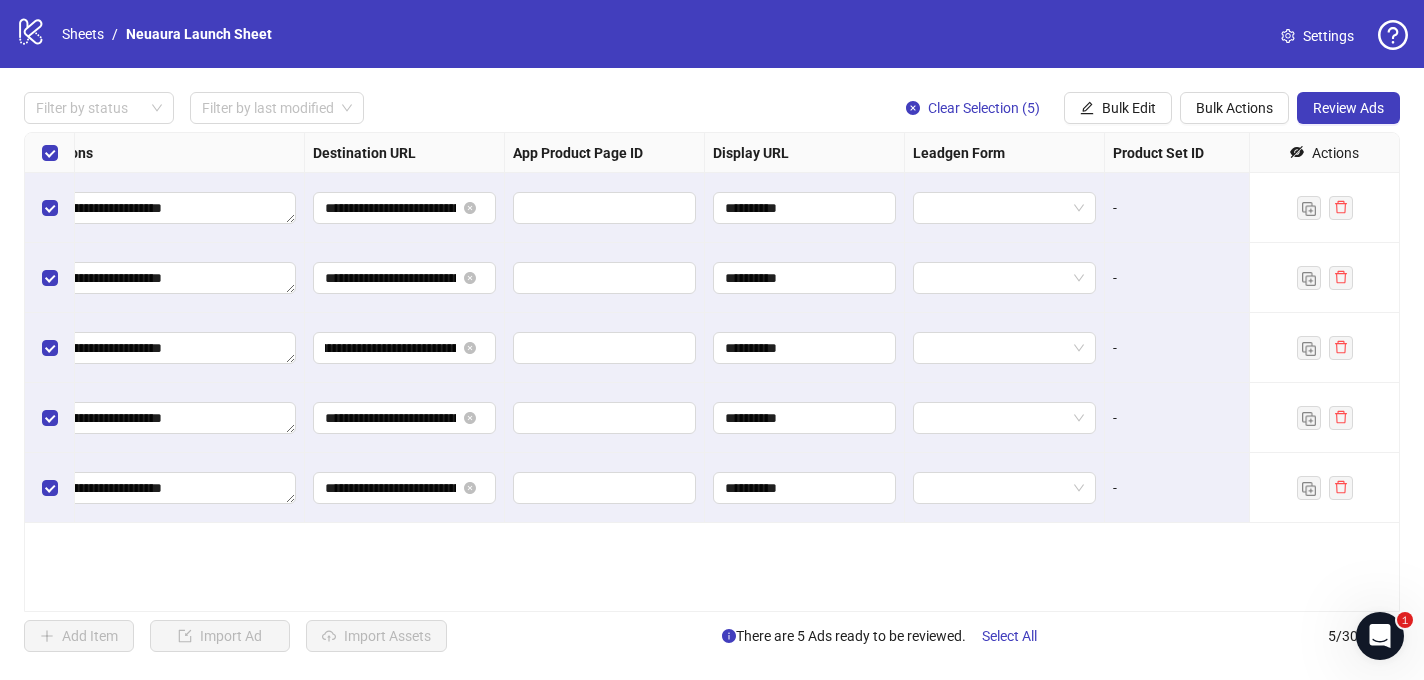 scroll, scrollTop: 0, scrollLeft: 0, axis: both 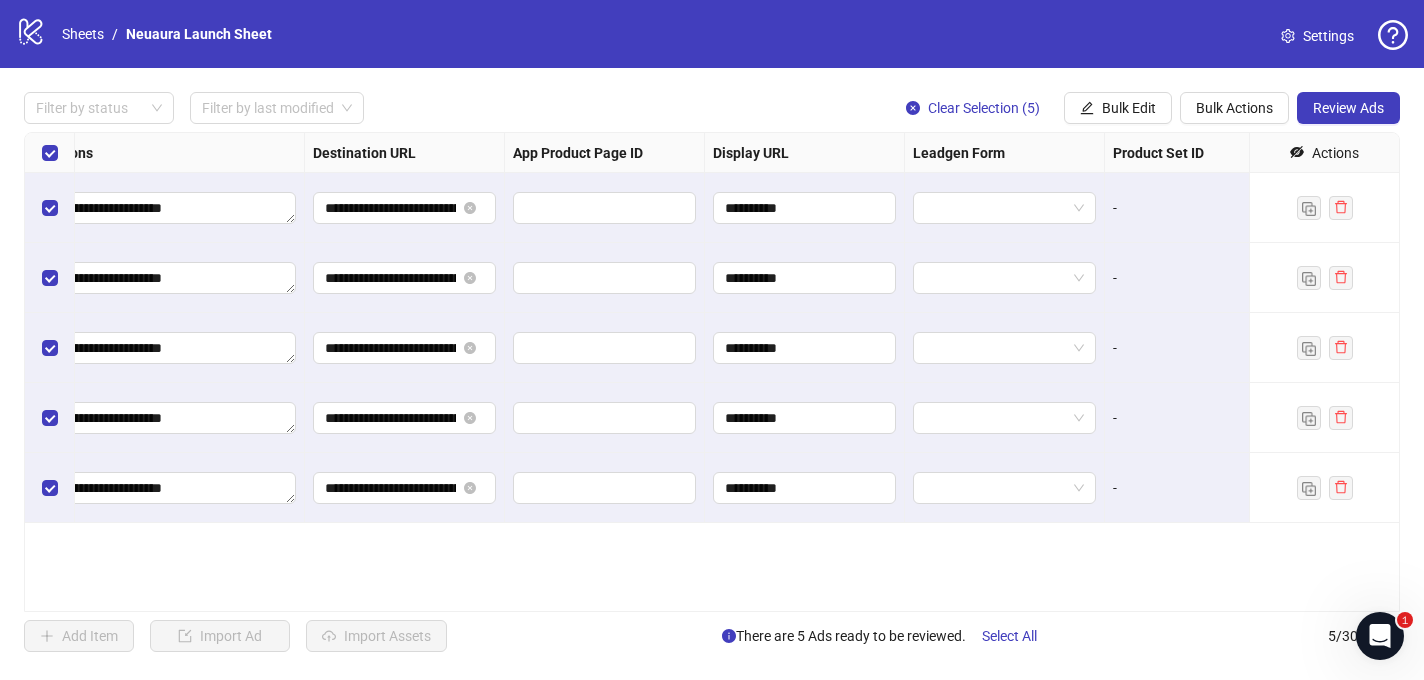 click on "**********" at bounding box center [712, 372] 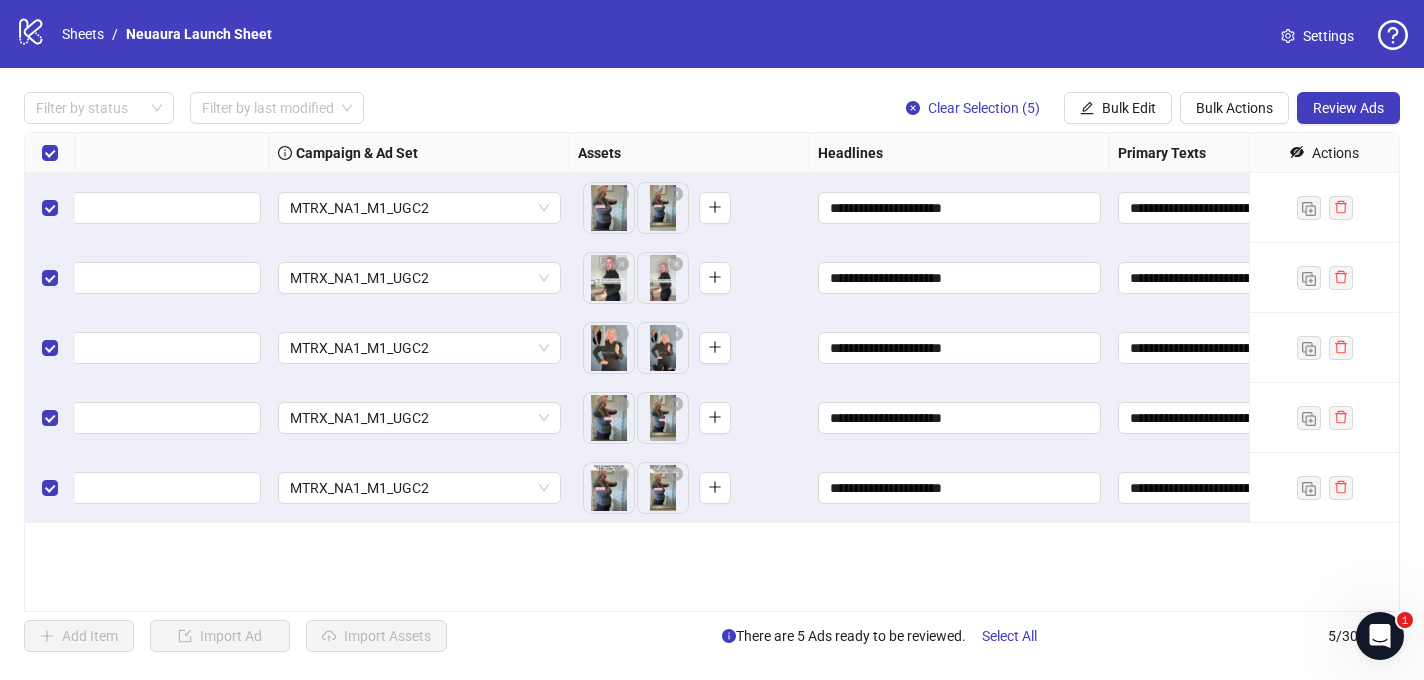 scroll, scrollTop: 0, scrollLeft: 0, axis: both 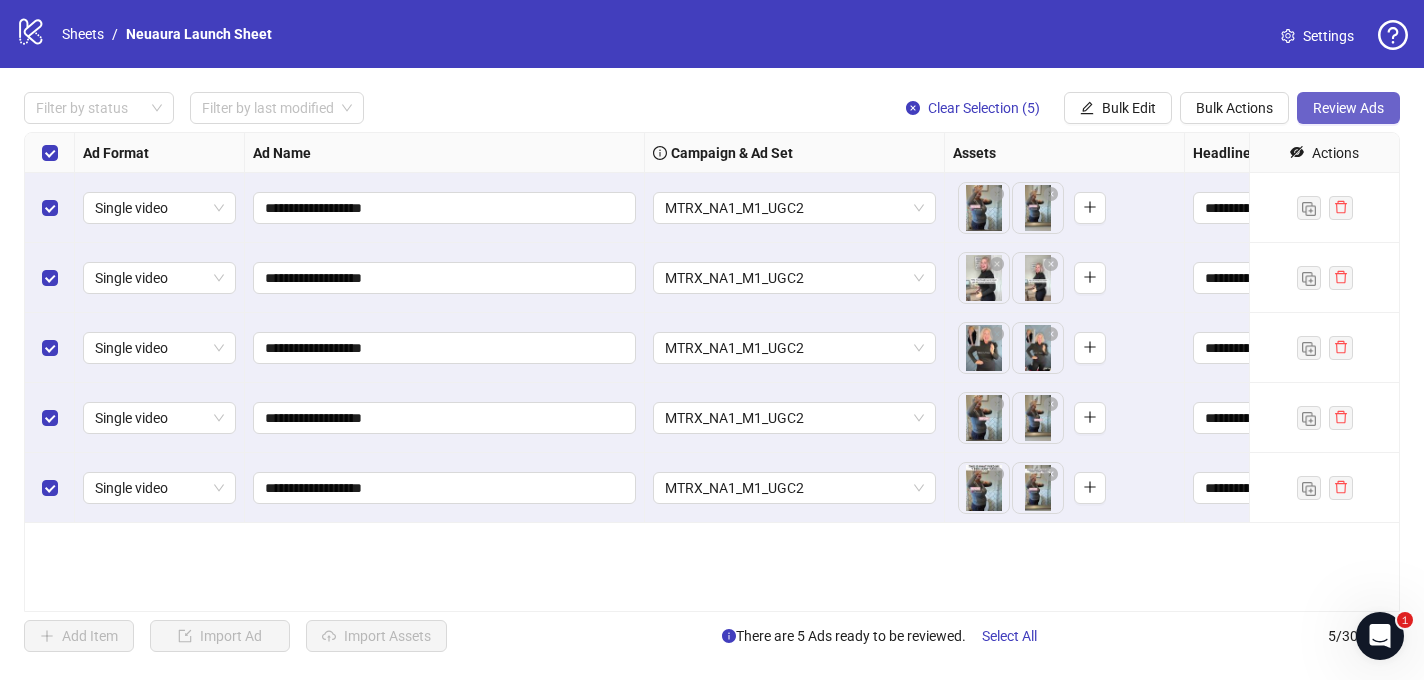 click on "Review Ads" at bounding box center (1348, 108) 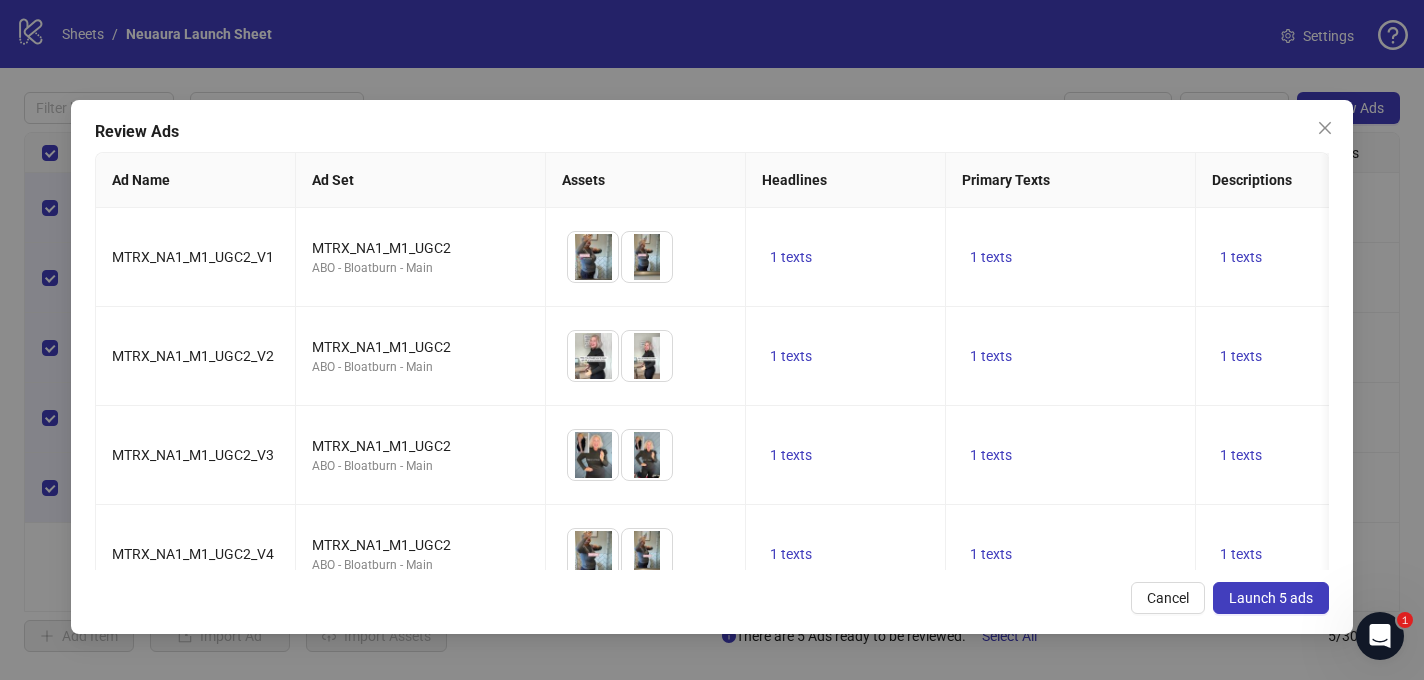 click on "Launch 5 ads" at bounding box center [1271, 598] 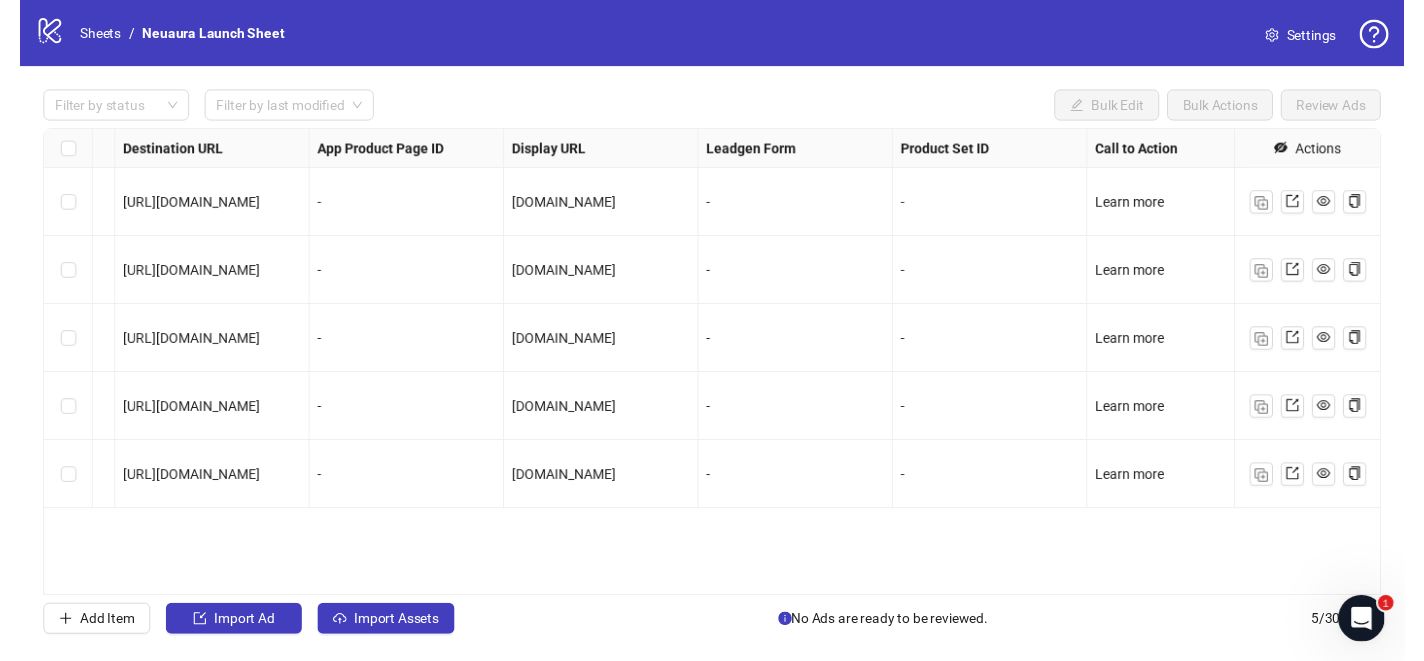 scroll, scrollTop: 0, scrollLeft: 1896, axis: horizontal 